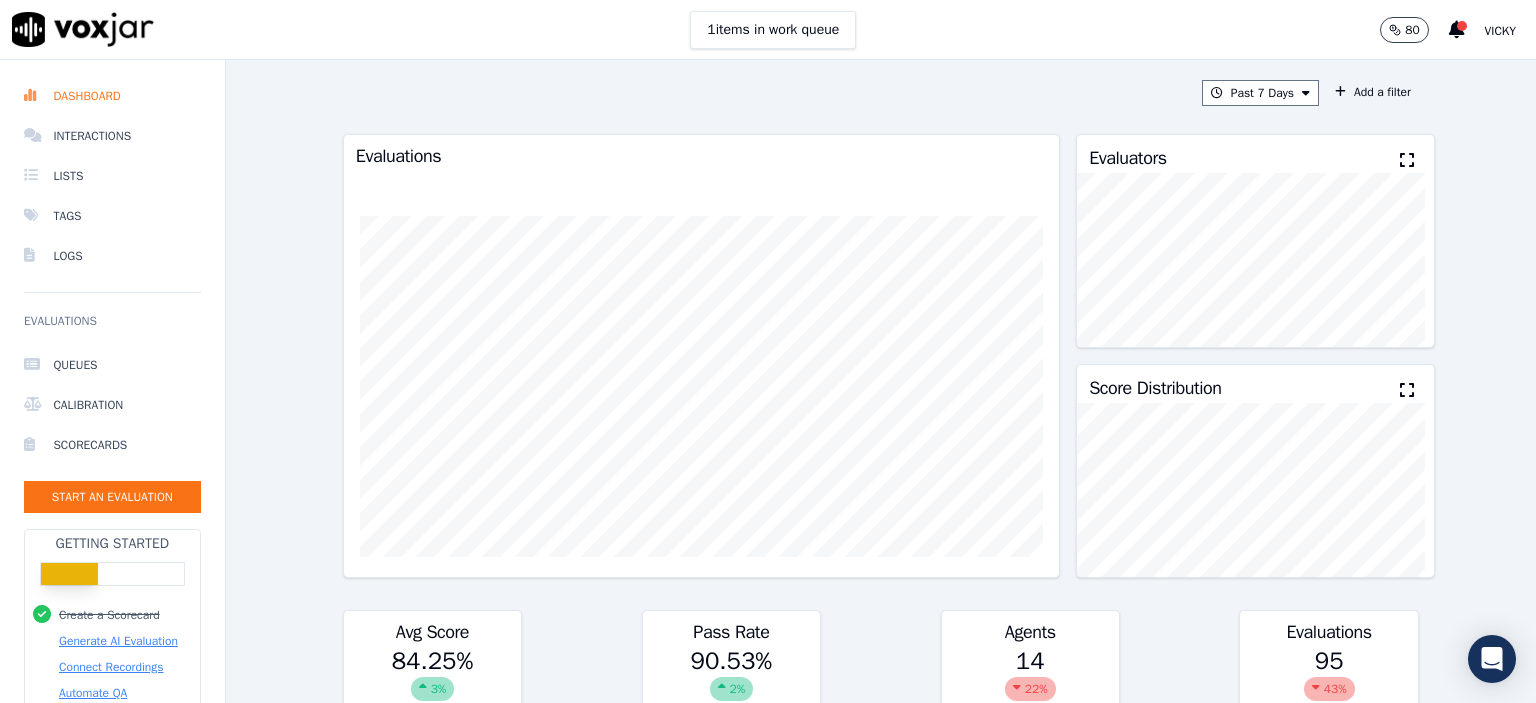 scroll, scrollTop: 0, scrollLeft: 0, axis: both 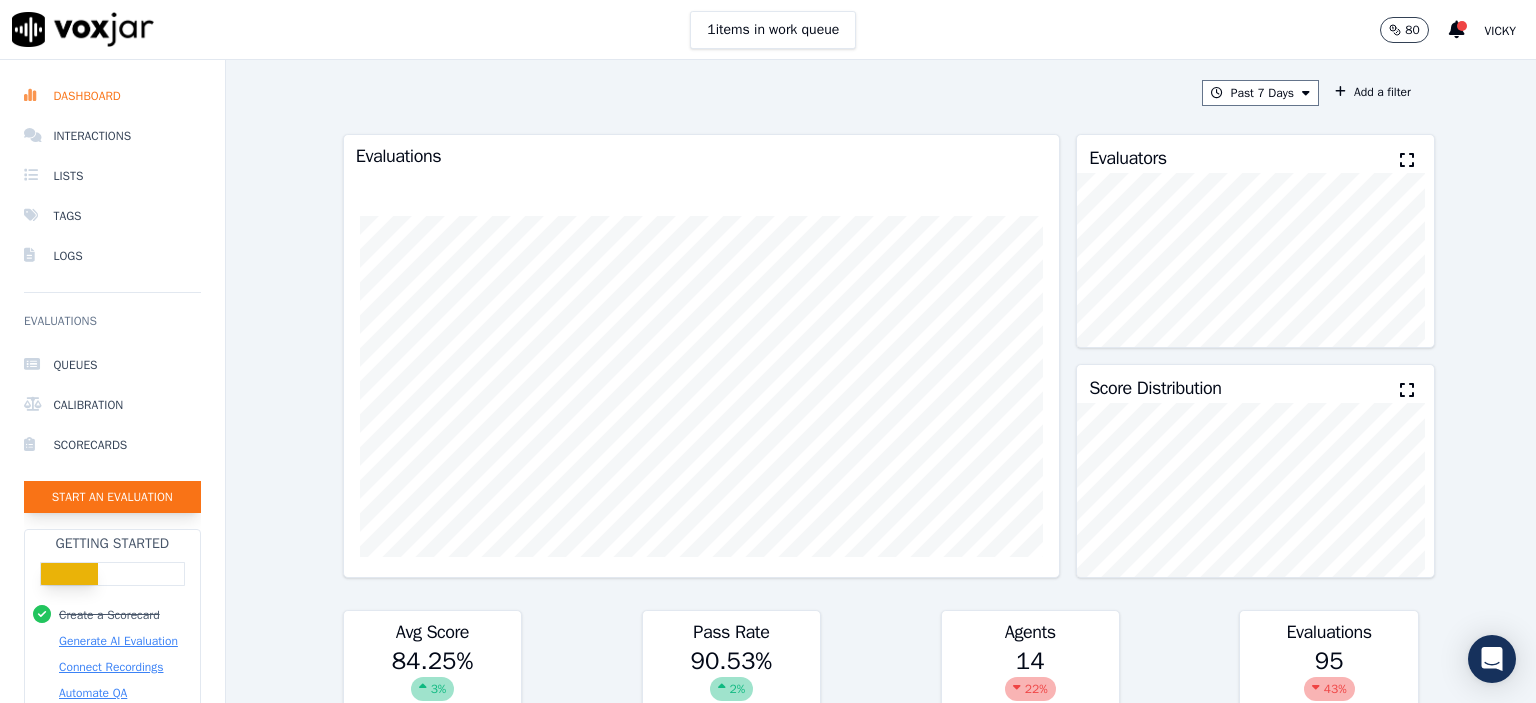 click on "Start an Evaluation" 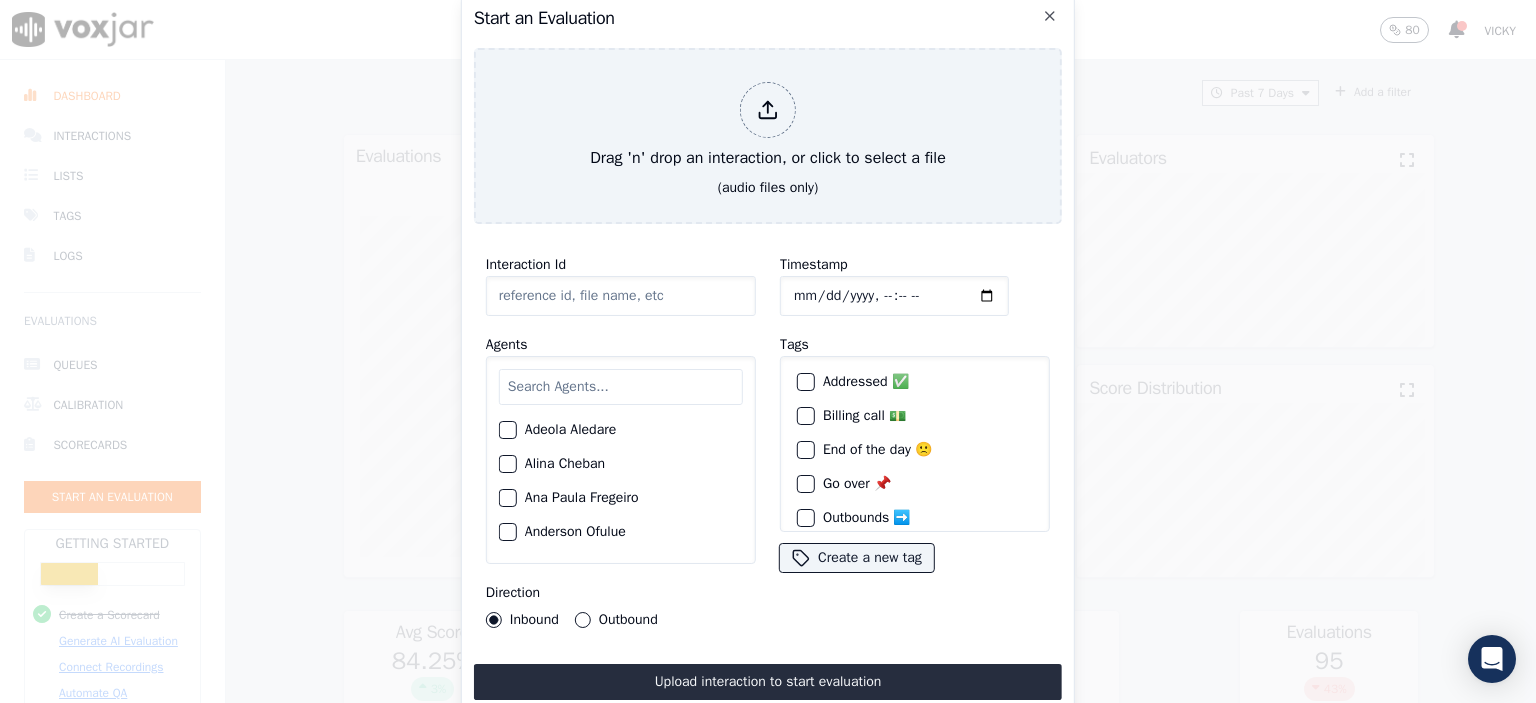 click on "Interaction Id" 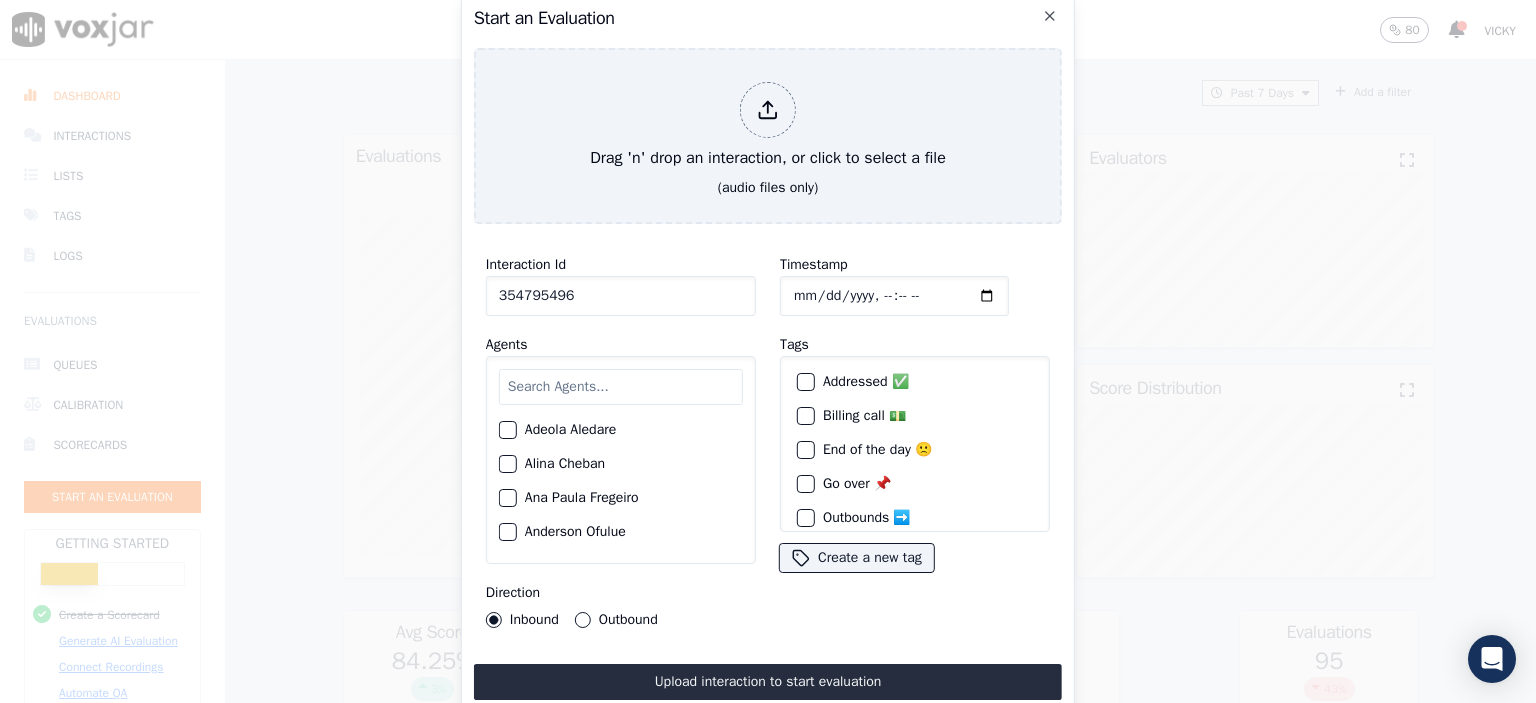 type on "354795496" 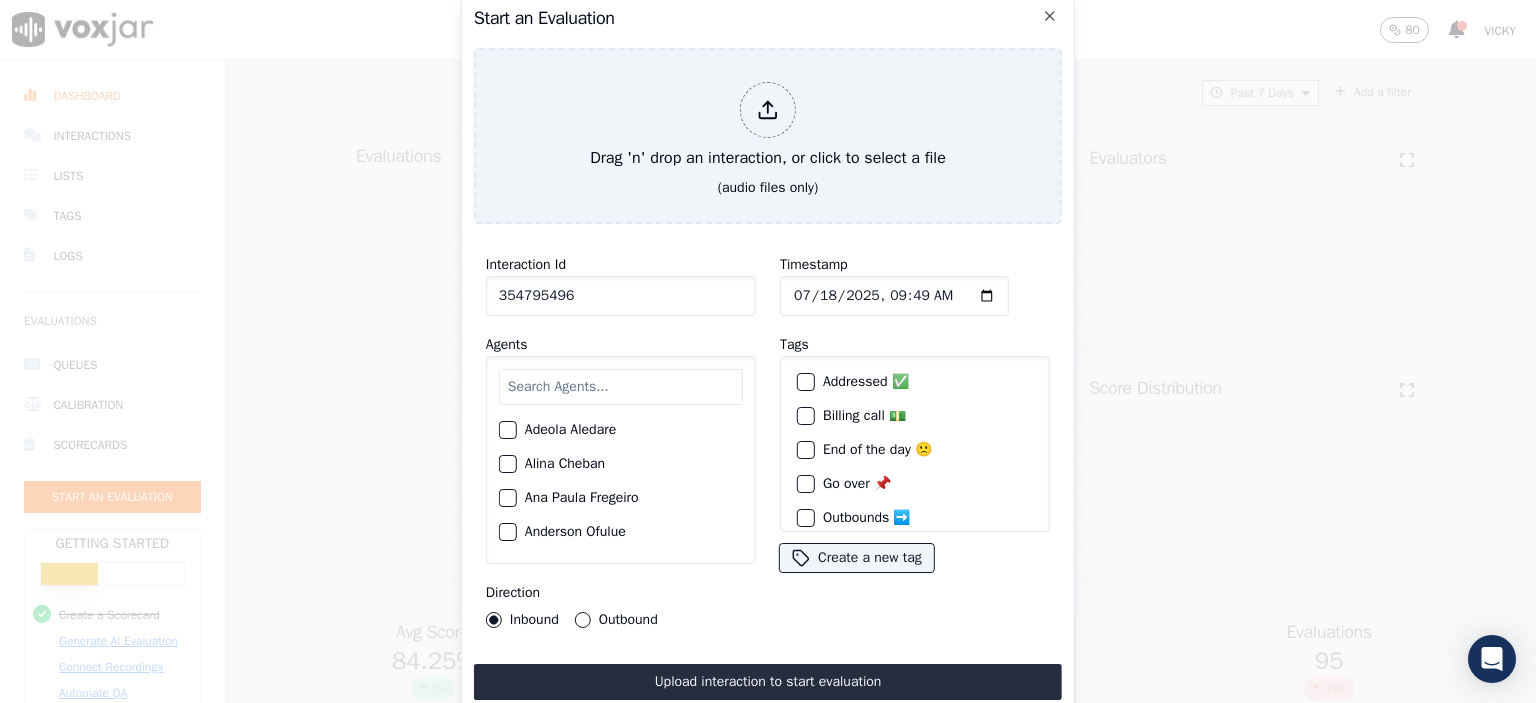 click at bounding box center [621, 387] 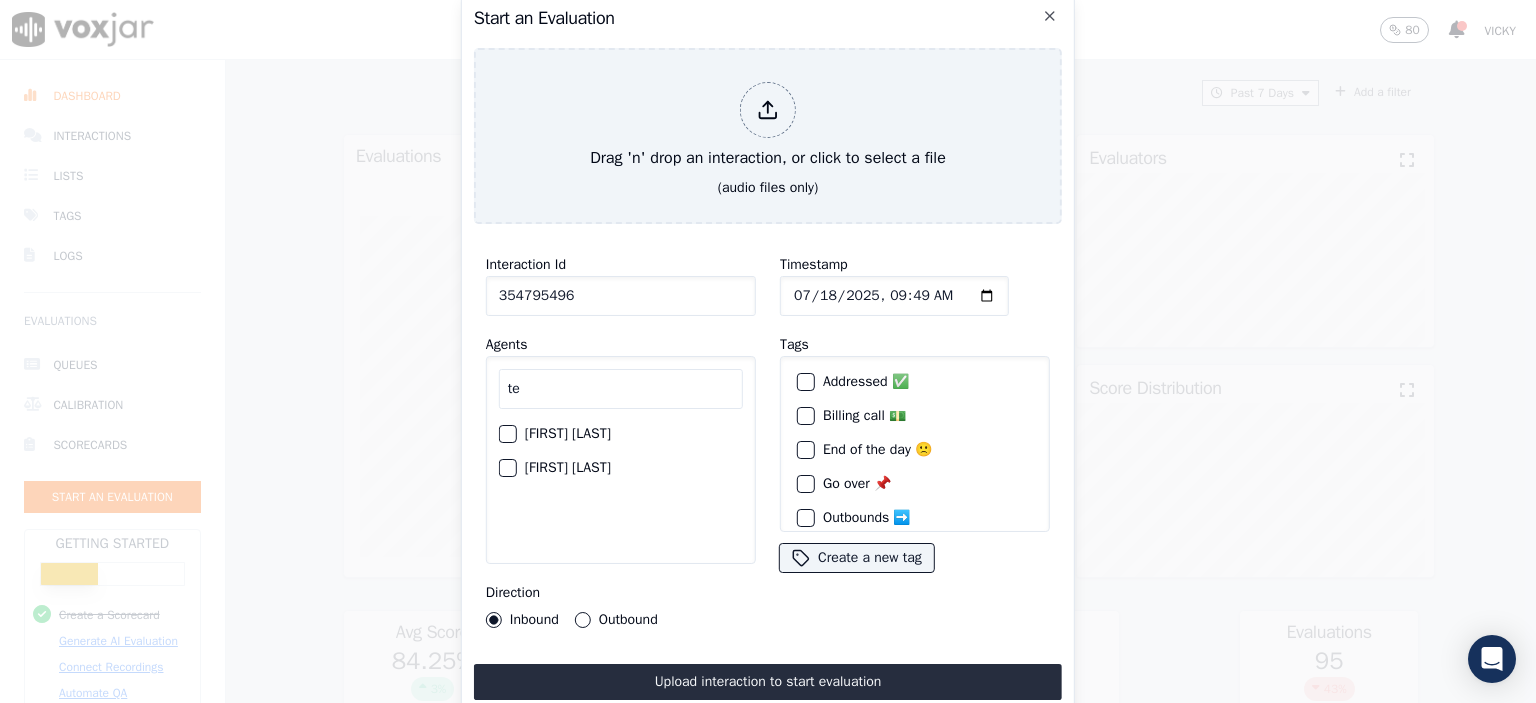 type on "te" 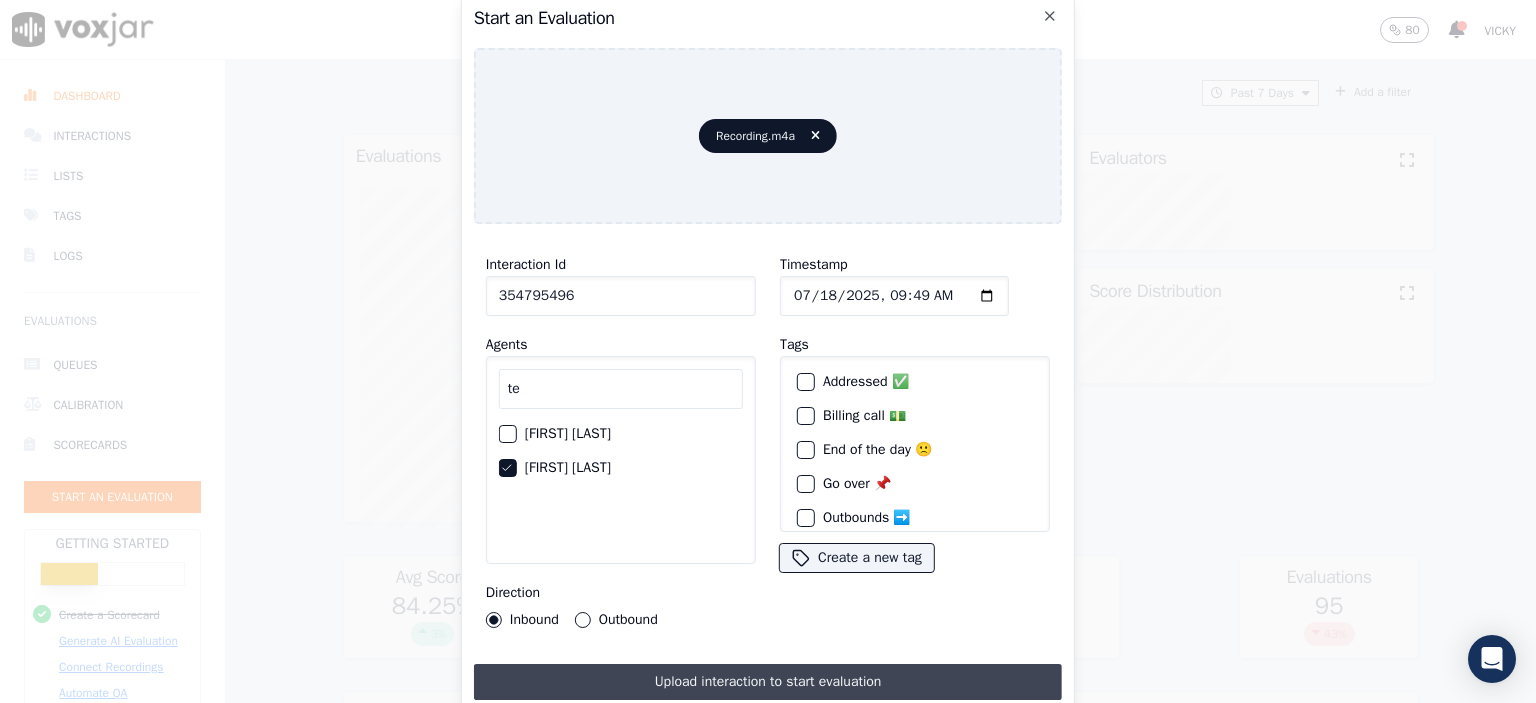 click on "Upload interaction to start evaluation" at bounding box center [768, 682] 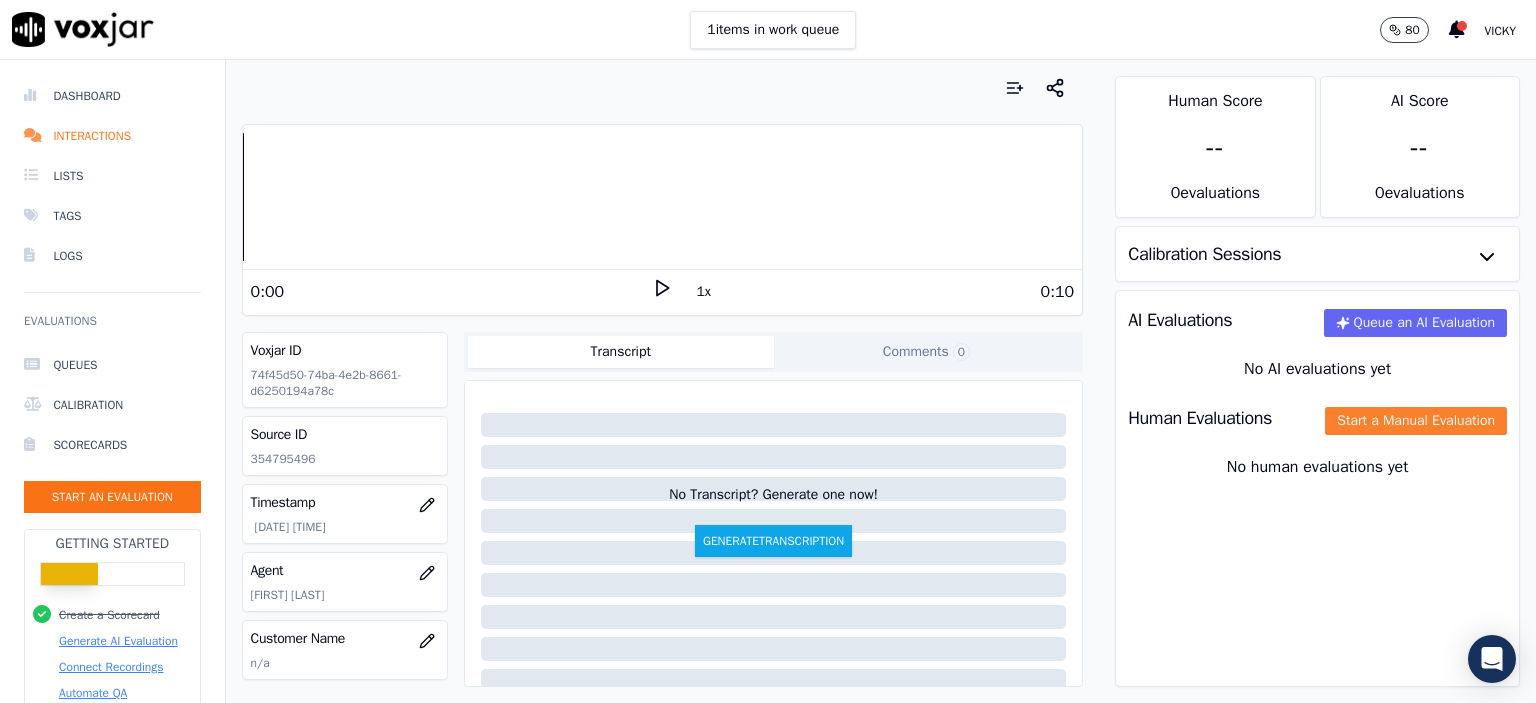 click on "Start a Manual Evaluation" 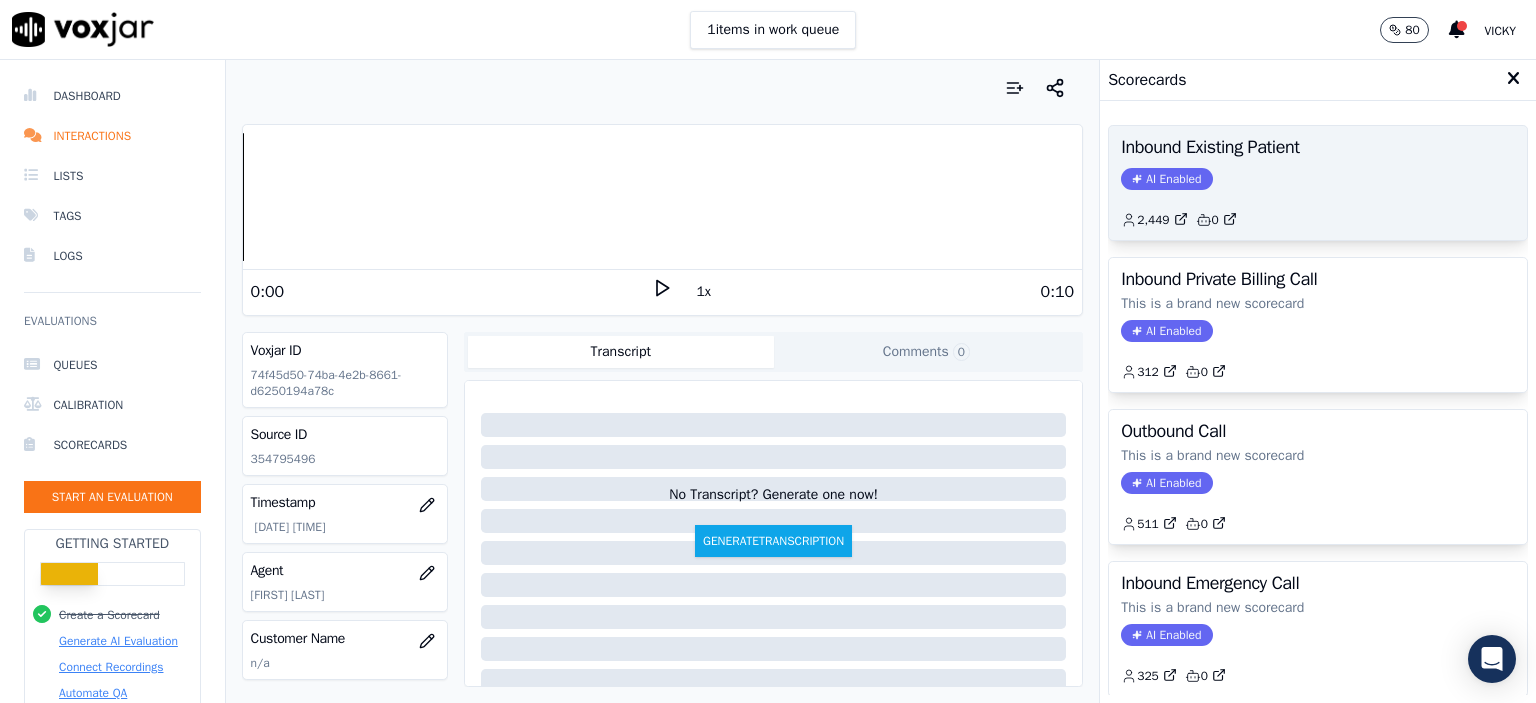 click on "Inbound Existing Patient       AI Enabled       2,449         0" at bounding box center [1318, 183] 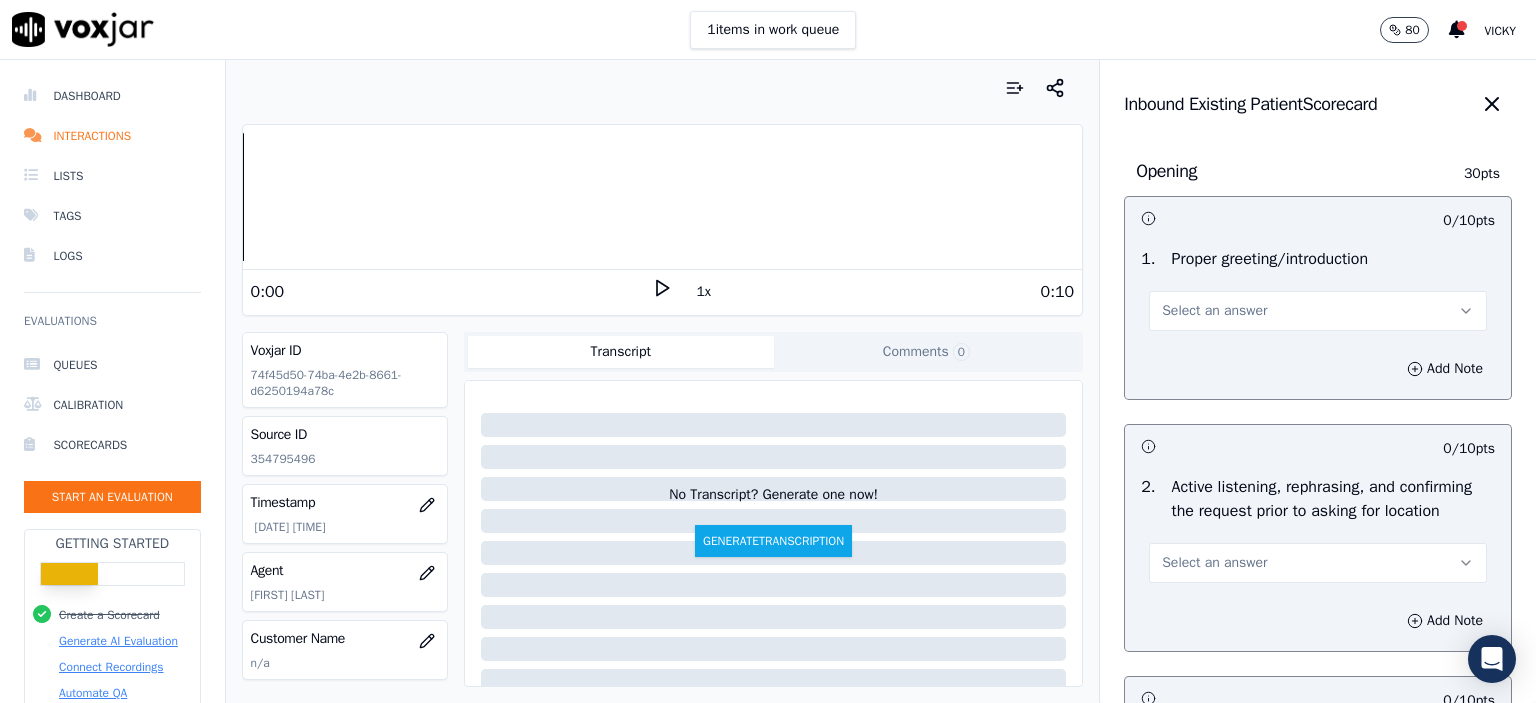 click on "Select an answer" at bounding box center (1214, 311) 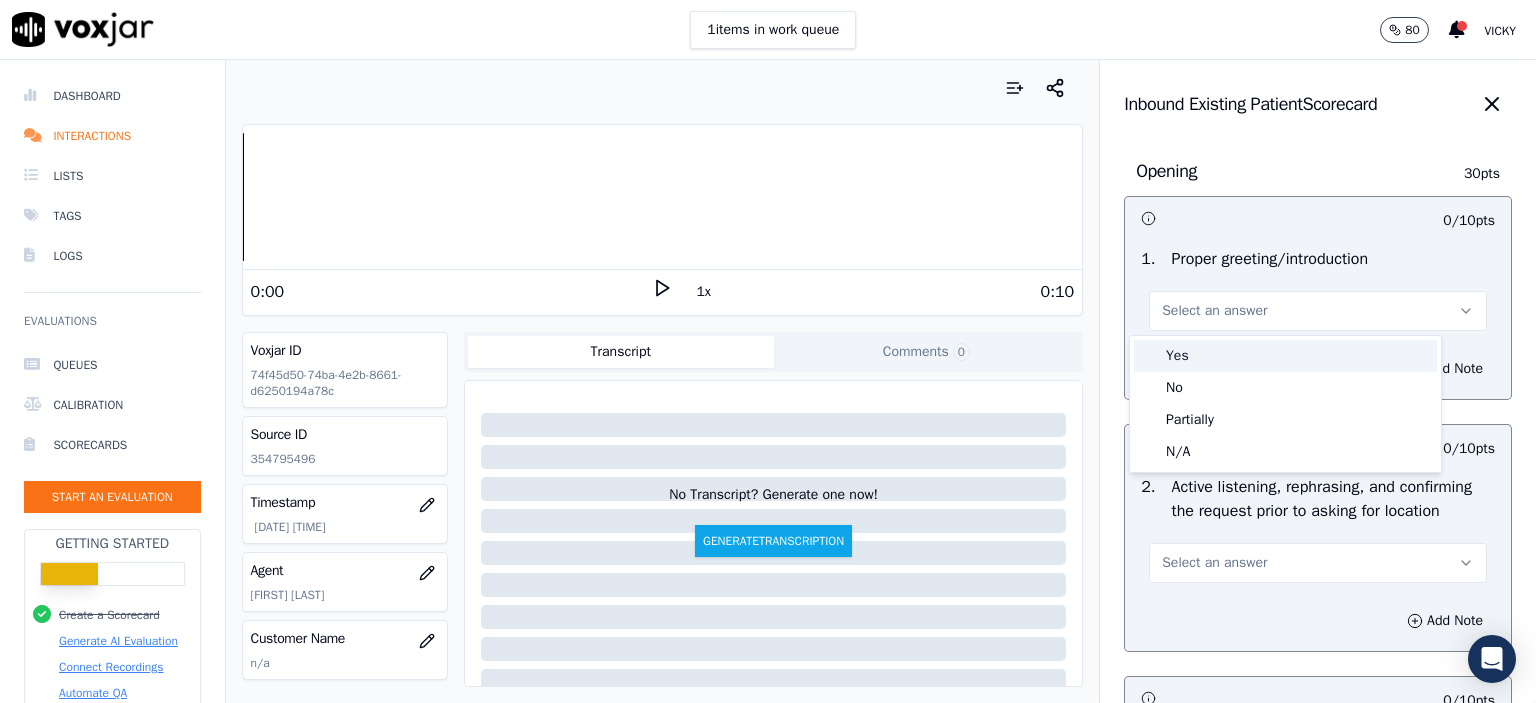 drag, startPoint x: 1239, startPoint y: 377, endPoint x: 1230, endPoint y: 346, distance: 32.280025 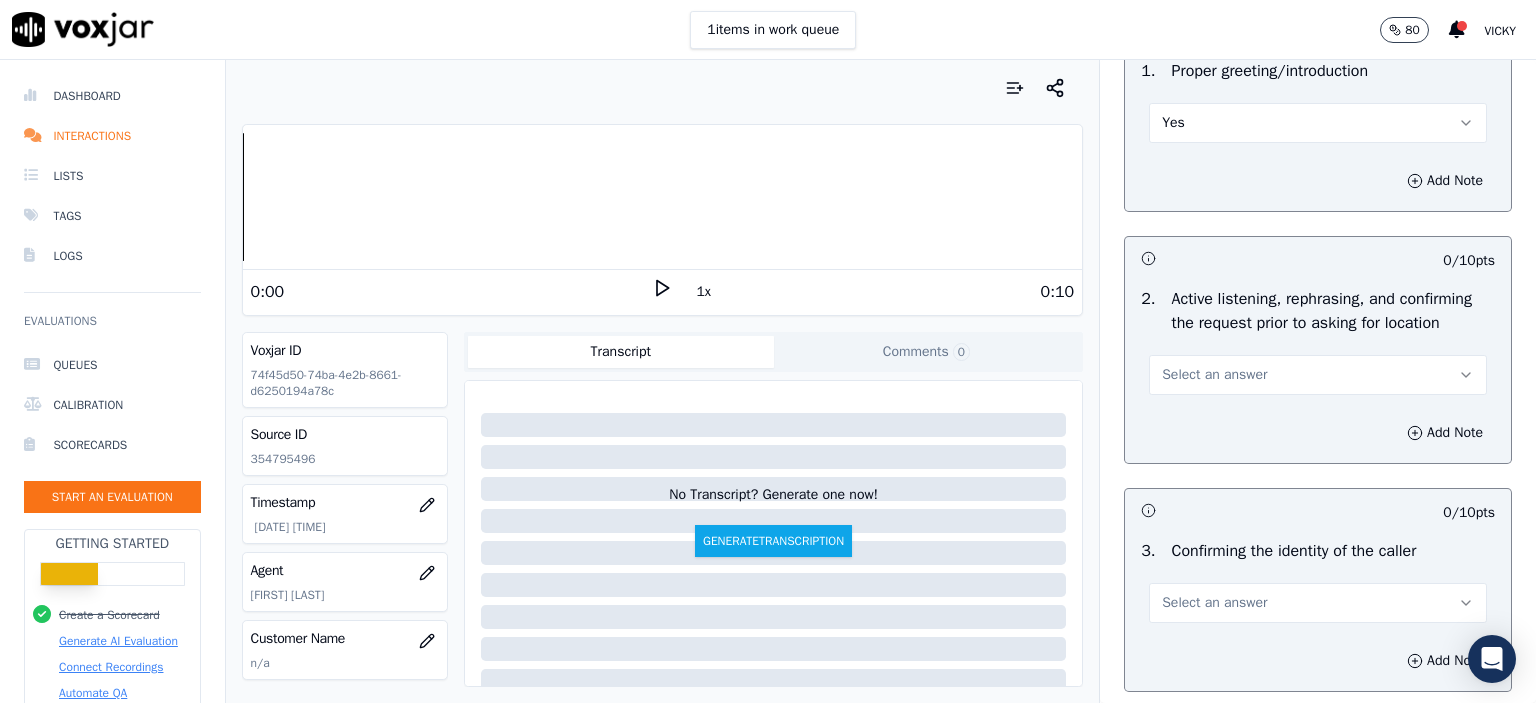 scroll, scrollTop: 200, scrollLeft: 0, axis: vertical 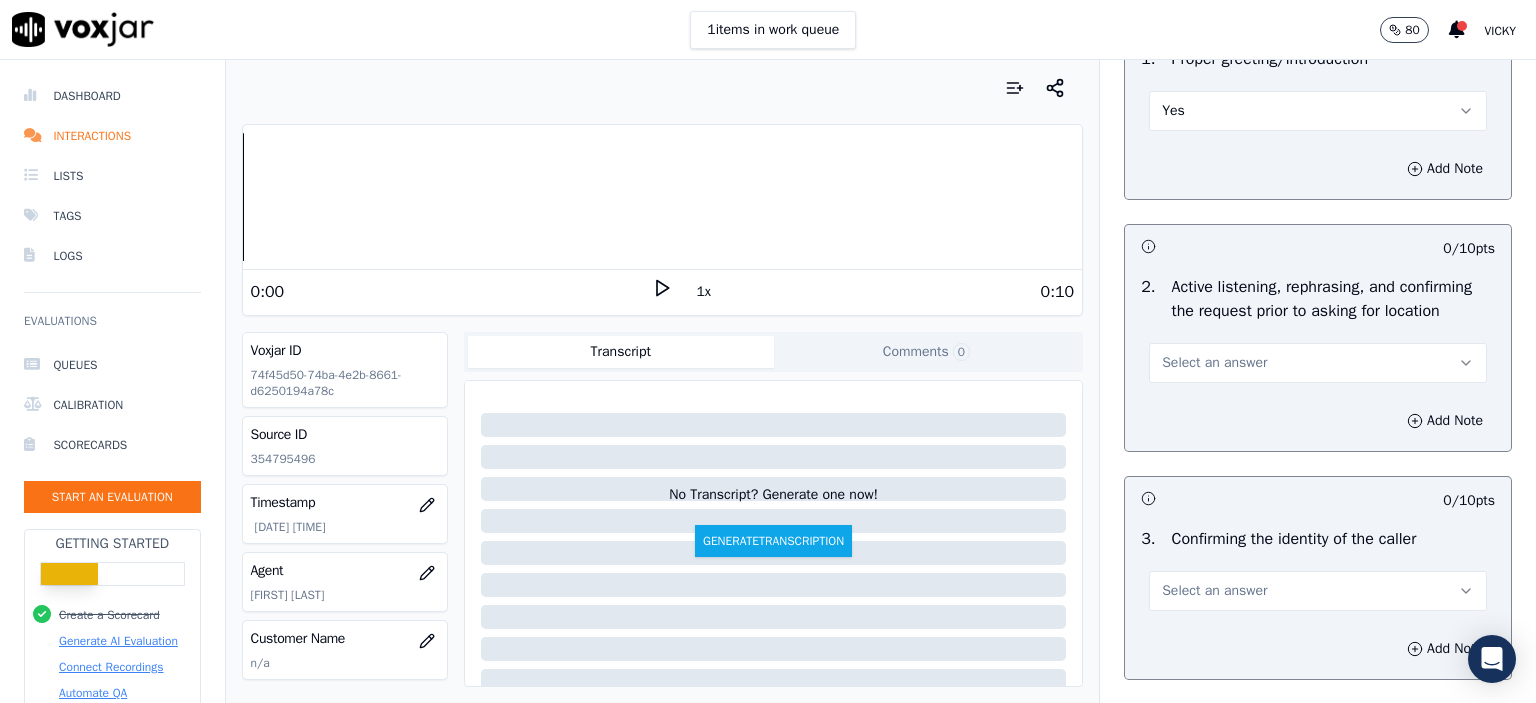 click on "Select an answer" at bounding box center [1214, 363] 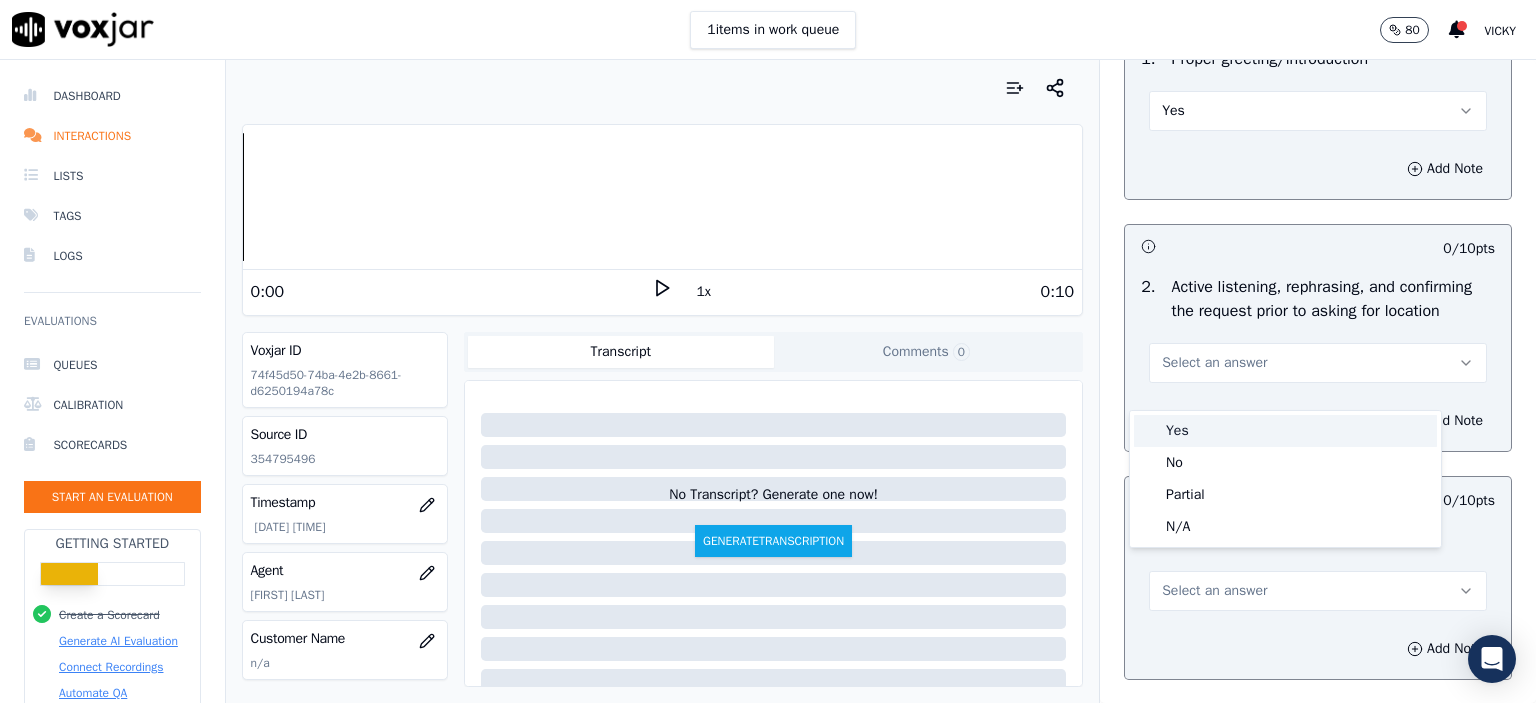 click on "Yes" at bounding box center [1285, 431] 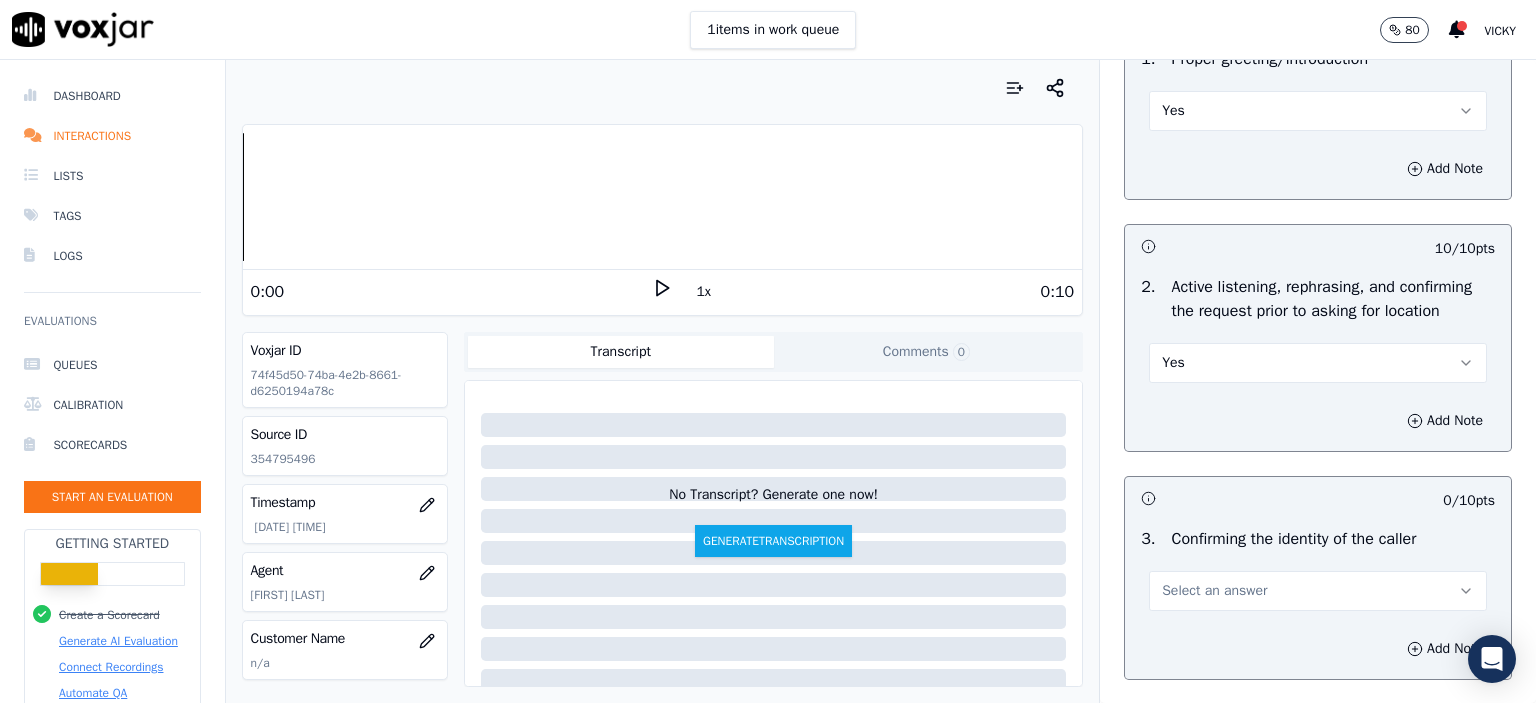 click on "Select an answer" at bounding box center (1318, 591) 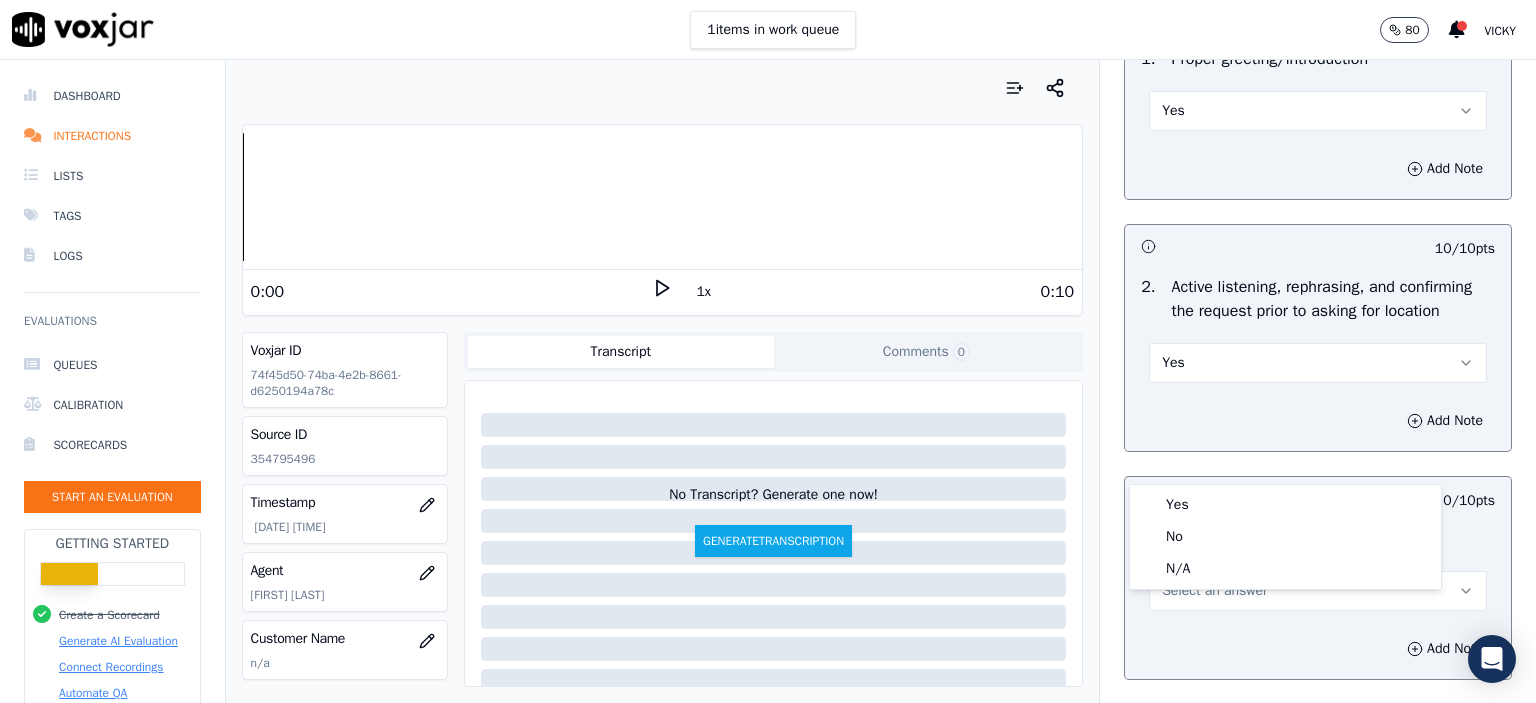 click on "Select an answer" at bounding box center (1318, 591) 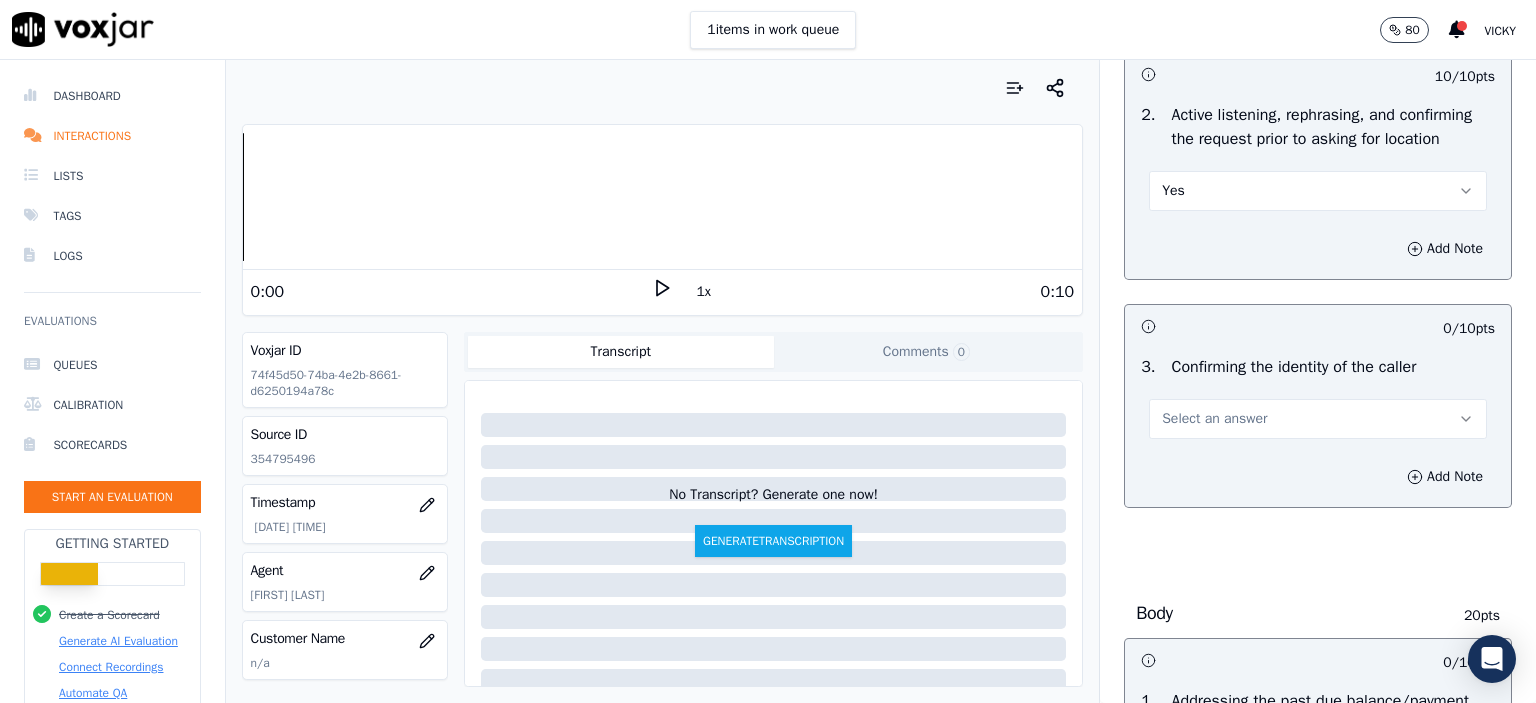 scroll, scrollTop: 400, scrollLeft: 0, axis: vertical 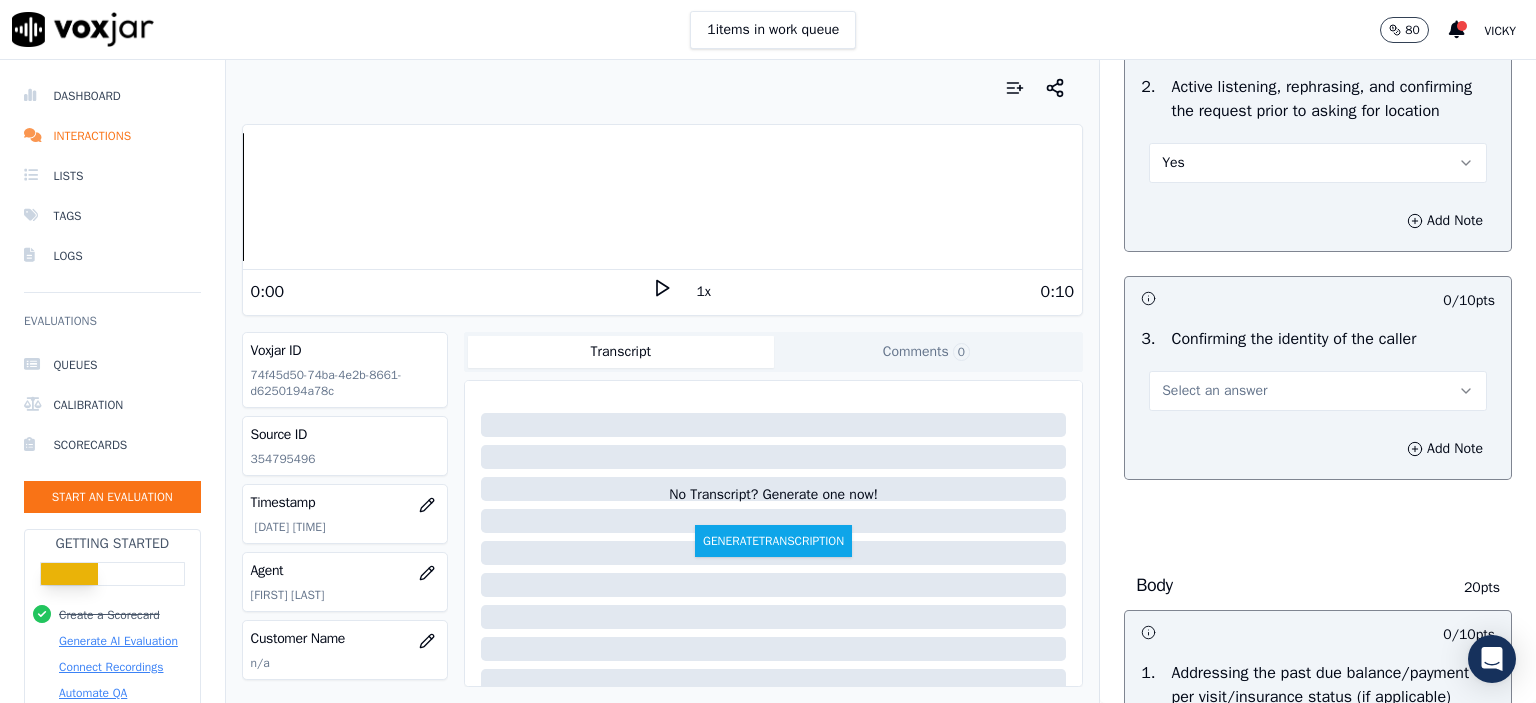 click on "Select an answer" at bounding box center (1214, 391) 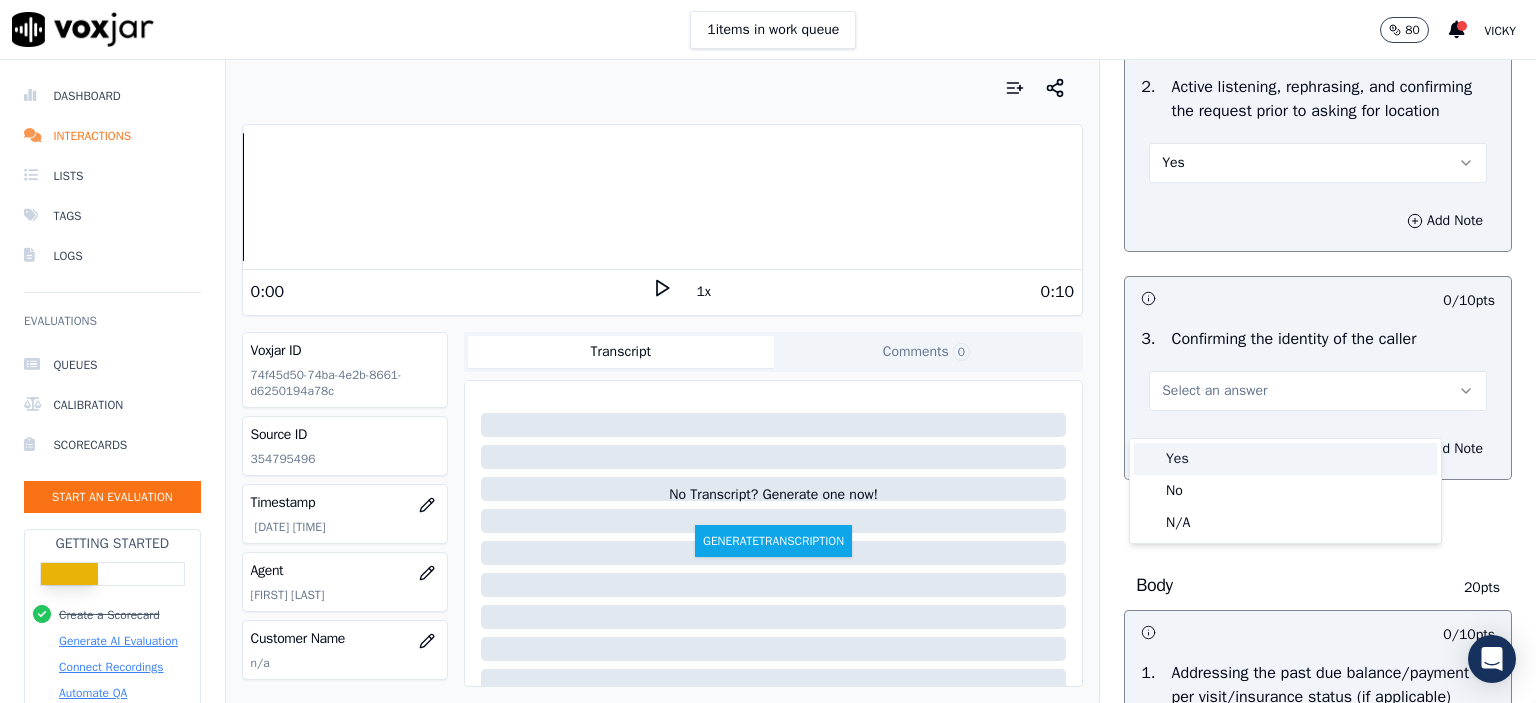 click on "Yes" at bounding box center (1285, 459) 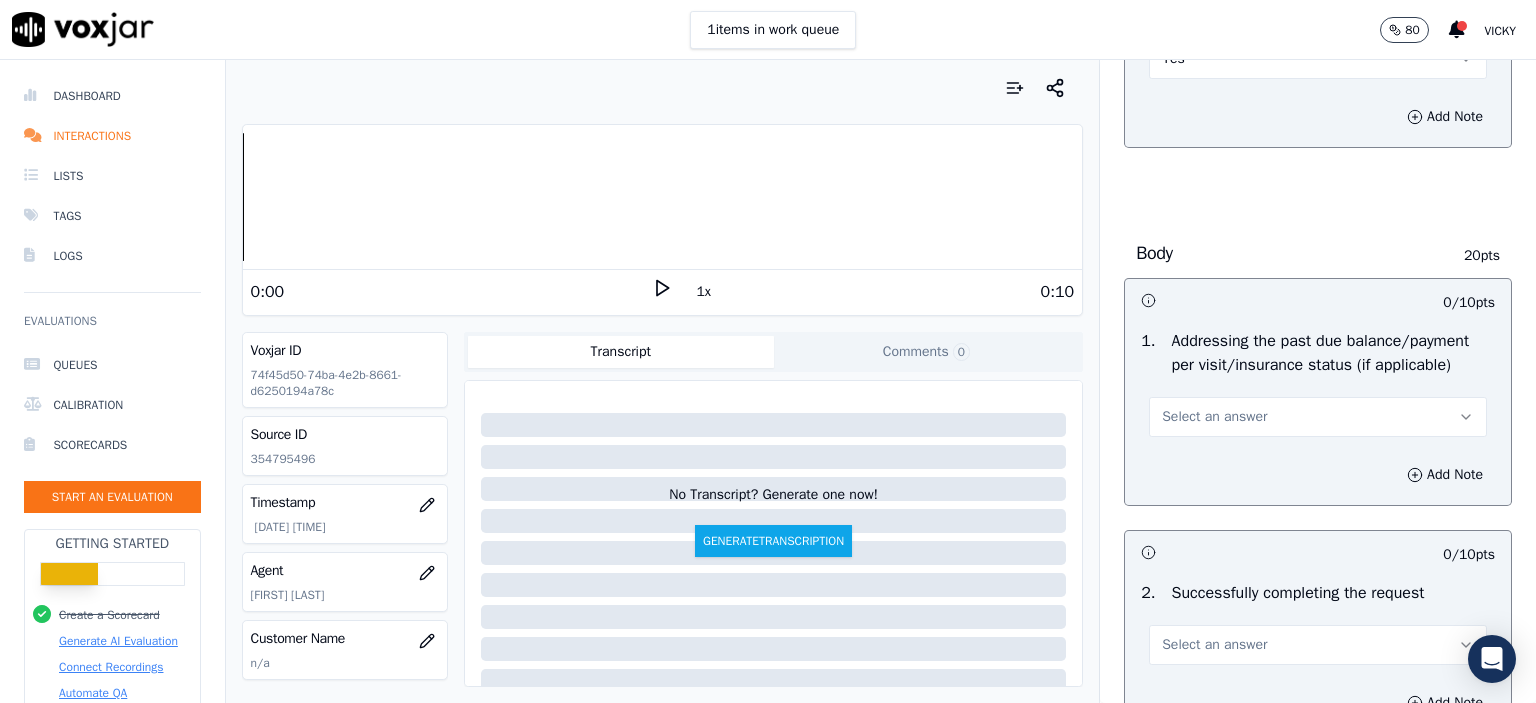 scroll, scrollTop: 800, scrollLeft: 0, axis: vertical 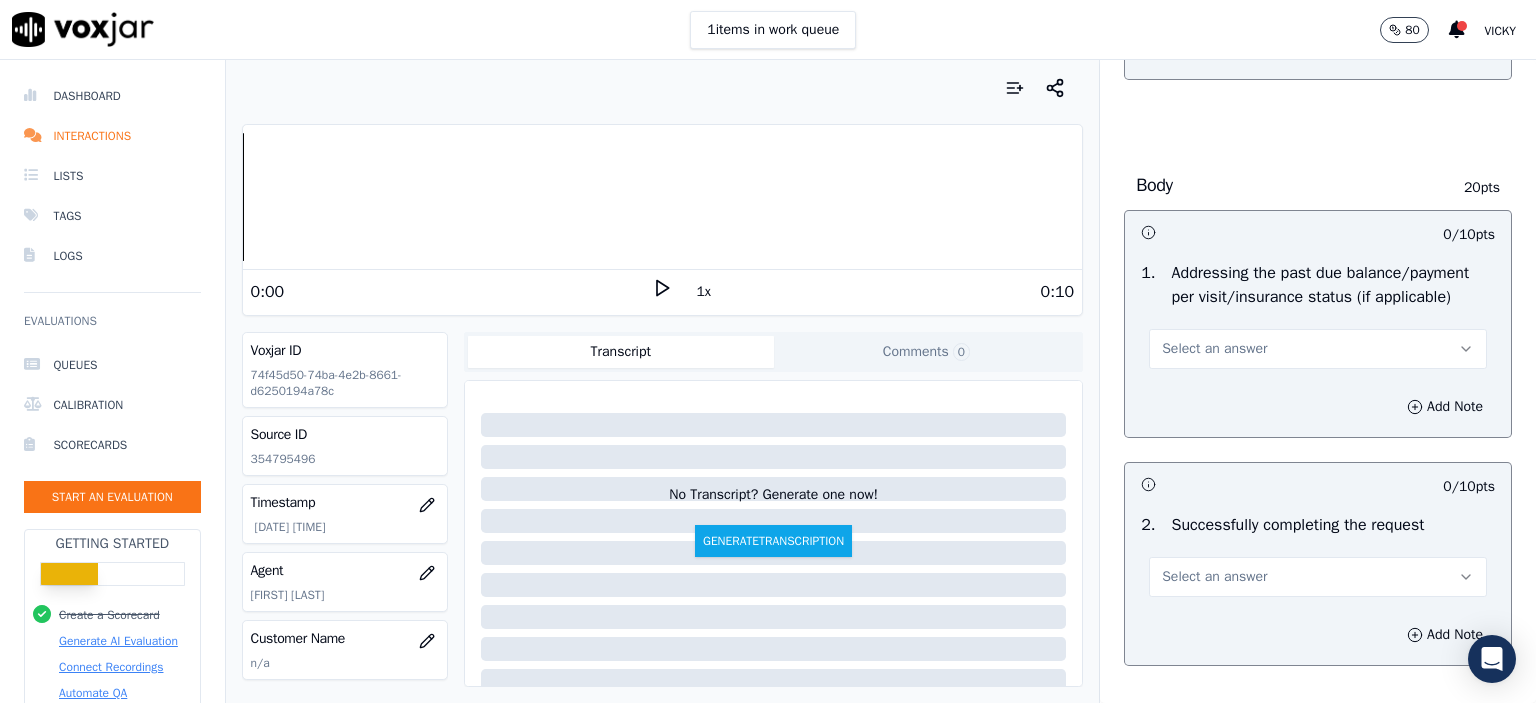click on "Select an answer" at bounding box center (1318, 349) 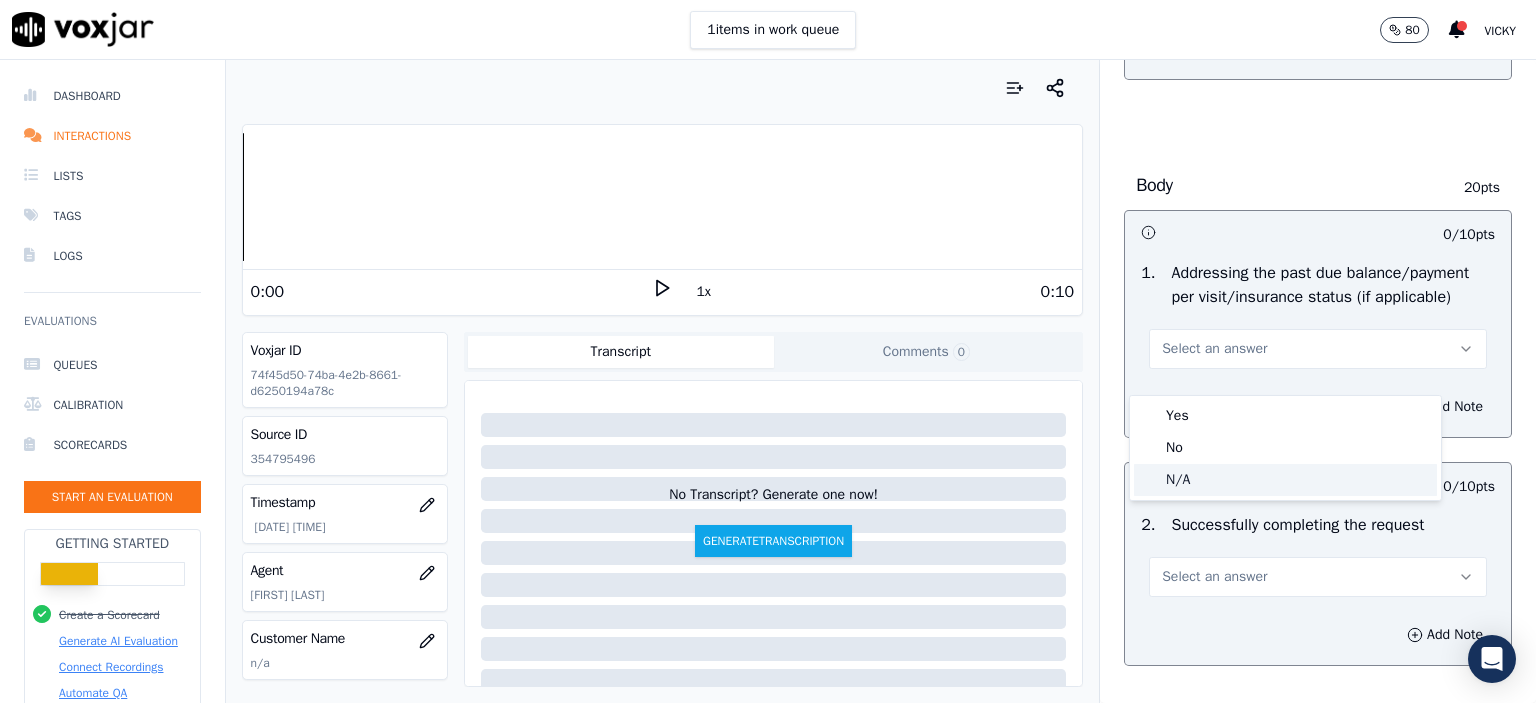 click on "N/A" 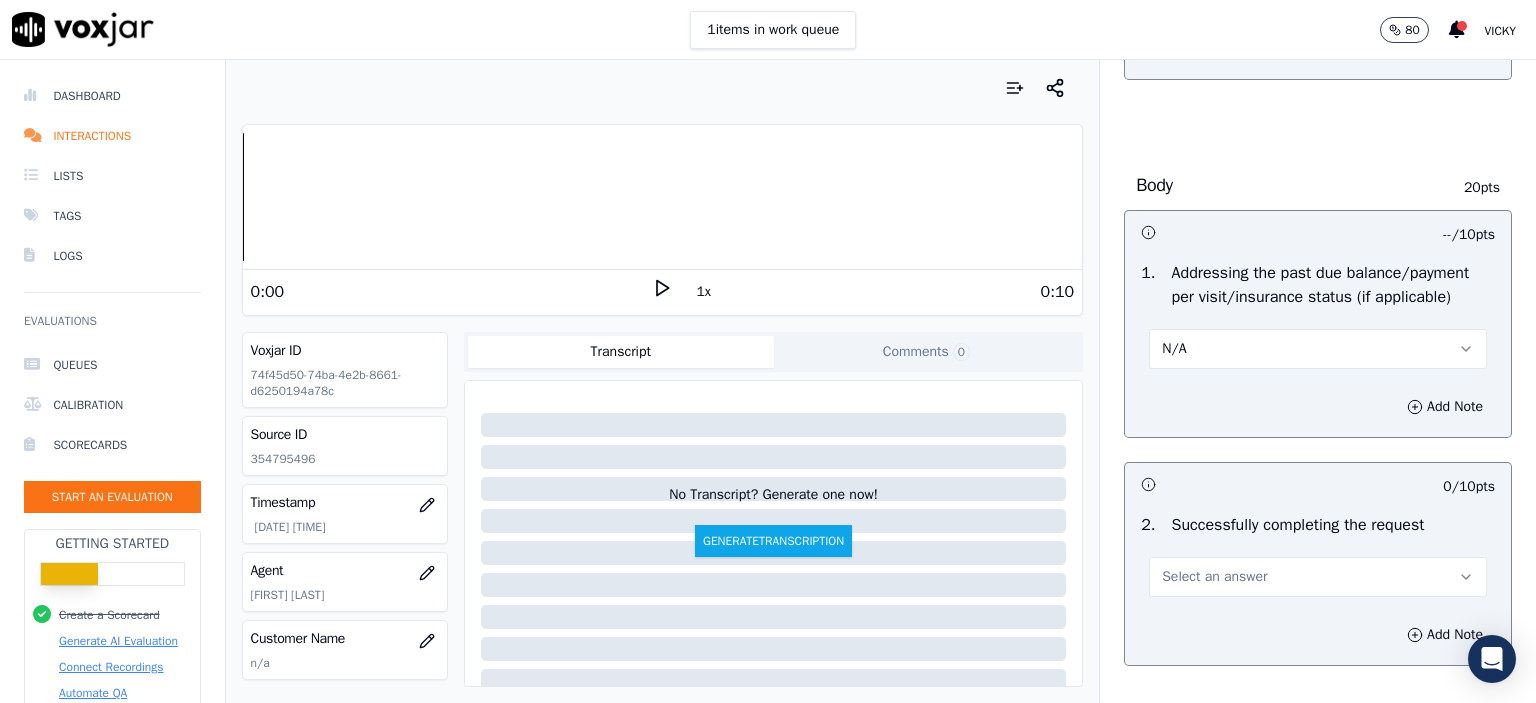 click on "Select an answer" at bounding box center (1318, 577) 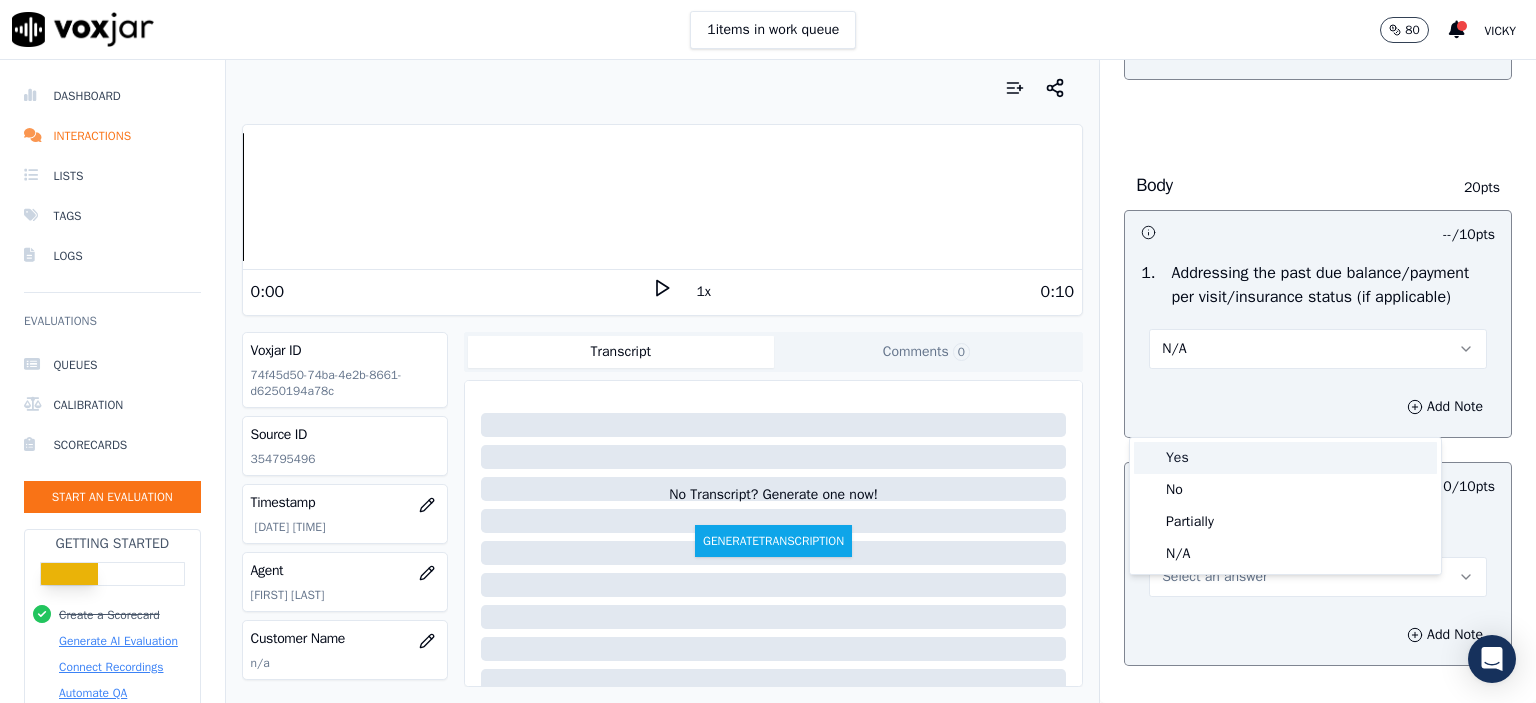 click on "Yes" at bounding box center [1285, 458] 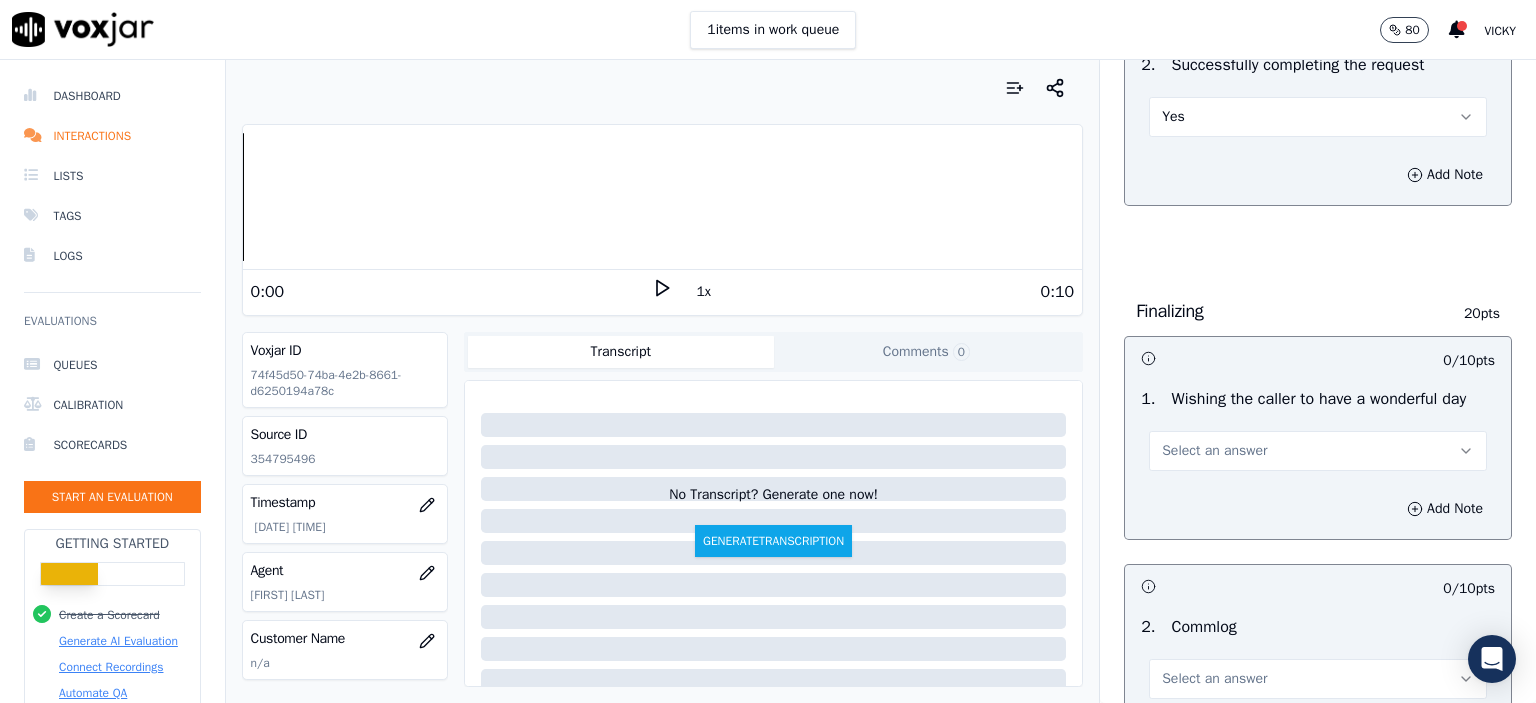 scroll, scrollTop: 1300, scrollLeft: 0, axis: vertical 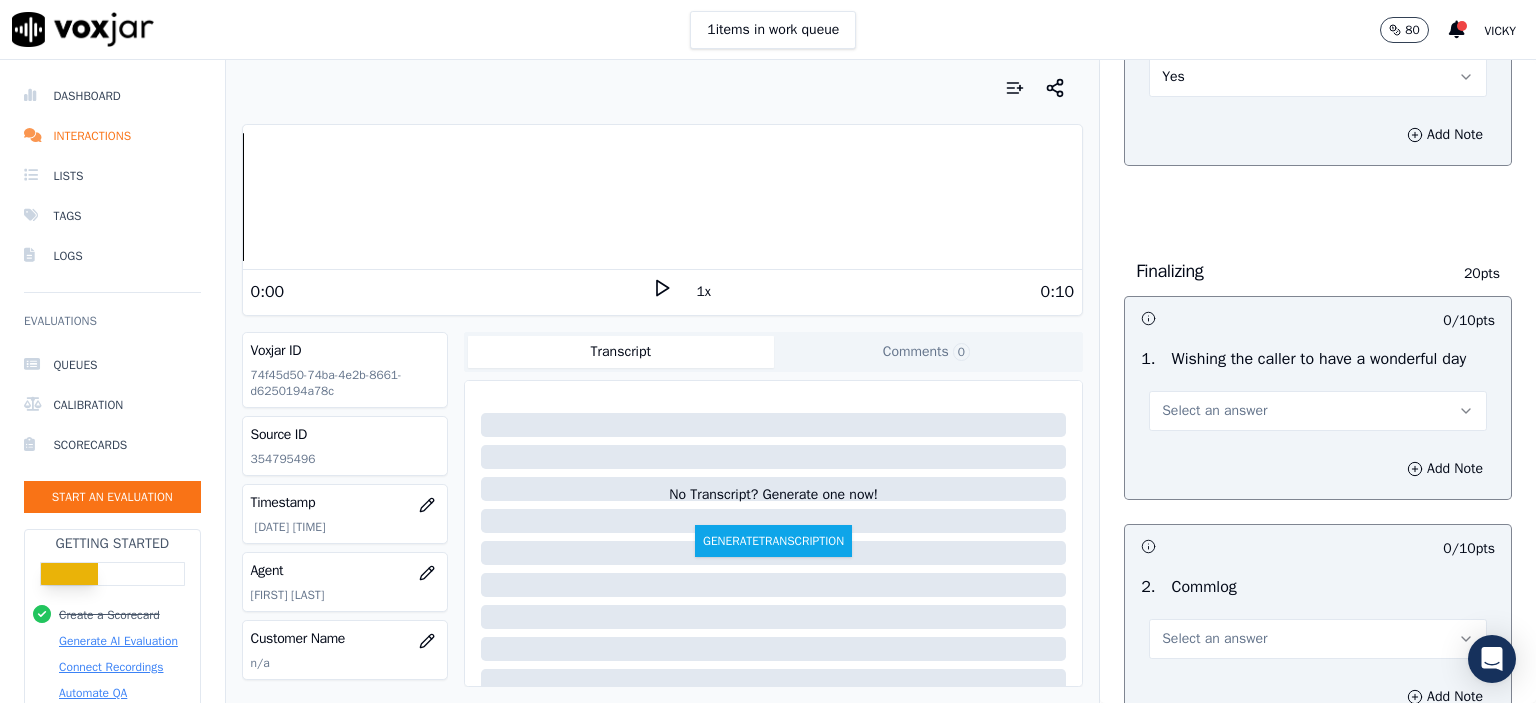click on "Select an answer" at bounding box center (1318, 411) 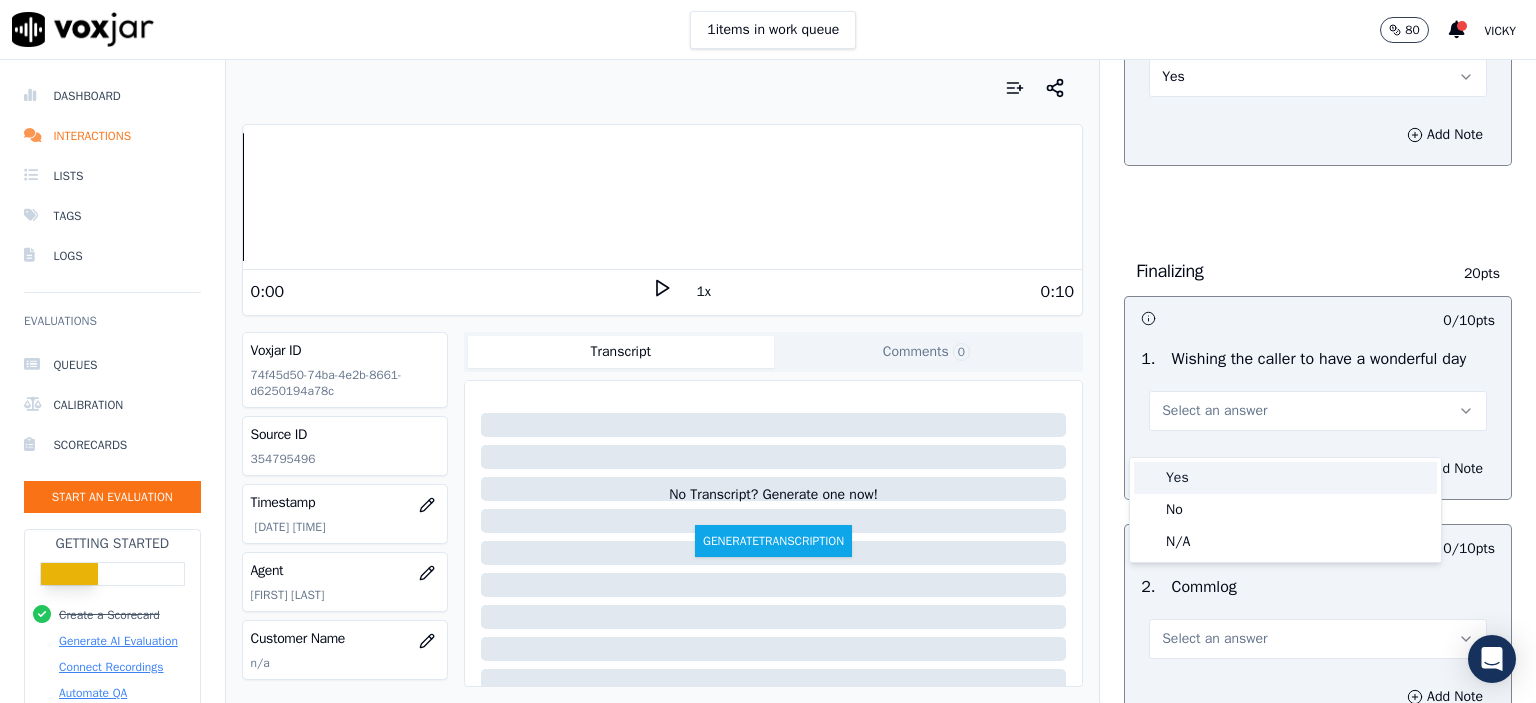click on "Yes" at bounding box center [1285, 478] 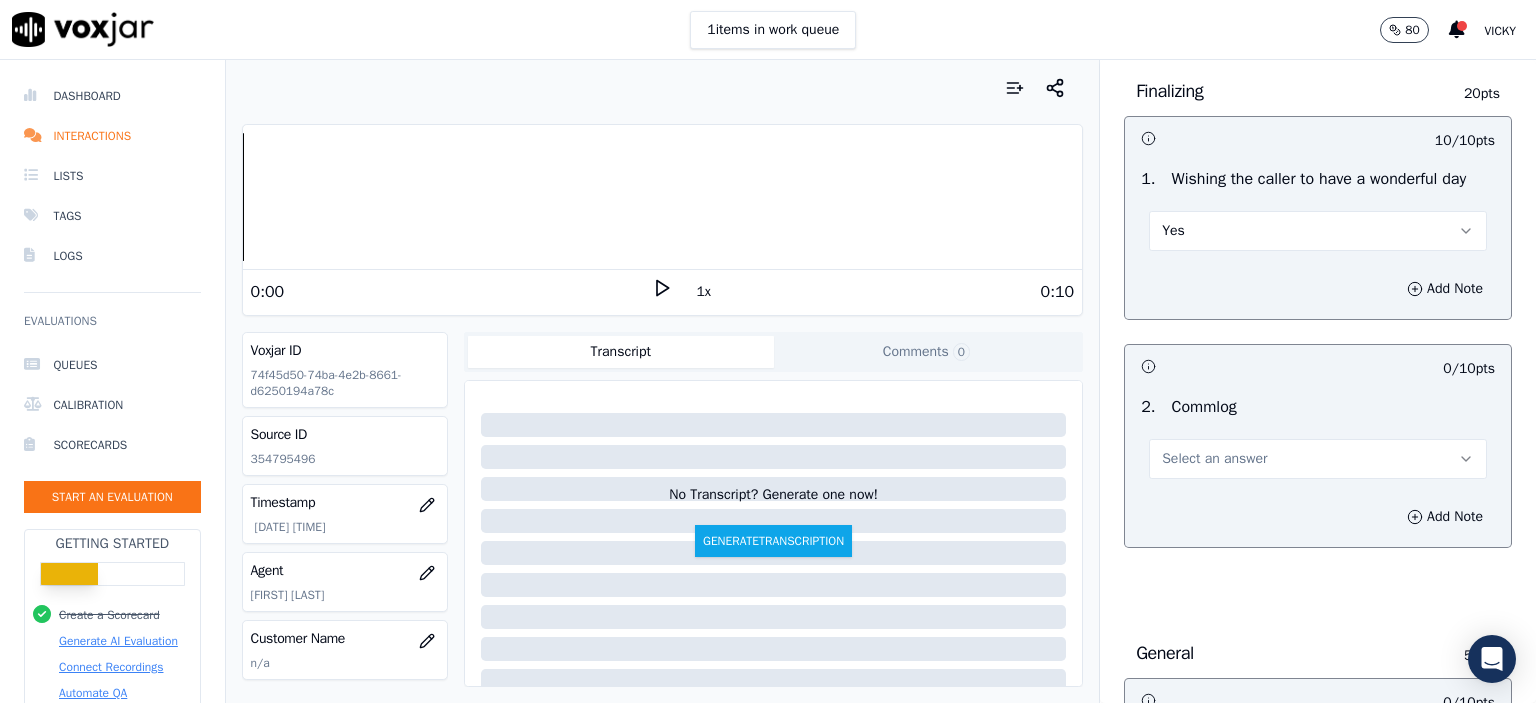 scroll, scrollTop: 1500, scrollLeft: 0, axis: vertical 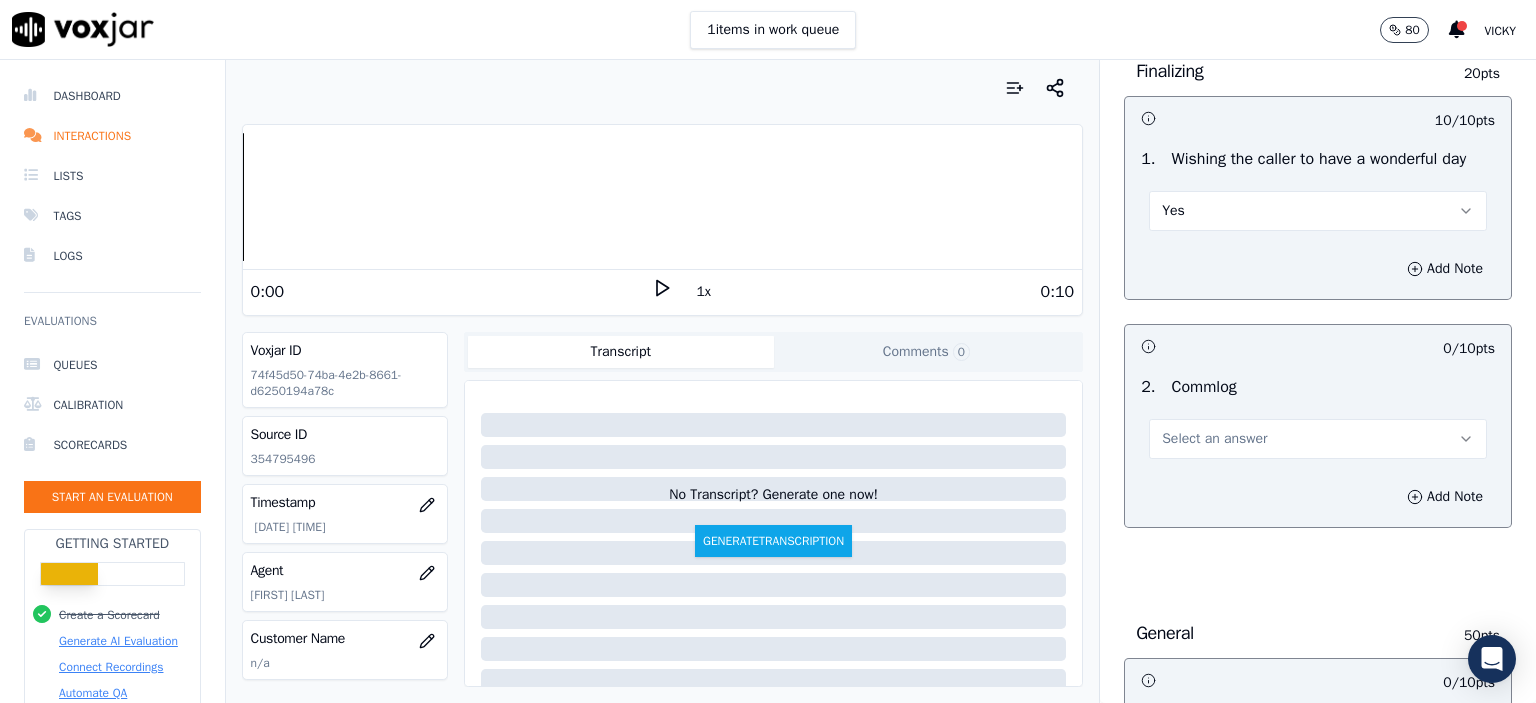 click on "Select an answer" at bounding box center (1214, 439) 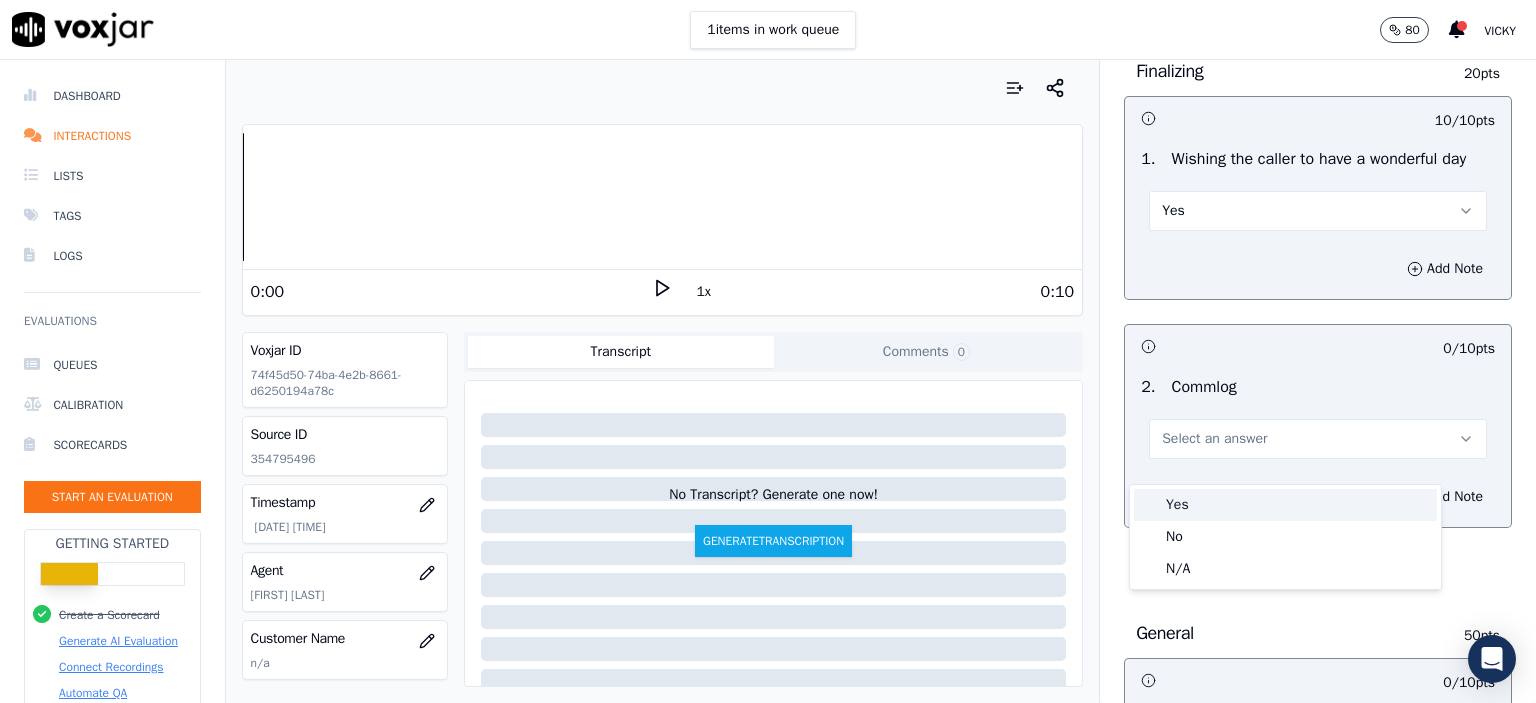 click on "Yes" at bounding box center (1285, 505) 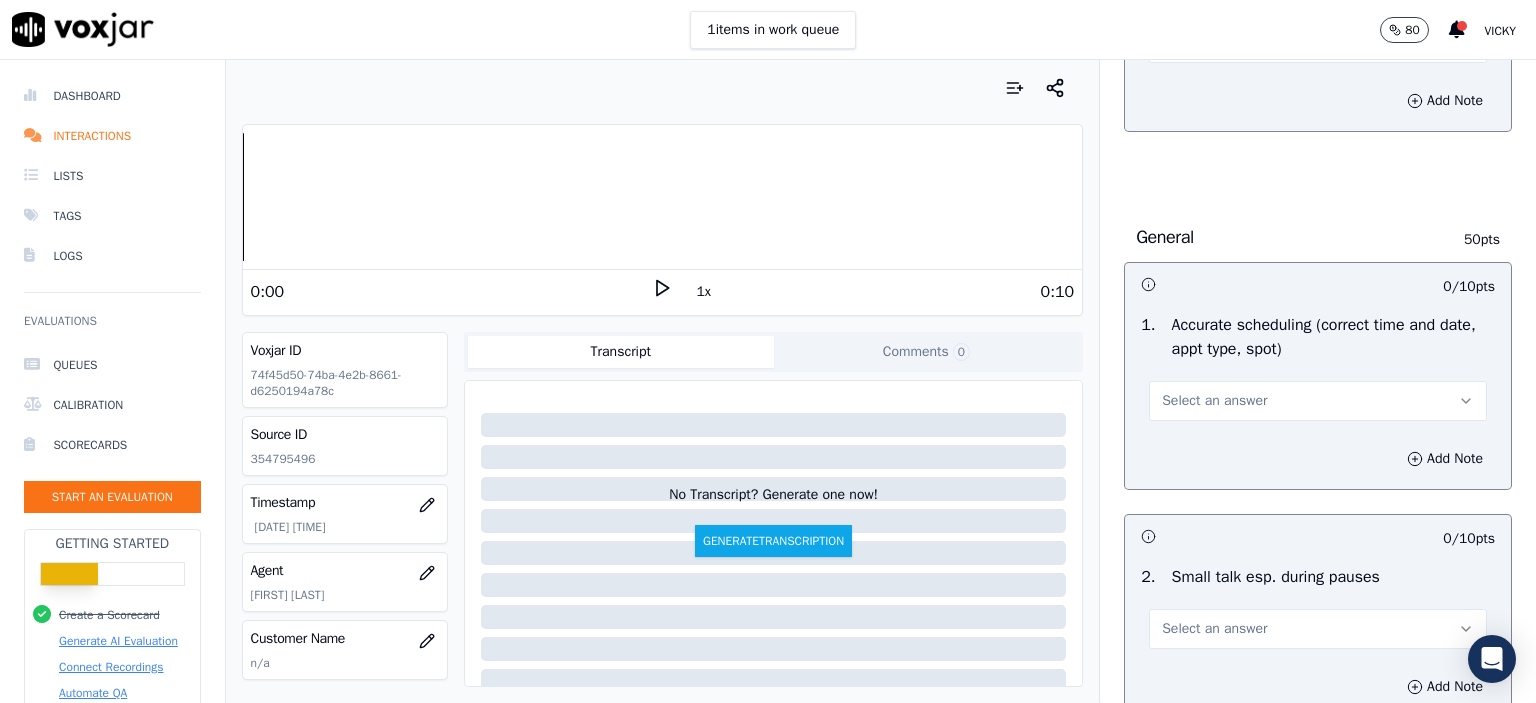 scroll, scrollTop: 1900, scrollLeft: 0, axis: vertical 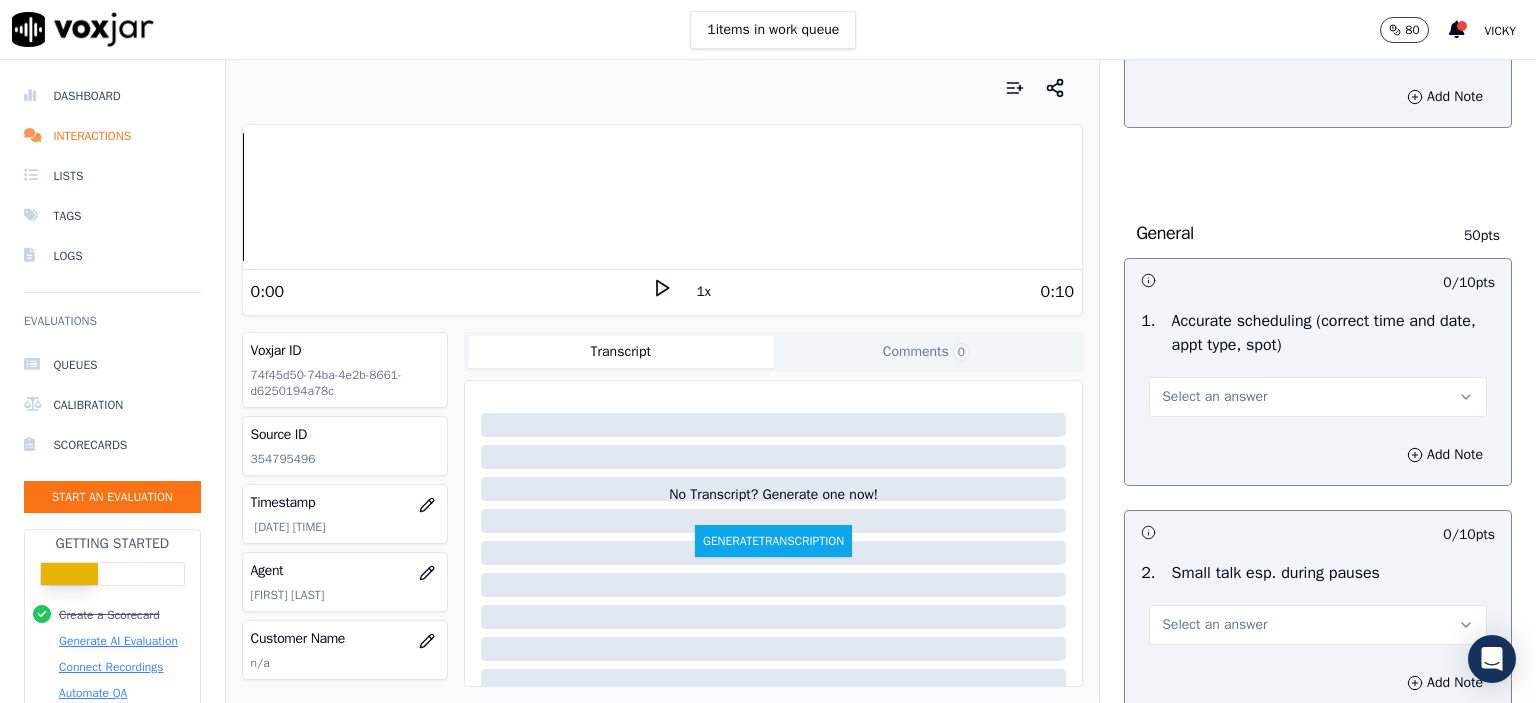 click on "Select an answer" at bounding box center (1318, 397) 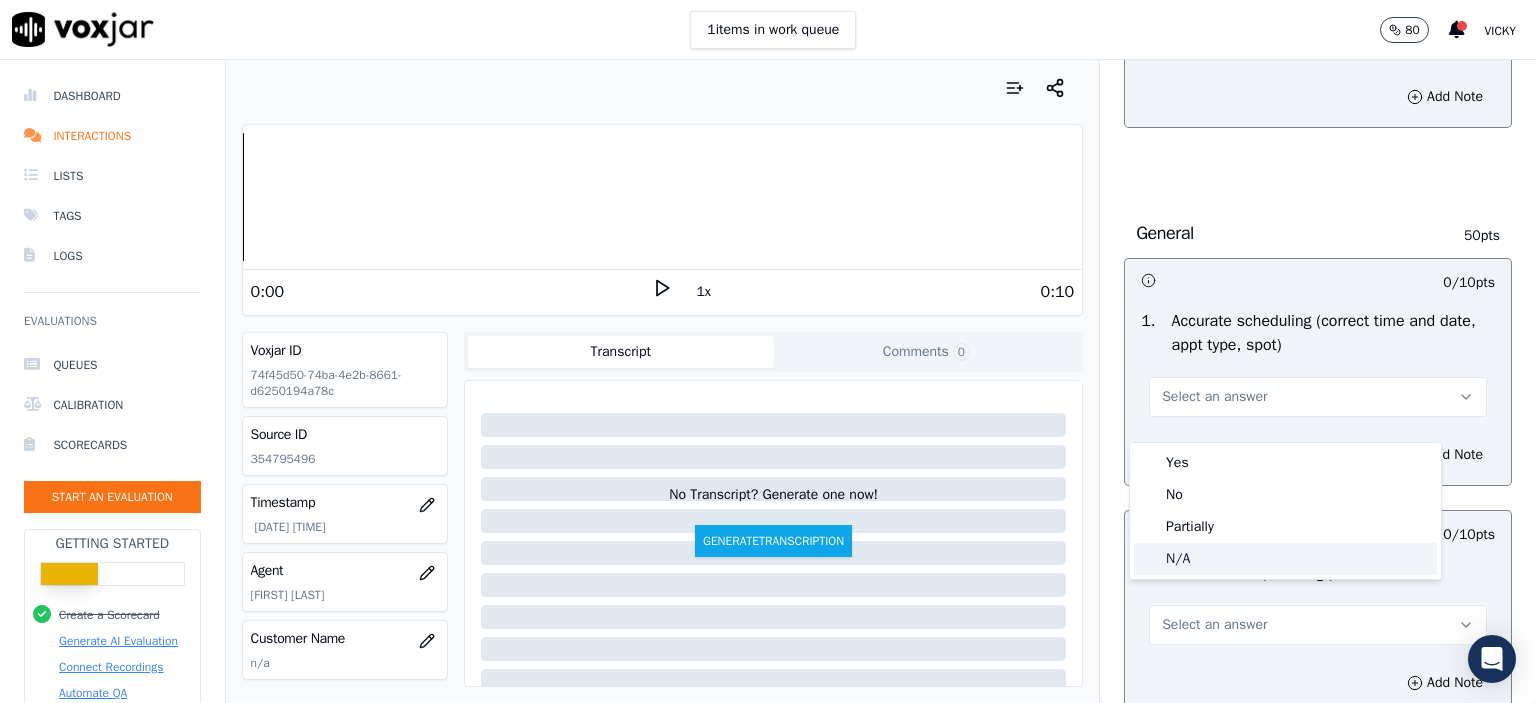 click on "N/A" 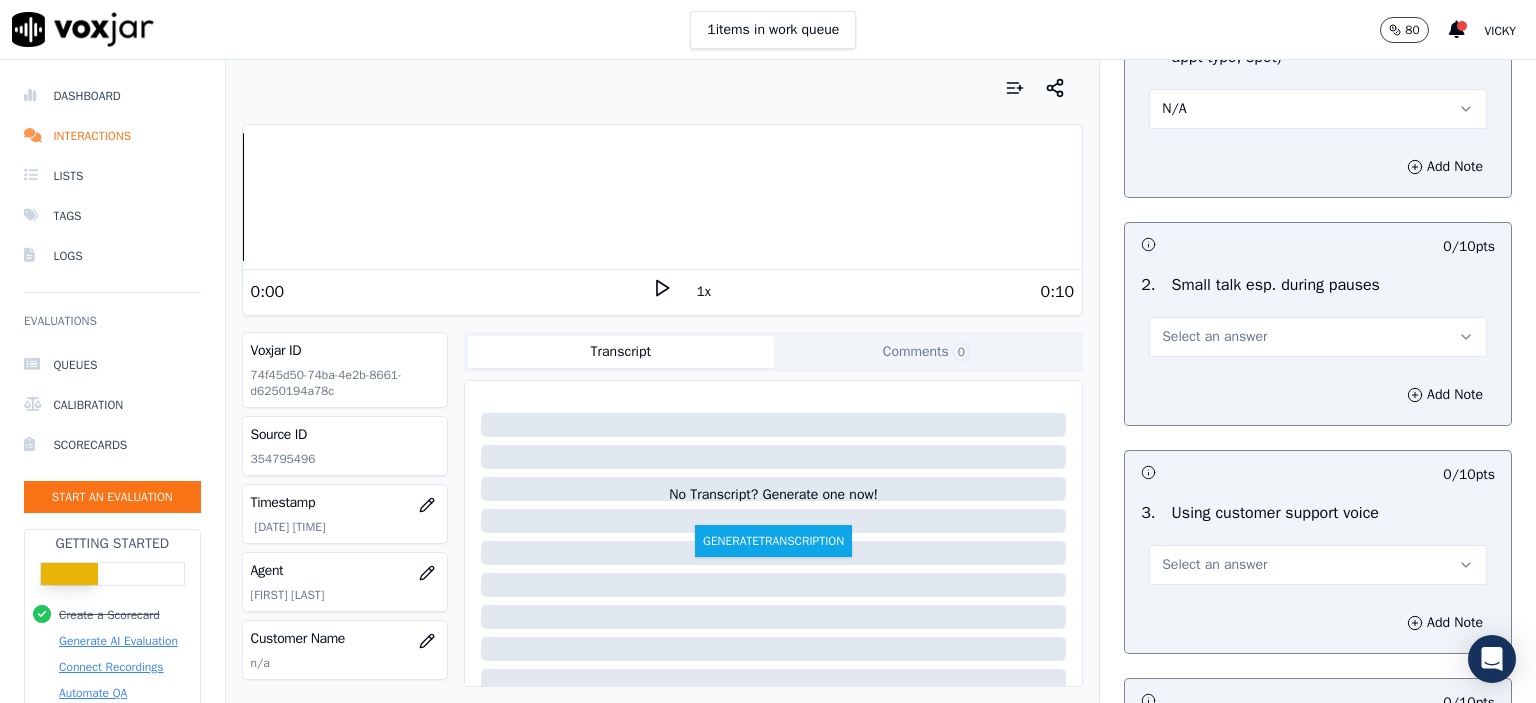 scroll, scrollTop: 2200, scrollLeft: 0, axis: vertical 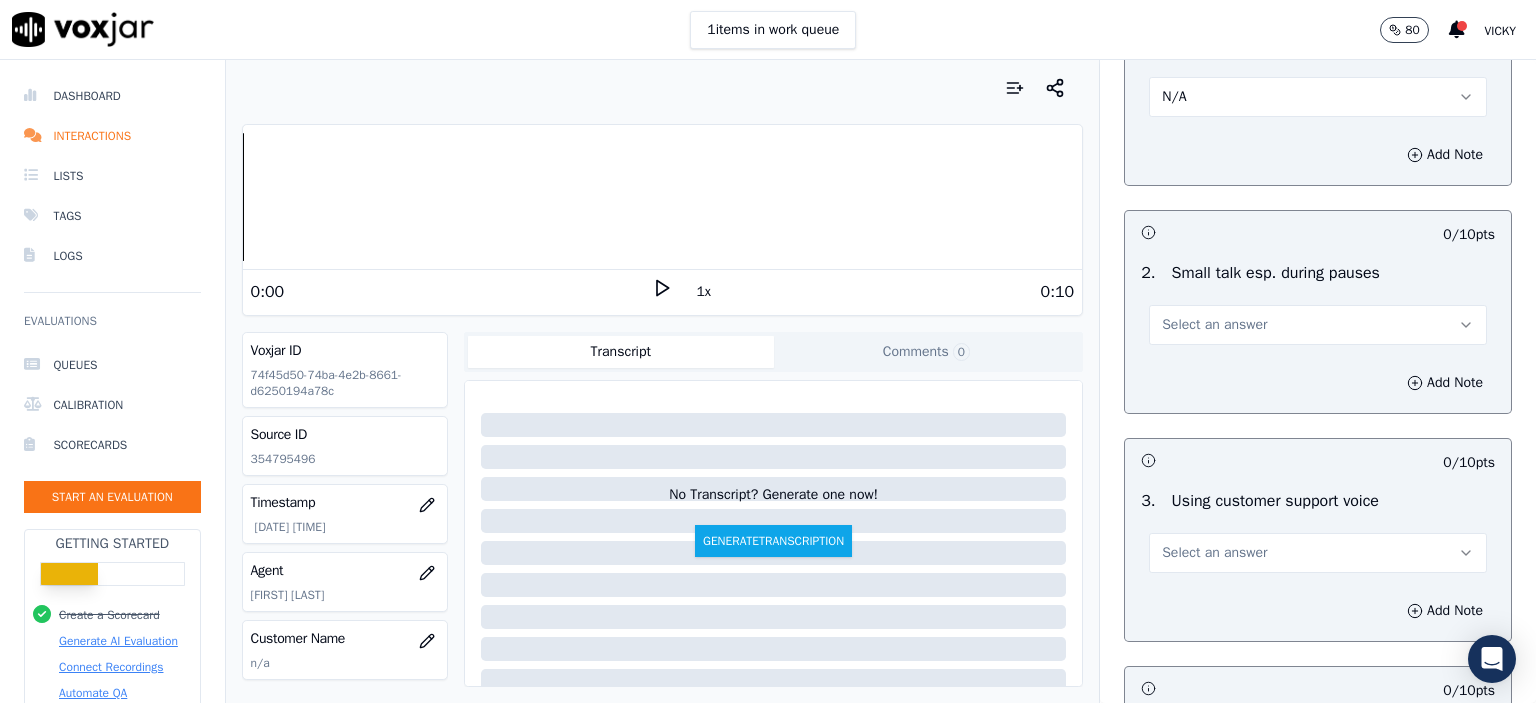 click on "Select an answer" at bounding box center (1214, 325) 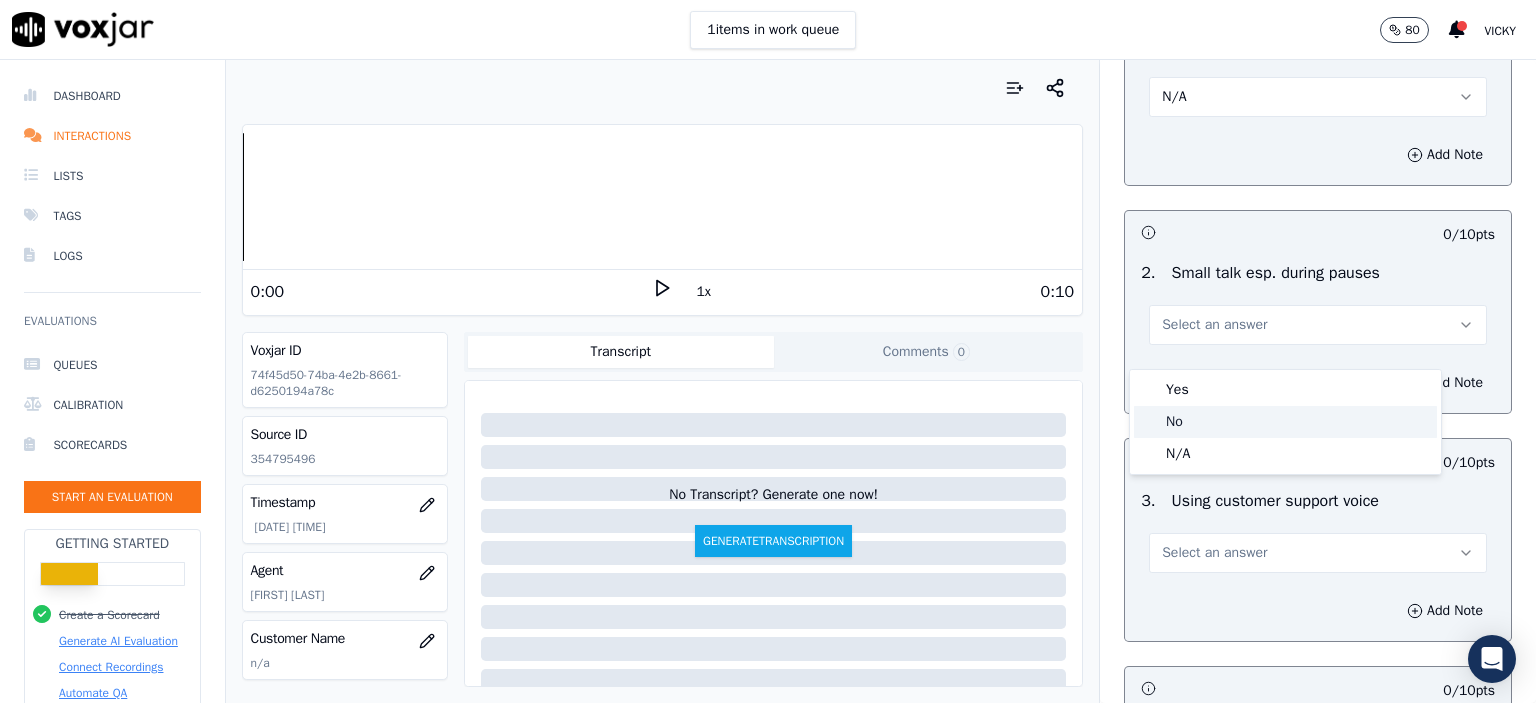 click on "No" 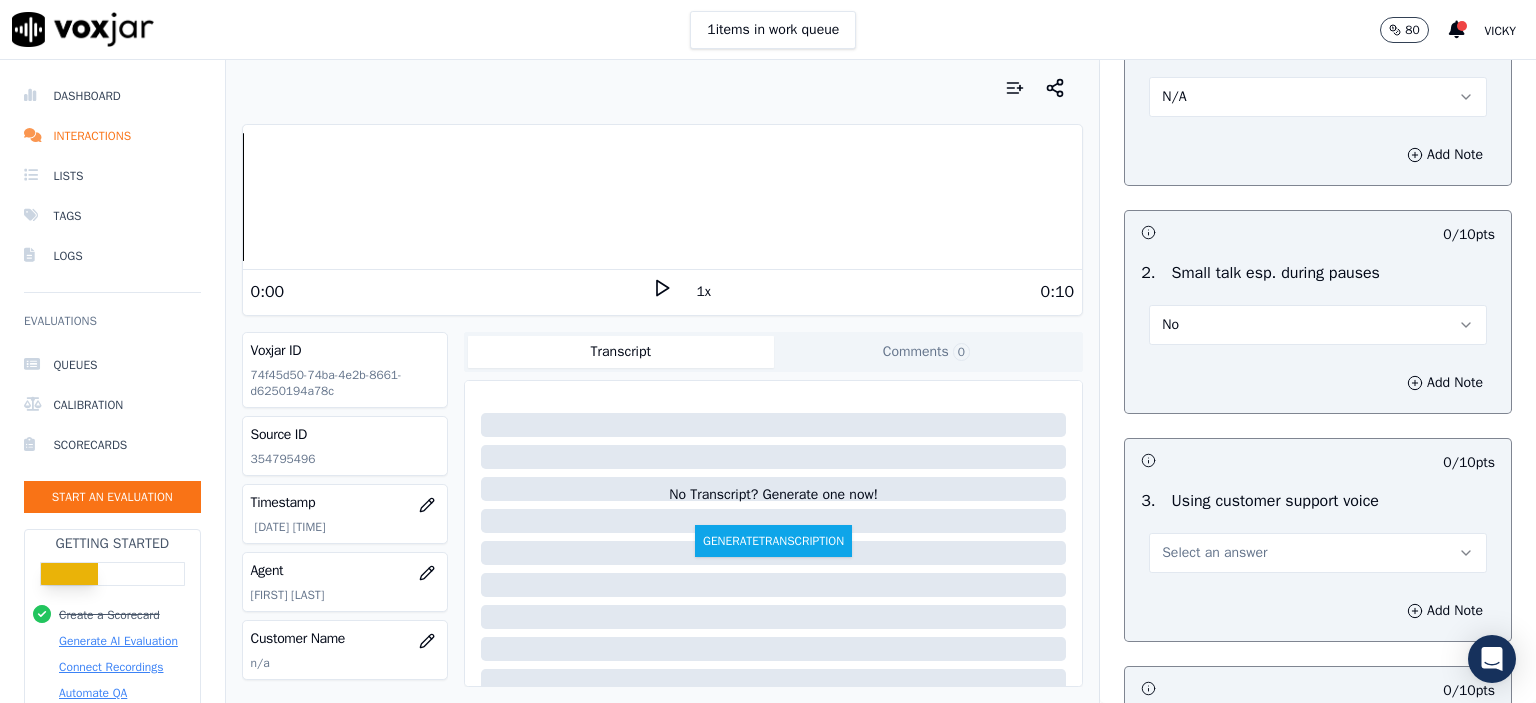 click on "Select an answer" at bounding box center (1318, 553) 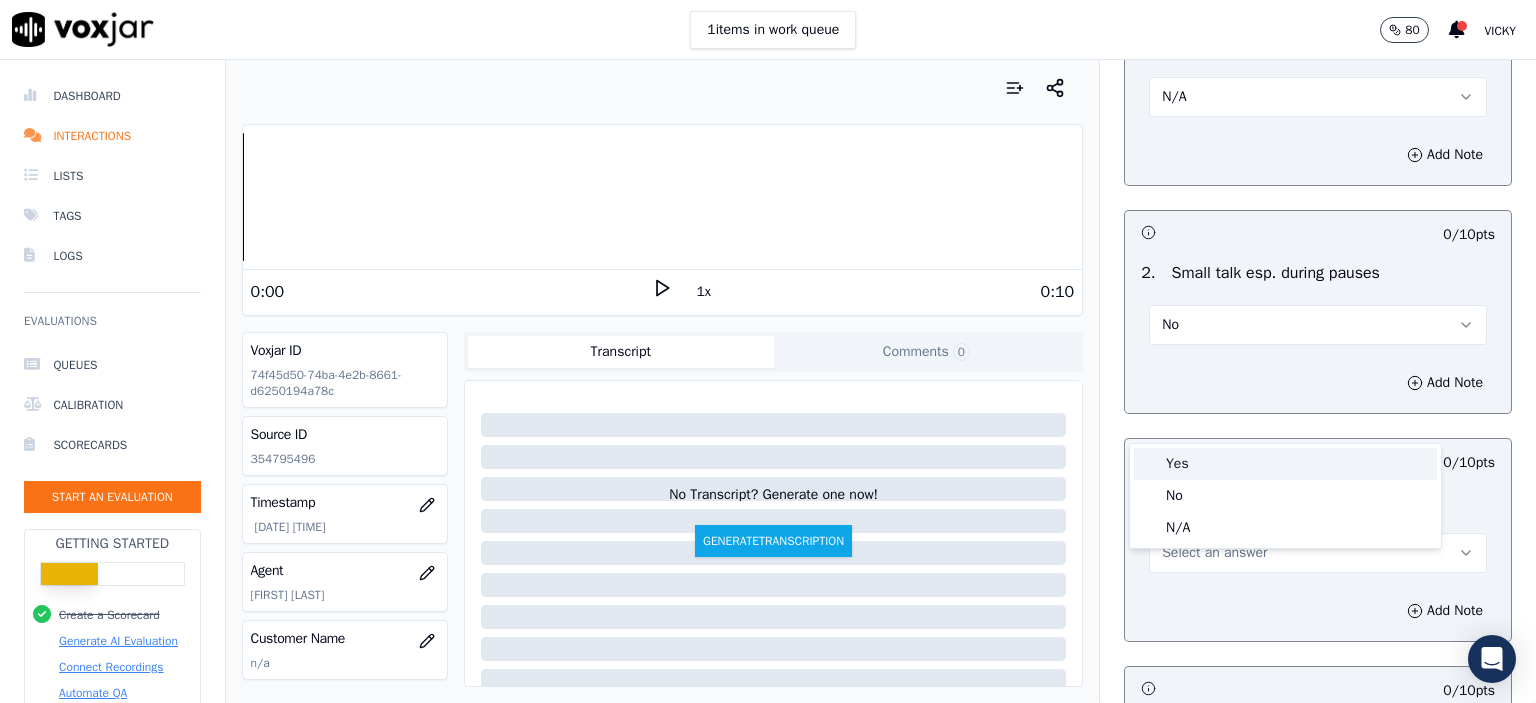 click on "Yes" at bounding box center (1285, 464) 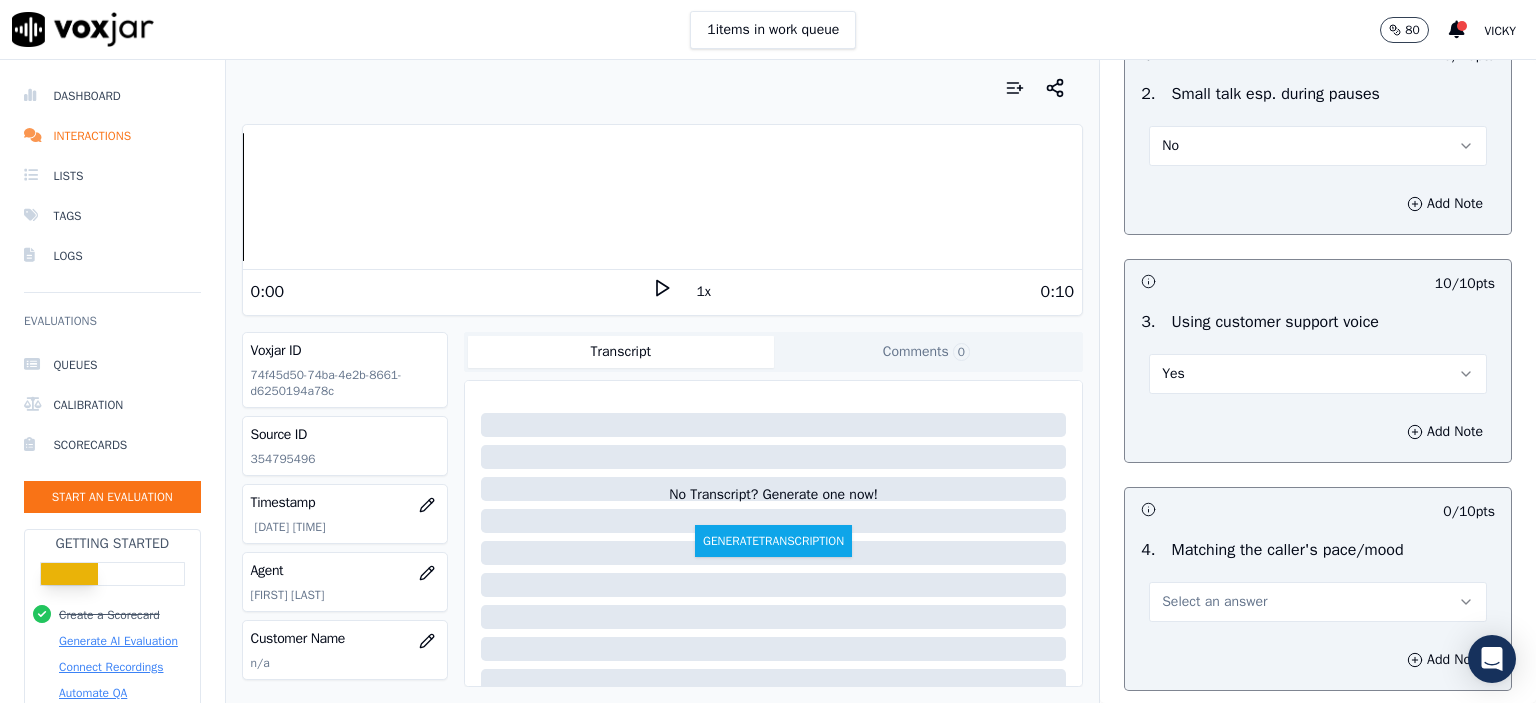 scroll, scrollTop: 2400, scrollLeft: 0, axis: vertical 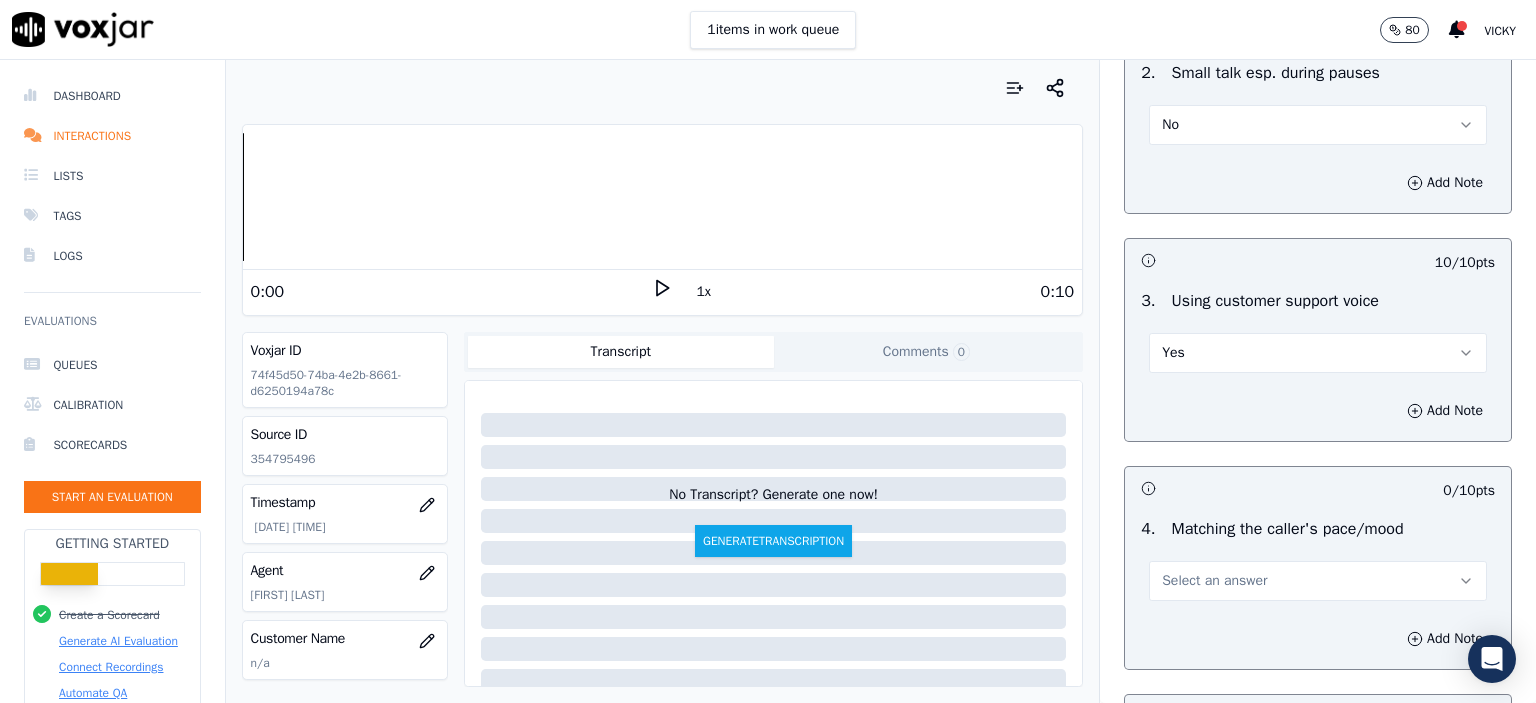 click on "Select an answer" at bounding box center [1214, 581] 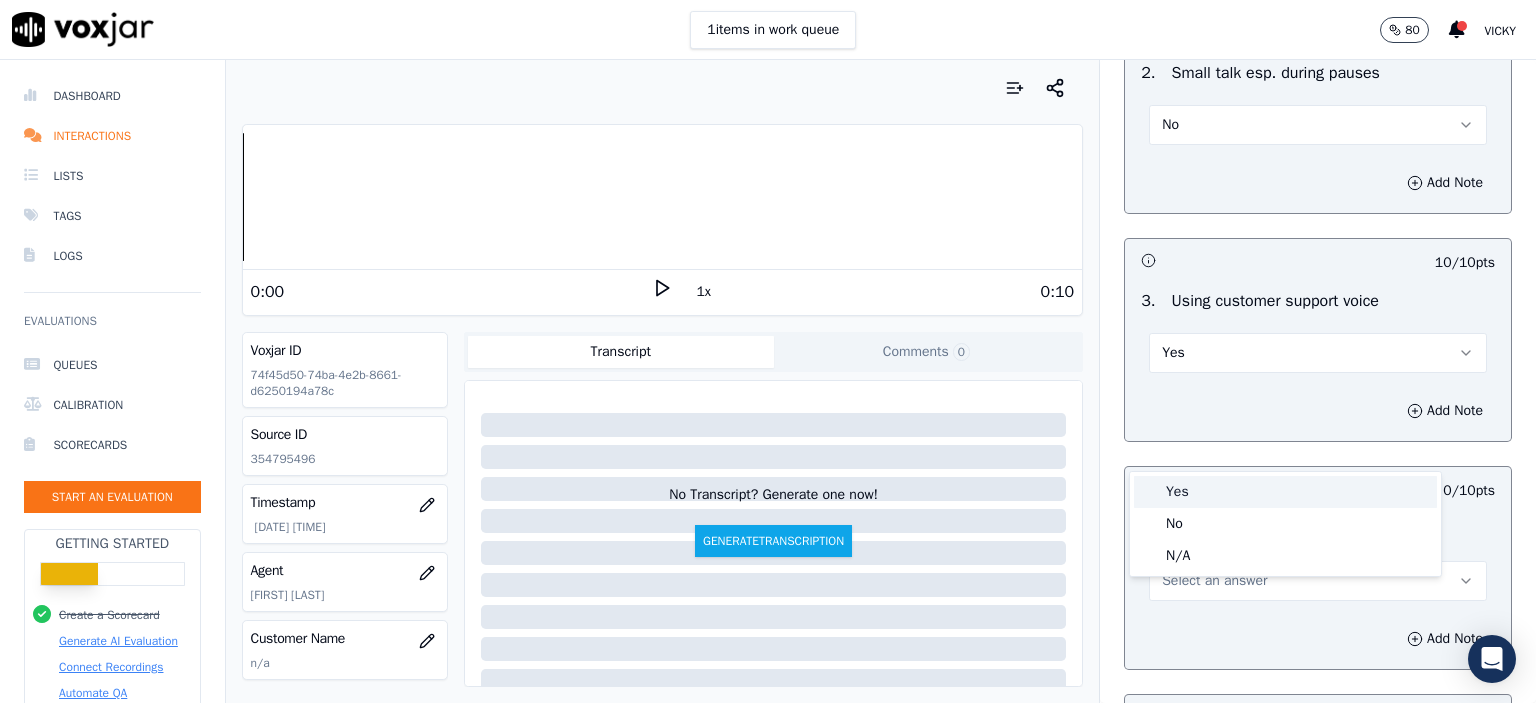 click on "Yes" at bounding box center [1285, 492] 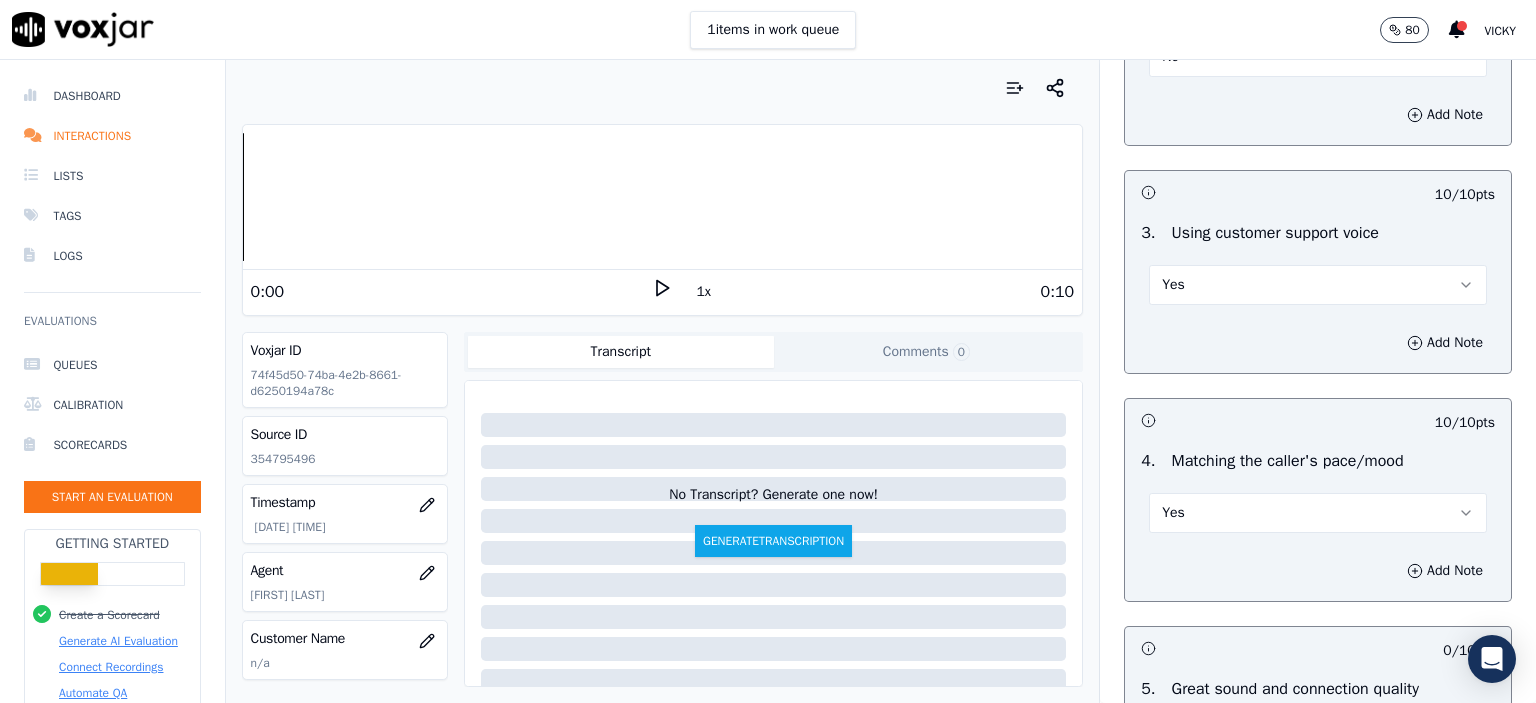 scroll, scrollTop: 2700, scrollLeft: 0, axis: vertical 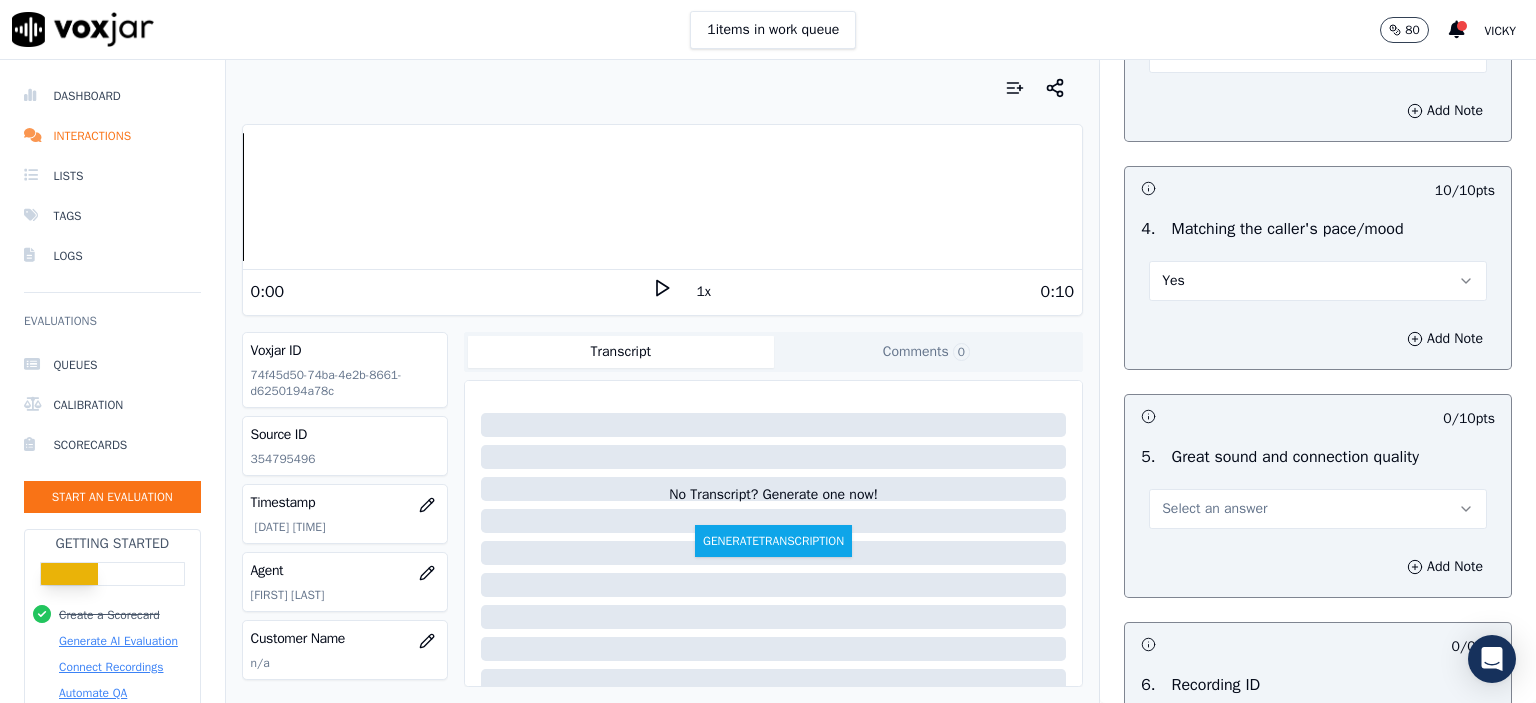 click on "Select an answer" at bounding box center [1318, 509] 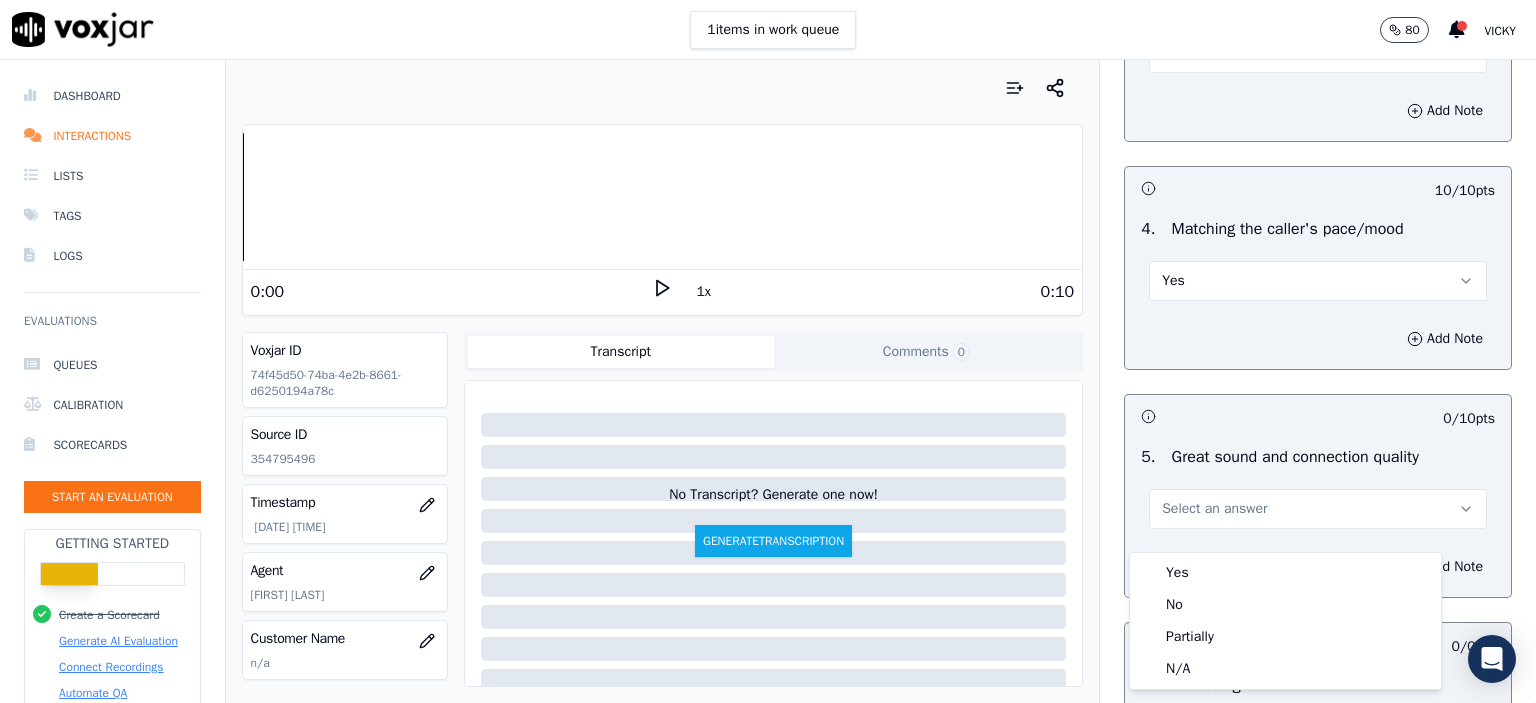 click on "Yes" at bounding box center [1285, 573] 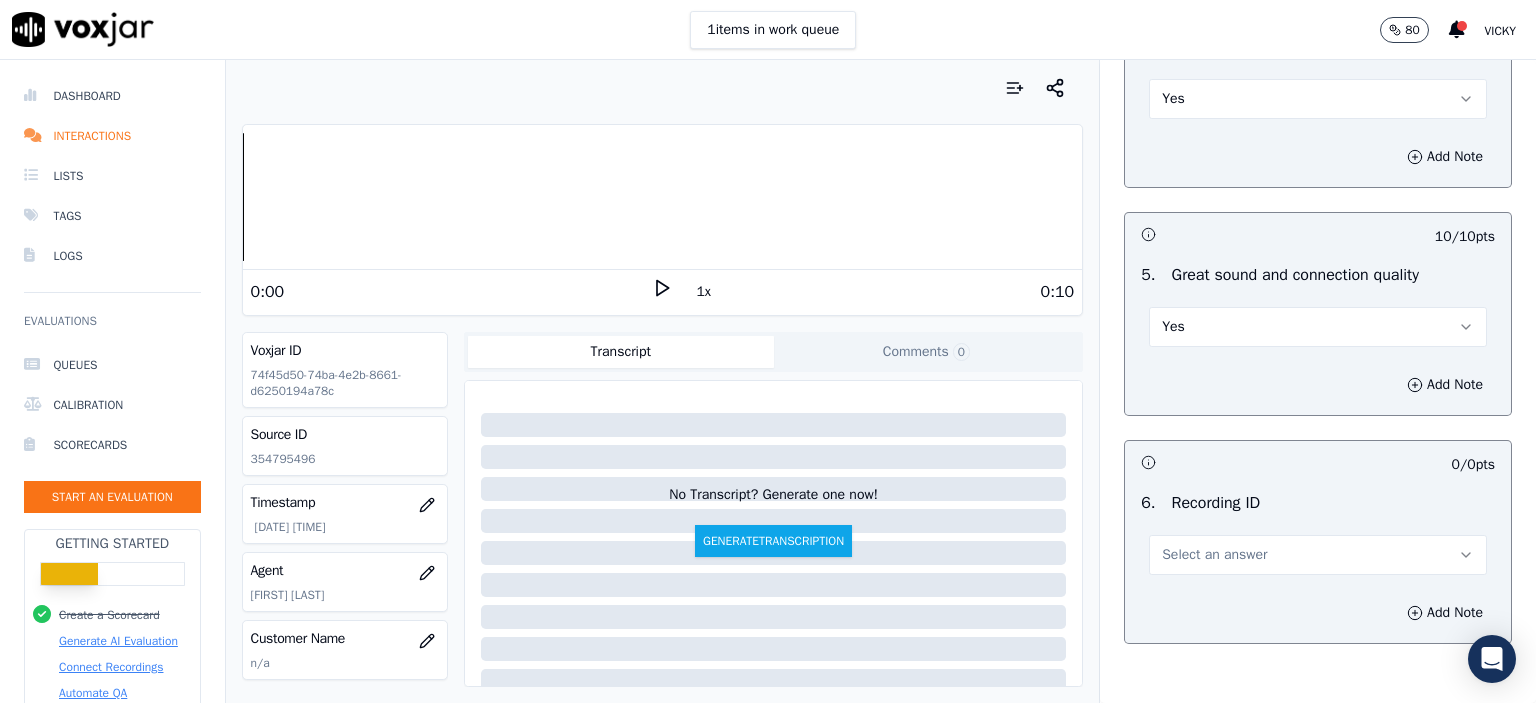 scroll, scrollTop: 2900, scrollLeft: 0, axis: vertical 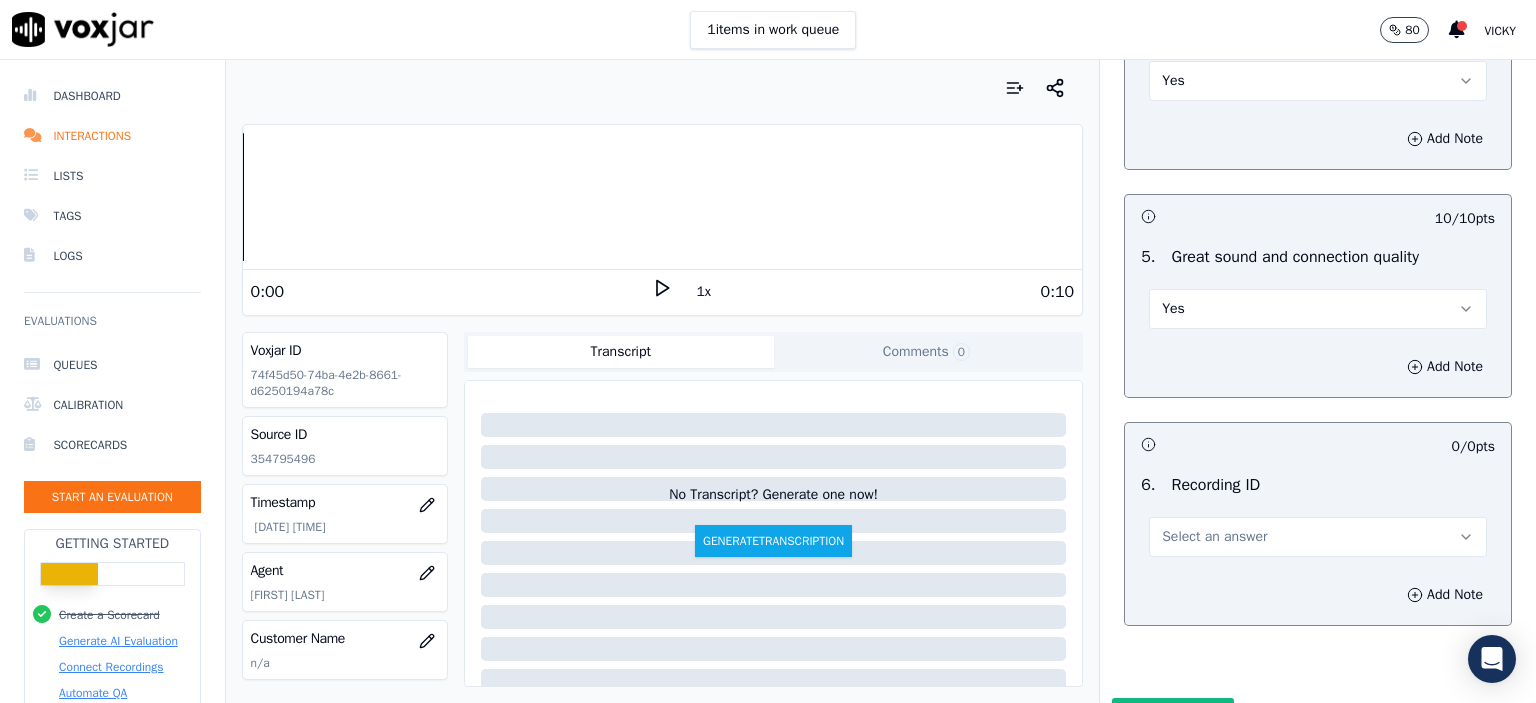 click on "Select an answer" at bounding box center [1318, 537] 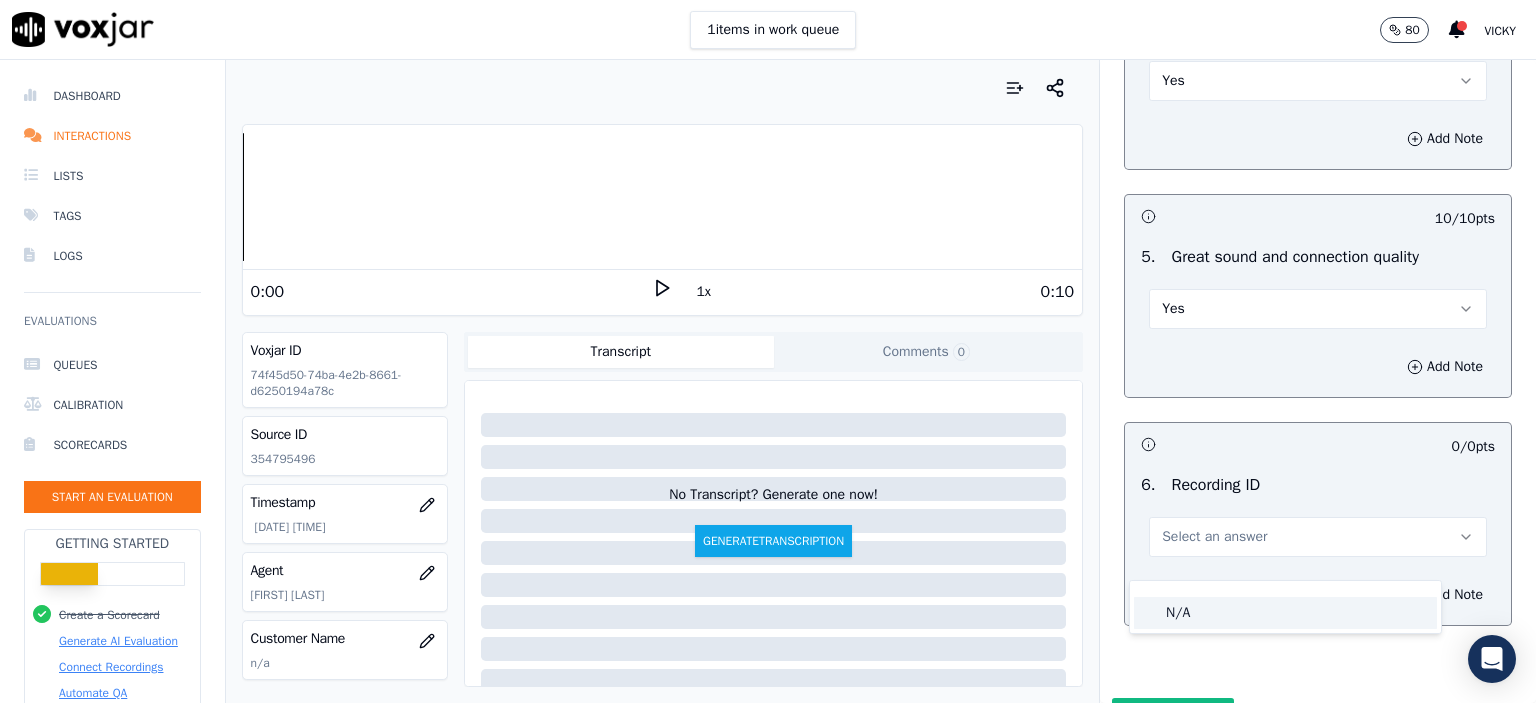 click on "N/A" 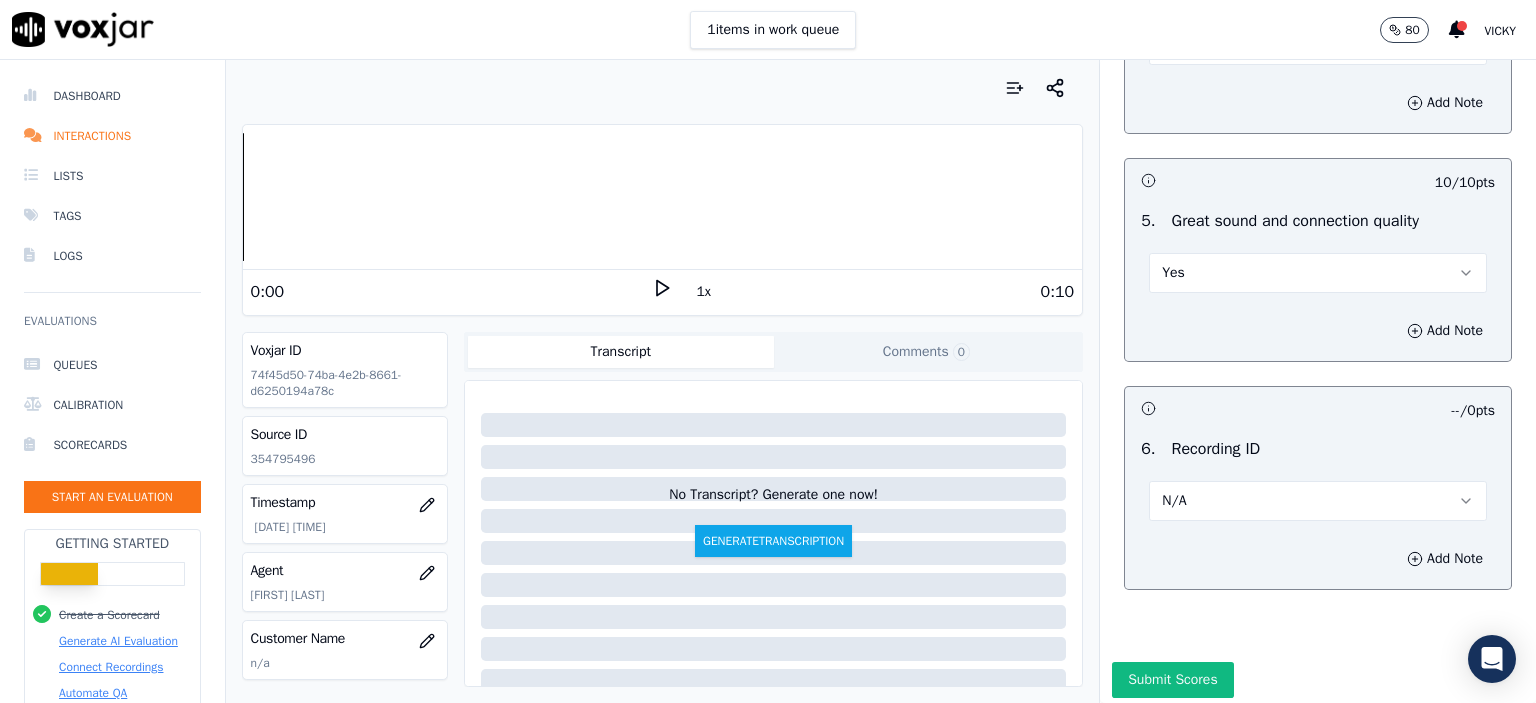scroll, scrollTop: 3007, scrollLeft: 0, axis: vertical 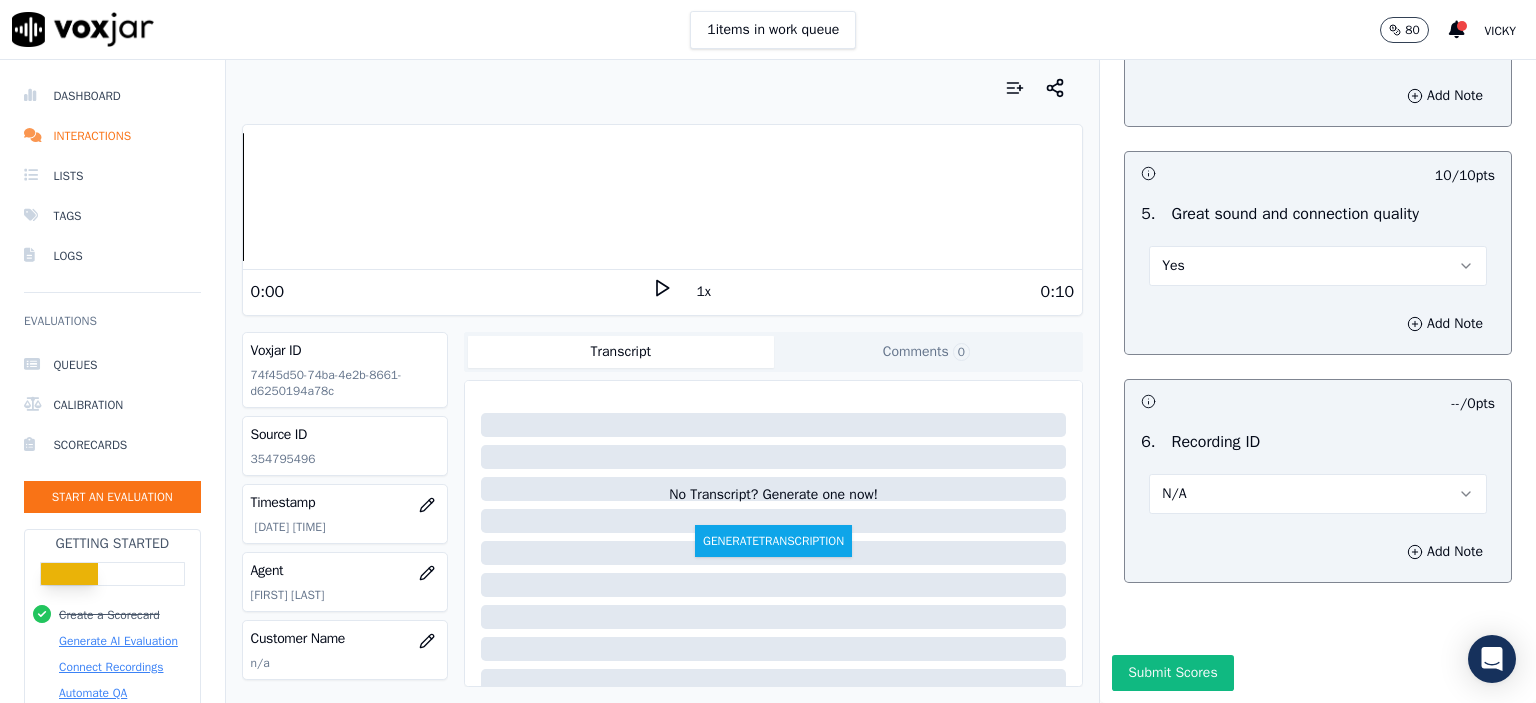click on "354795496" 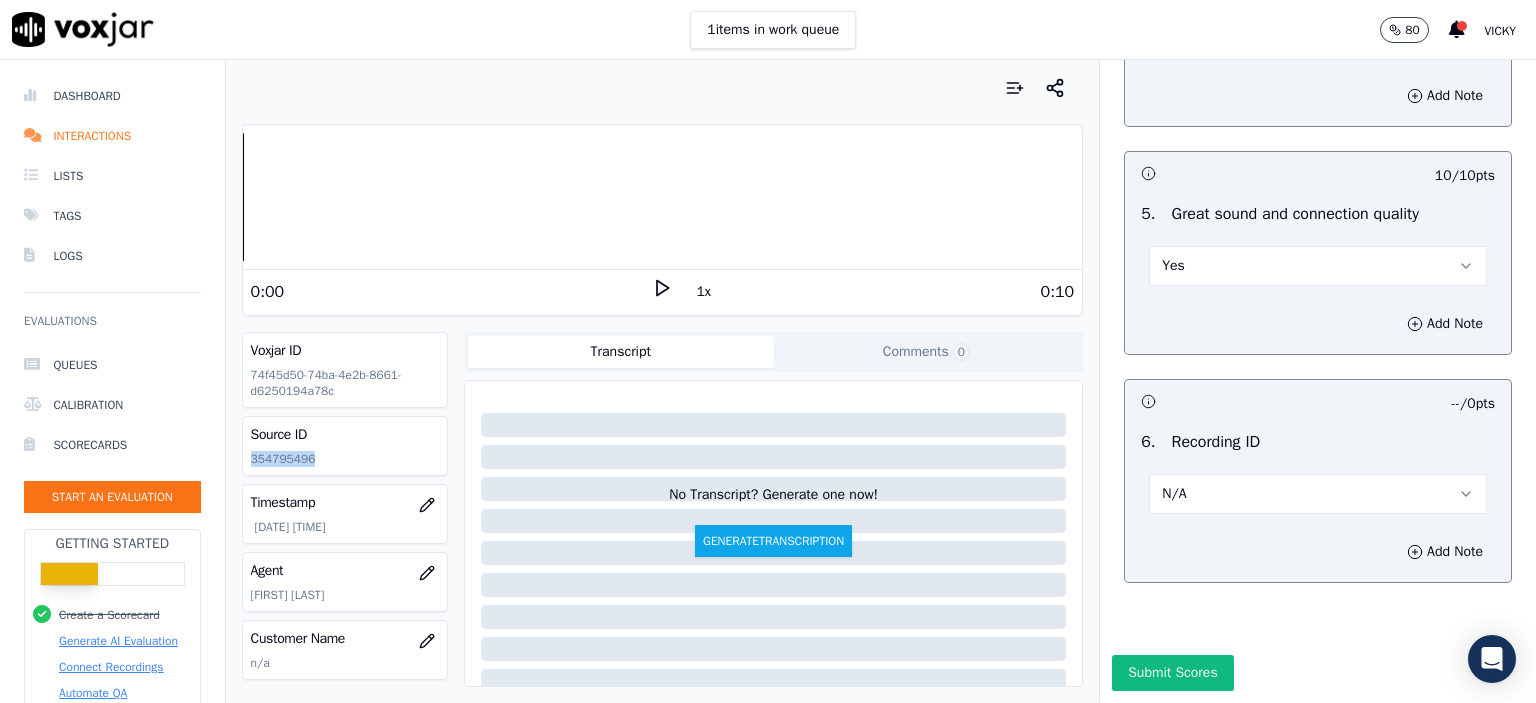click on "354795496" 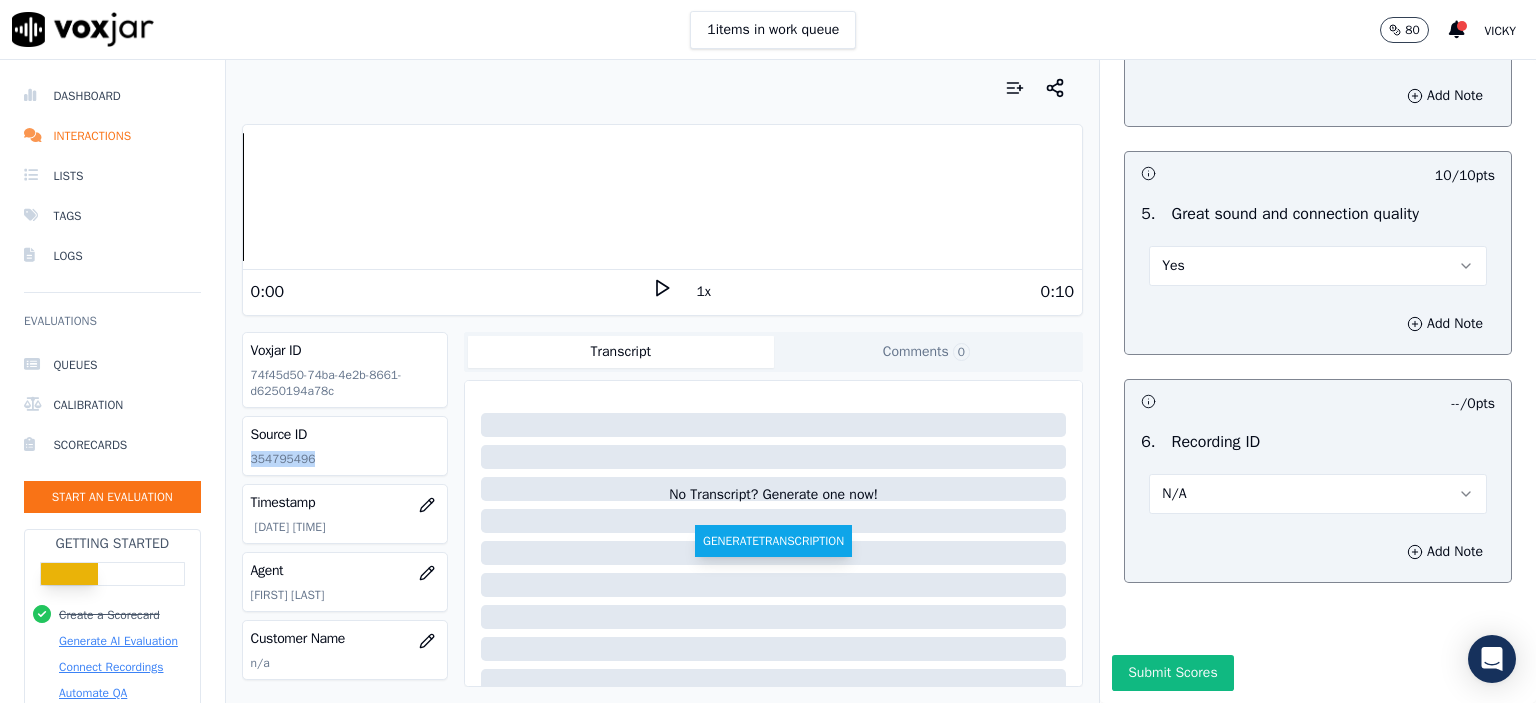 copy on "354795496" 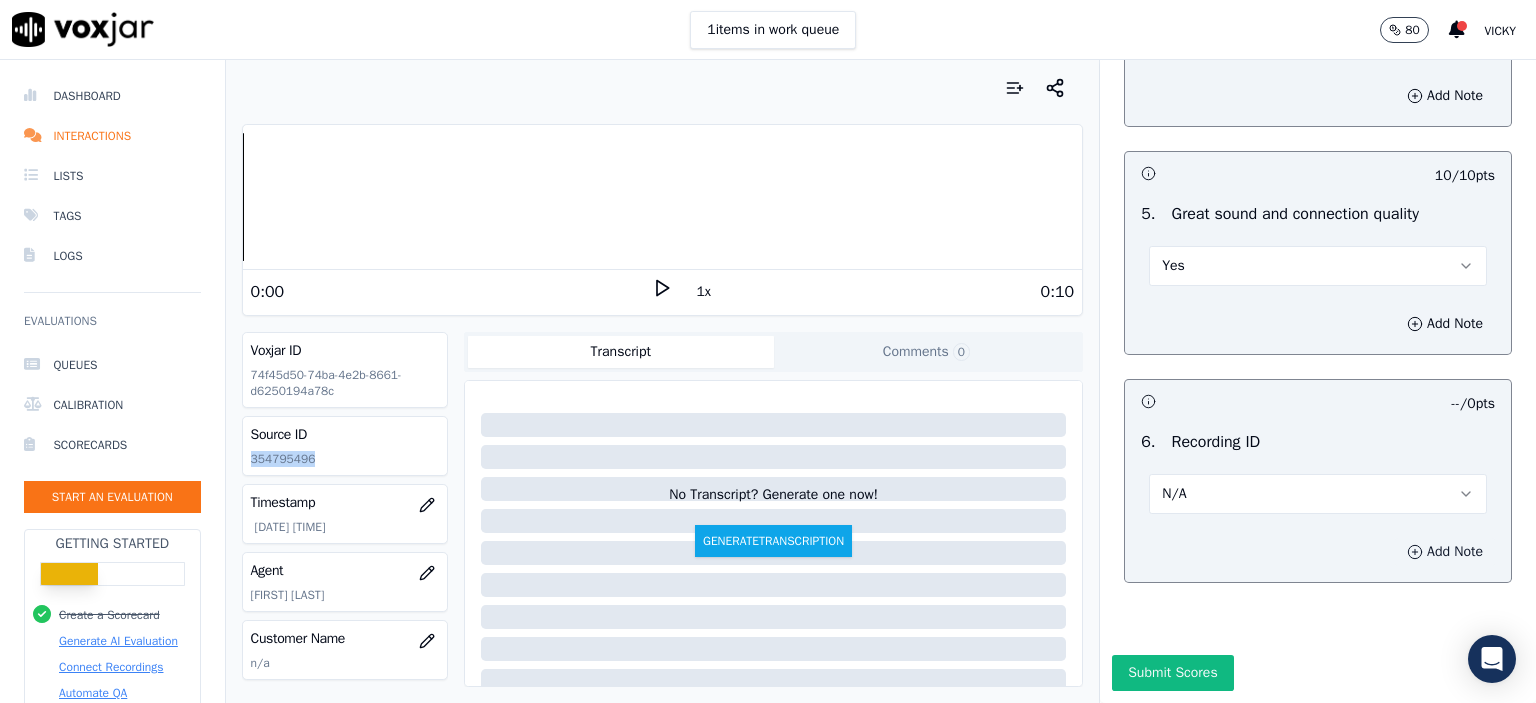 click 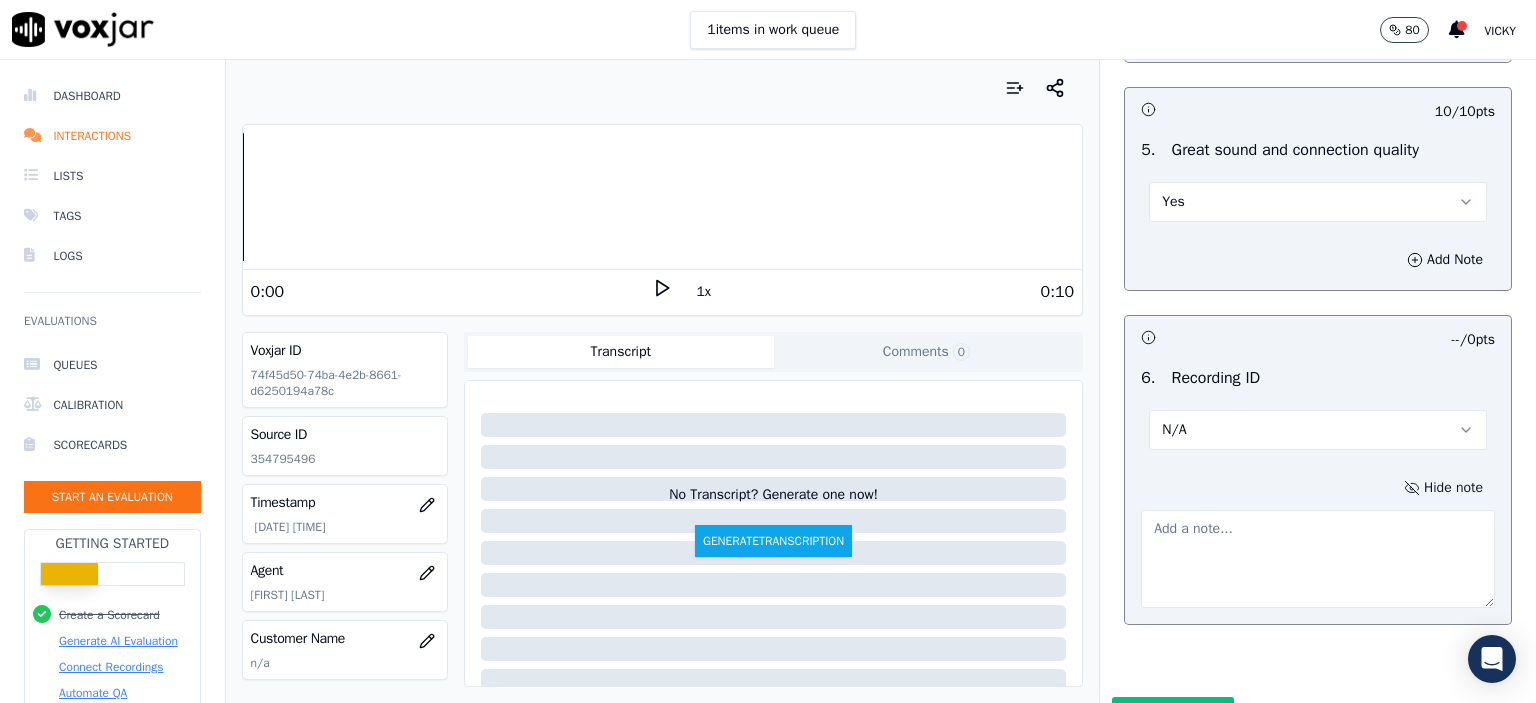 click at bounding box center [1318, 559] 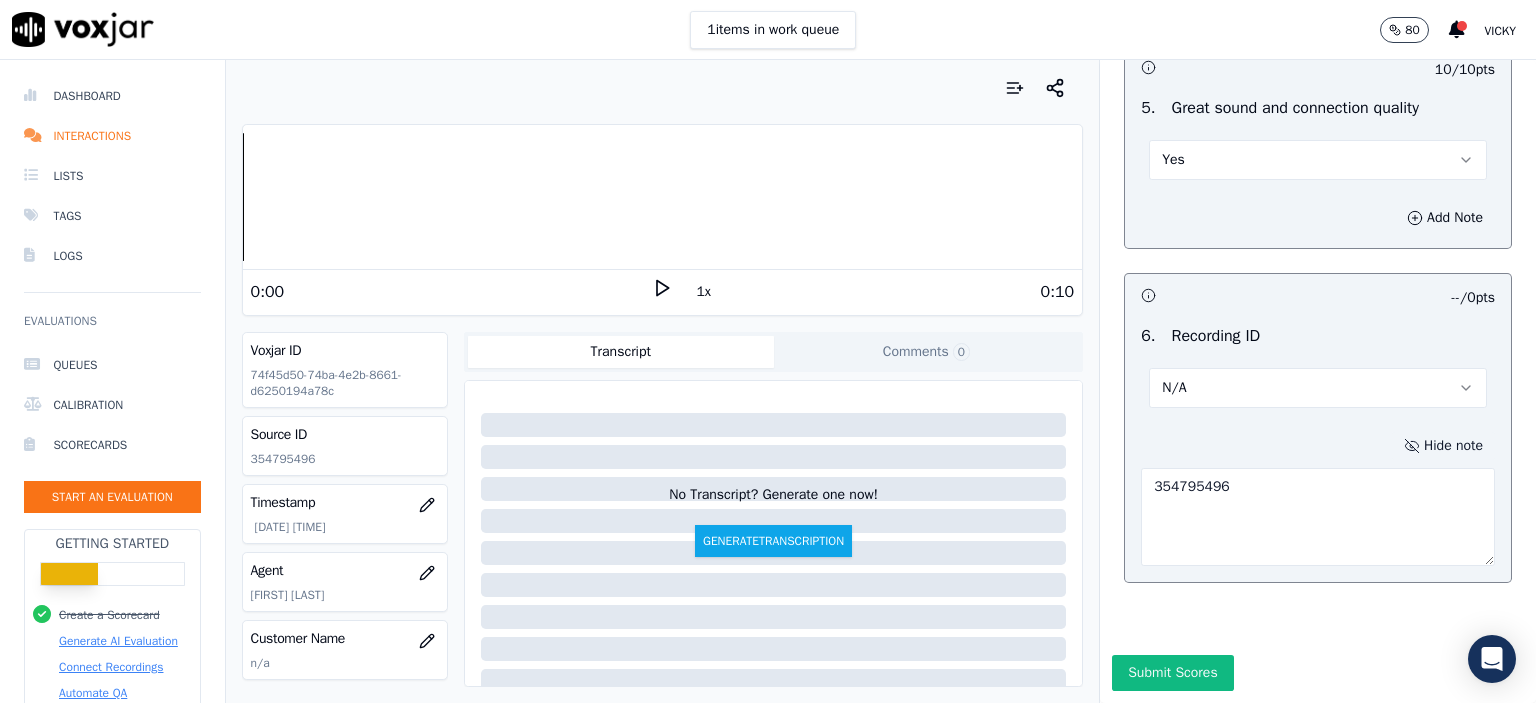 scroll, scrollTop: 3112, scrollLeft: 0, axis: vertical 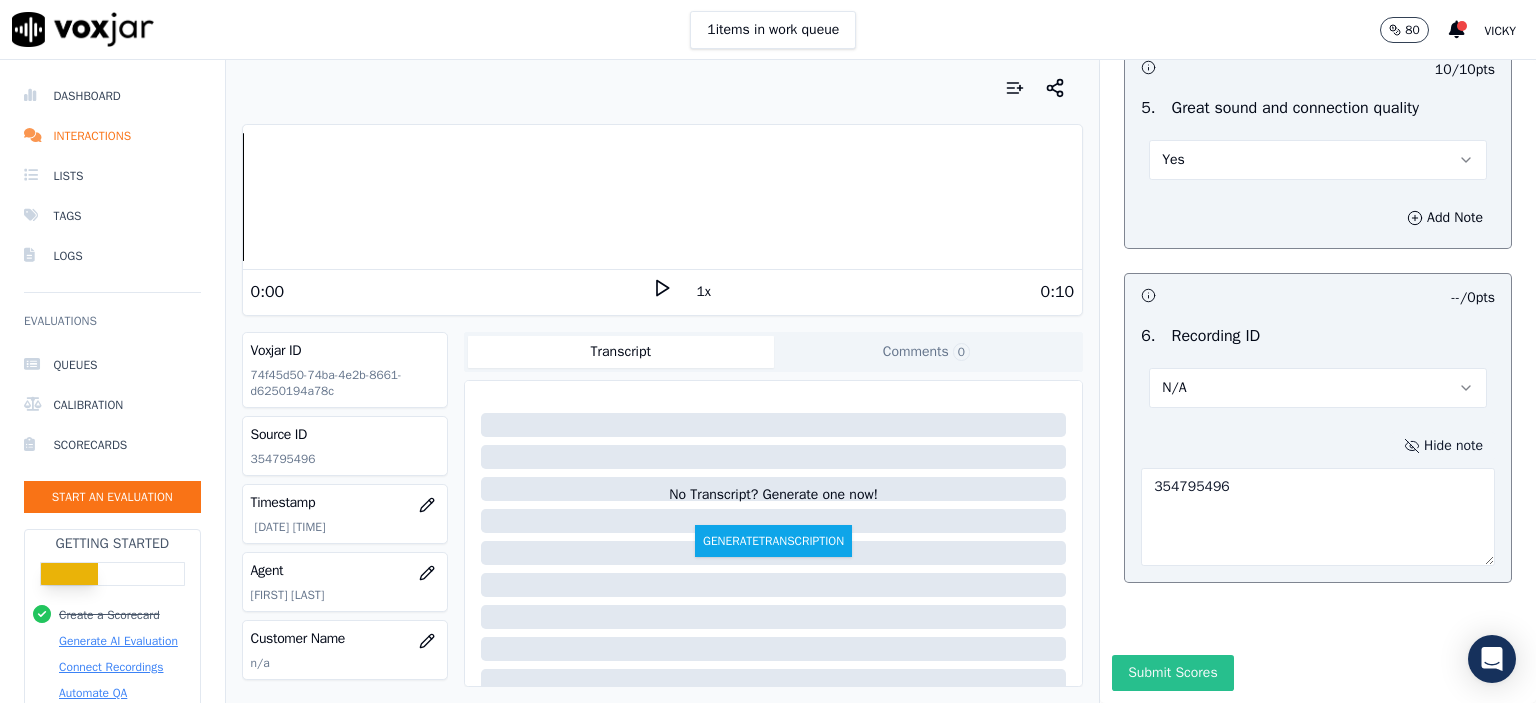 type on "354795496" 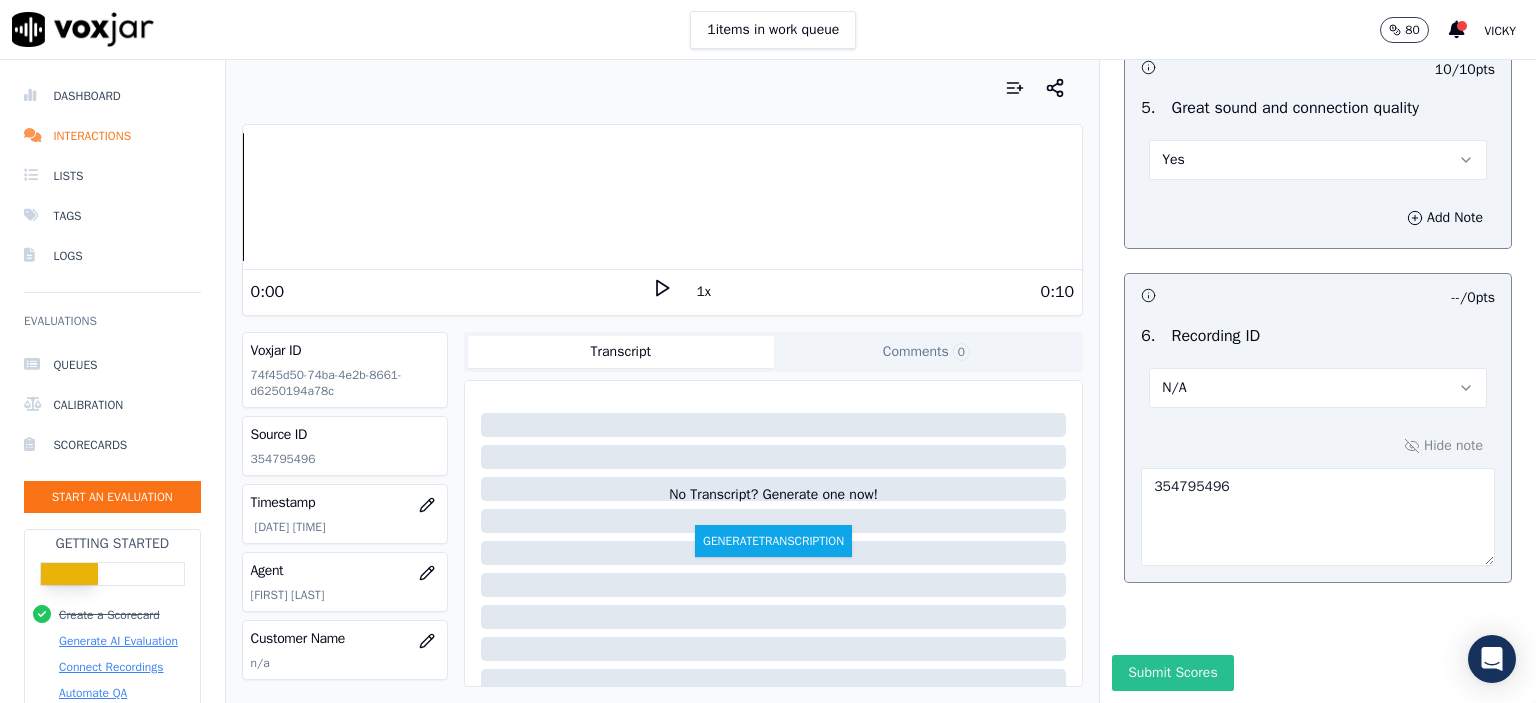 click on "Submit Scores" at bounding box center (1172, 673) 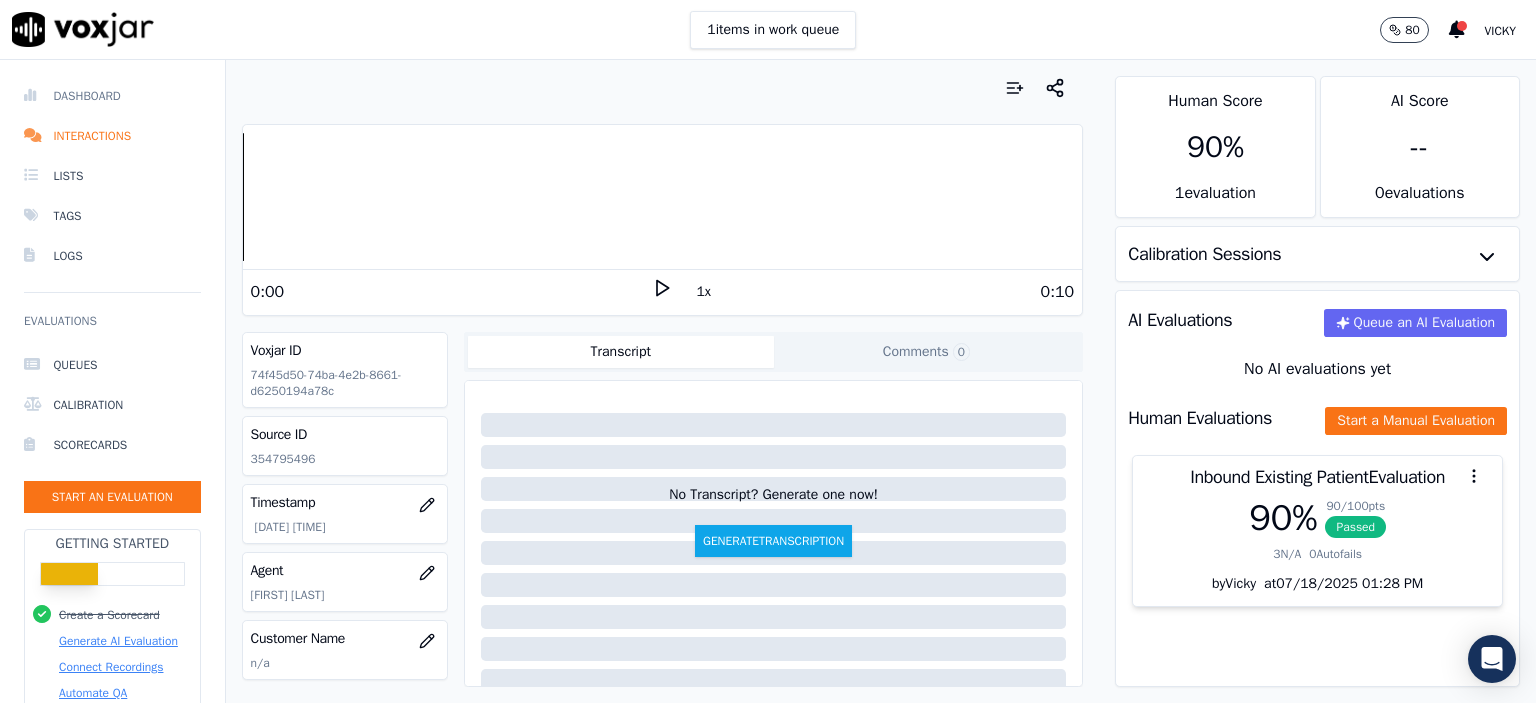 click on "Dashboard" at bounding box center [112, 96] 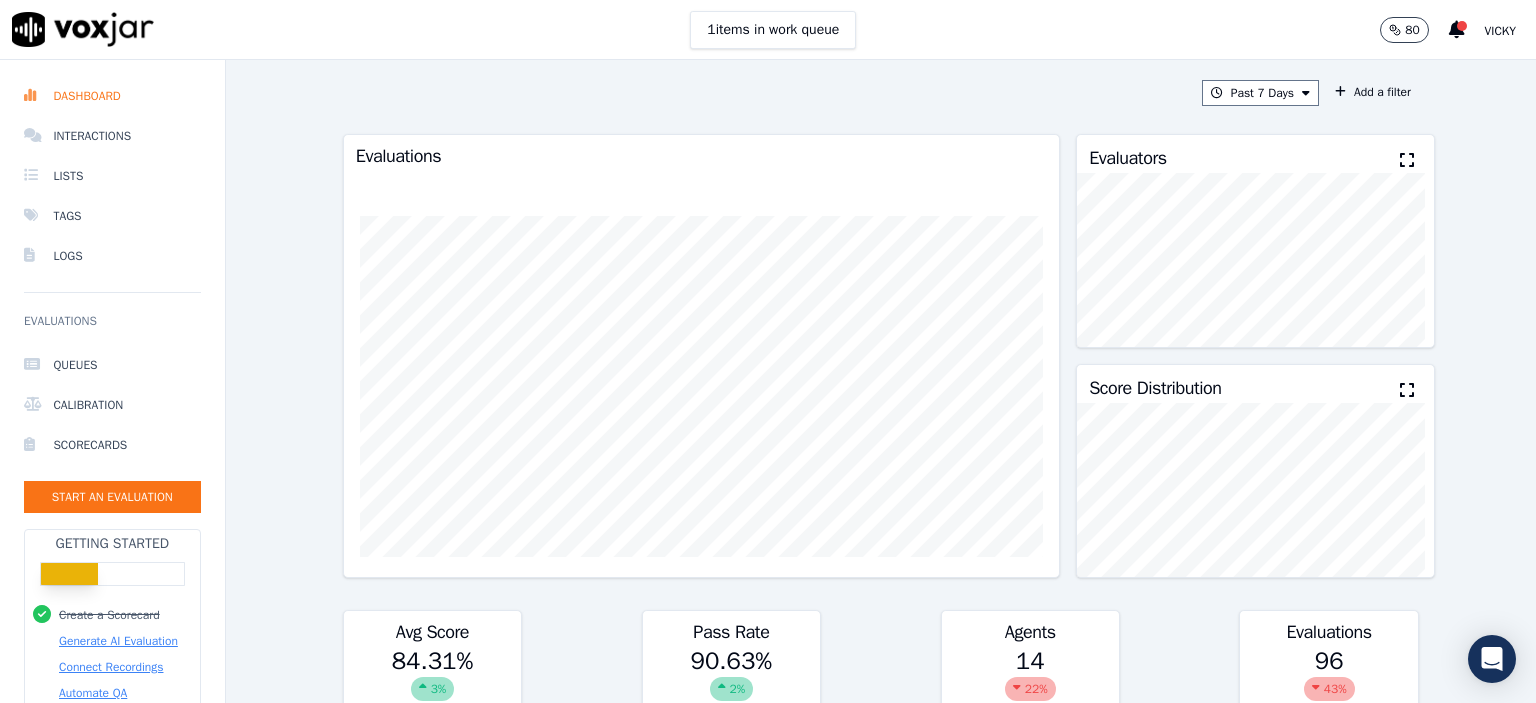 scroll, scrollTop: 0, scrollLeft: 0, axis: both 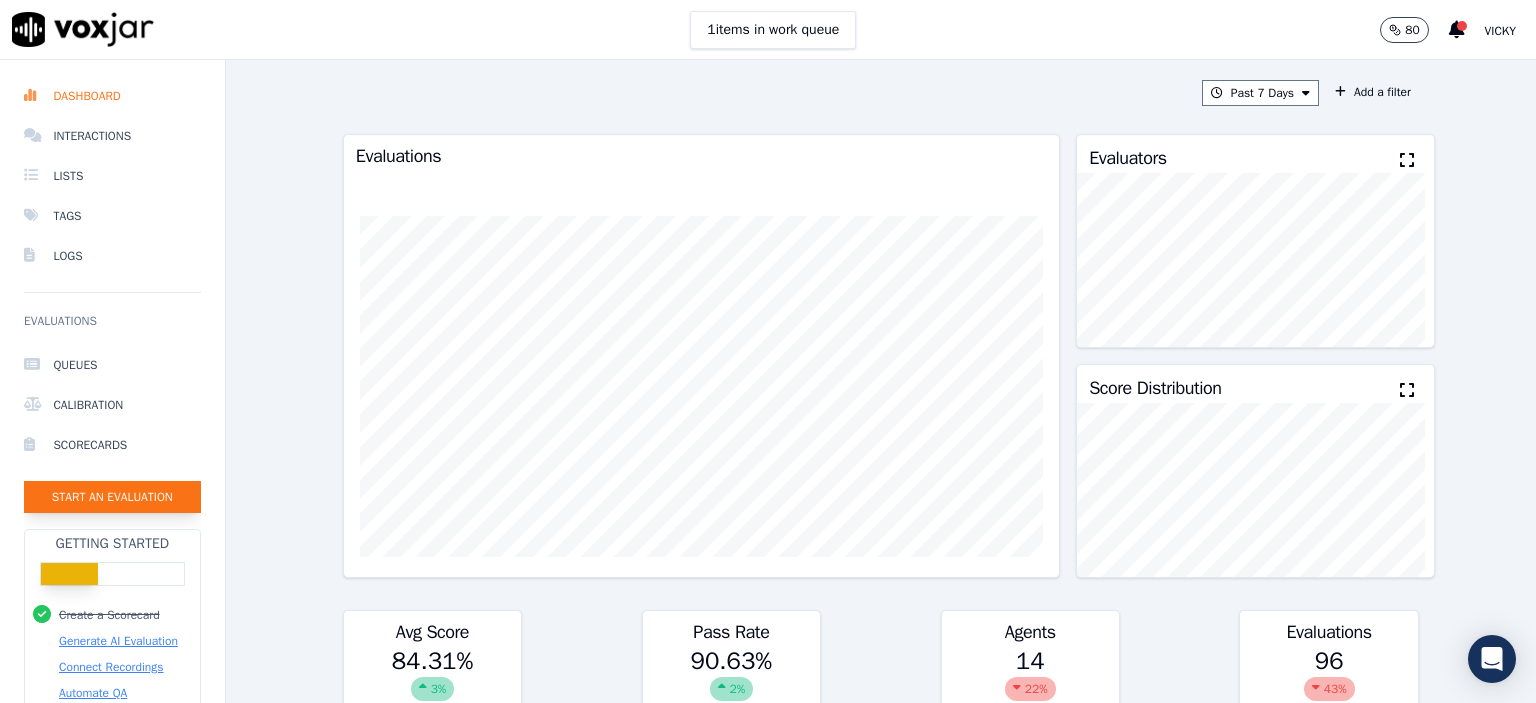 click on "Start an Evaluation" 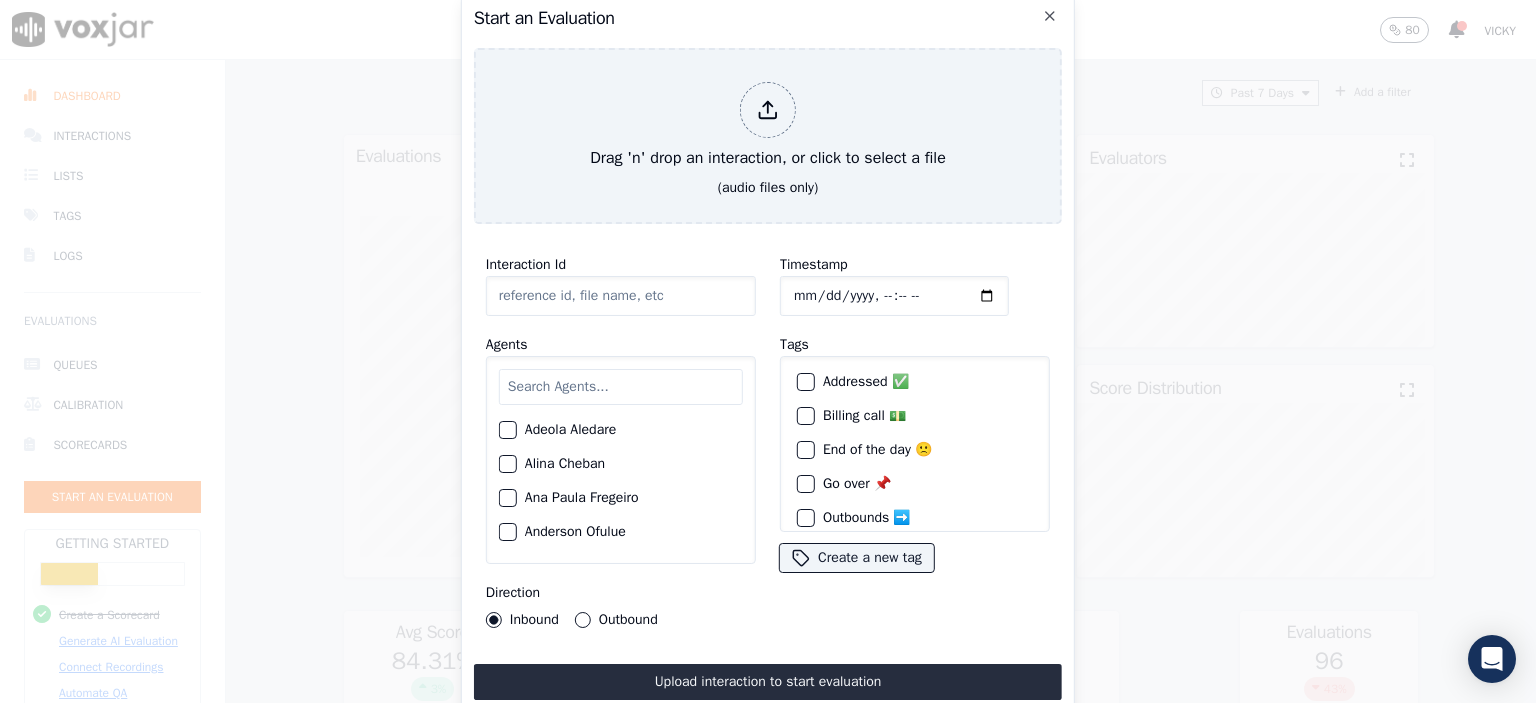 click on "Interaction Id" 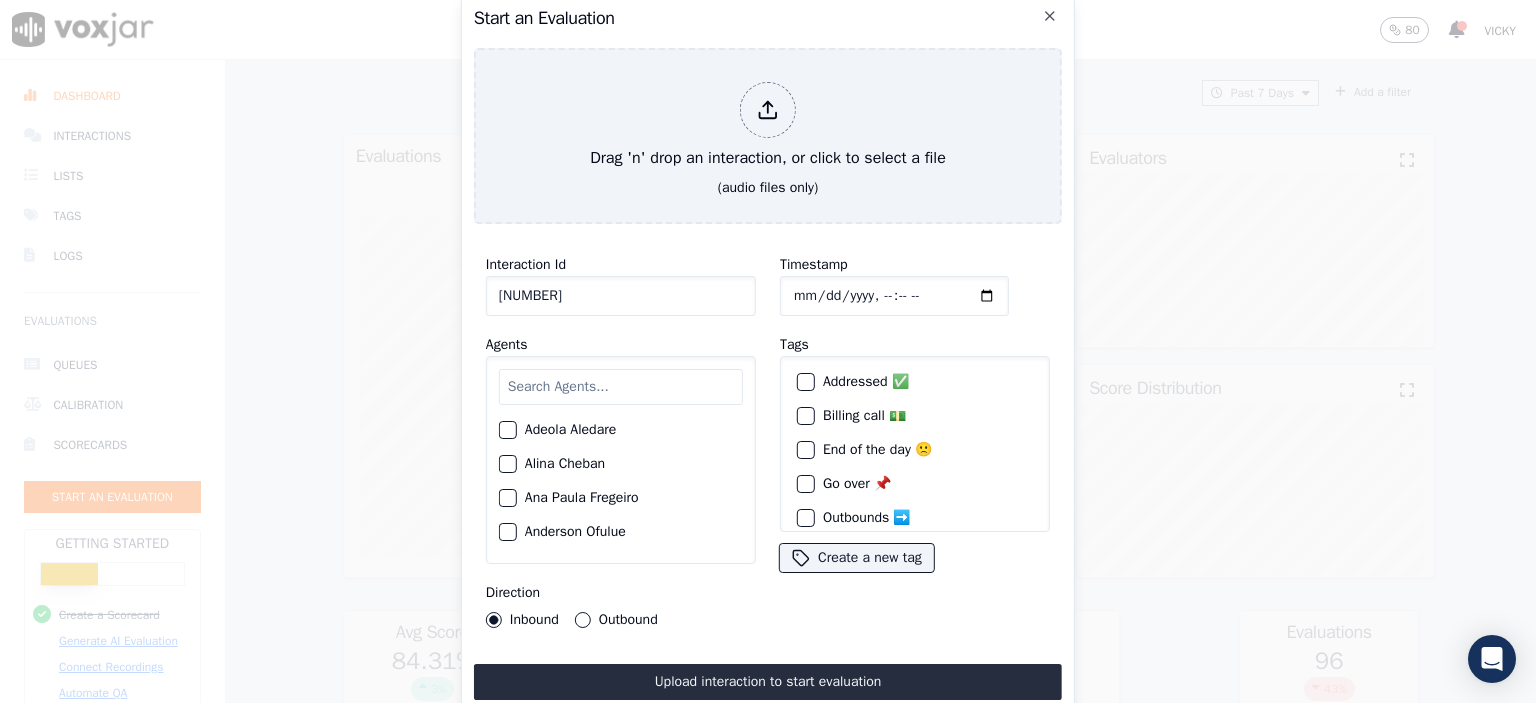 type on "[NUMBER]" 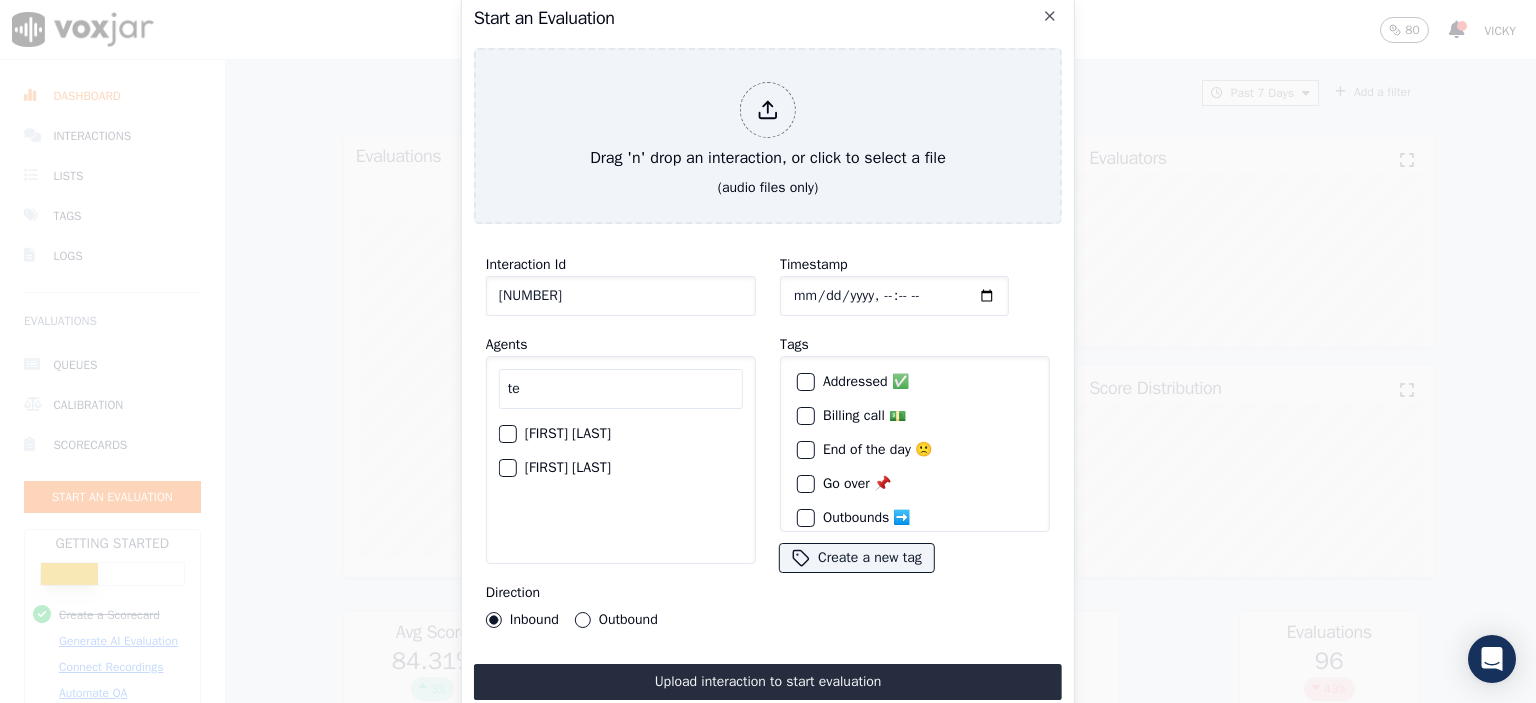 type on "te" 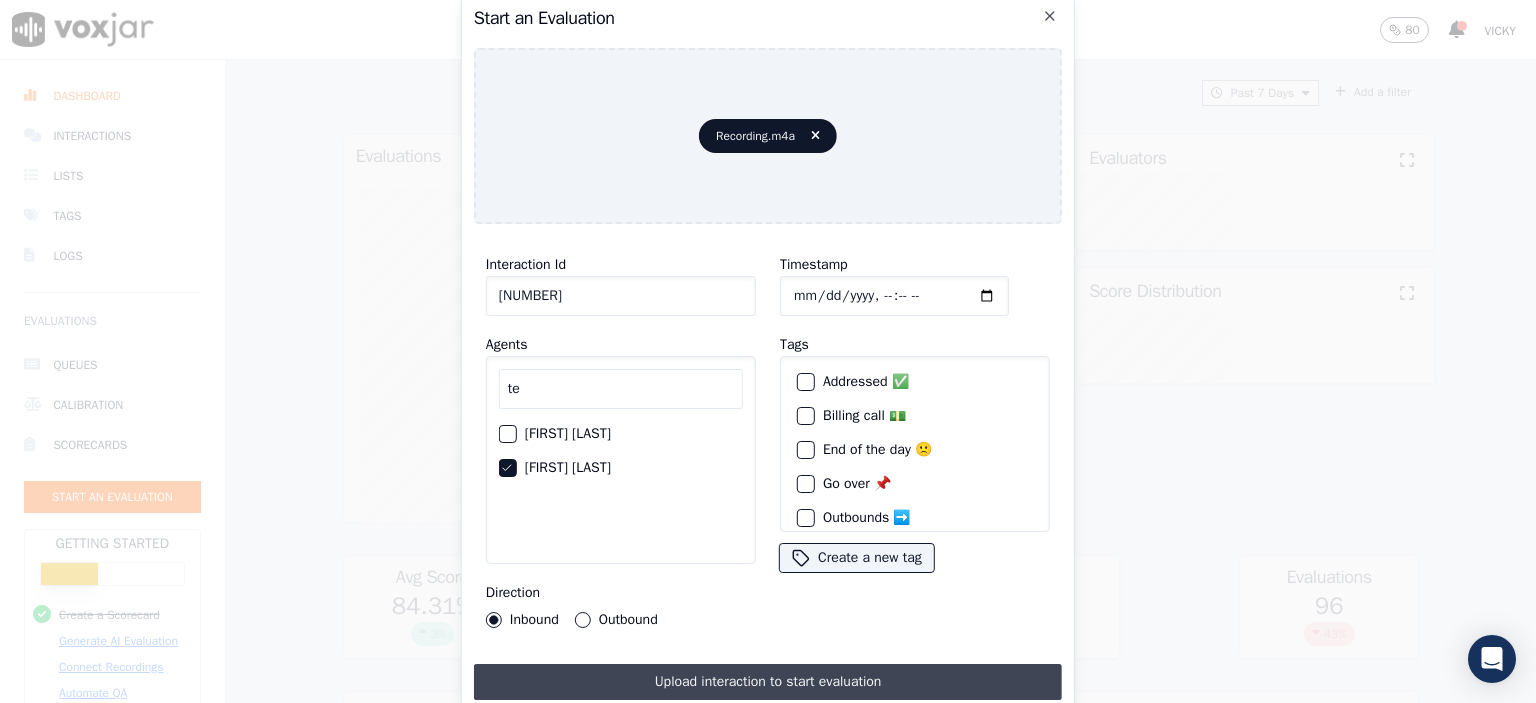 click on "Upload interaction to start evaluation" at bounding box center (768, 682) 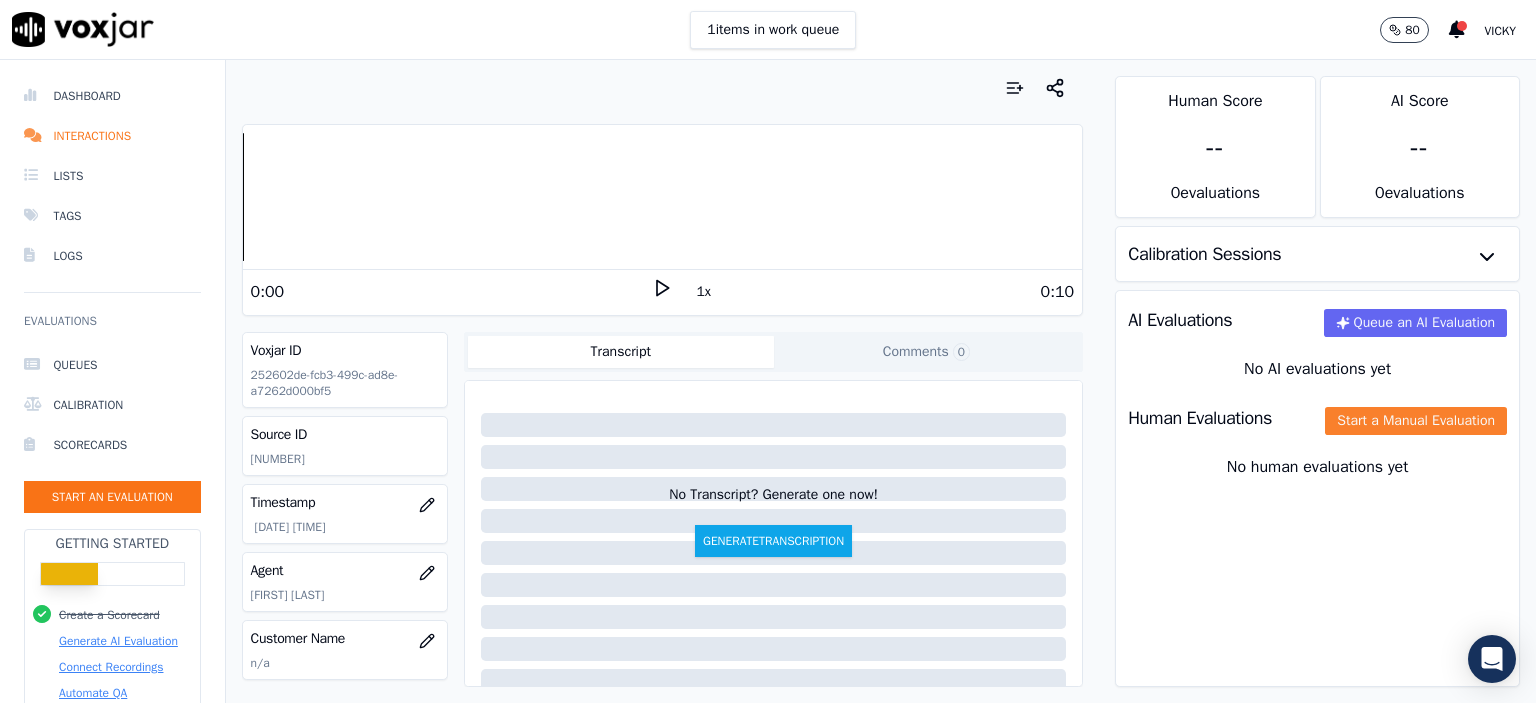 click on "Start a Manual Evaluation" 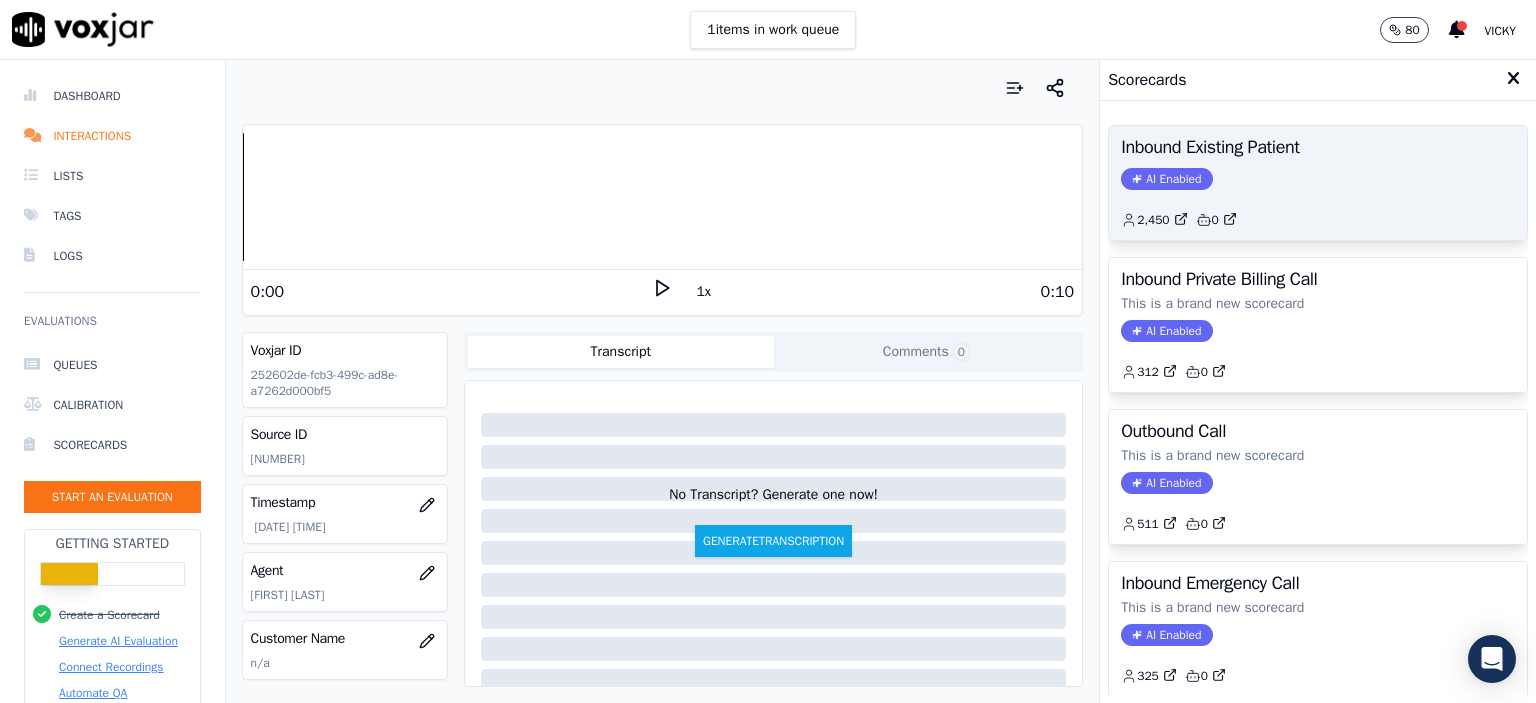 click on "Inbound Existing Patient       AI Enabled       2,450         0" at bounding box center [1318, 183] 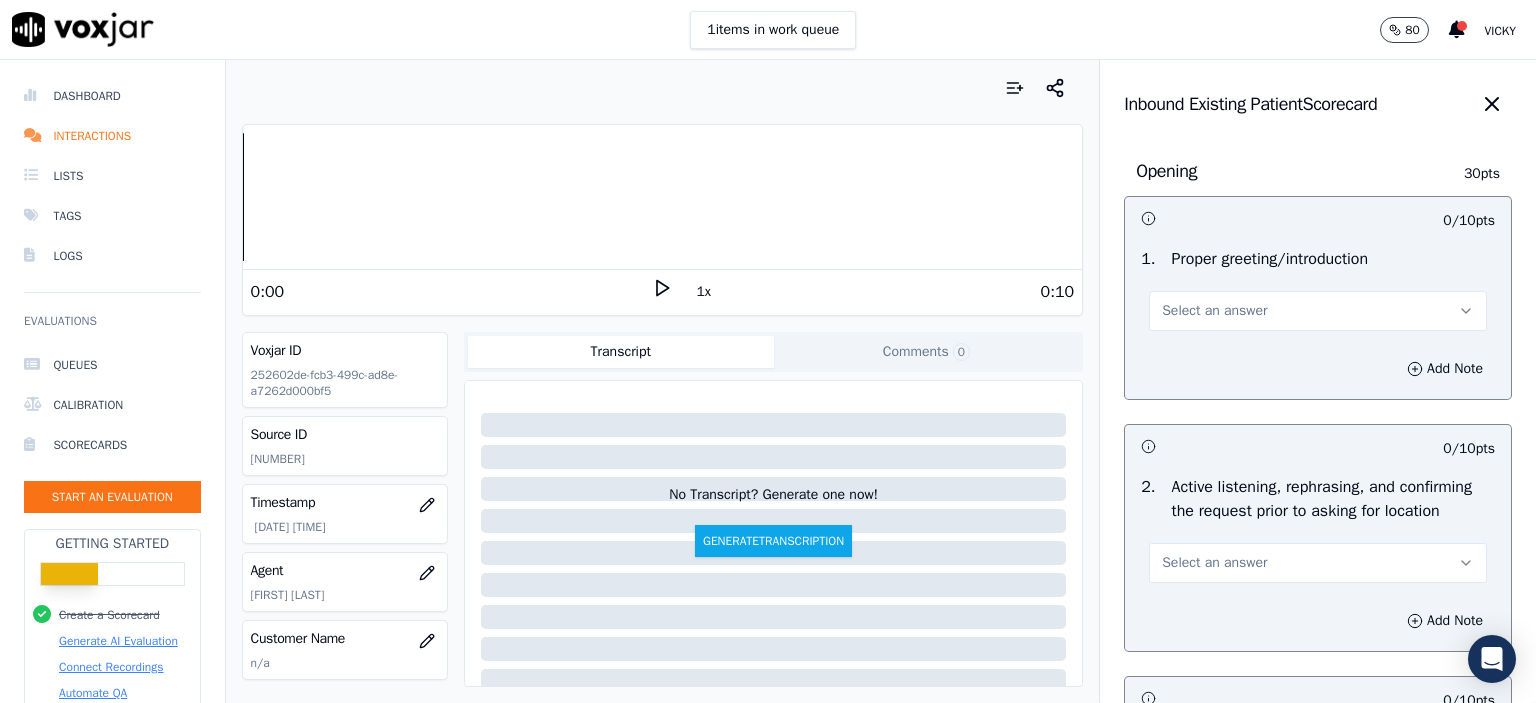 click on "Select an answer" at bounding box center (1214, 311) 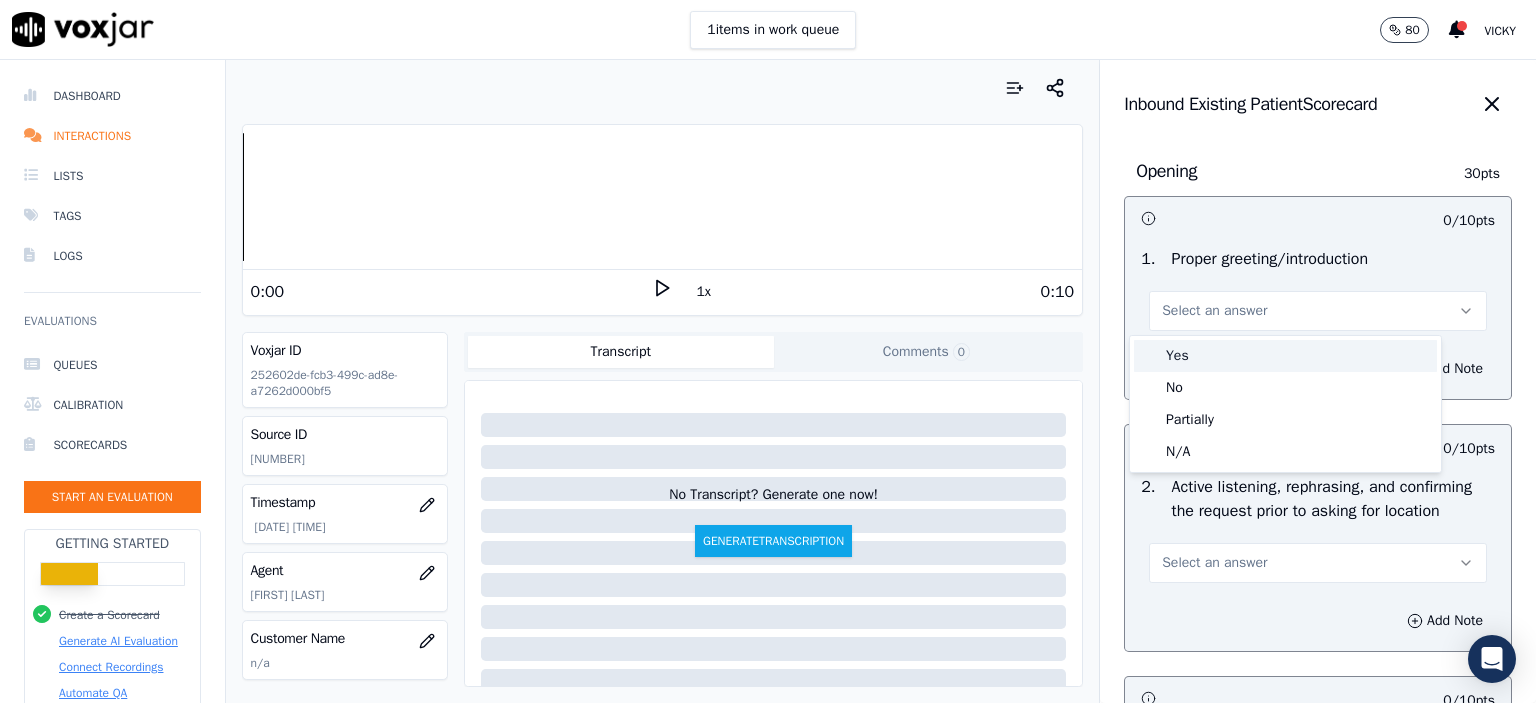 click on "Yes" at bounding box center [1285, 356] 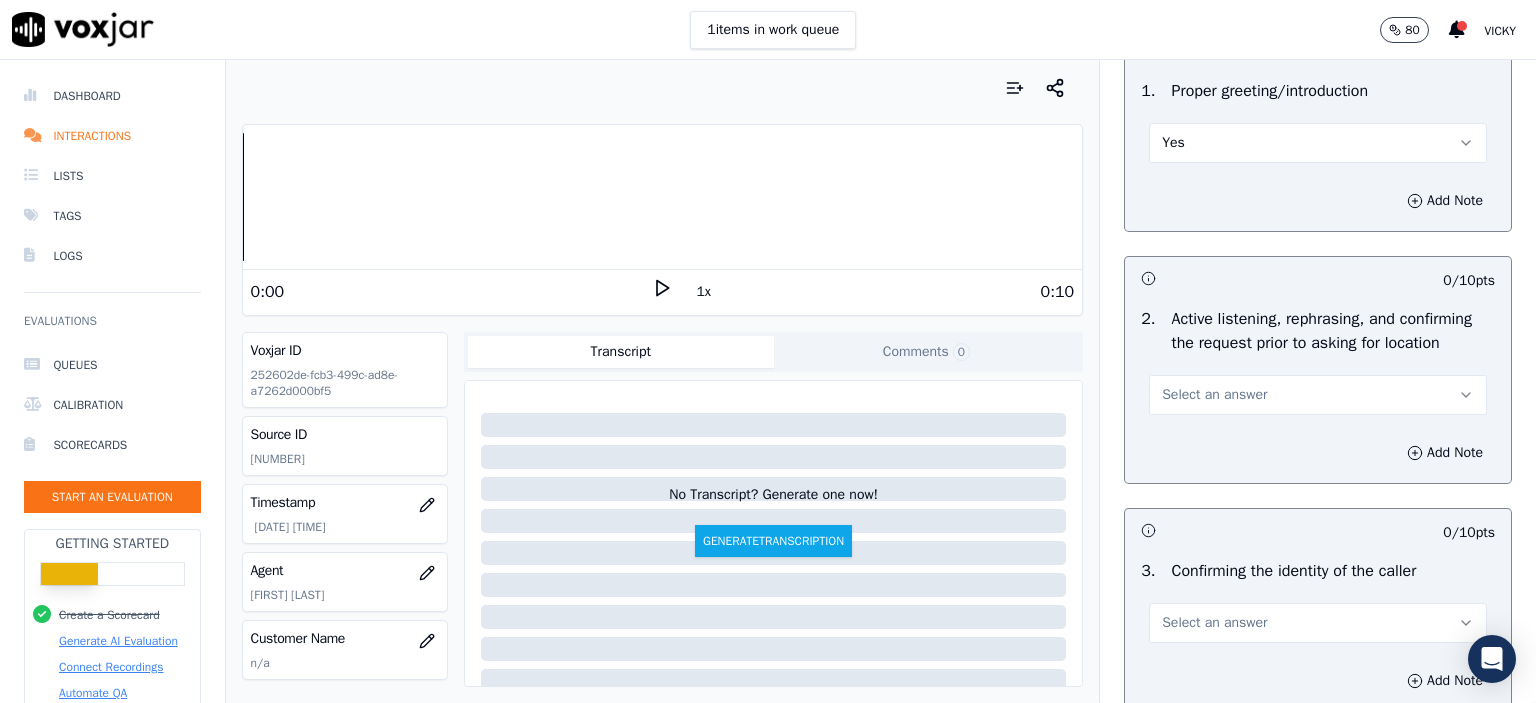 scroll, scrollTop: 200, scrollLeft: 0, axis: vertical 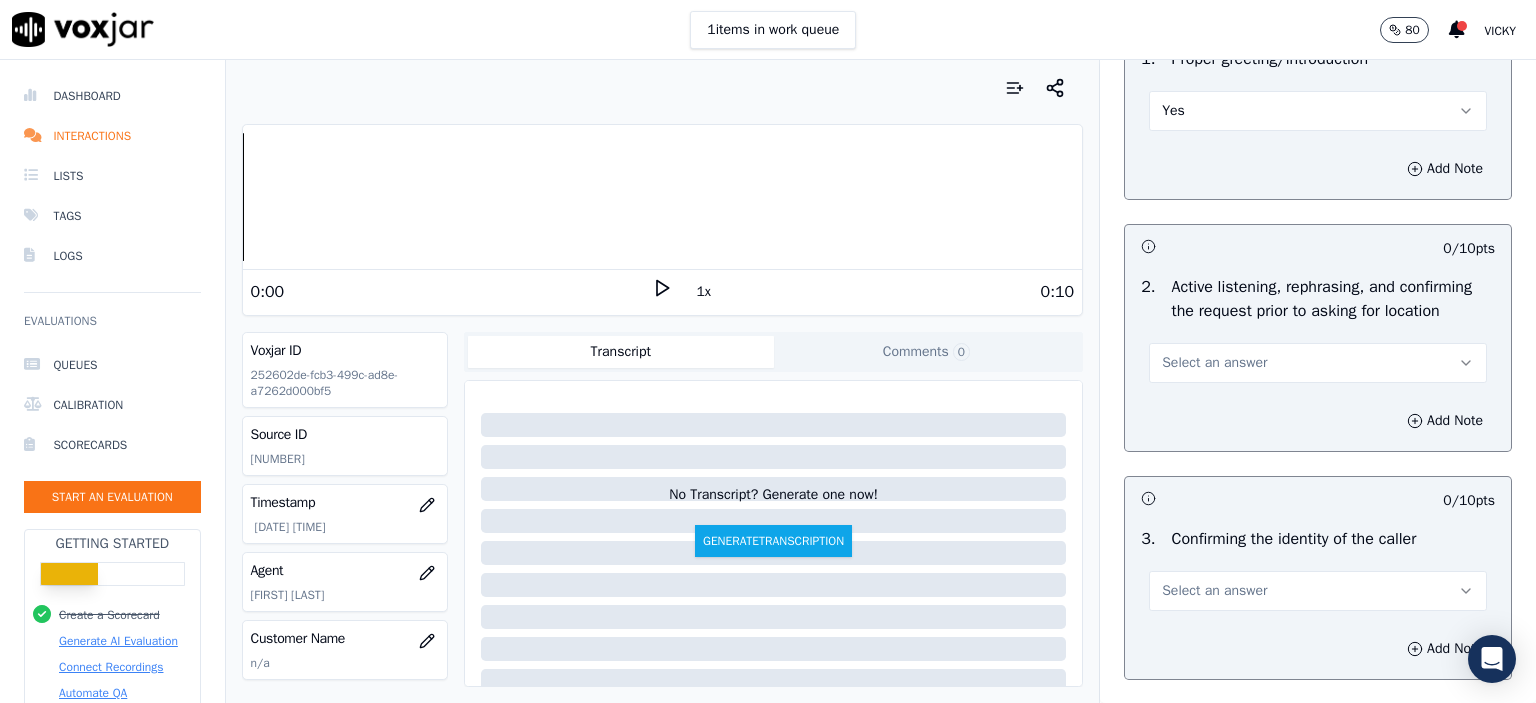 click on "Select an answer" at bounding box center [1318, 363] 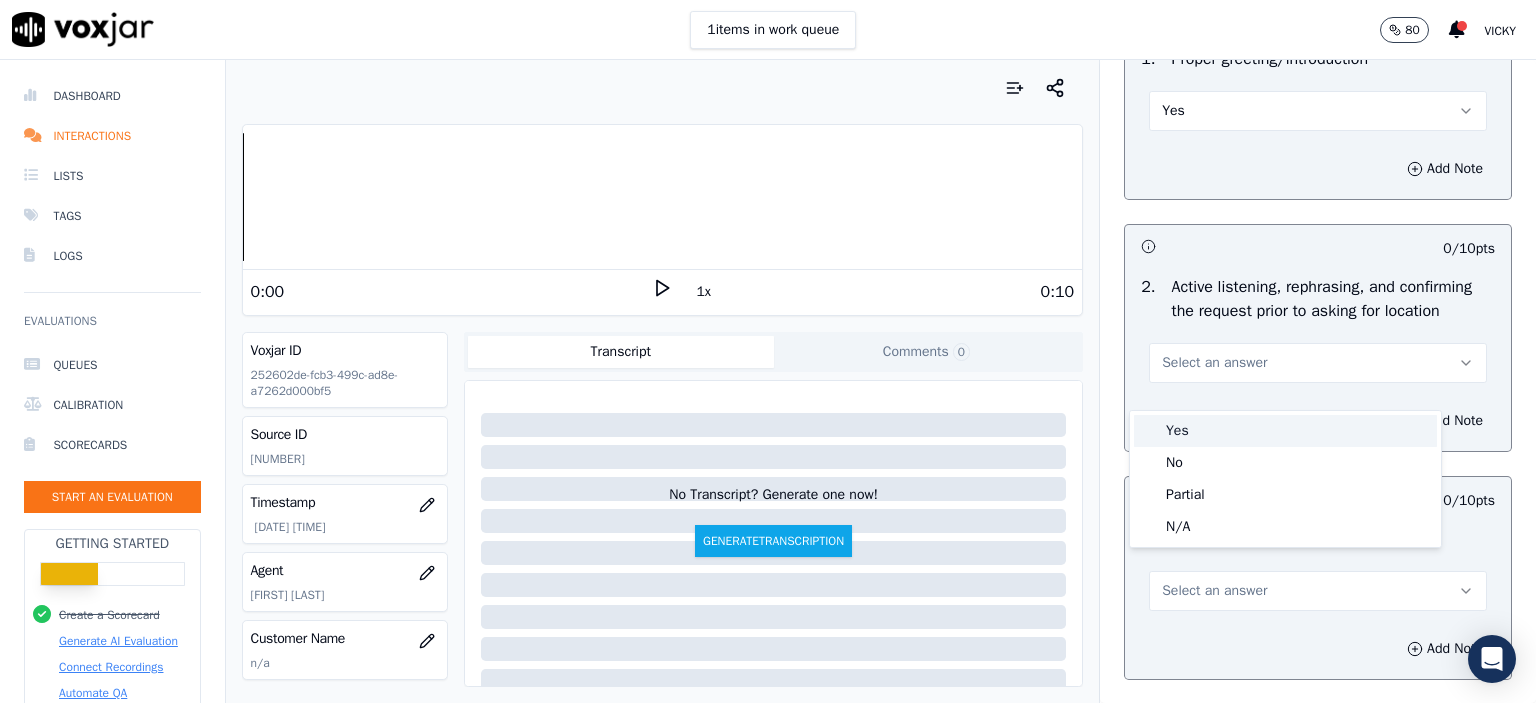 click on "Yes" at bounding box center (1285, 431) 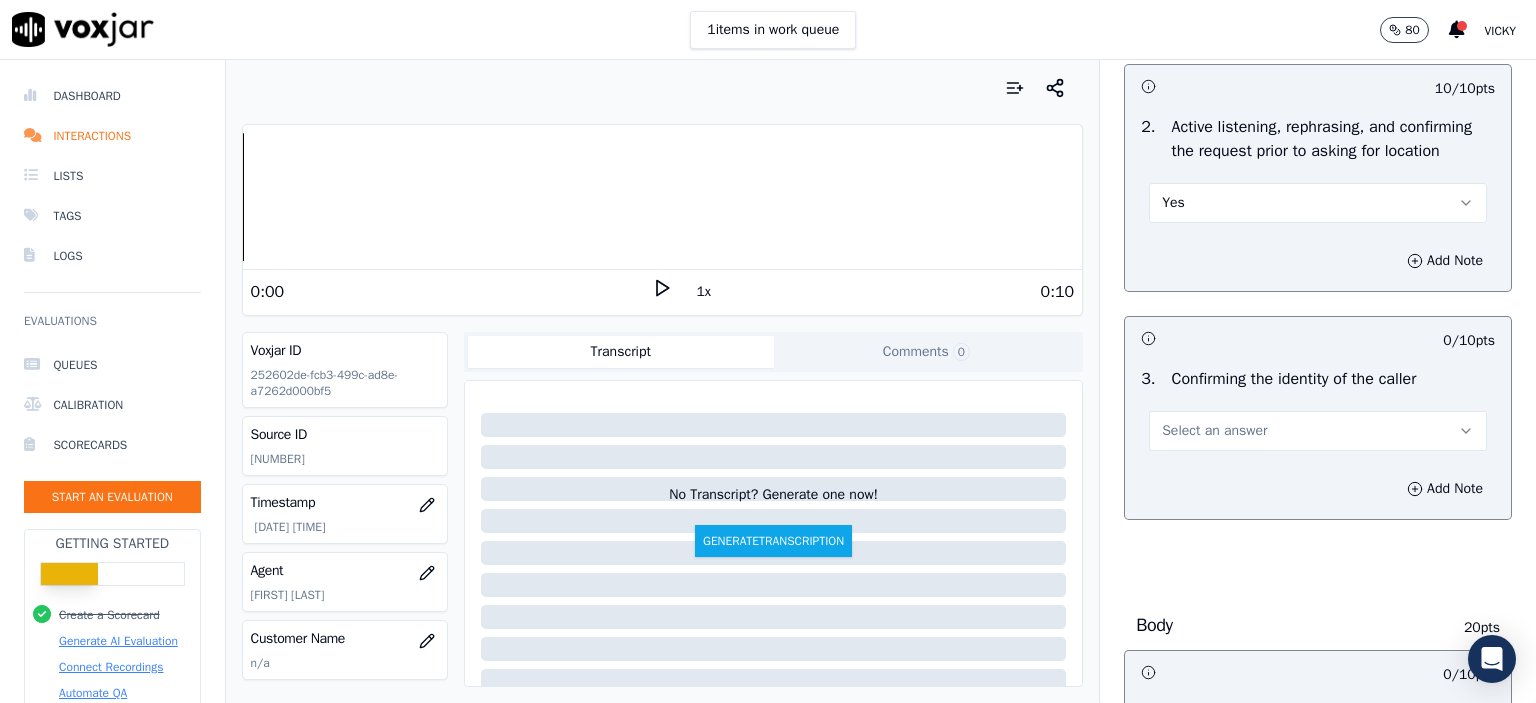scroll, scrollTop: 400, scrollLeft: 0, axis: vertical 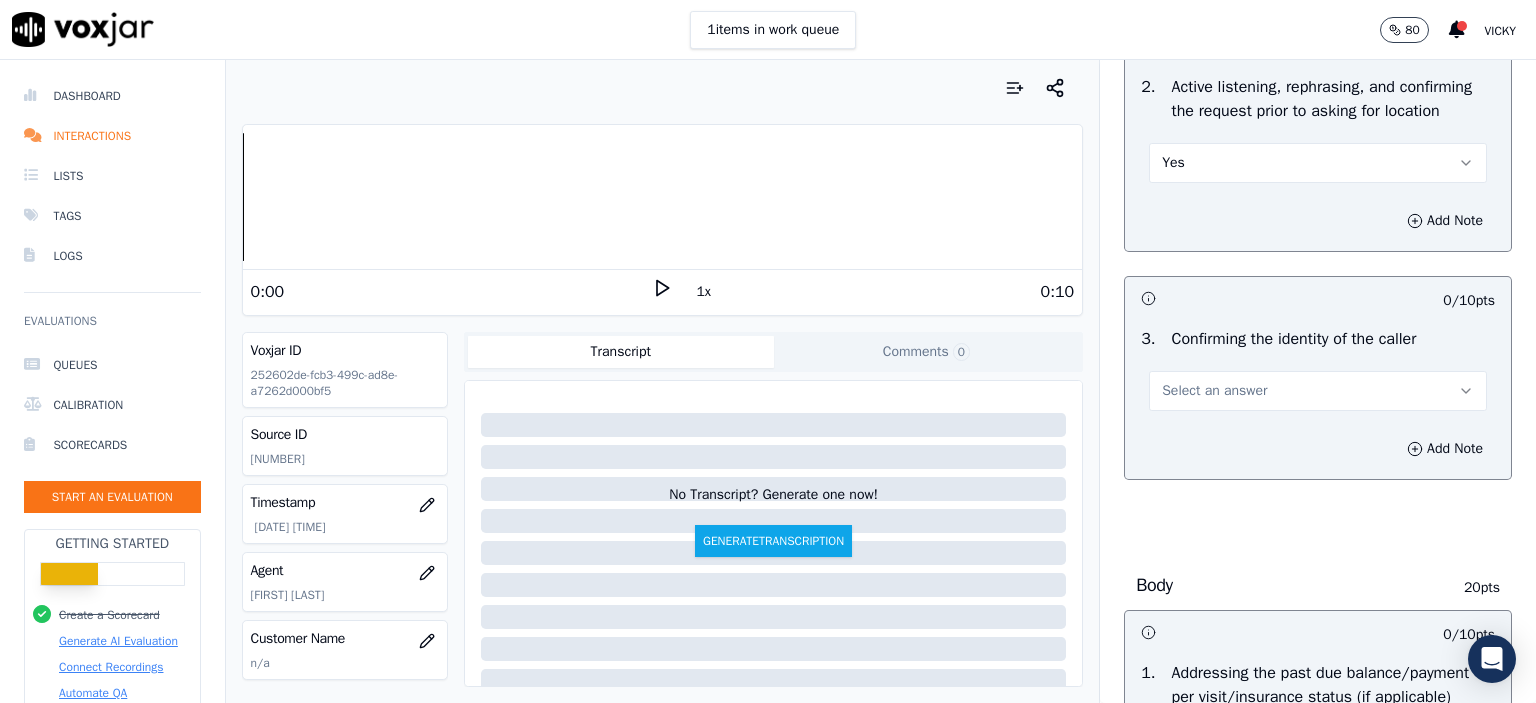 click on "Select an answer" at bounding box center (1318, 391) 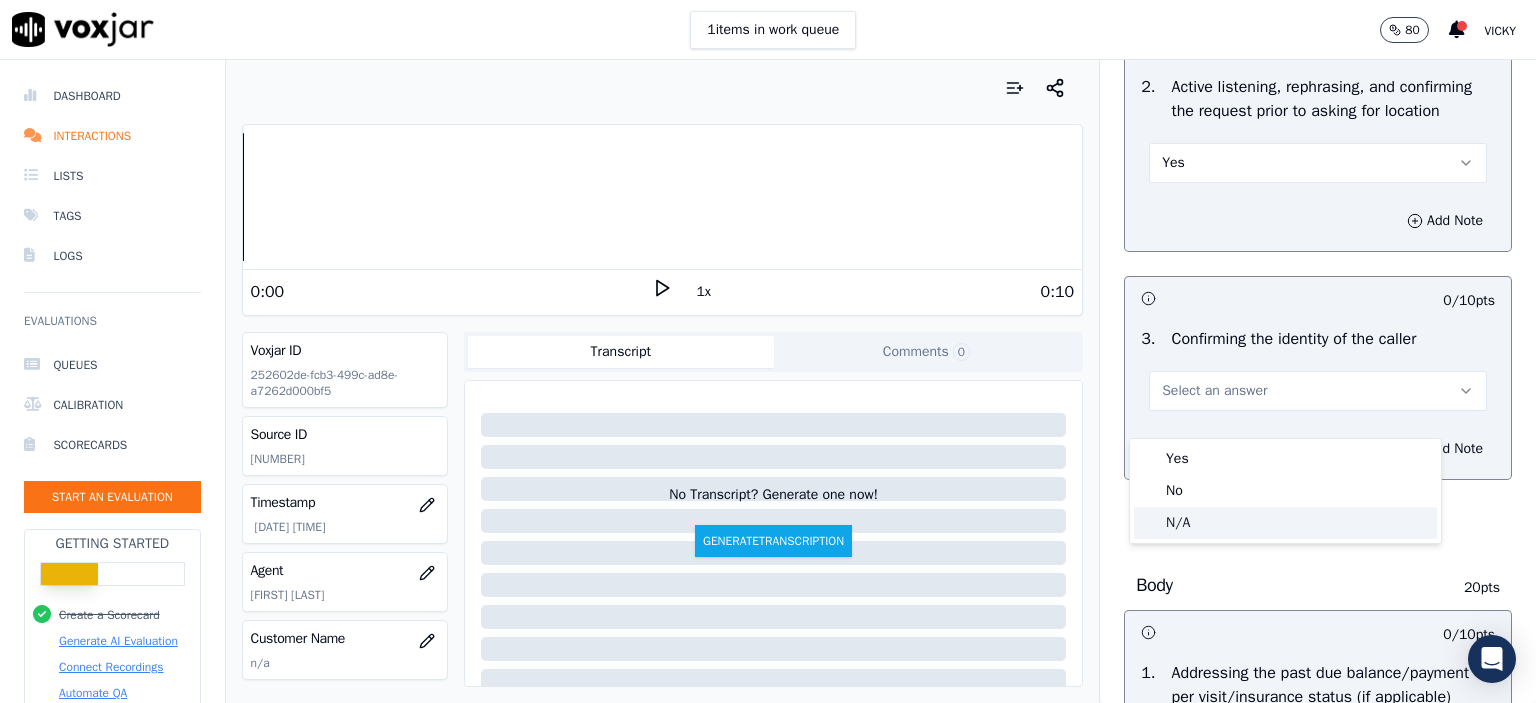 click on "N/A" 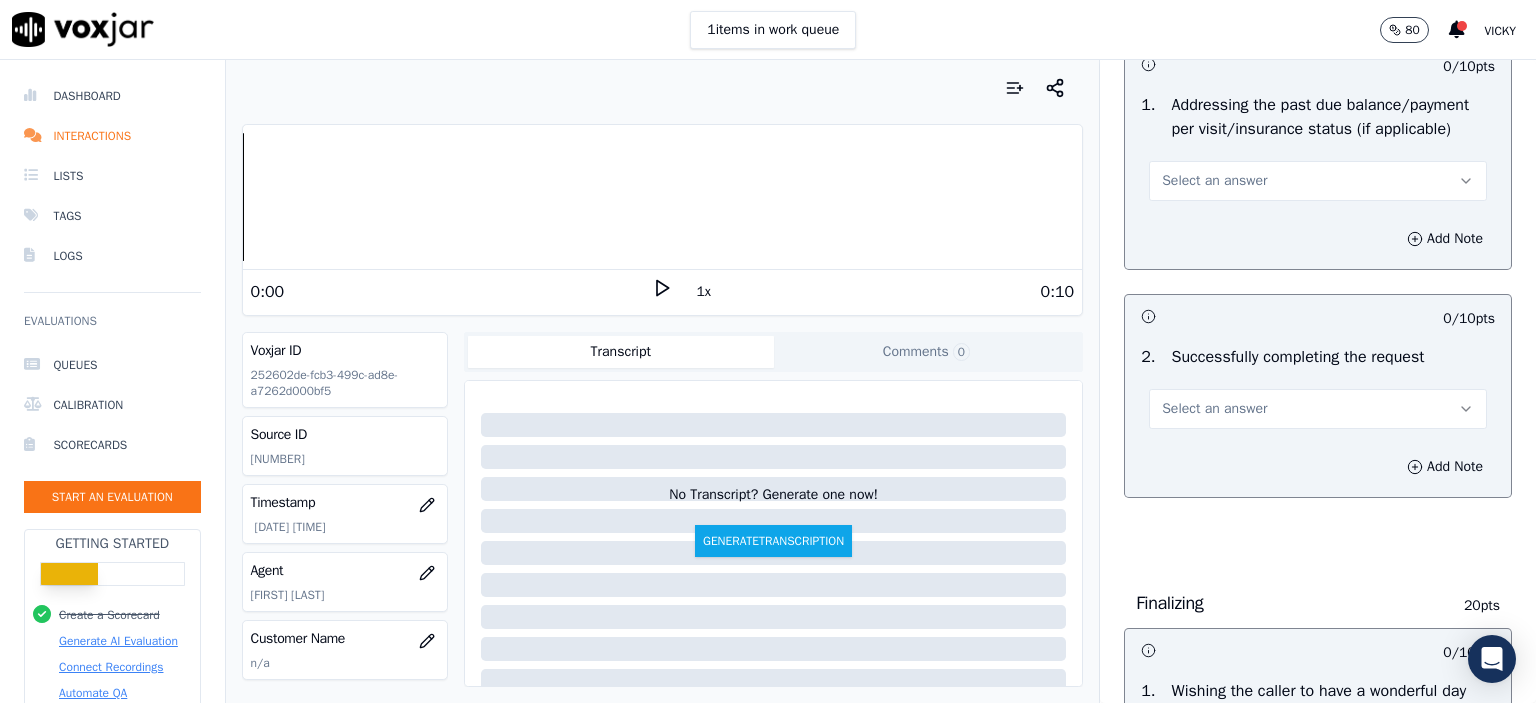 scroll, scrollTop: 1000, scrollLeft: 0, axis: vertical 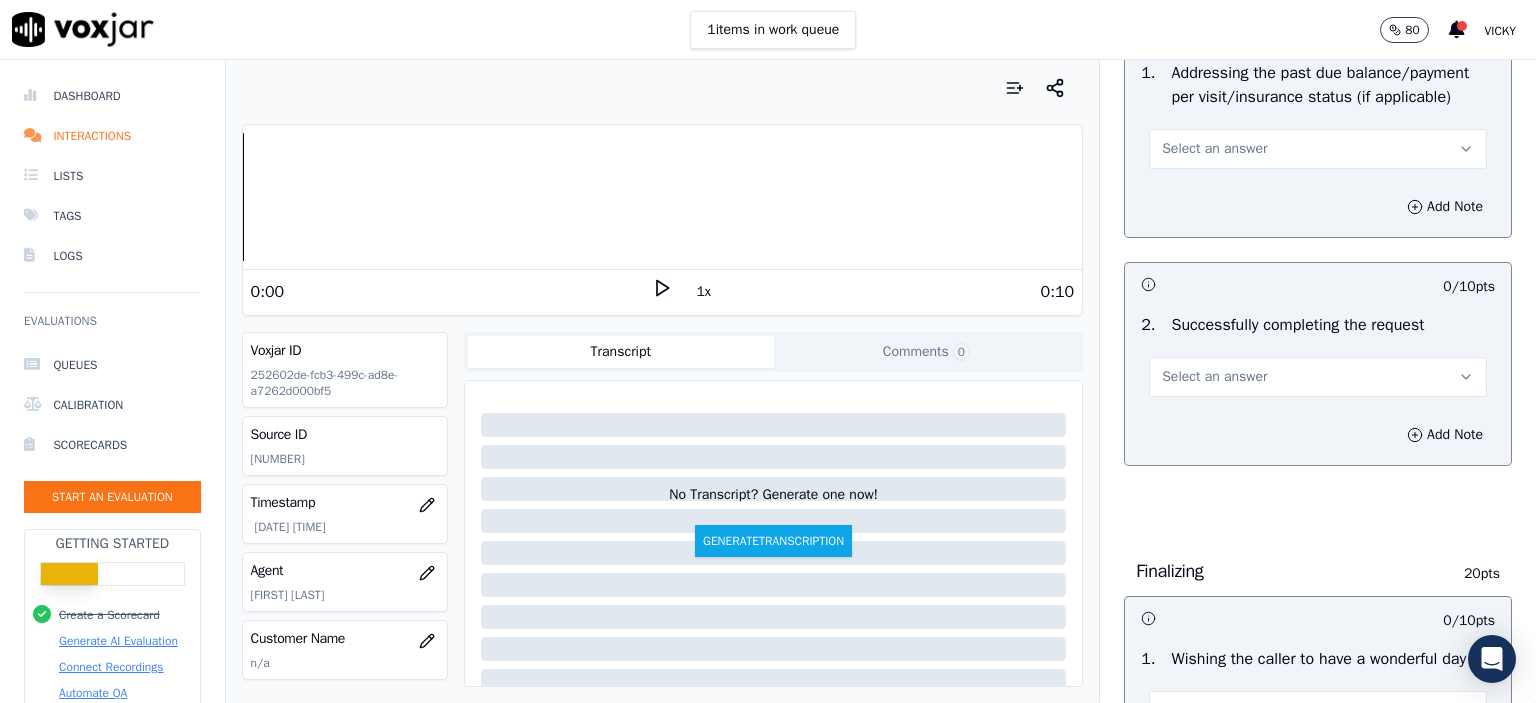 click on "Select an answer" at bounding box center (1318, 149) 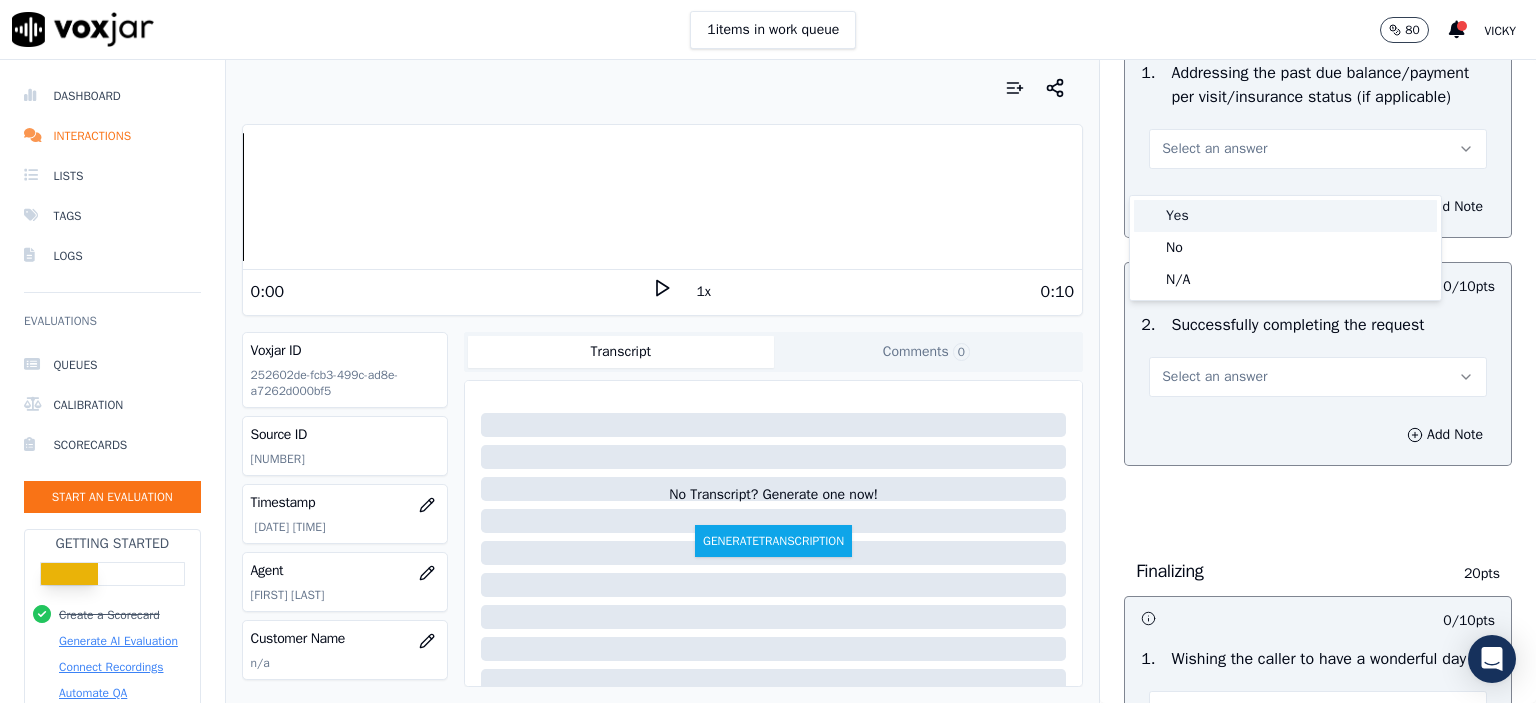 click on "Yes" at bounding box center (1285, 216) 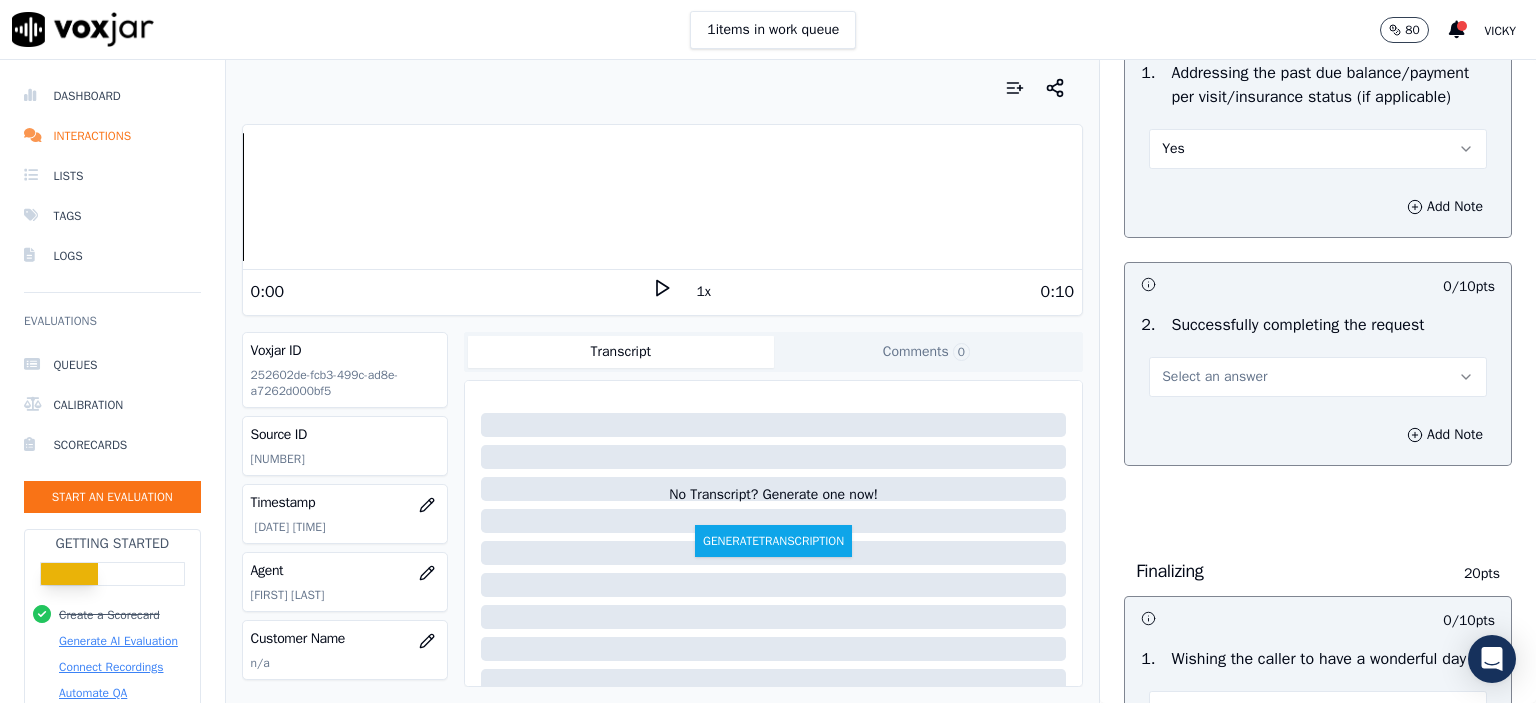 click on "Select an answer" at bounding box center [1318, 377] 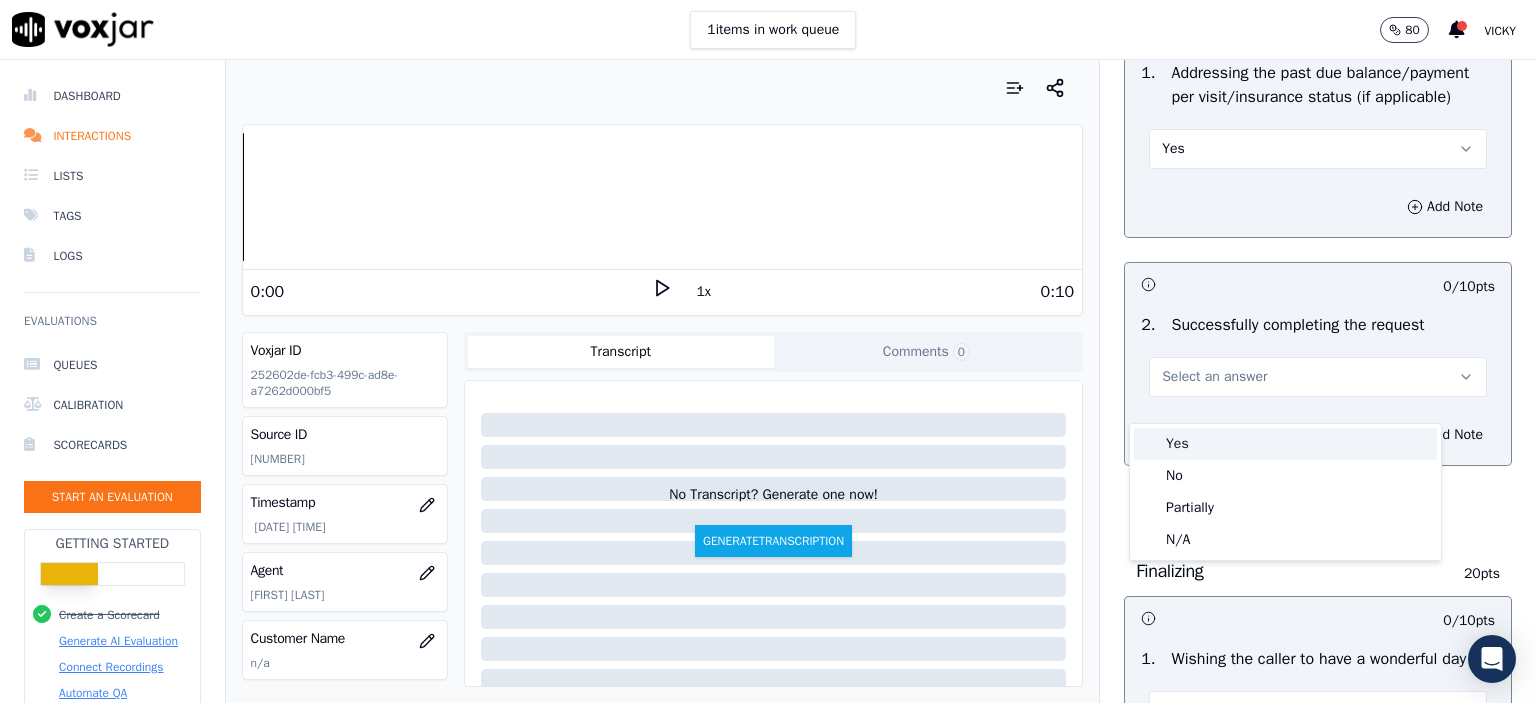click on "Yes" at bounding box center [1285, 444] 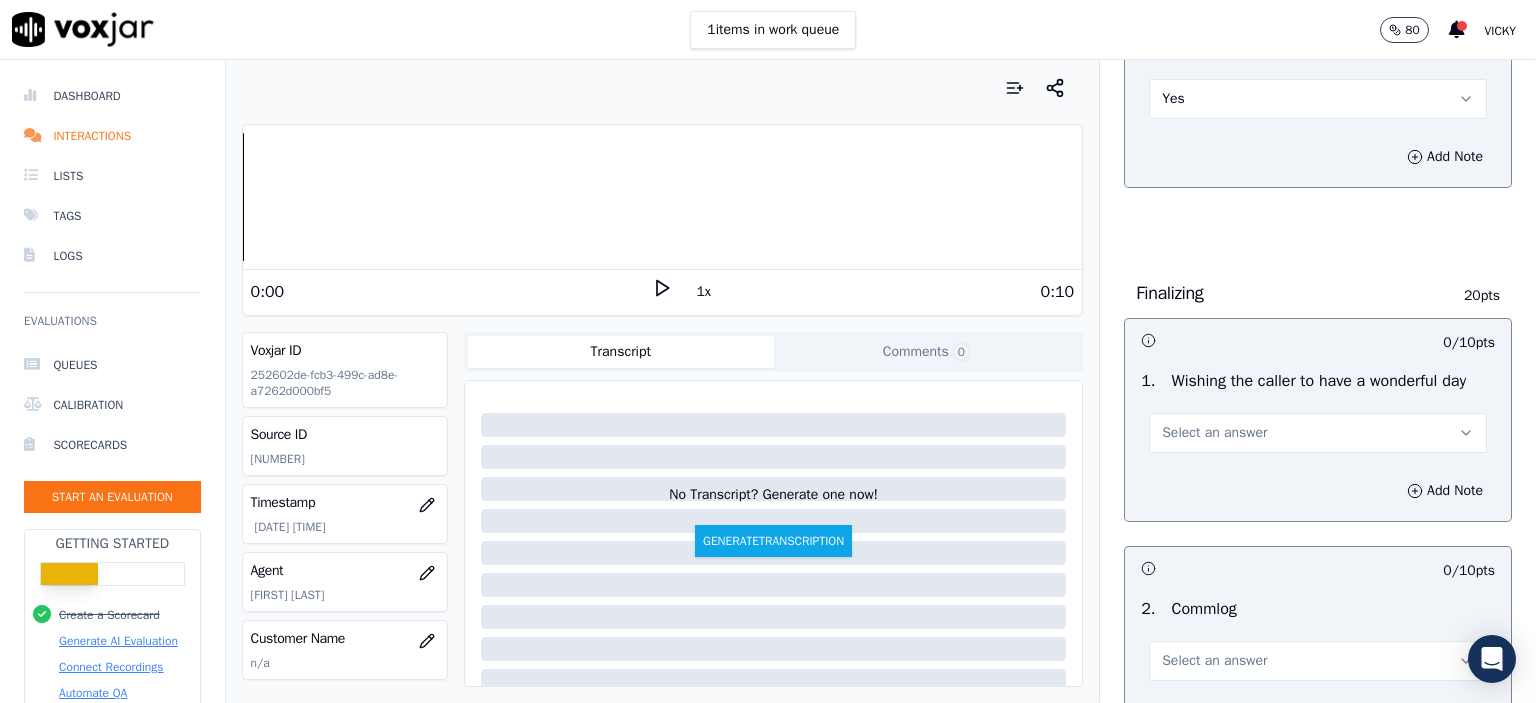 scroll, scrollTop: 1300, scrollLeft: 0, axis: vertical 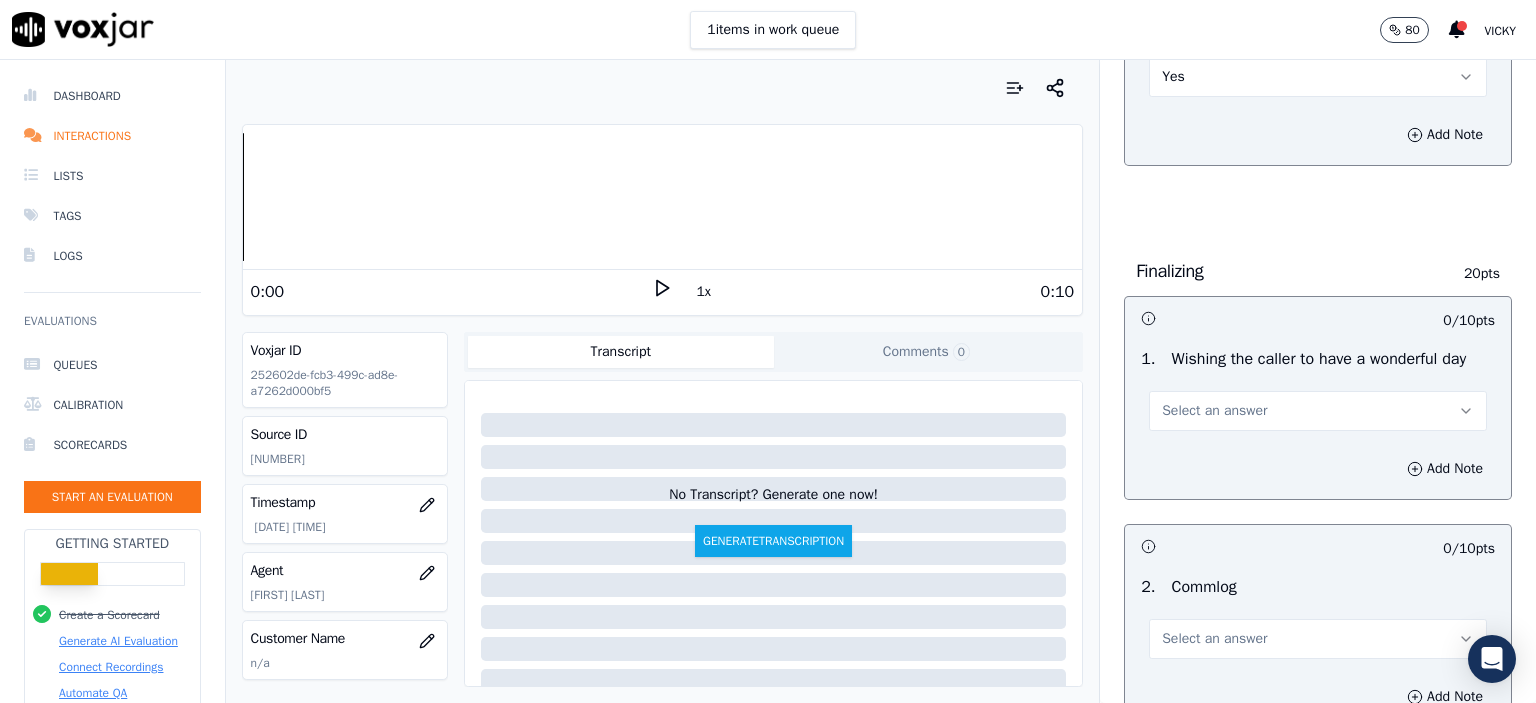 click on "Select an answer" at bounding box center [1318, 411] 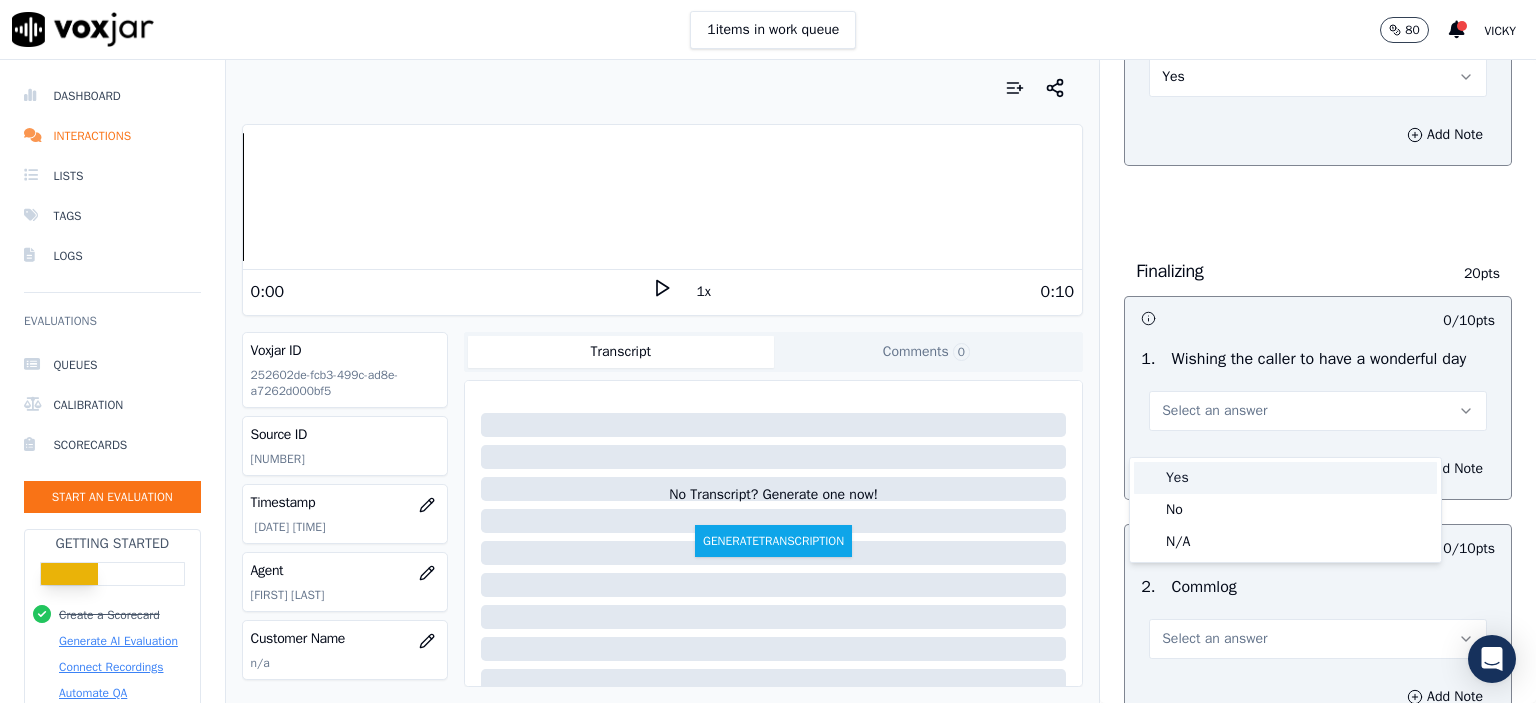drag, startPoint x: 1270, startPoint y: 480, endPoint x: 1136, endPoint y: 127, distance: 377.57782 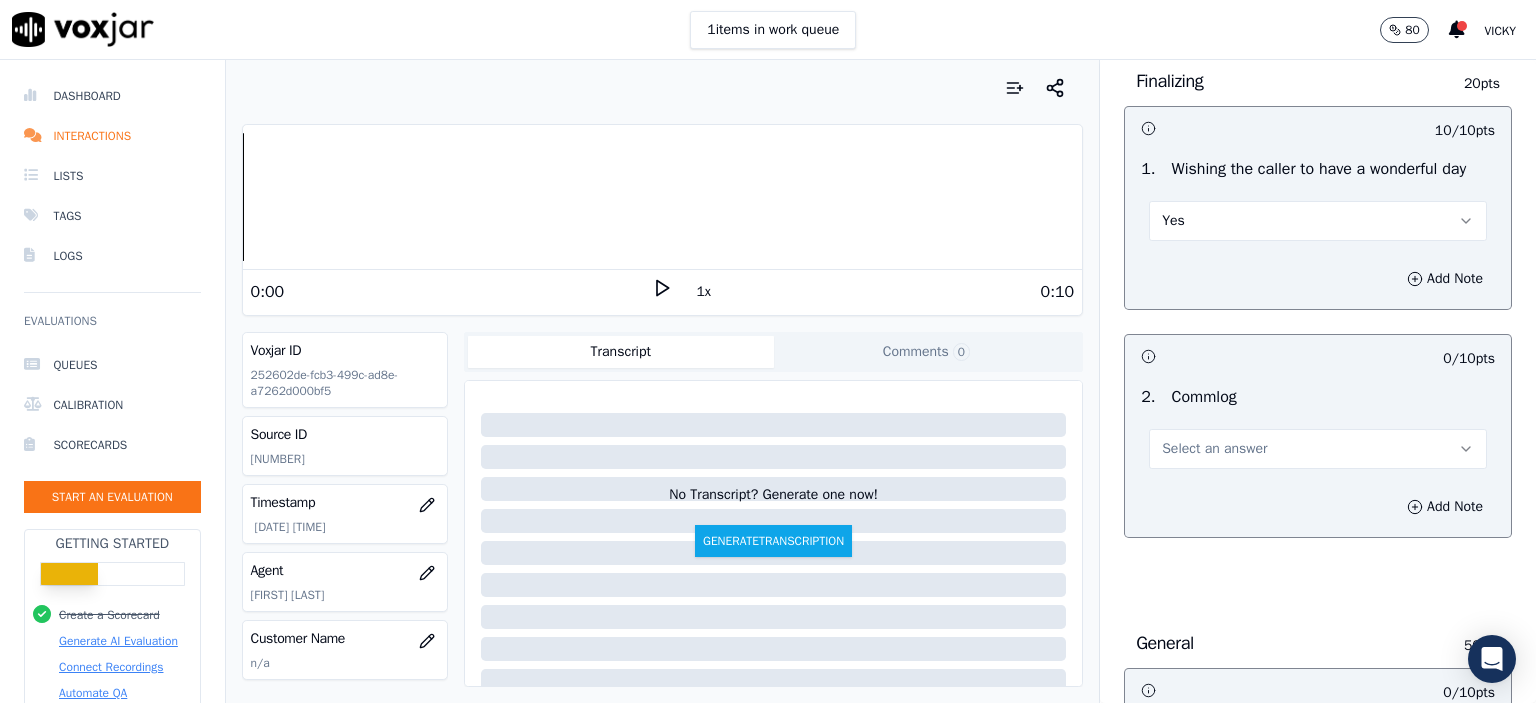 scroll, scrollTop: 1600, scrollLeft: 0, axis: vertical 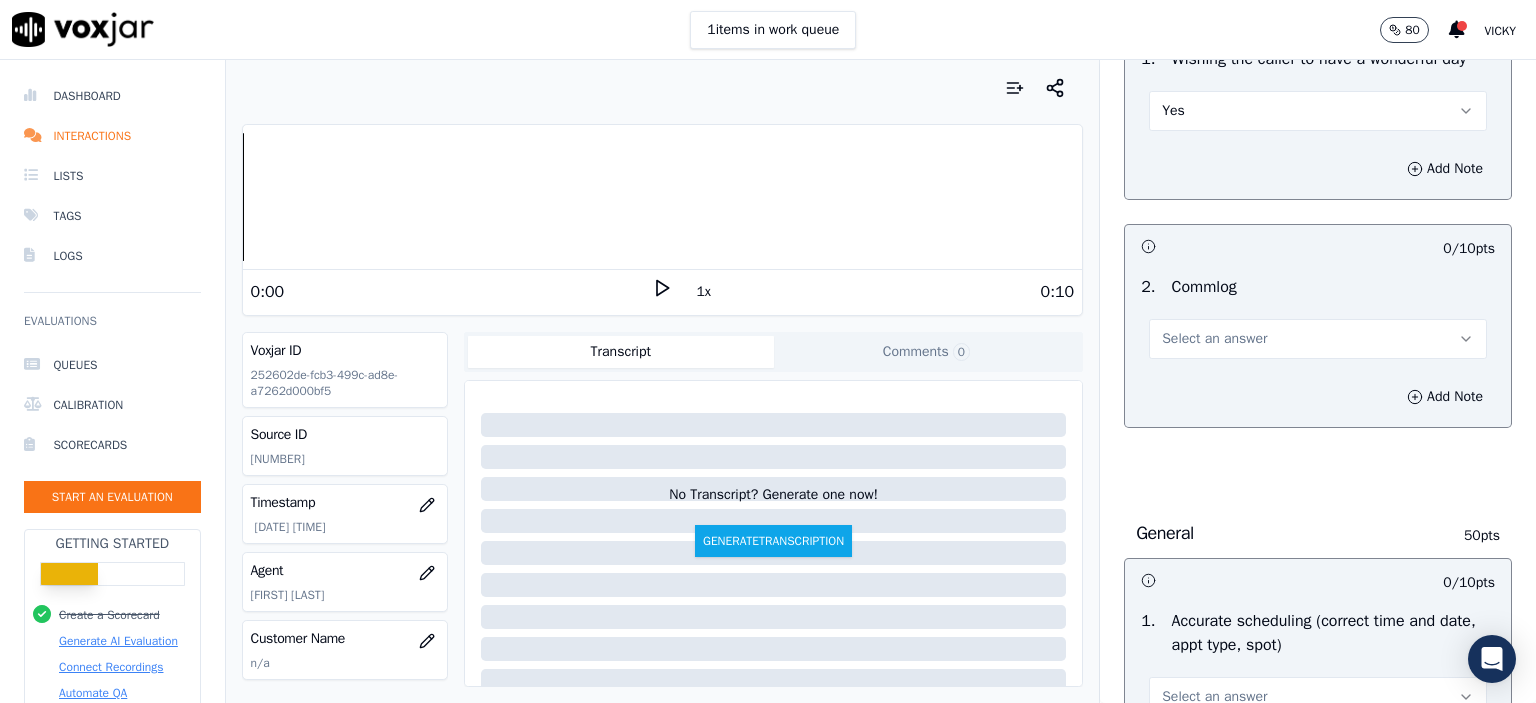 click on "Select an answer" at bounding box center (1318, 339) 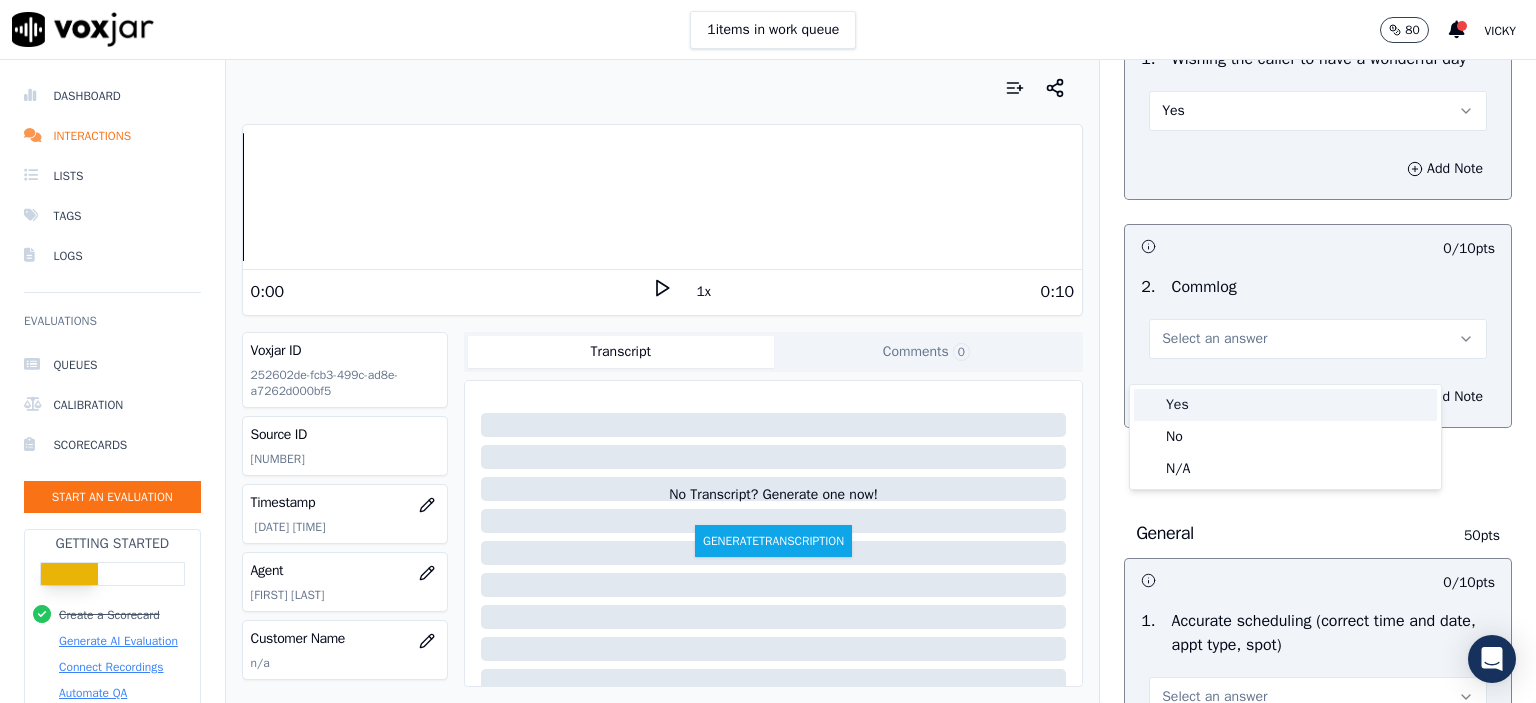 click on "Yes" at bounding box center (1285, 405) 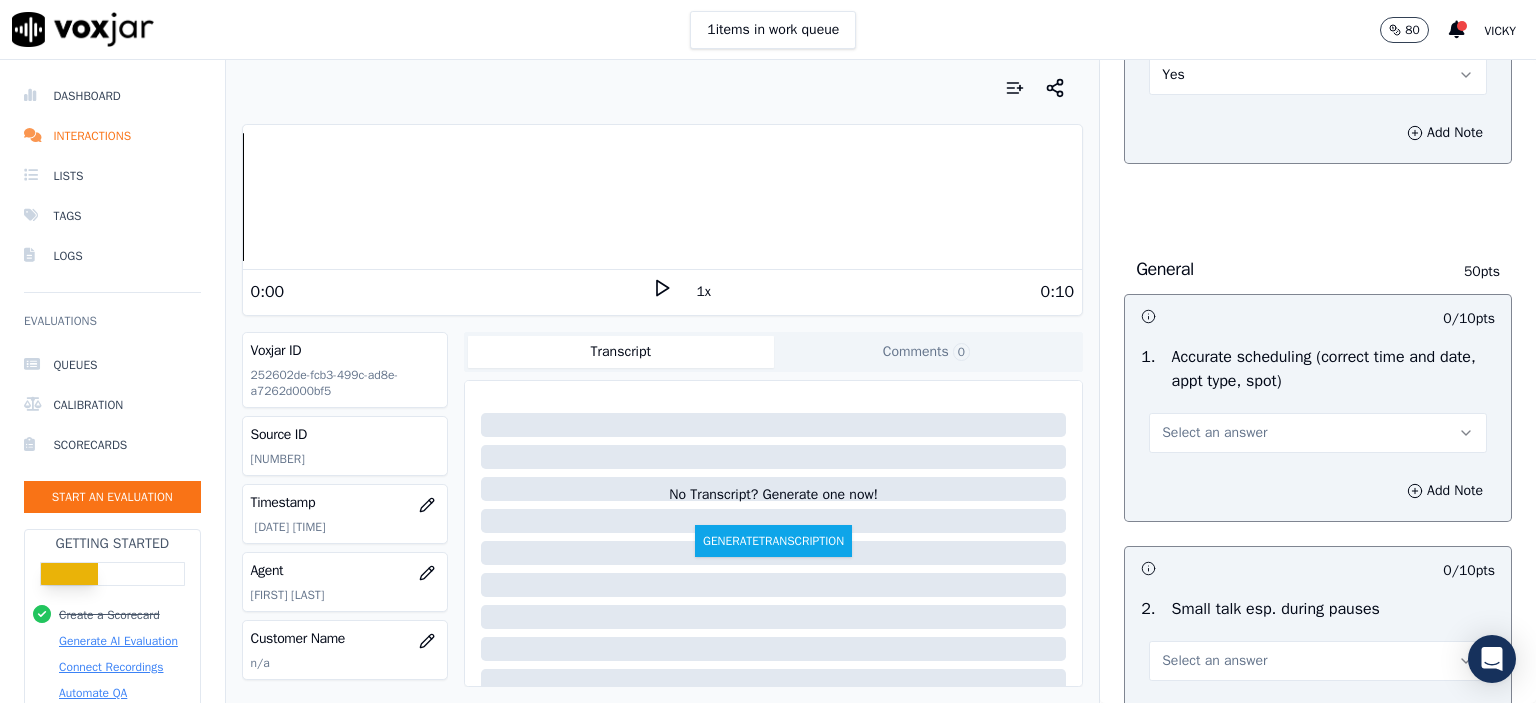 scroll, scrollTop: 1900, scrollLeft: 0, axis: vertical 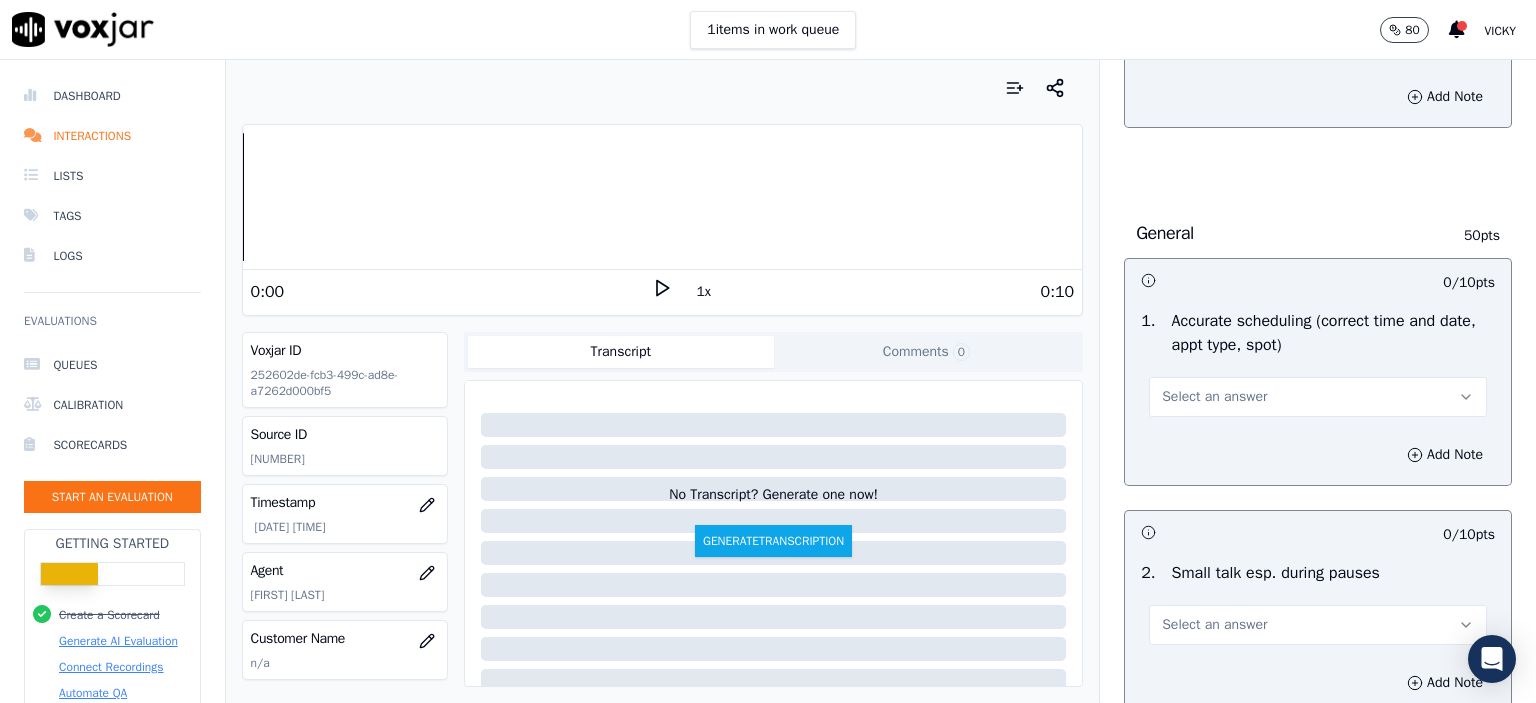 click on "Select an answer" at bounding box center [1214, 397] 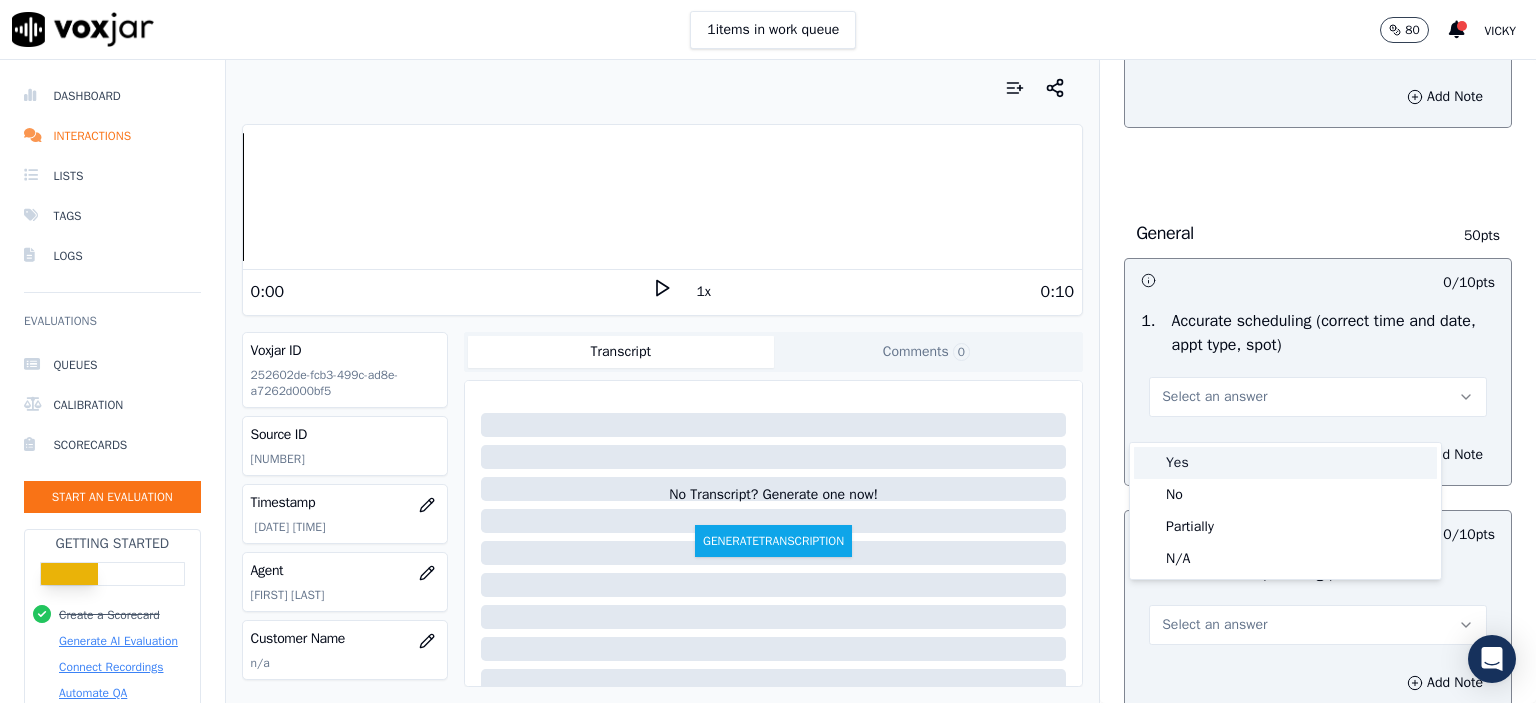 click on "Yes" at bounding box center [1285, 463] 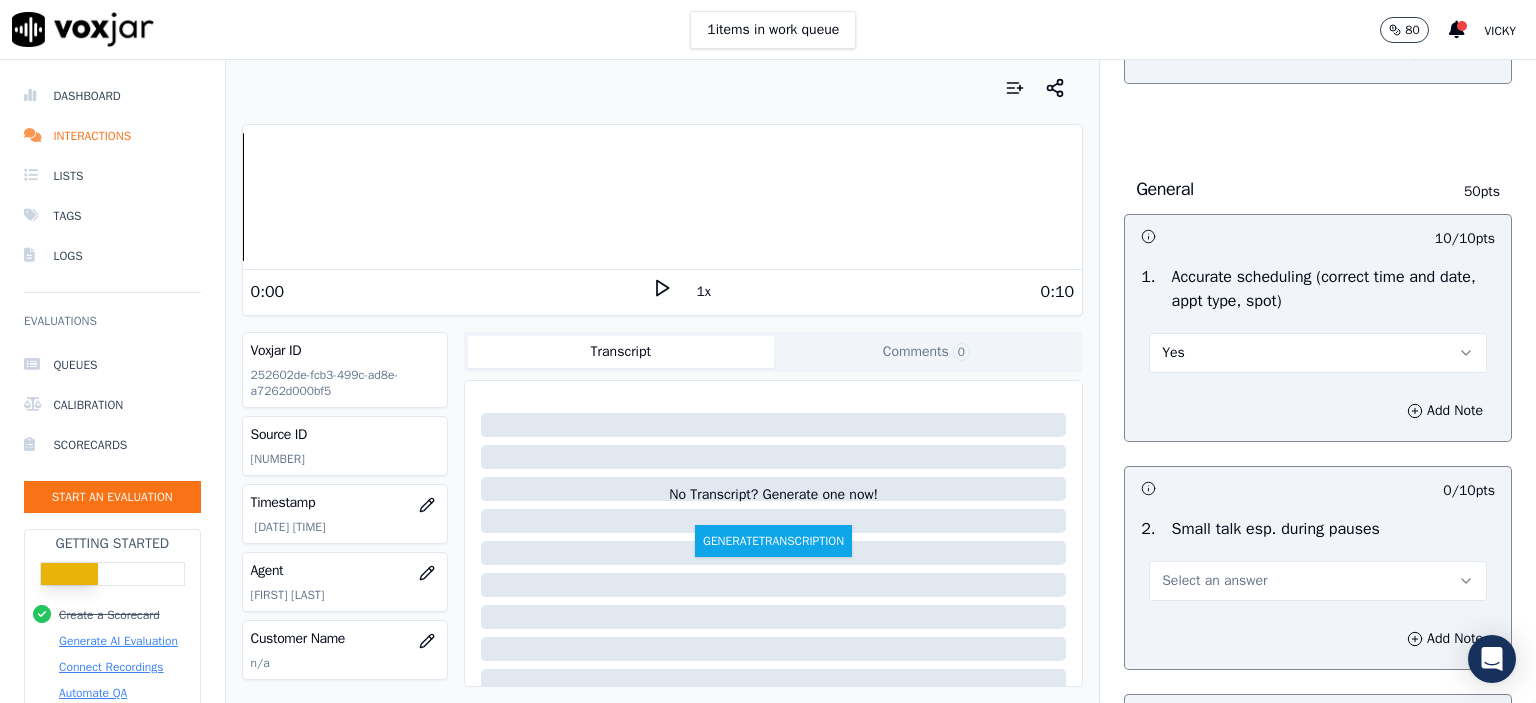 scroll, scrollTop: 2100, scrollLeft: 0, axis: vertical 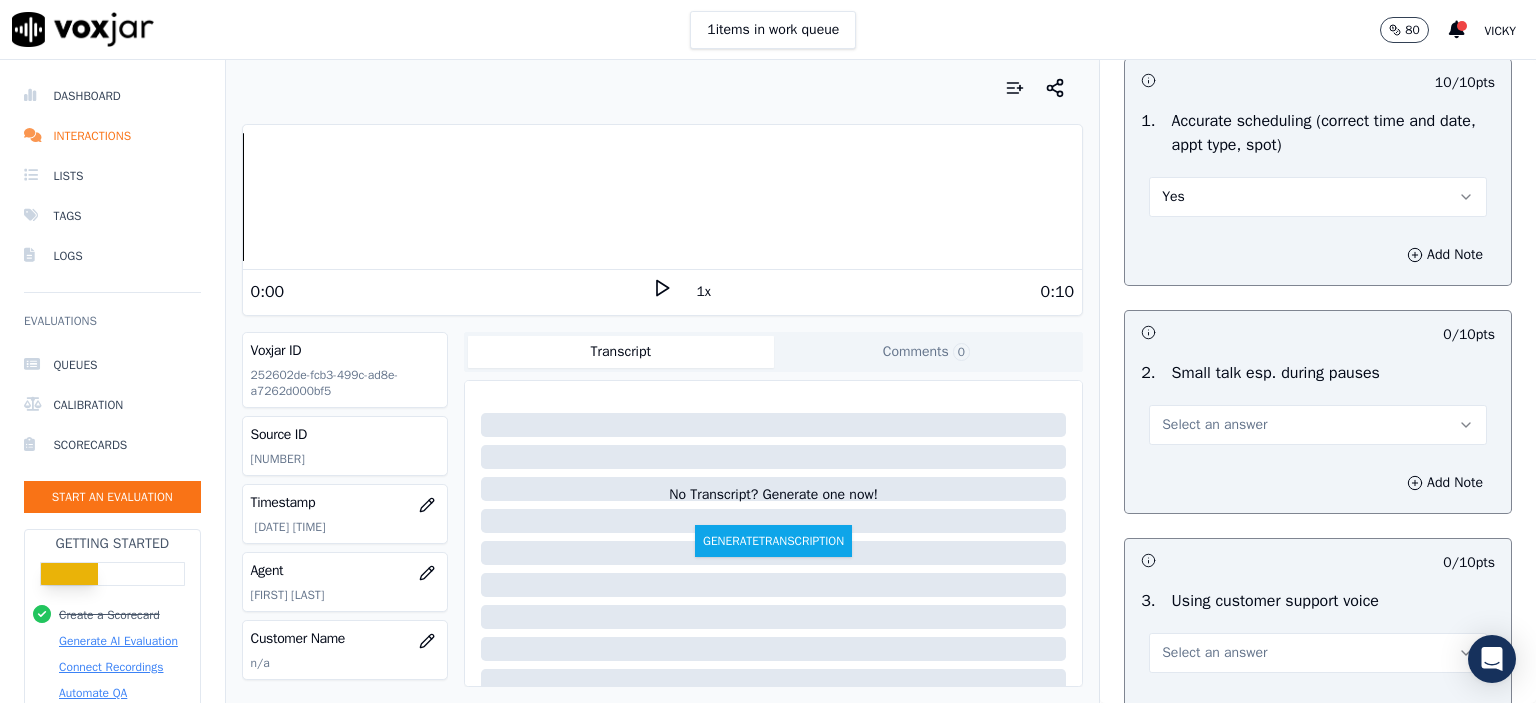 click on "Select an answer" at bounding box center (1318, 425) 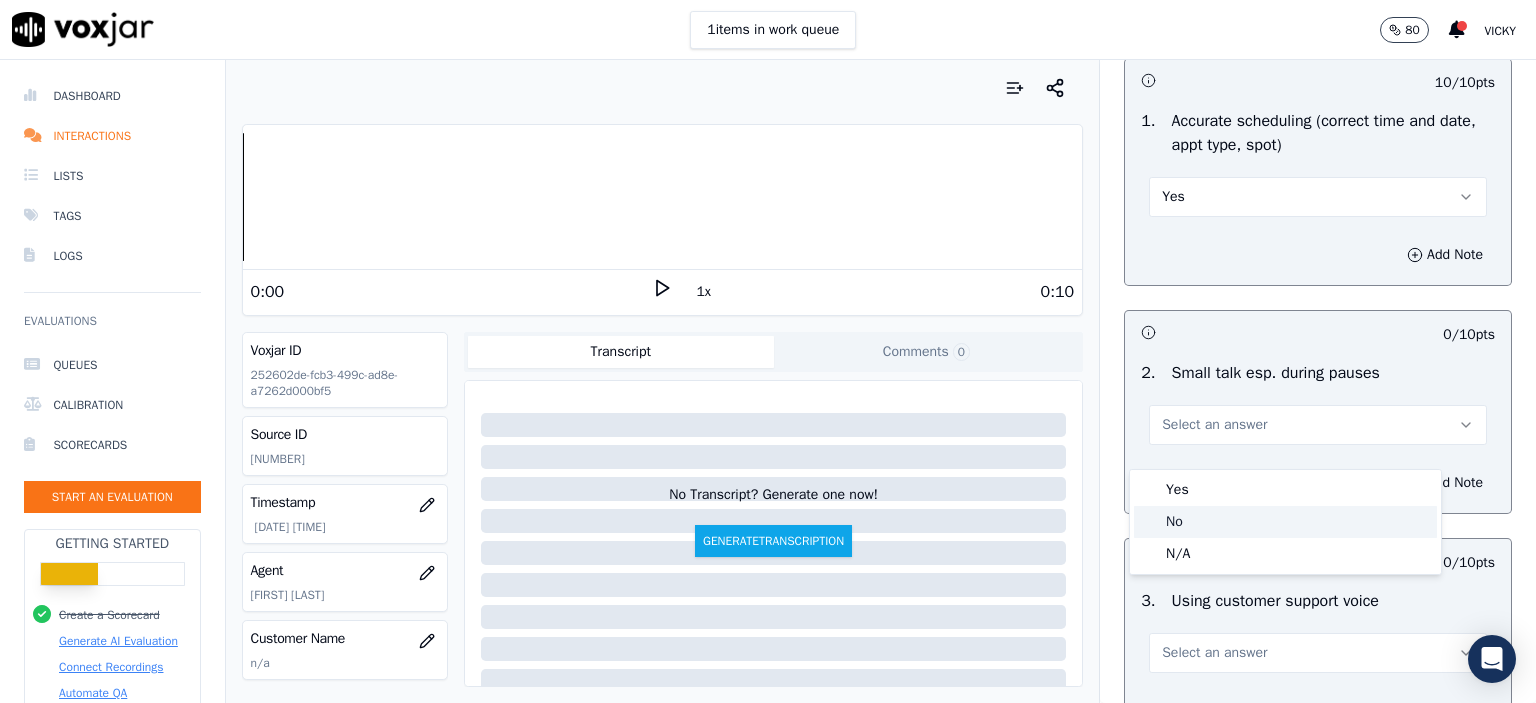 click on "No" 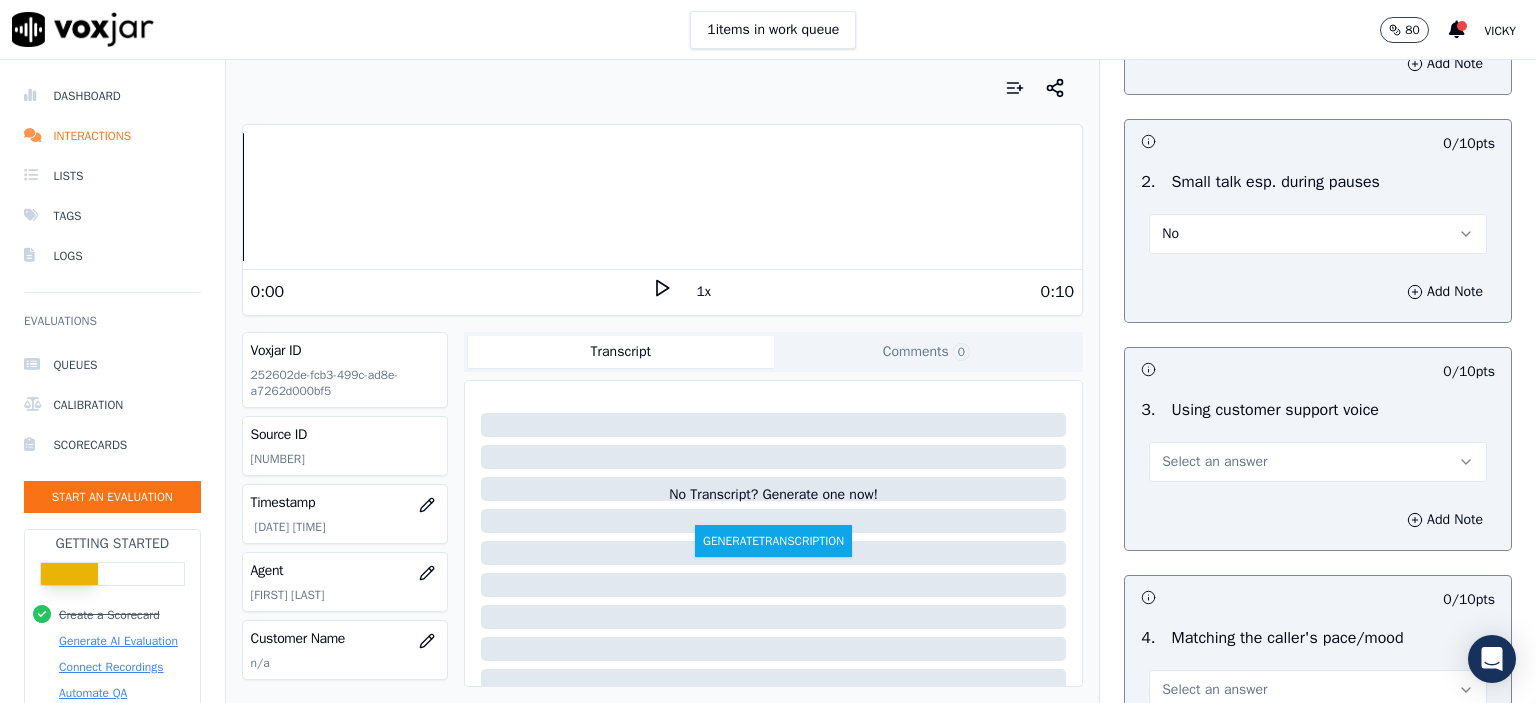 scroll, scrollTop: 2300, scrollLeft: 0, axis: vertical 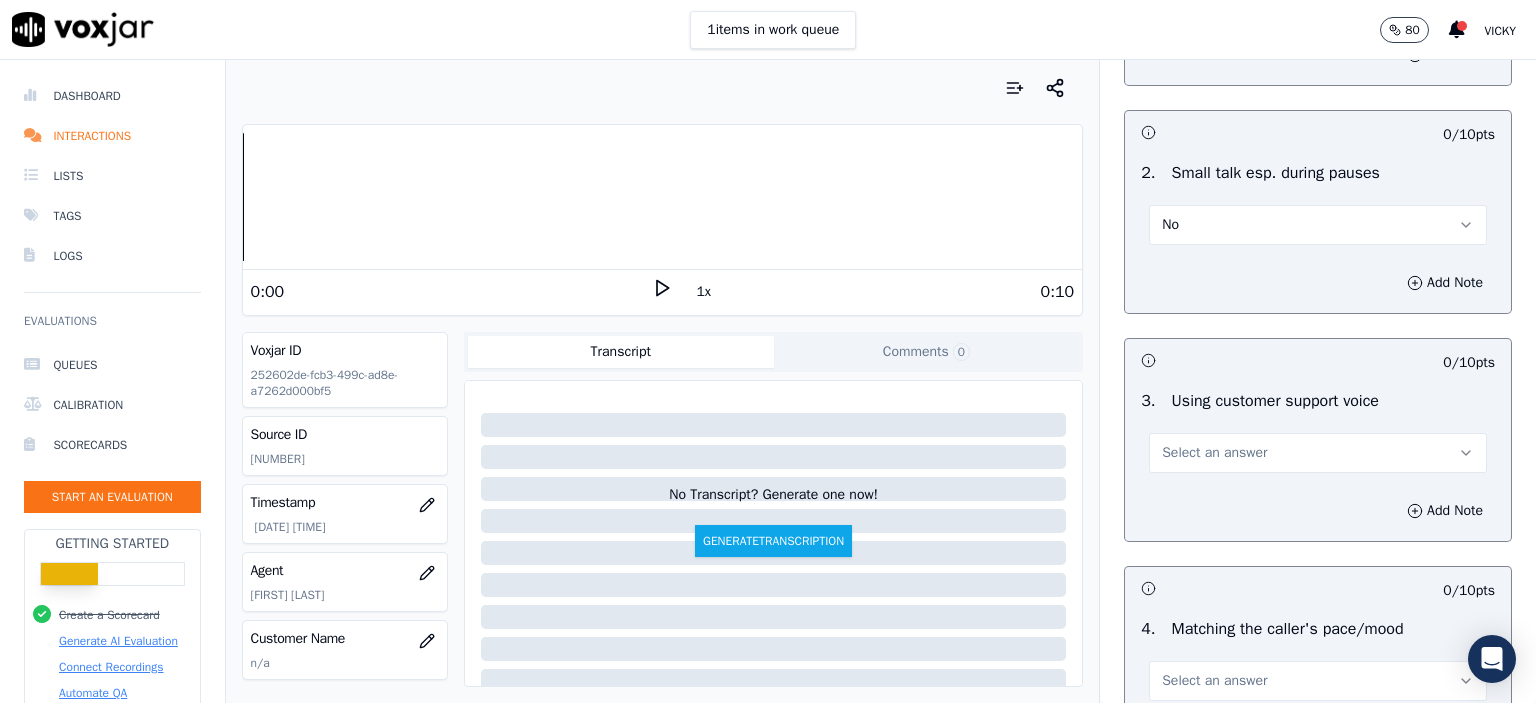 click on "Select an answer" at bounding box center (1214, 453) 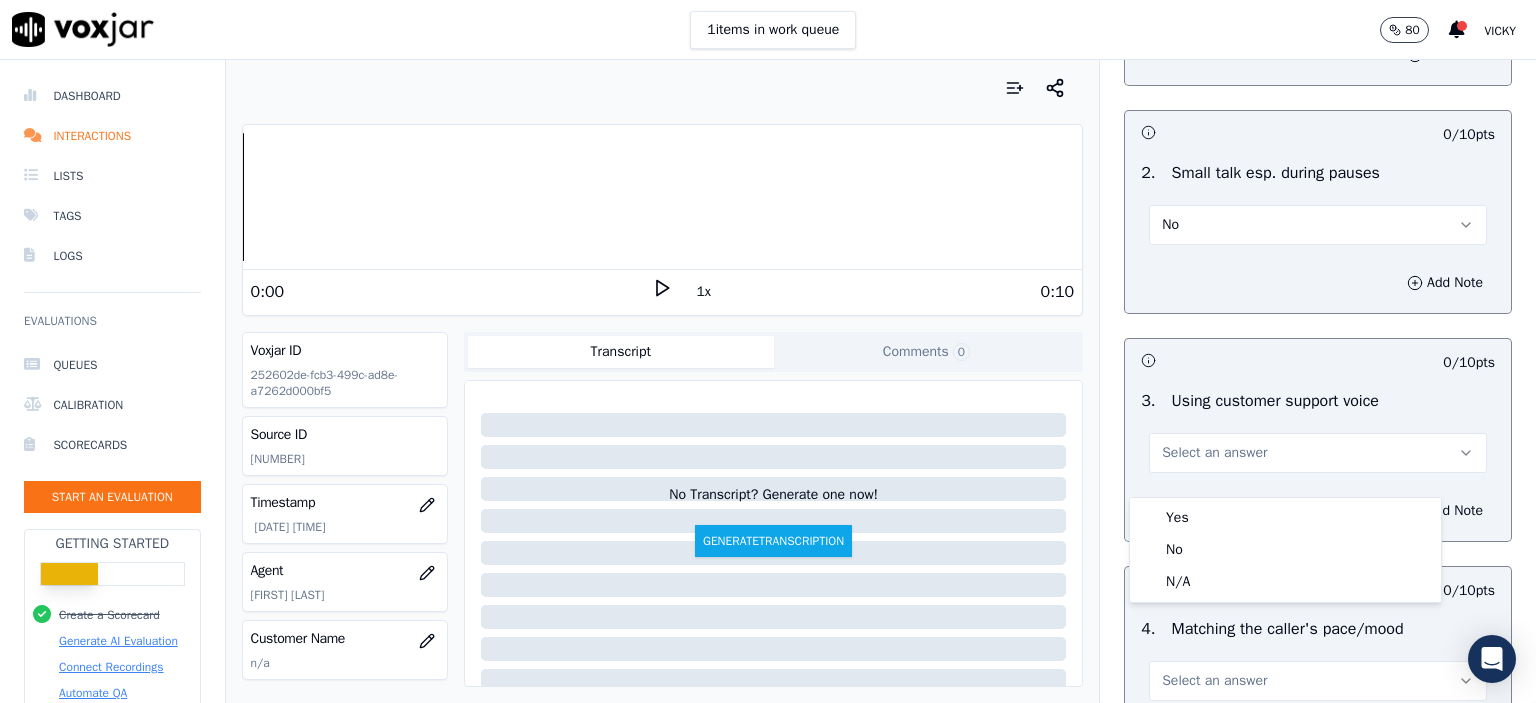 click on "Yes   No     N/A" at bounding box center [1285, 550] 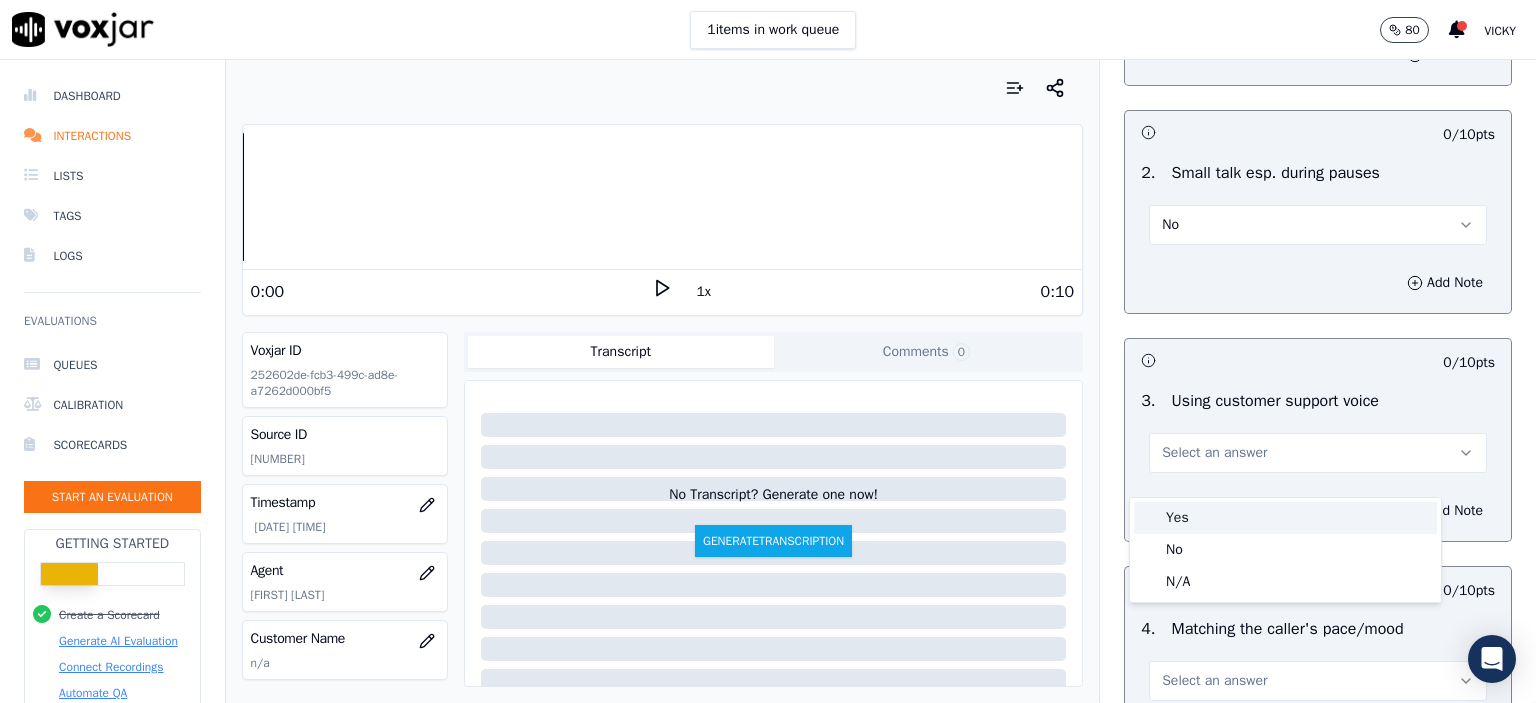 click on "Yes" at bounding box center (1285, 518) 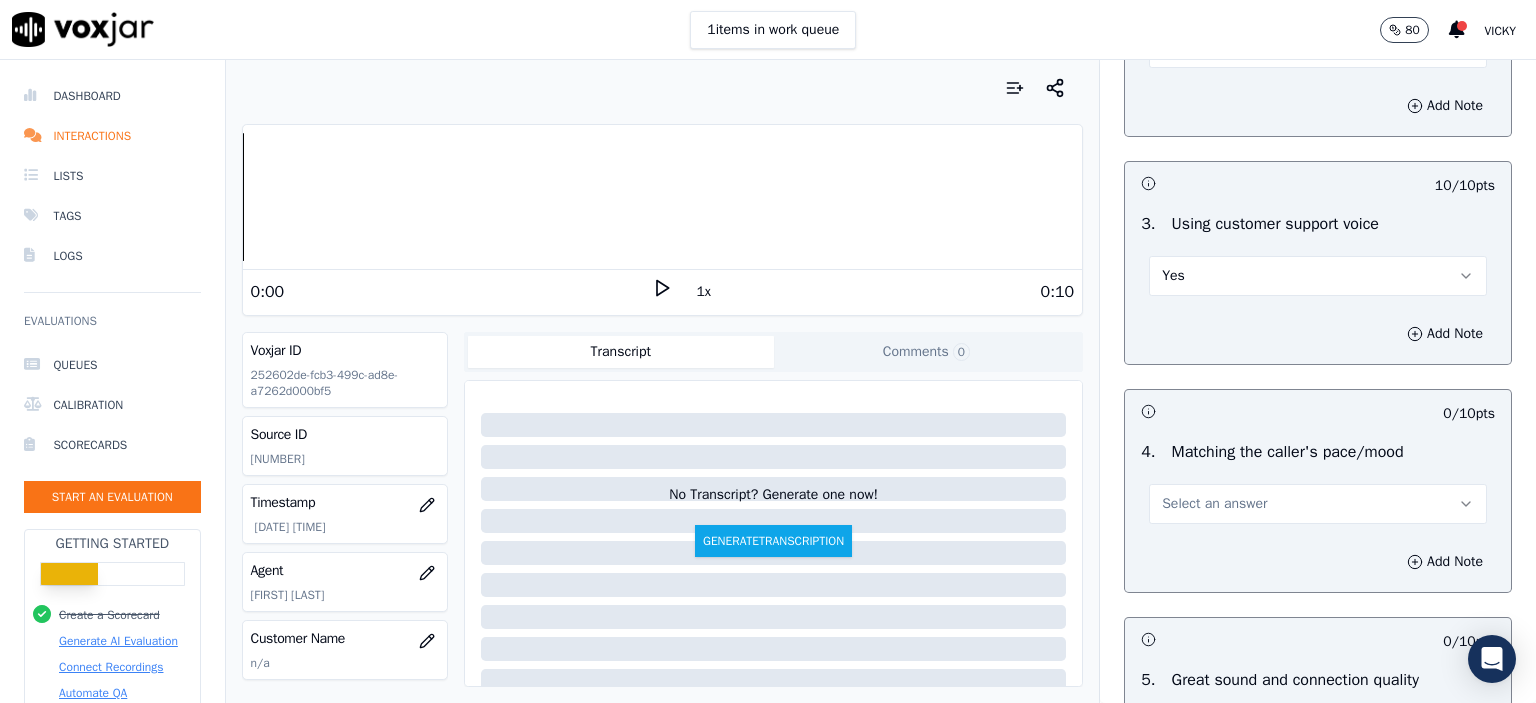 scroll, scrollTop: 2500, scrollLeft: 0, axis: vertical 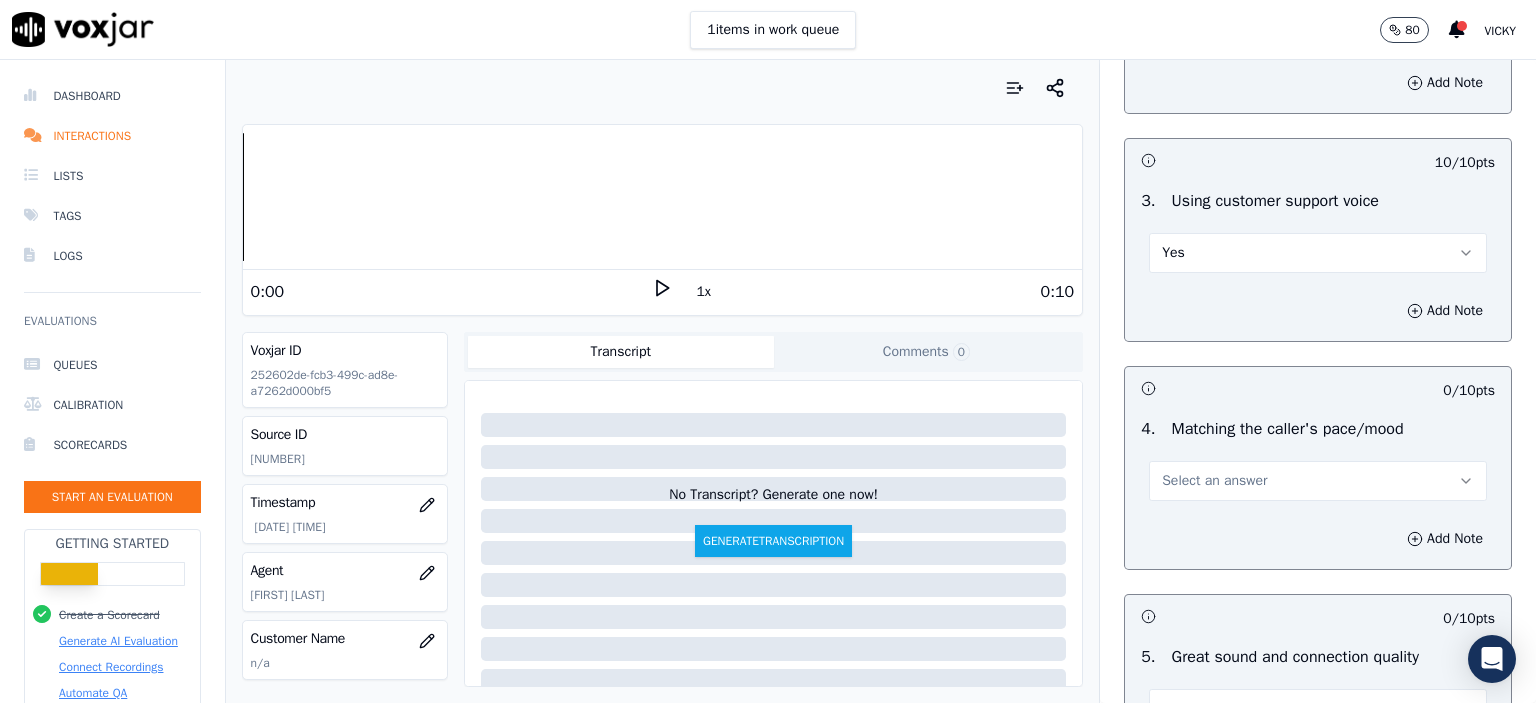 click on "Select an answer" at bounding box center [1214, 481] 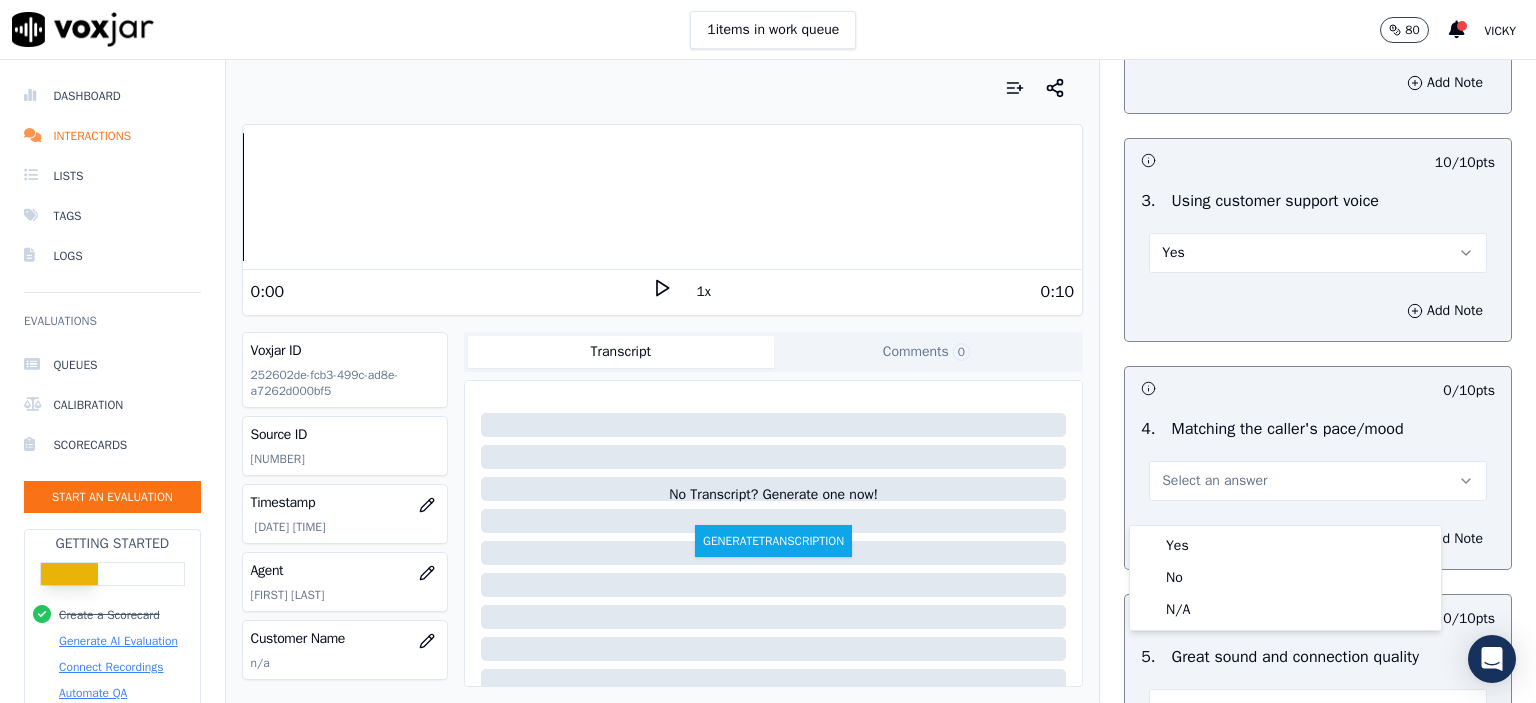 click on "4 .   Matching the caller's pace/mood    Select an answer" at bounding box center [1318, 459] 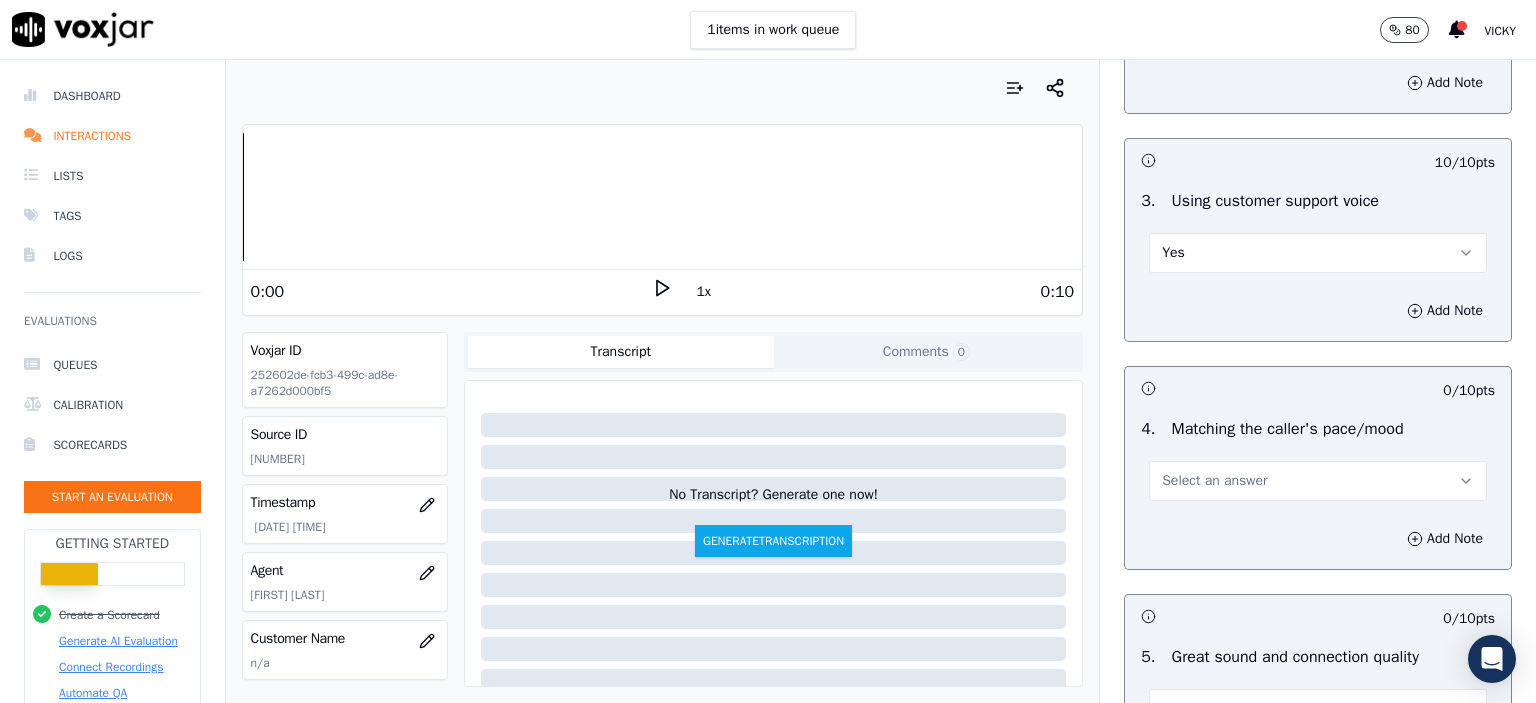 click on "Add Note" at bounding box center (1318, 539) 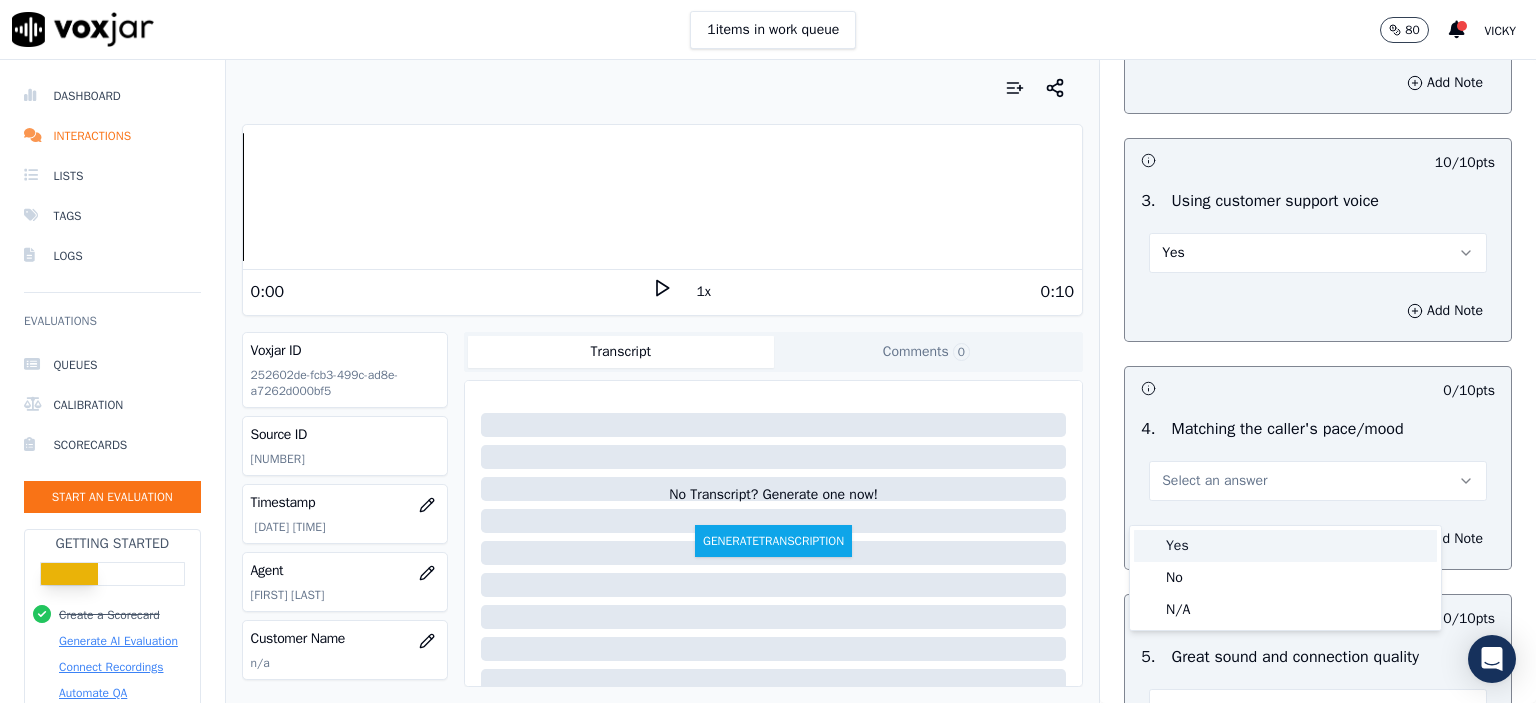 click on "Yes" at bounding box center (1285, 546) 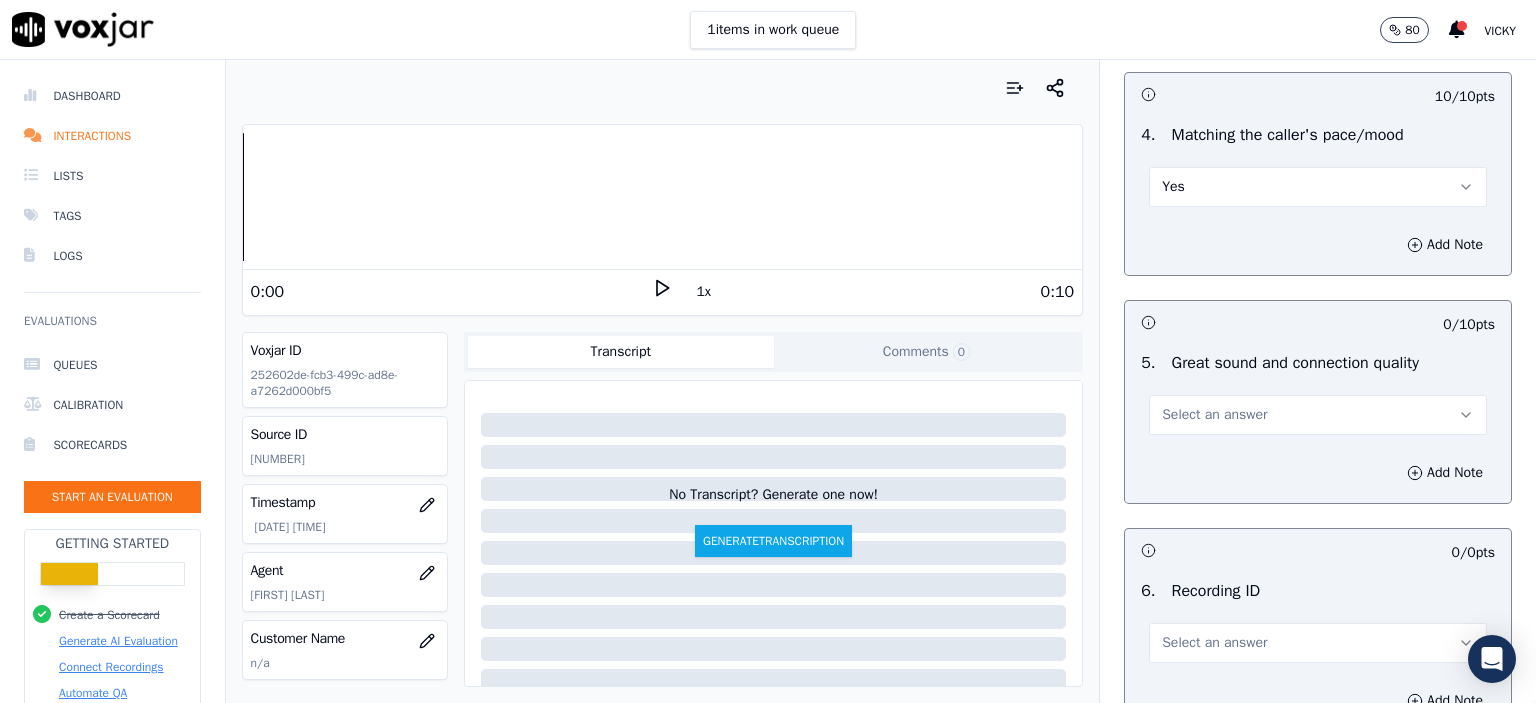 scroll, scrollTop: 2800, scrollLeft: 0, axis: vertical 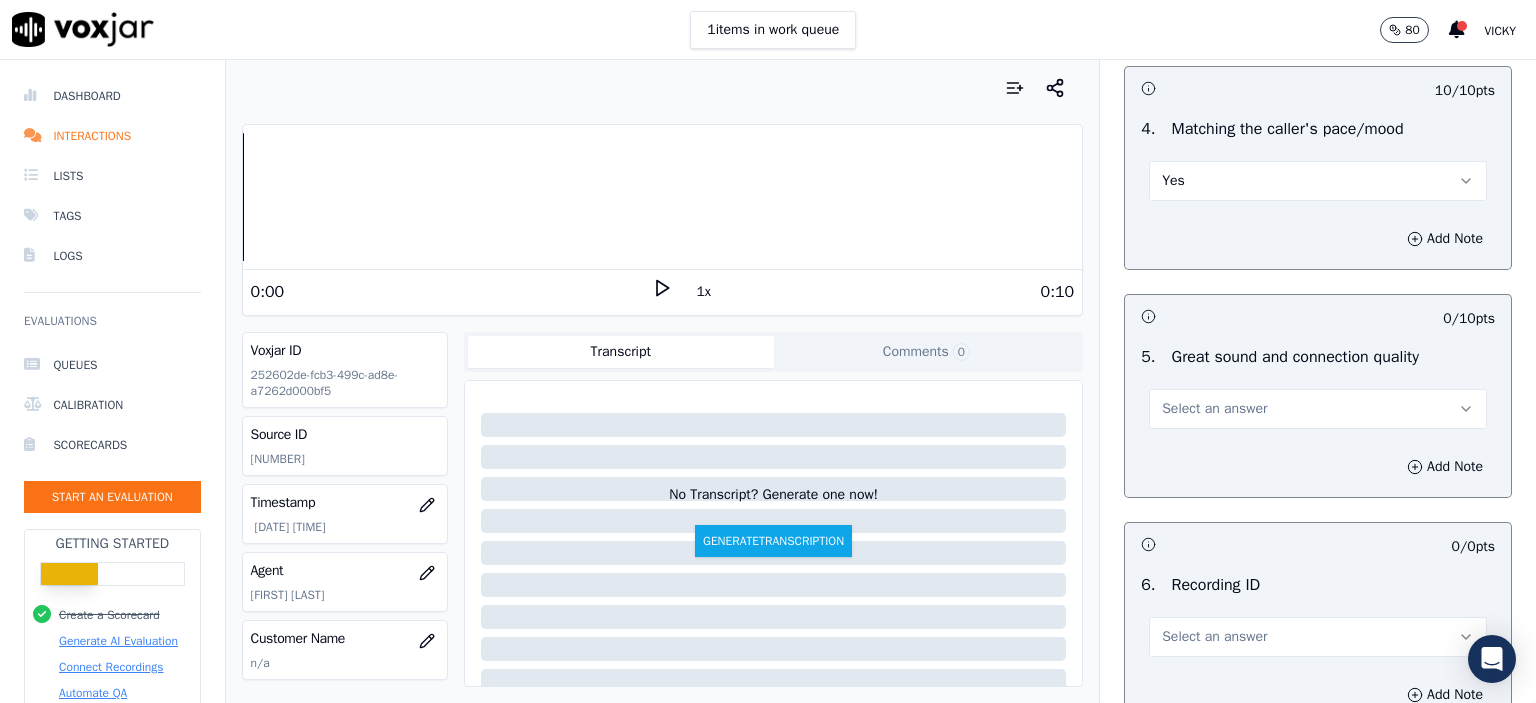 click on "Select an answer" at bounding box center [1214, 409] 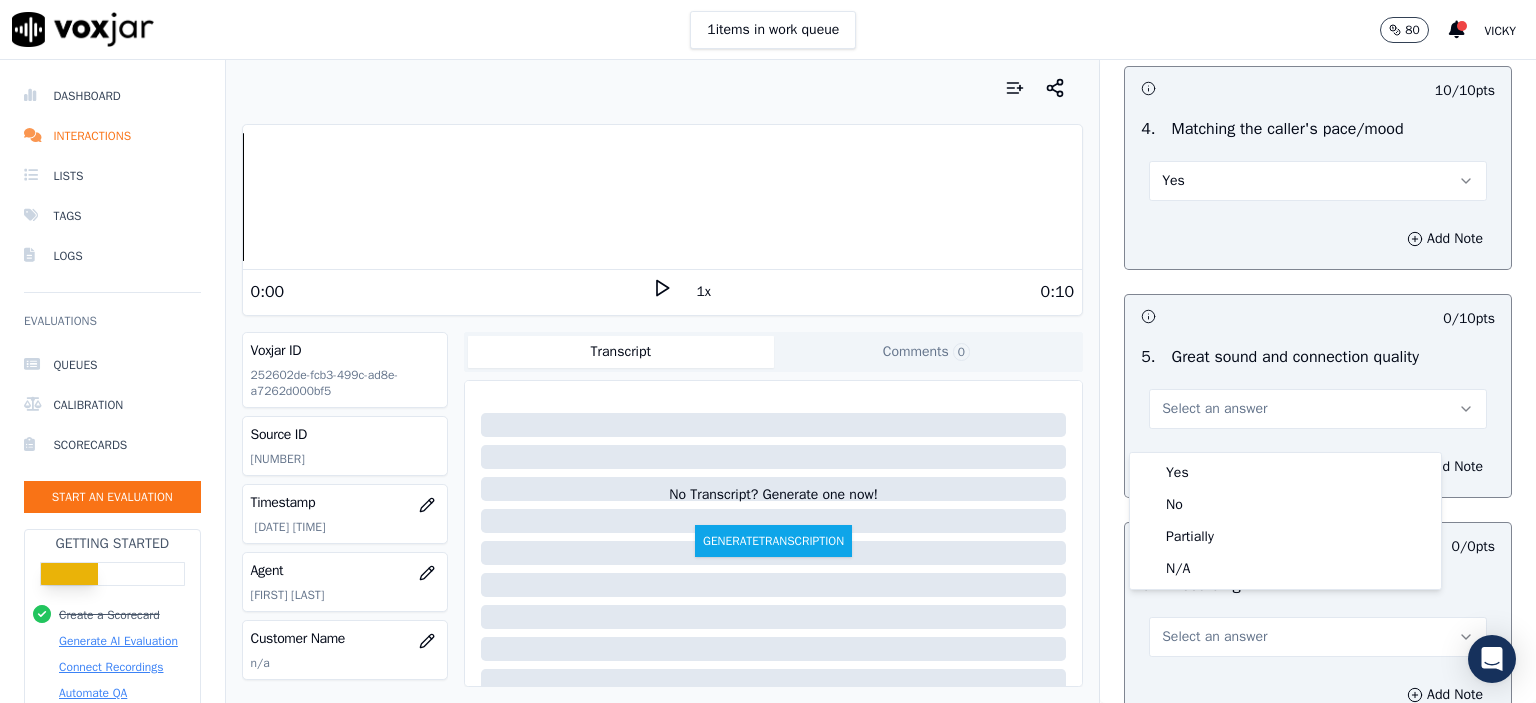 click on "Yes" at bounding box center (1285, 473) 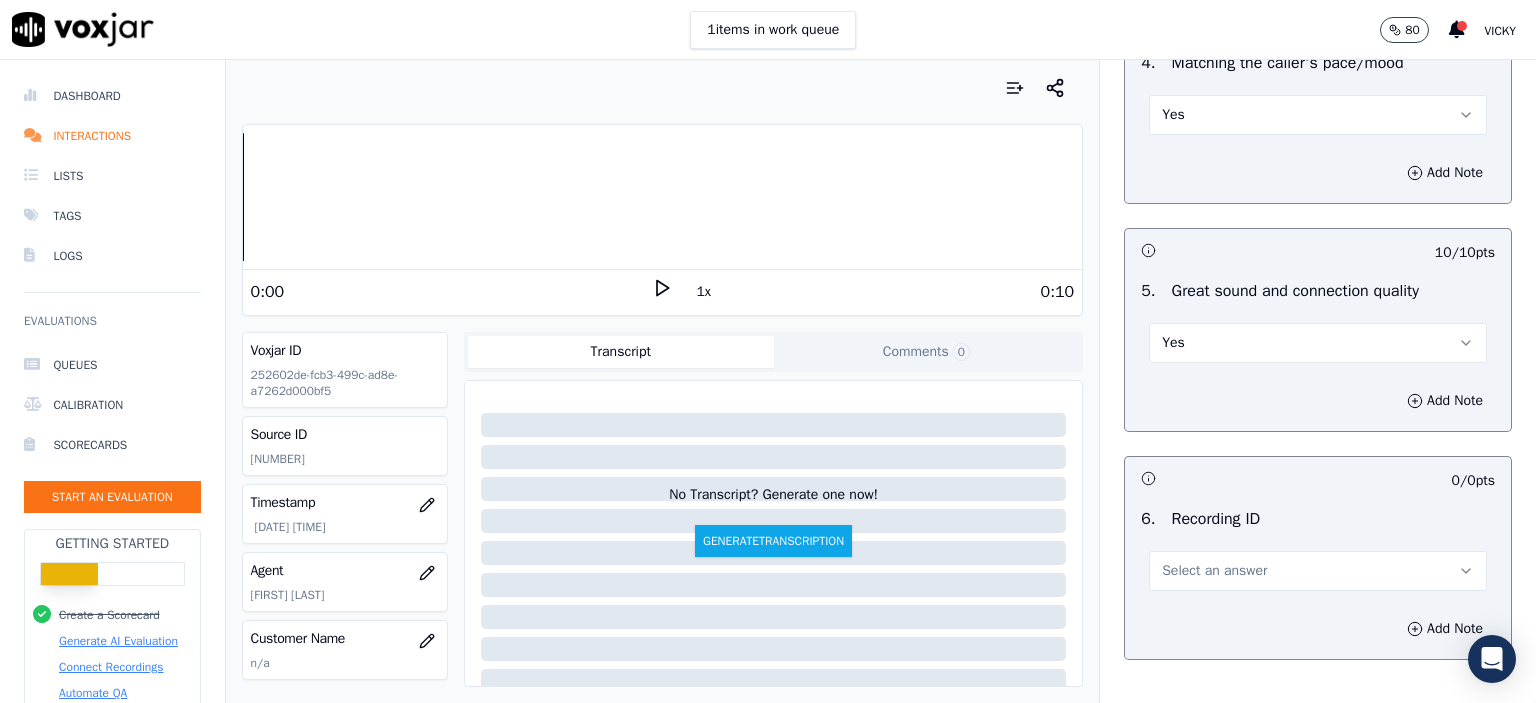 scroll, scrollTop: 3007, scrollLeft: 0, axis: vertical 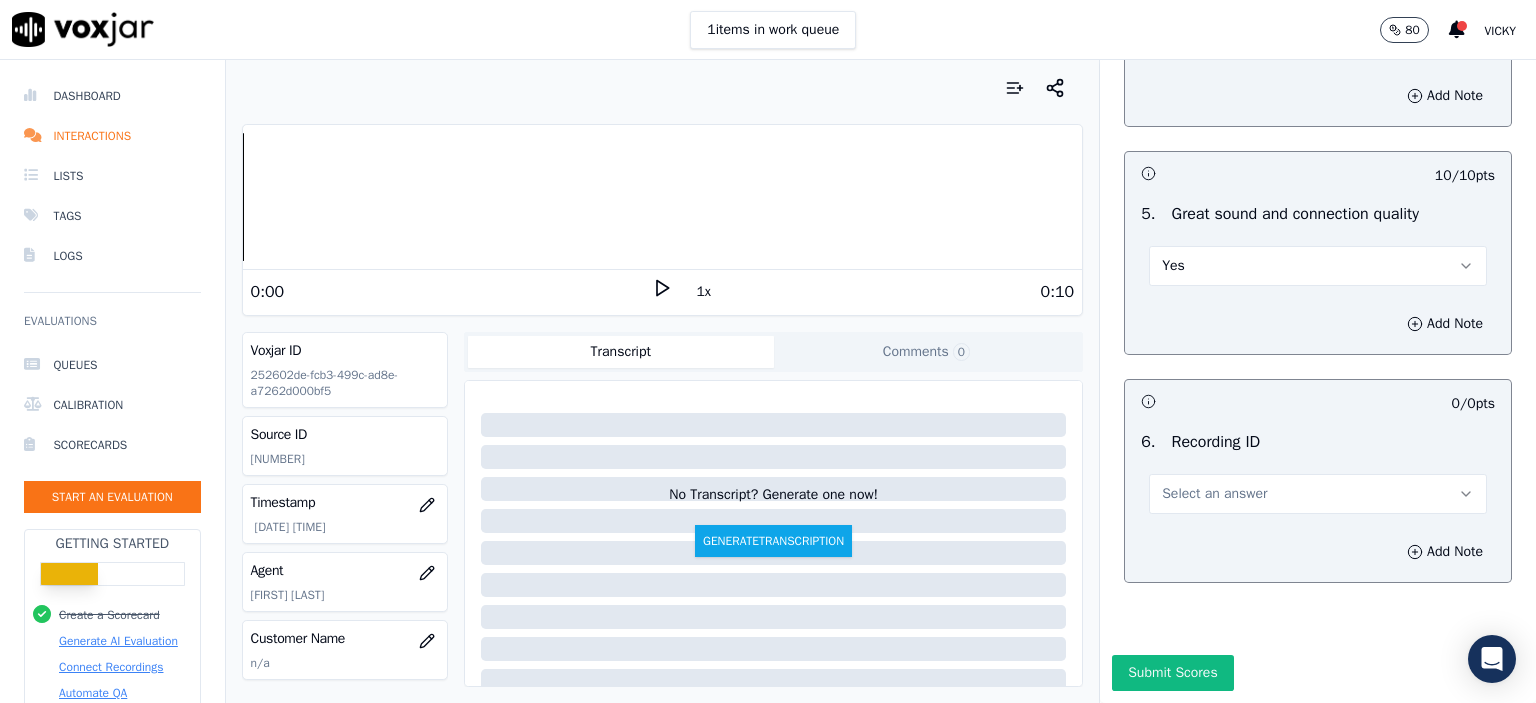 click on "Select an answer" at bounding box center (1318, 494) 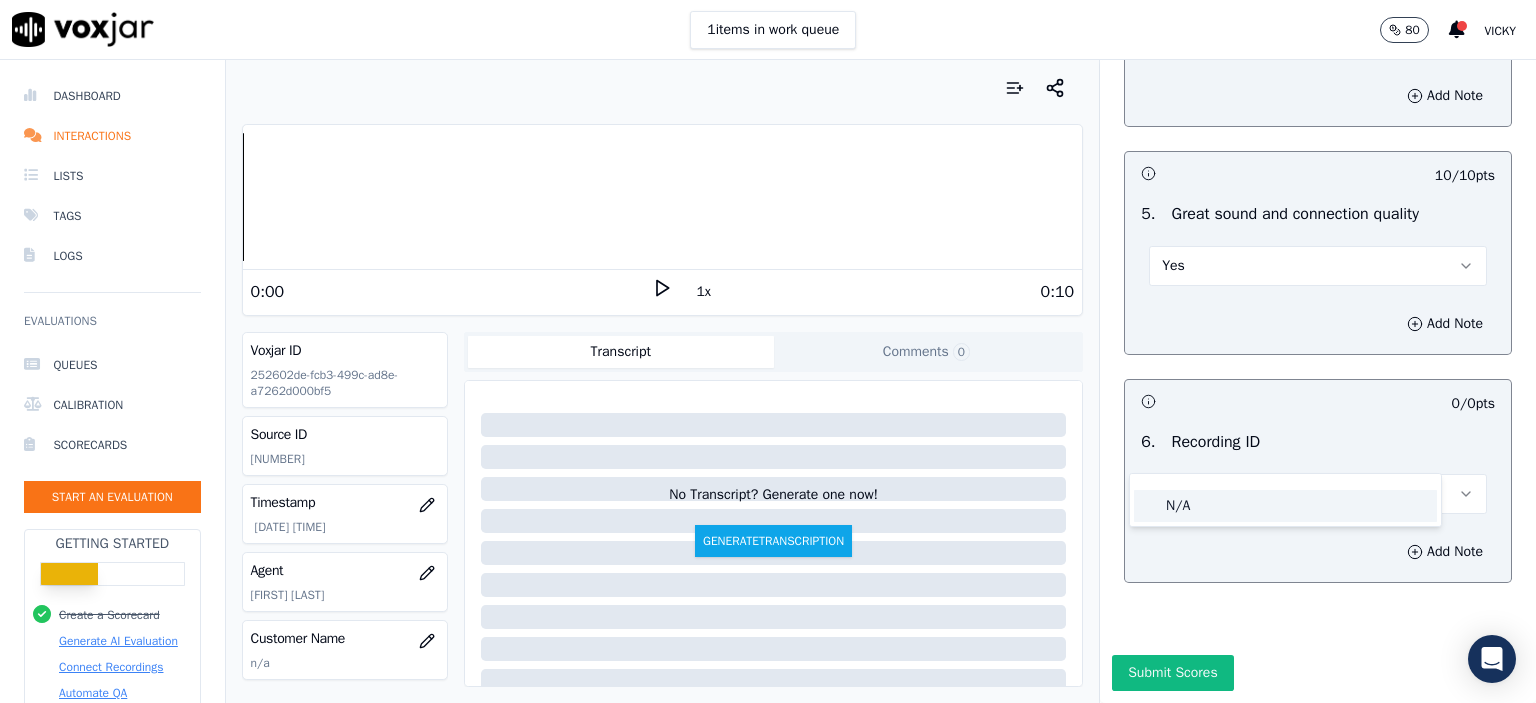 click on "N/A" 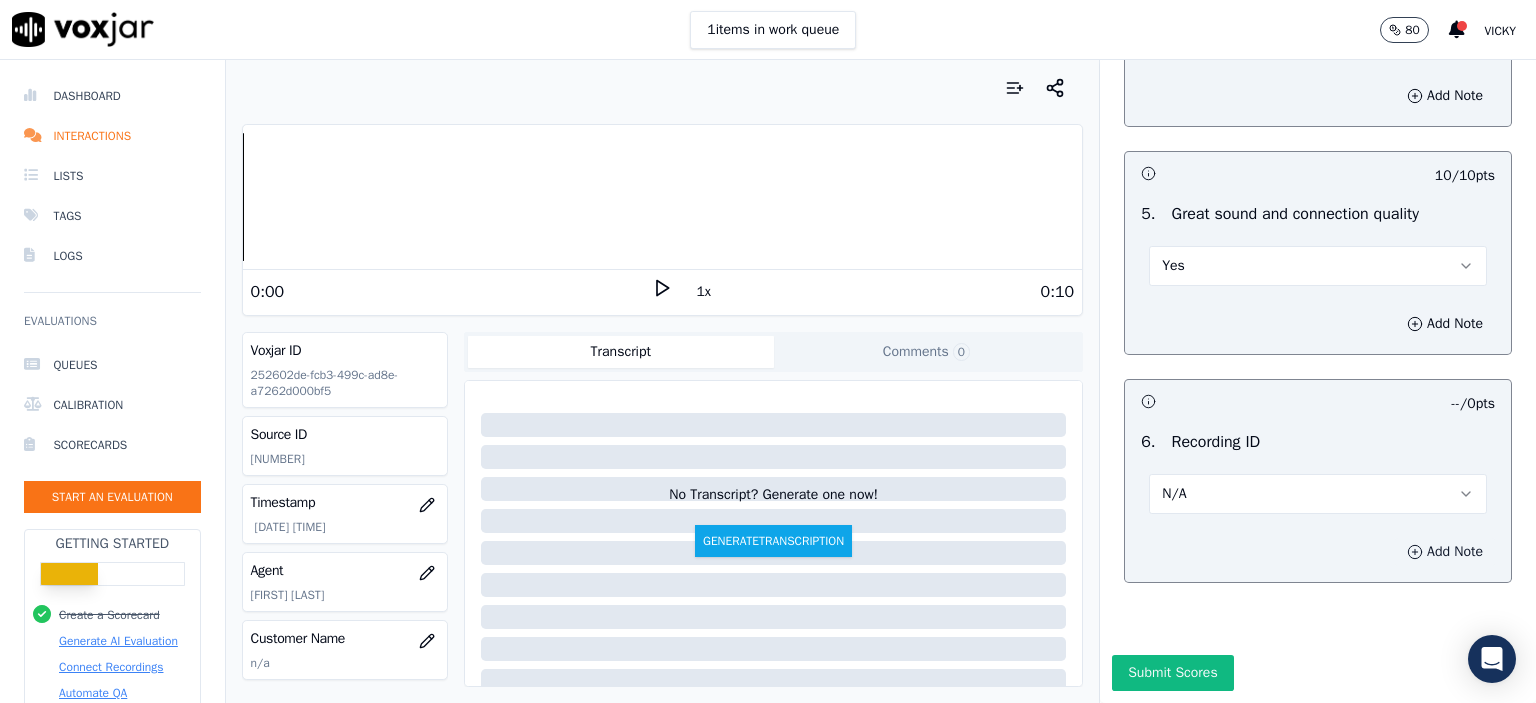 click on "Add Note" at bounding box center [1445, 552] 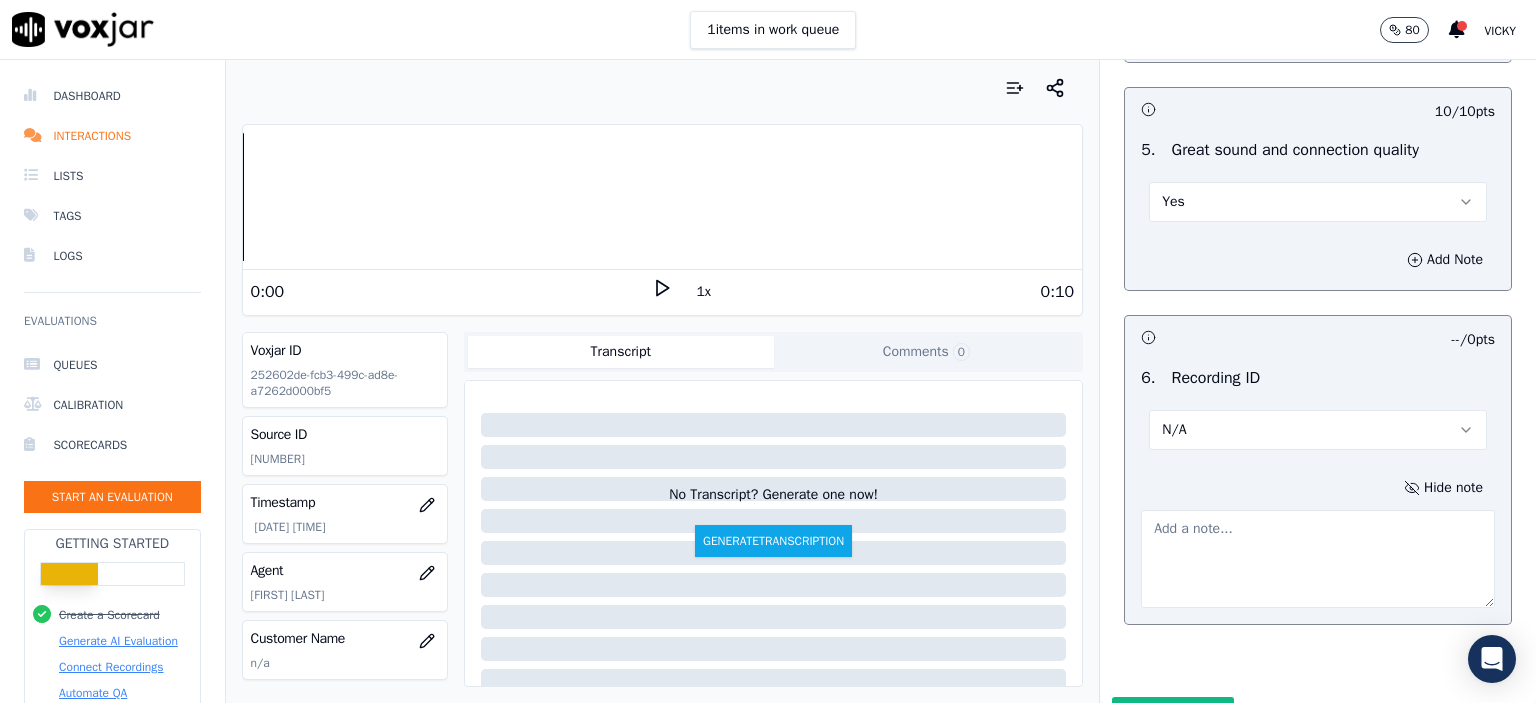 click on "Source ID   354797985" at bounding box center (345, 446) 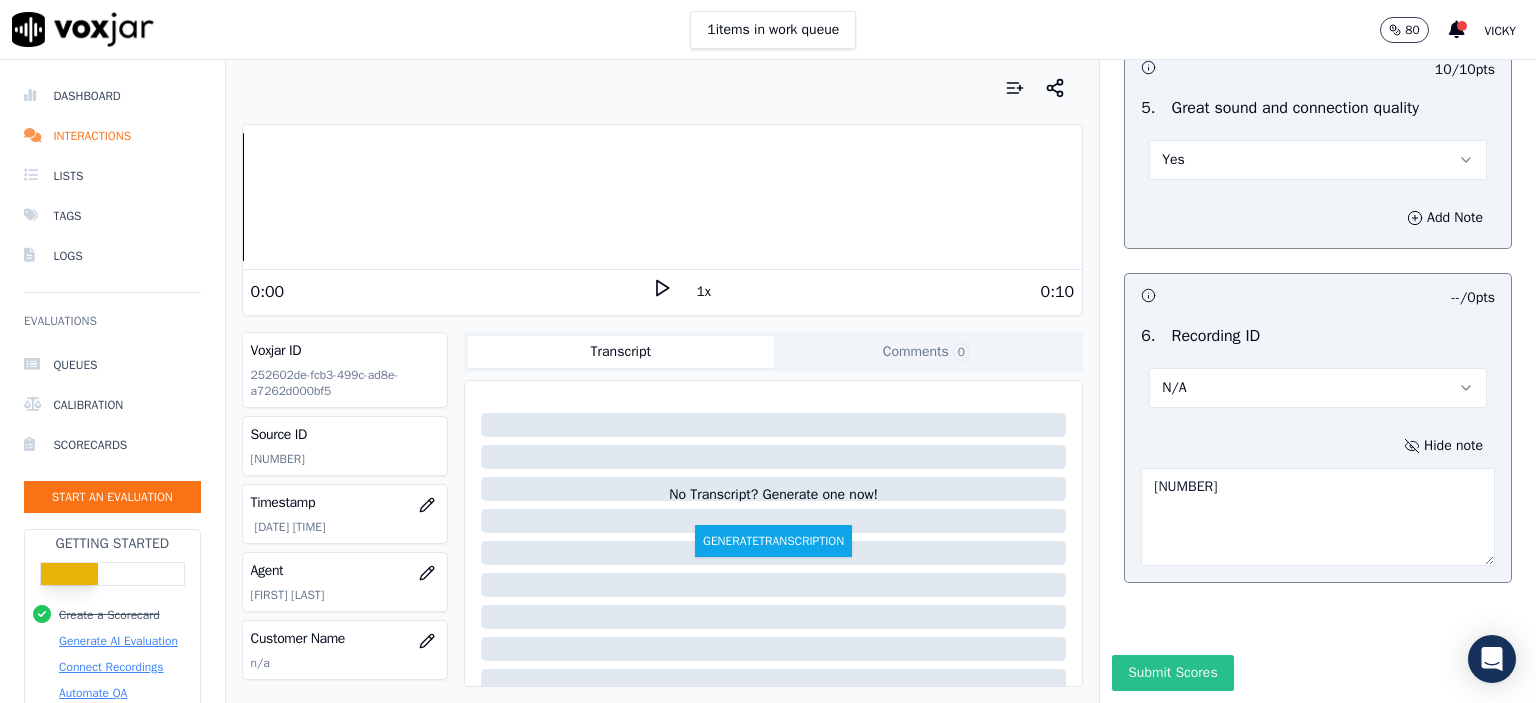 scroll, scrollTop: 3112, scrollLeft: 0, axis: vertical 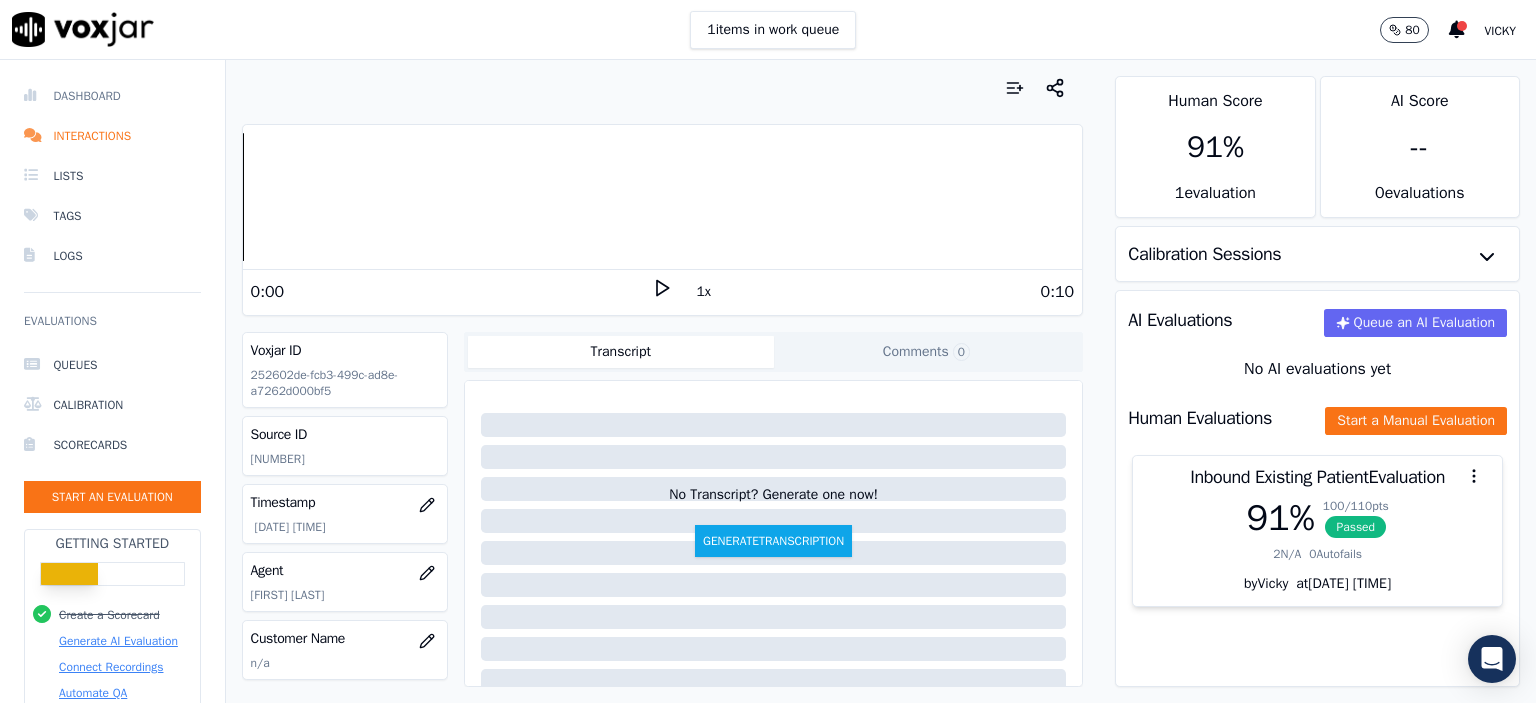 click on "Dashboard" at bounding box center [112, 96] 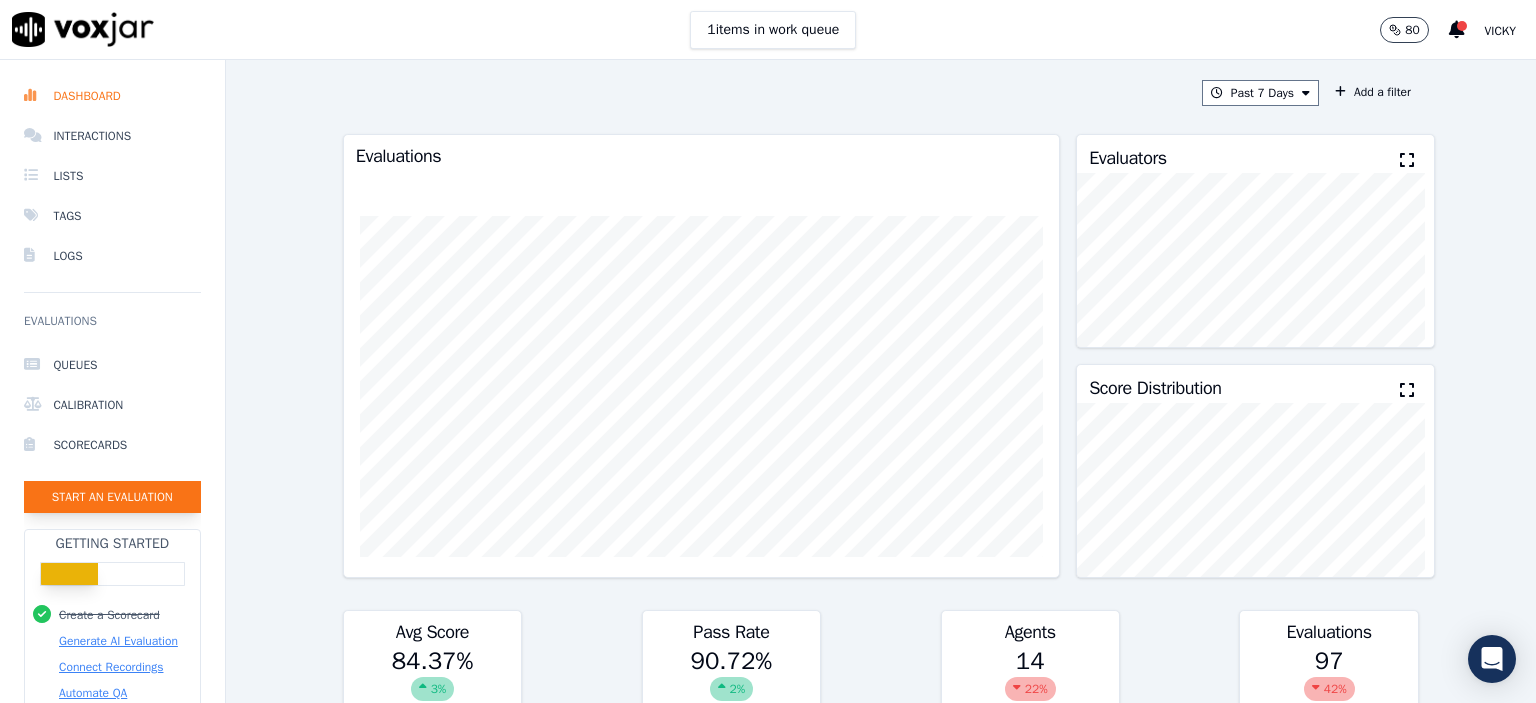 click on "Start an Evaluation" 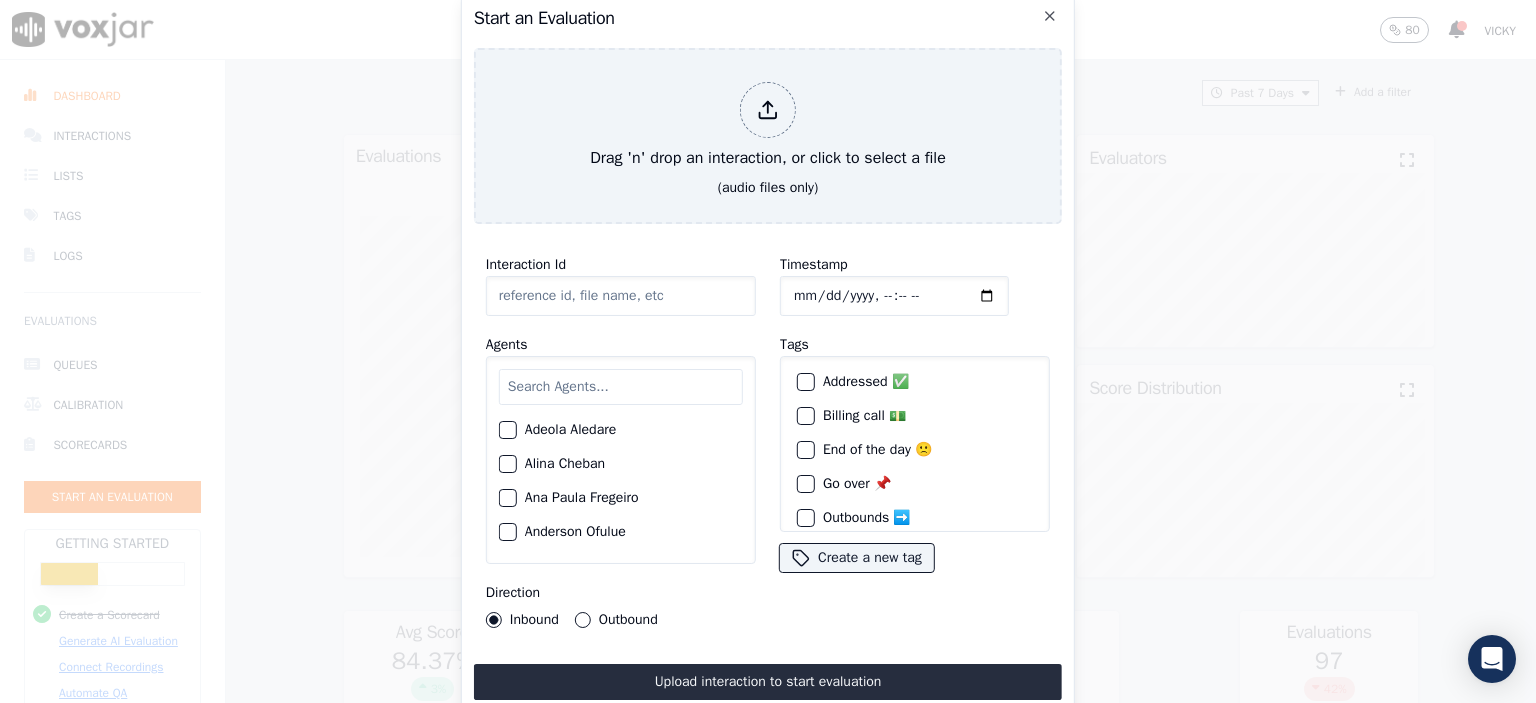 click on "Interaction Id" 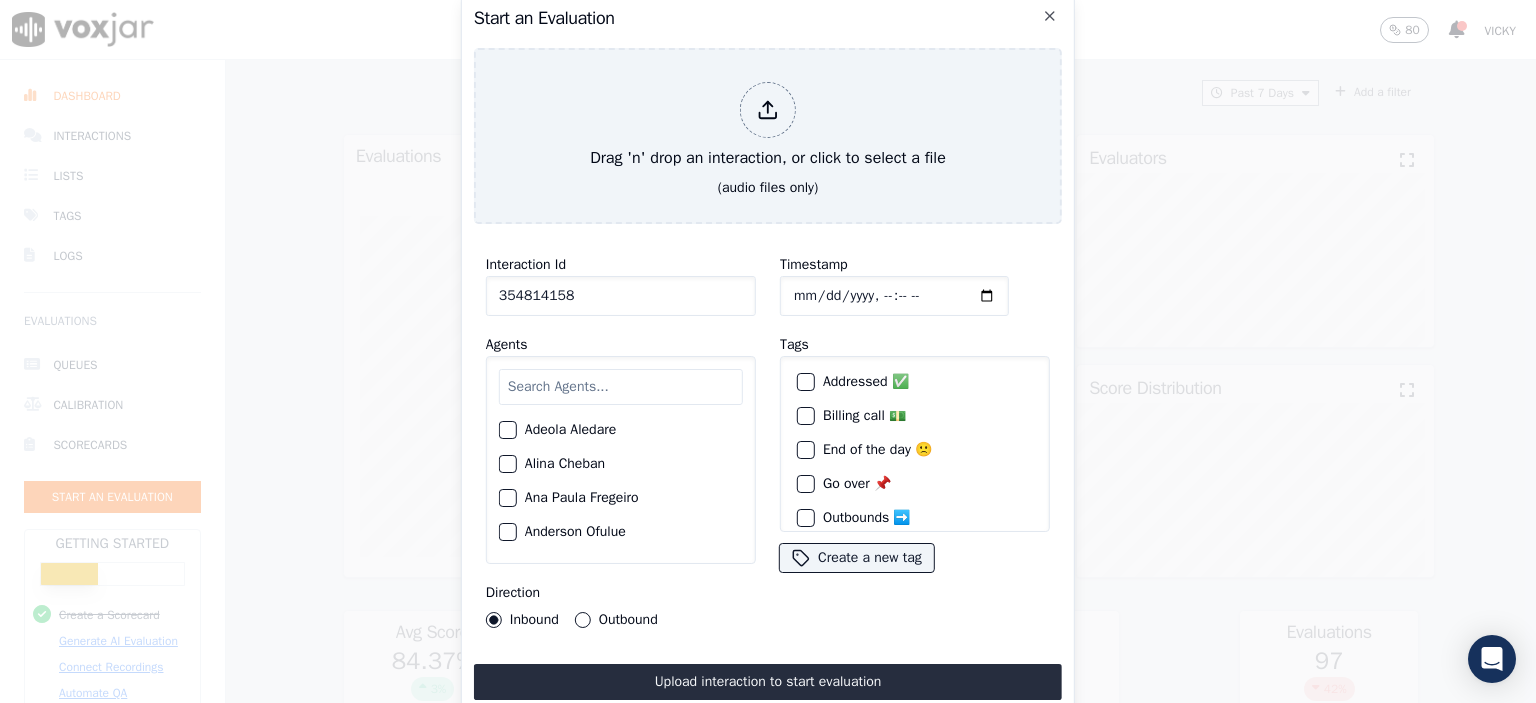 type on "354814158" 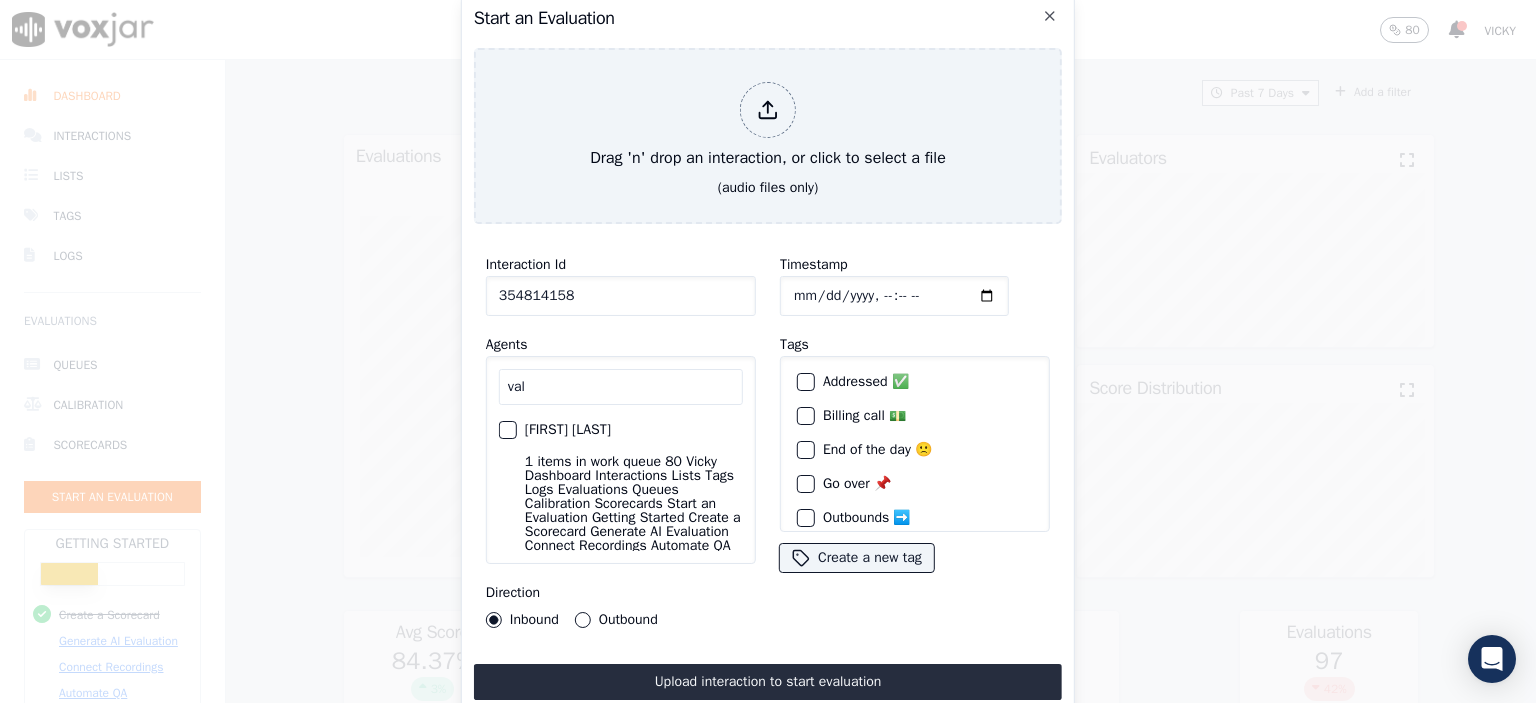 drag, startPoint x: 480, startPoint y: 379, endPoint x: 427, endPoint y: 374, distance: 53.235325 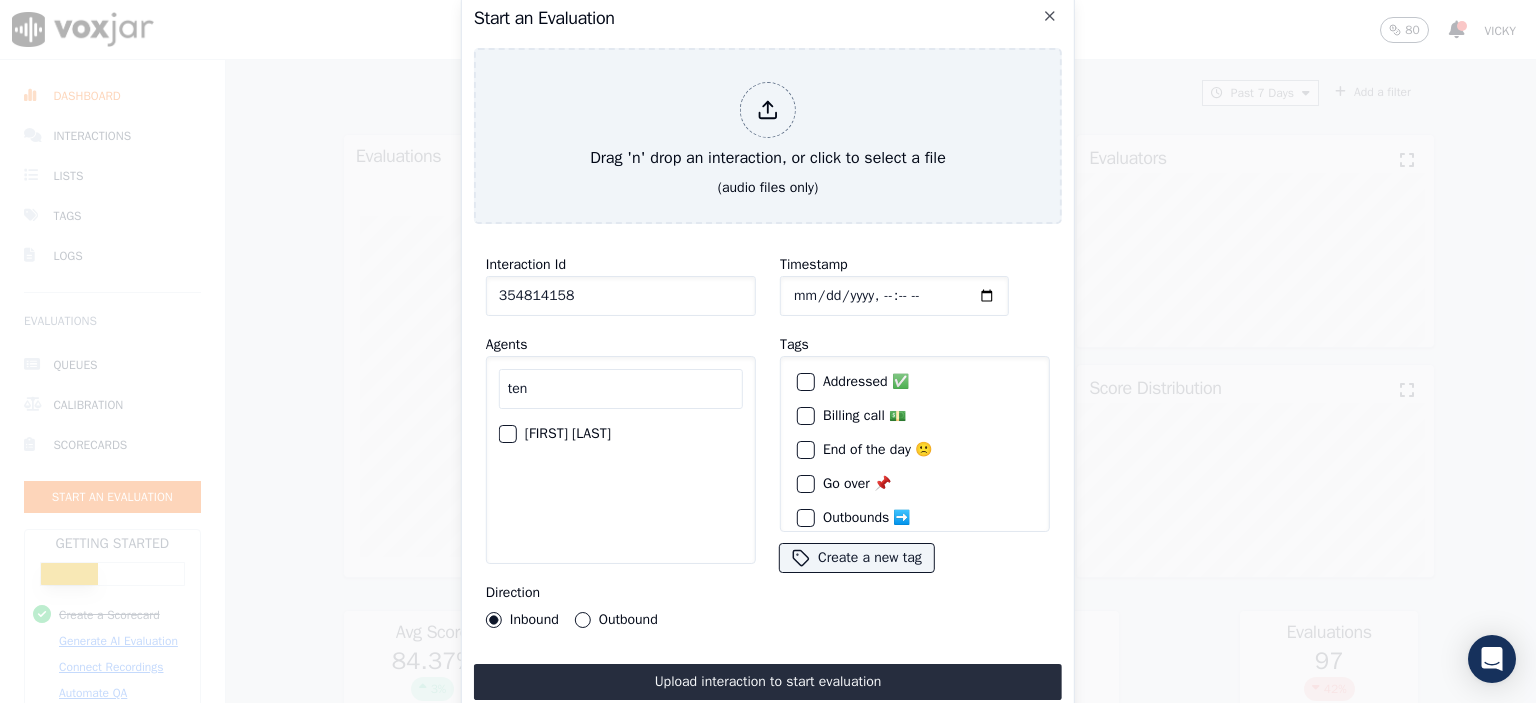 type on "ten" 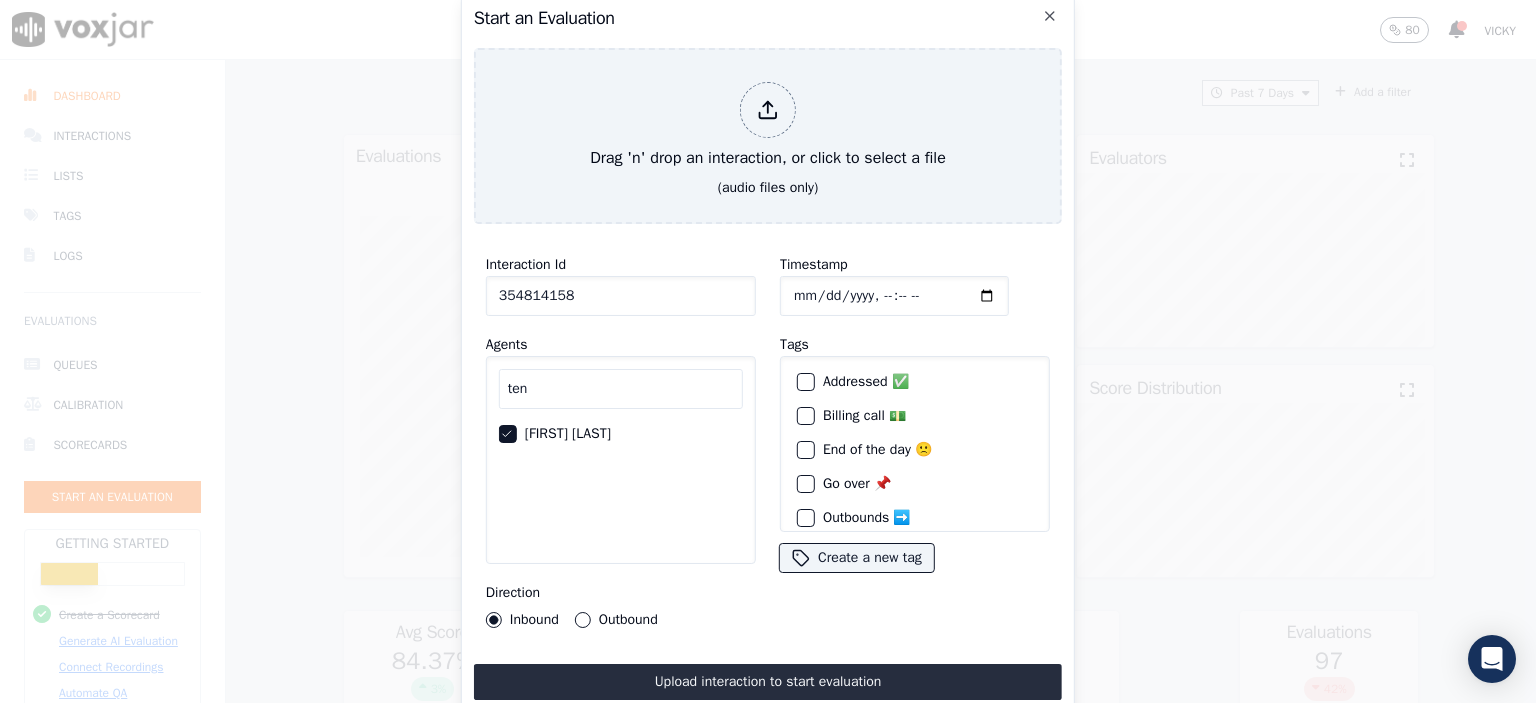 click on "Timestamp" 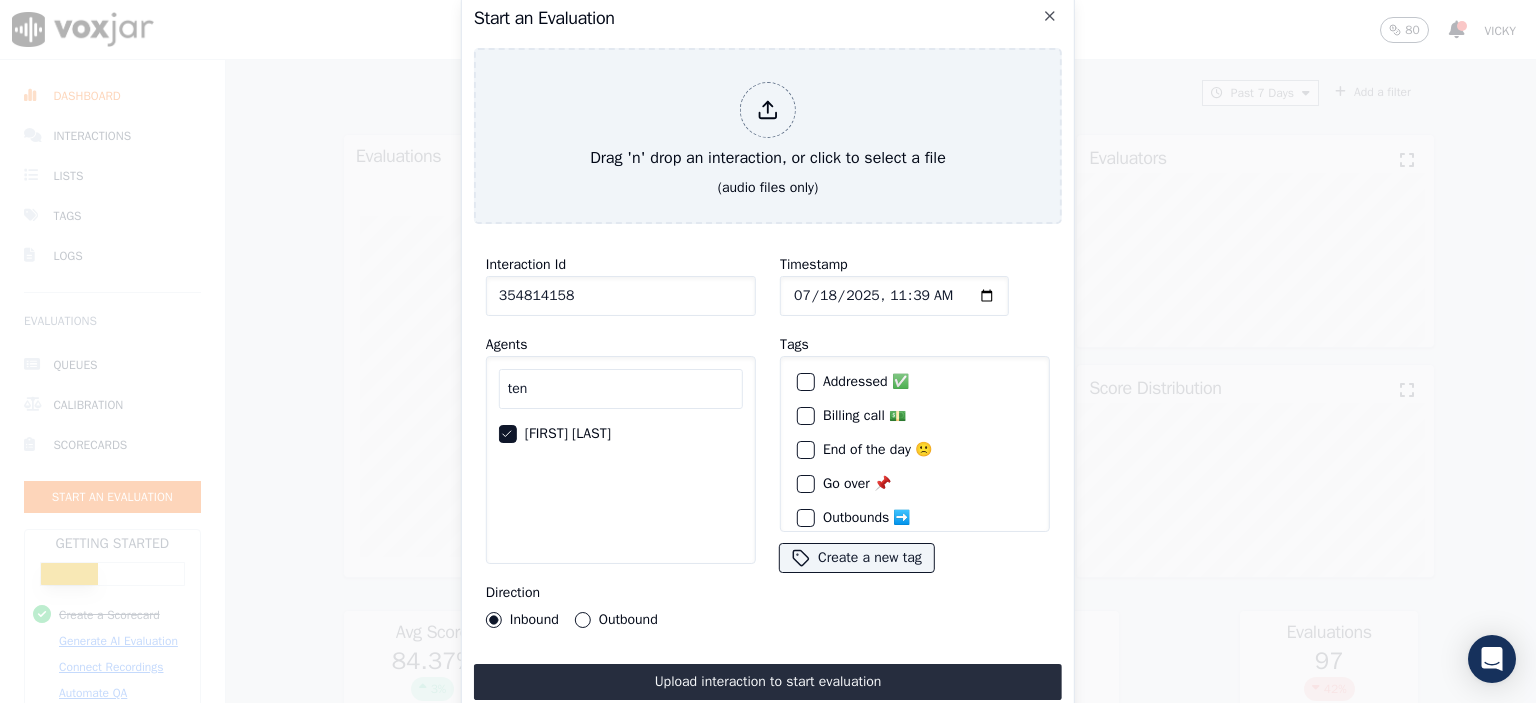 click on "Timestamp" at bounding box center [915, 284] 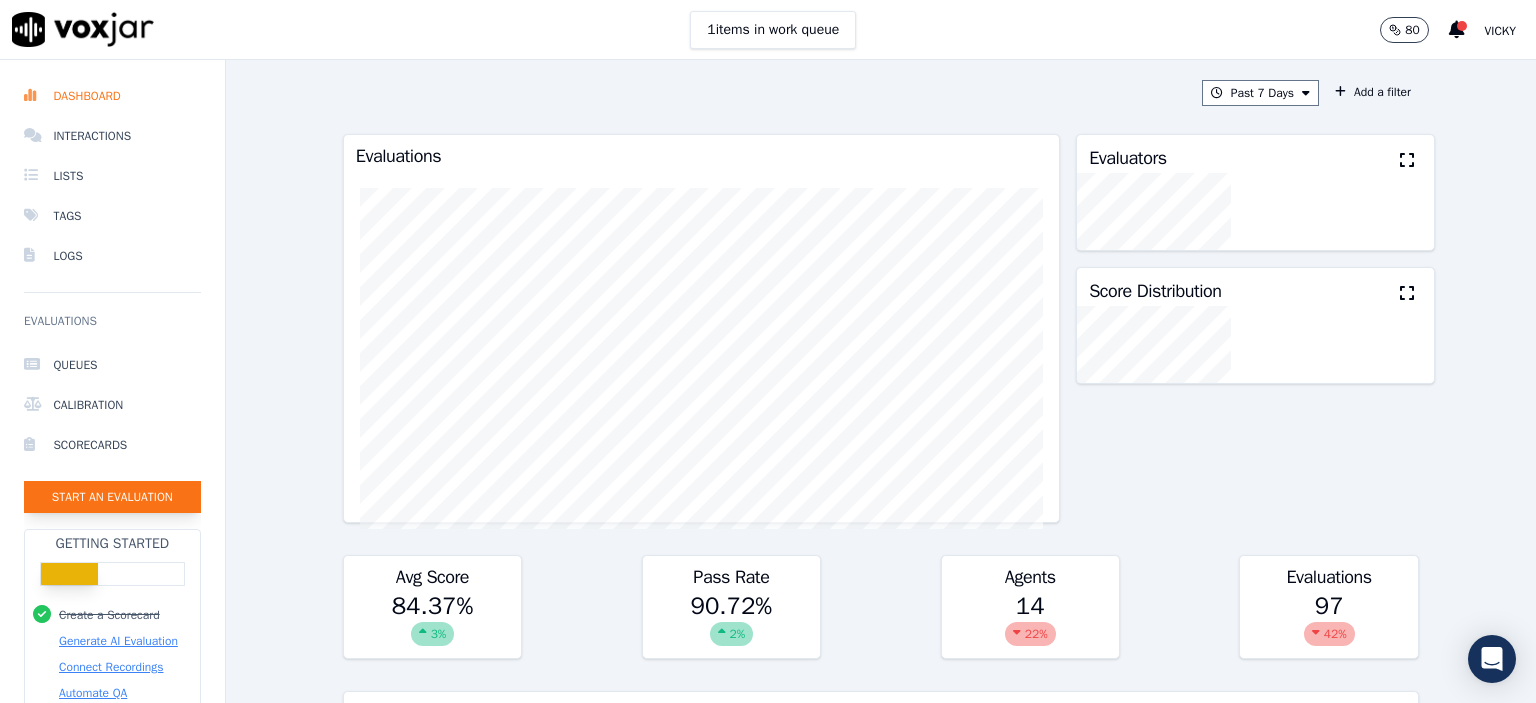click on "Start an Evaluation" 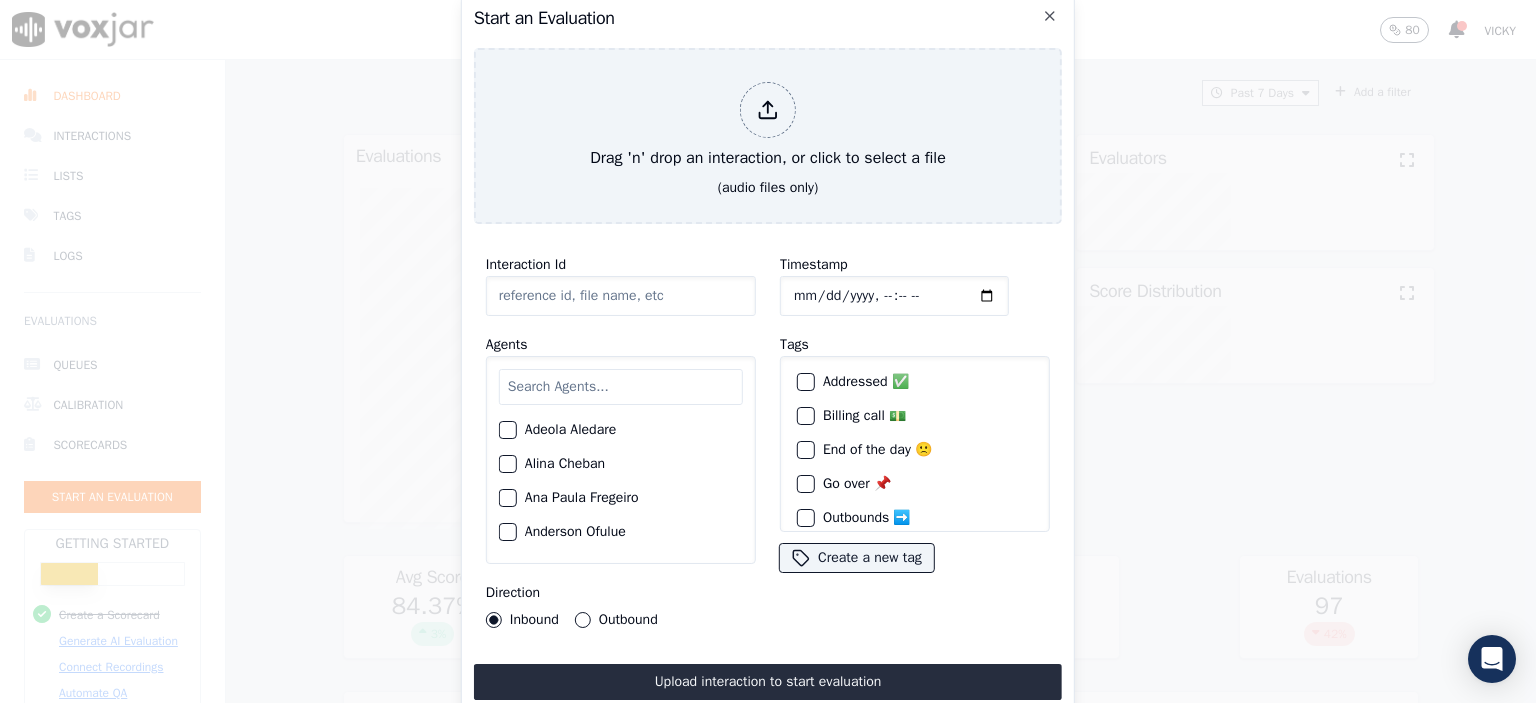 click on "Timestamp" 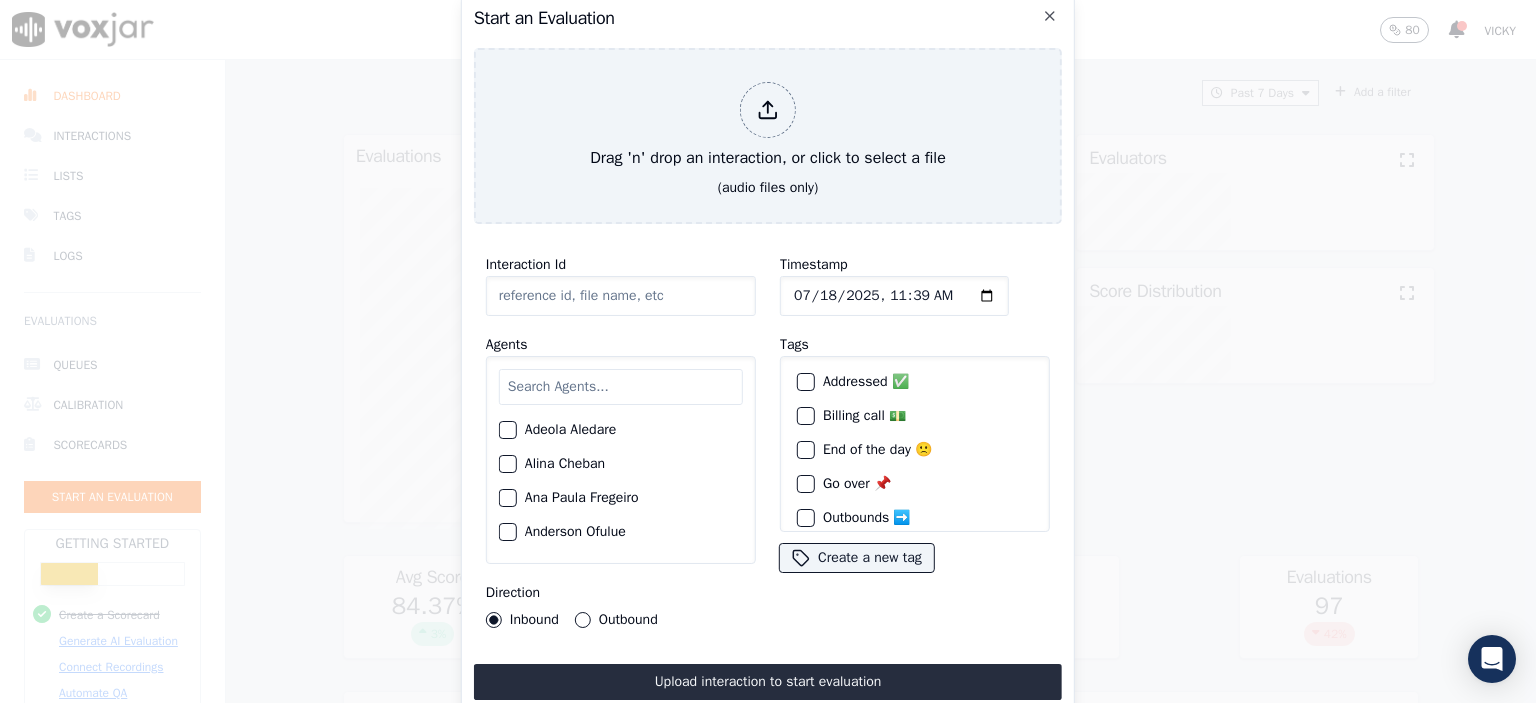 click on "Interaction Id" 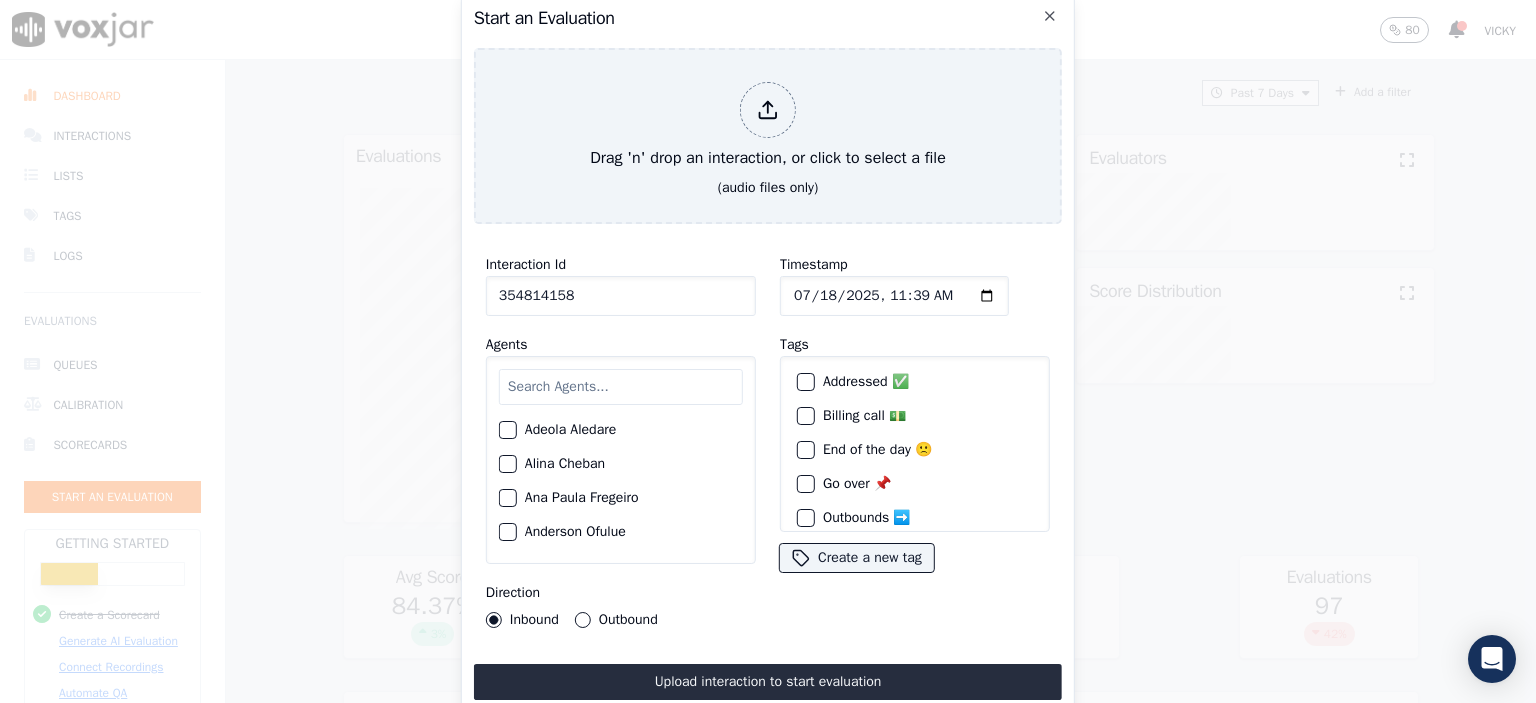 type on "354814158" 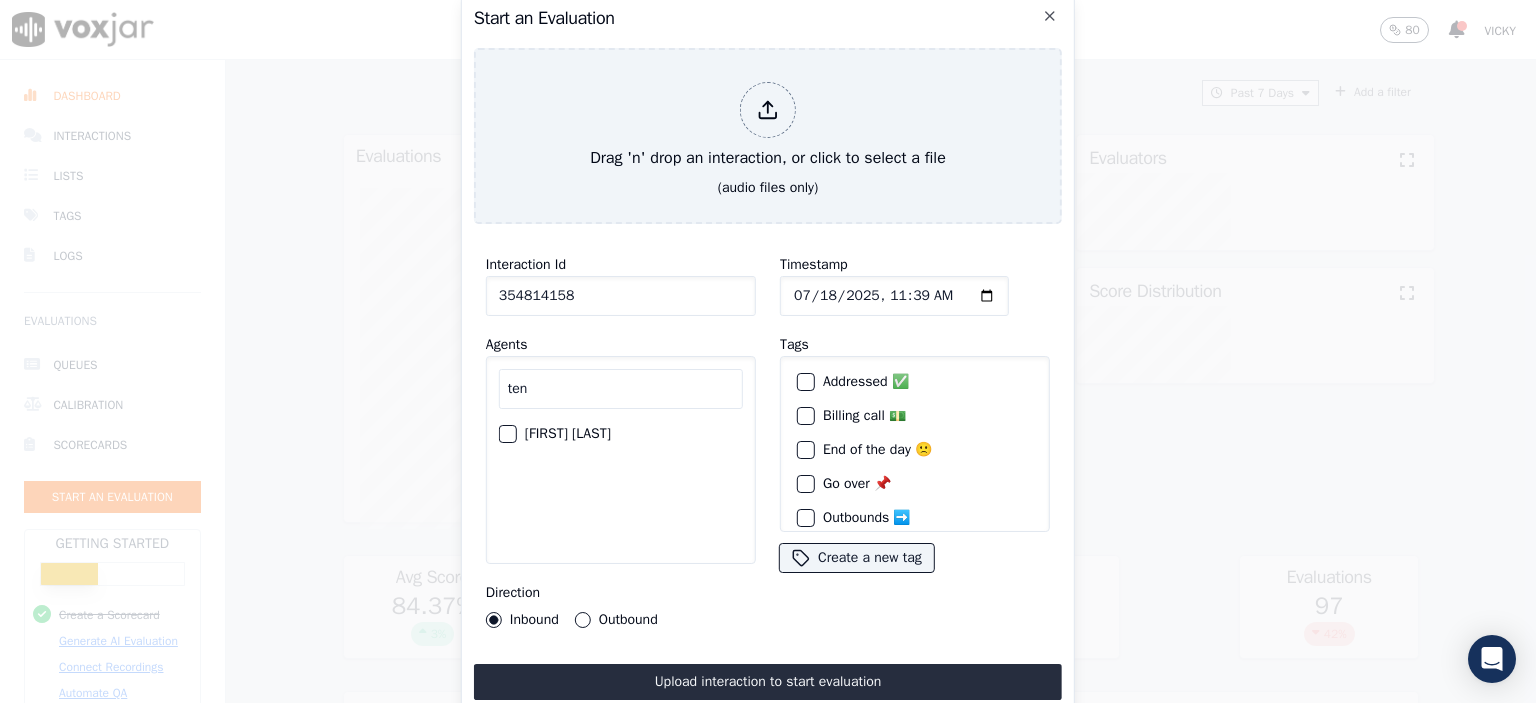 type on "ten" 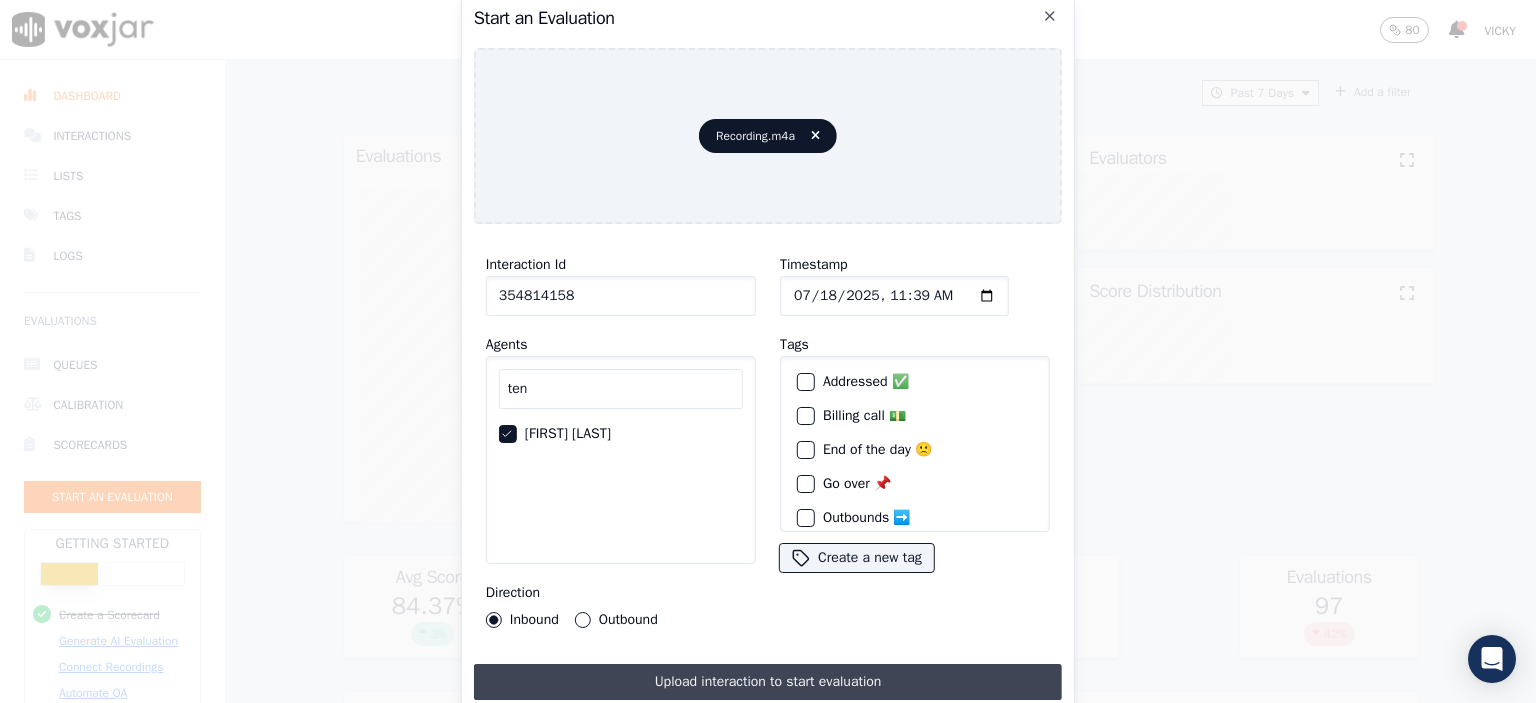 click on "Upload interaction to start evaluation" at bounding box center (768, 682) 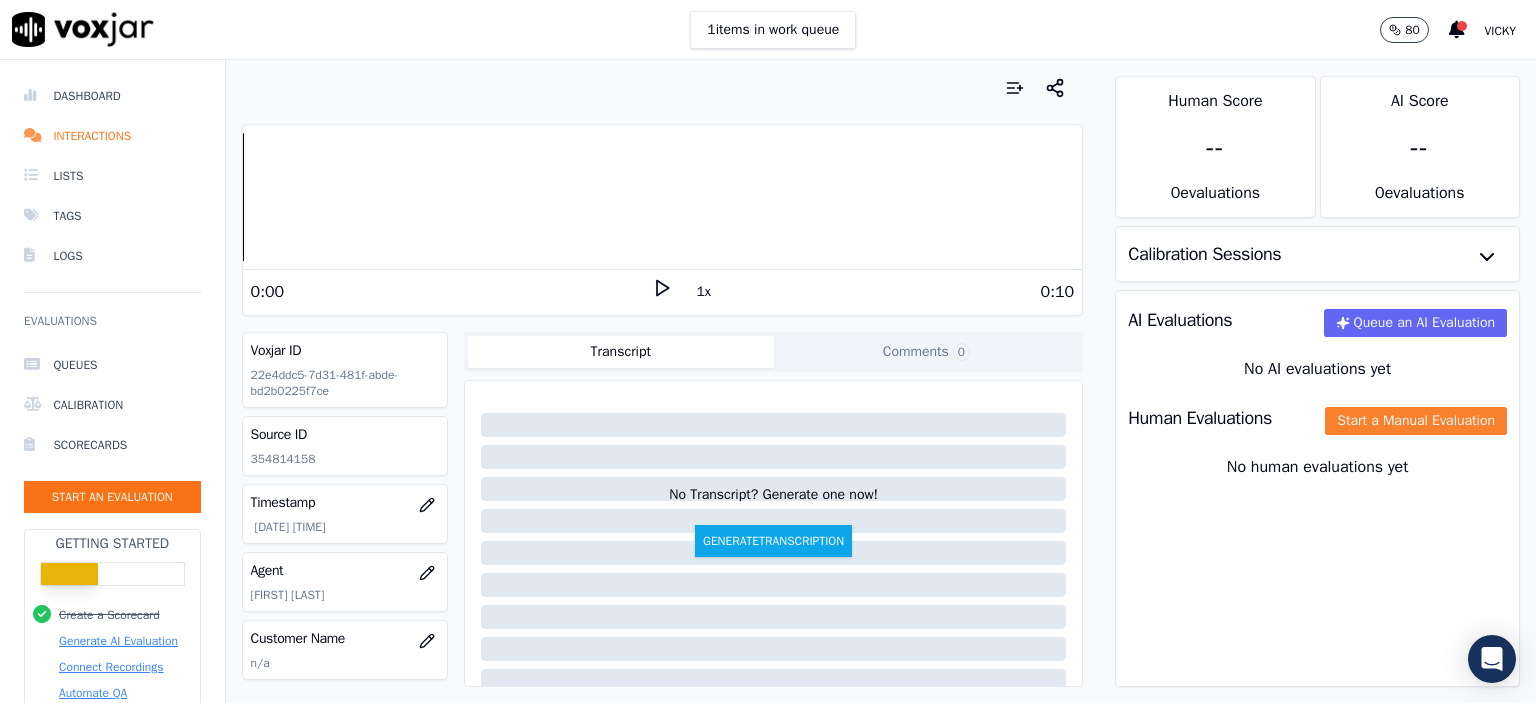 click on "Start a Manual Evaluation" 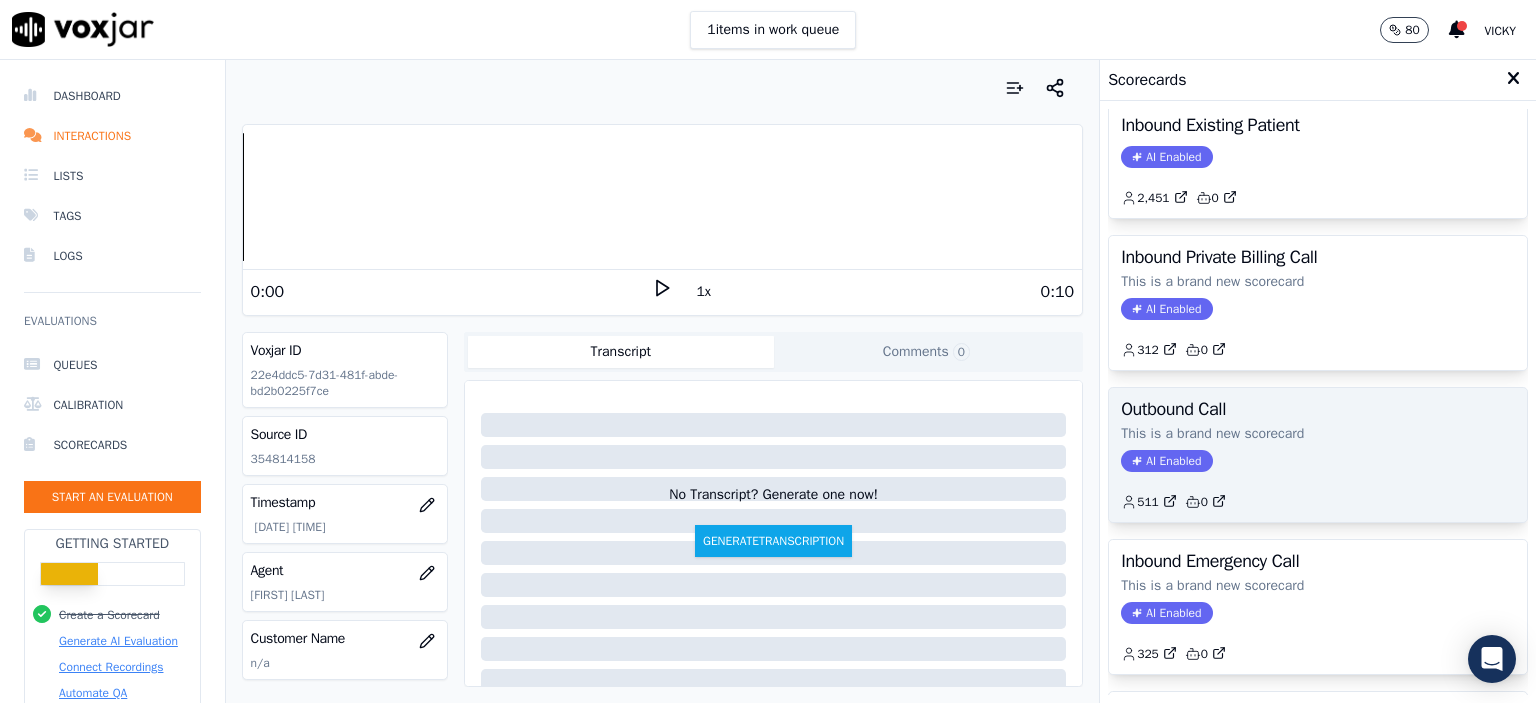 scroll, scrollTop: 0, scrollLeft: 0, axis: both 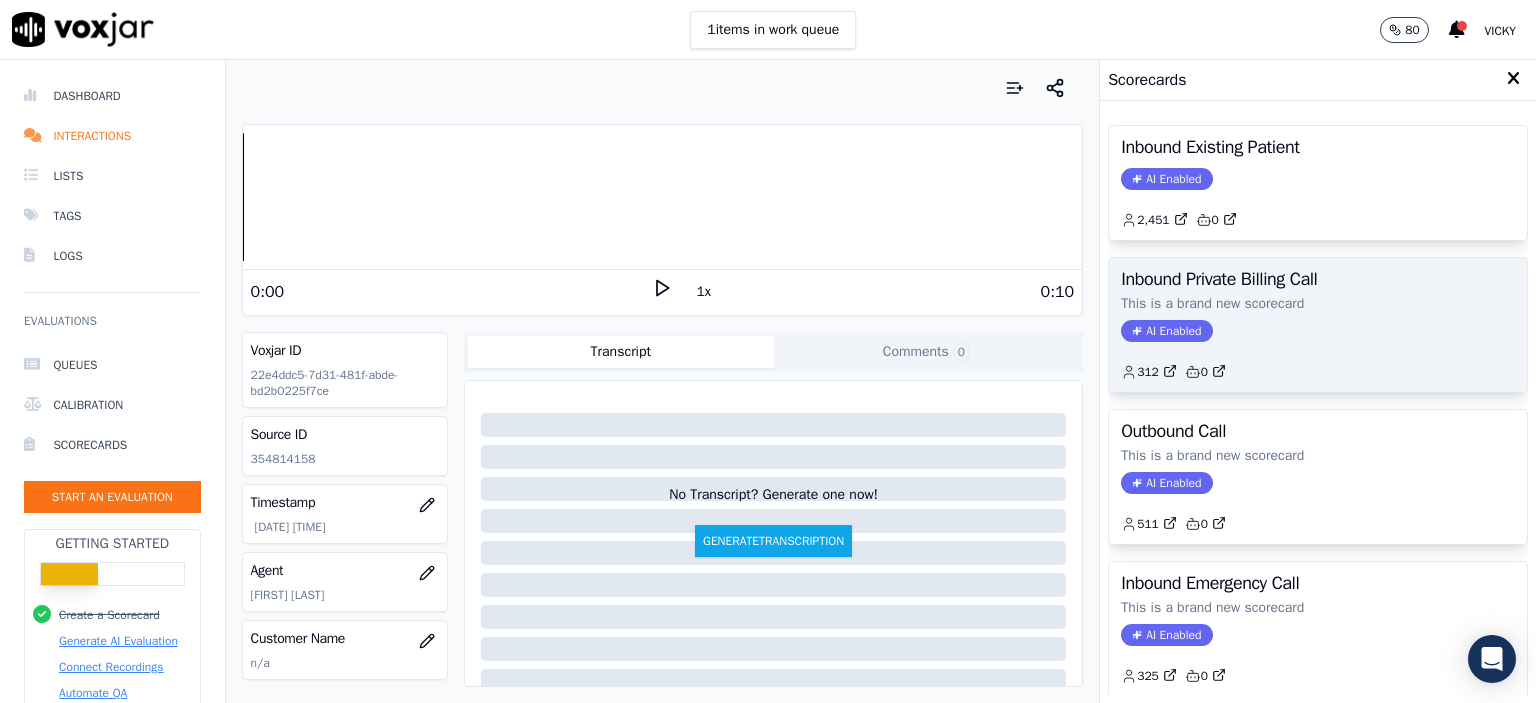 click on "AI Enabled" 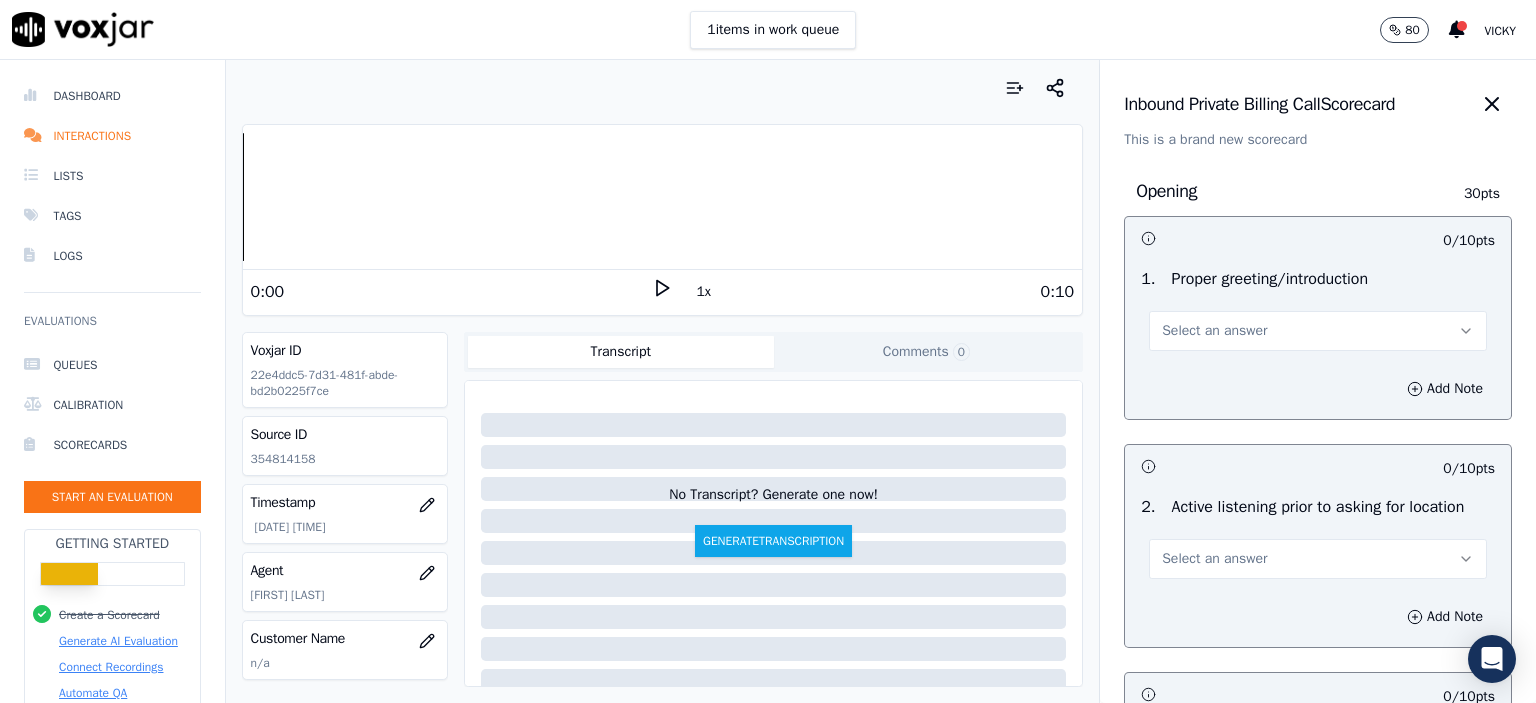 click on "Select an answer" at bounding box center [1318, 331] 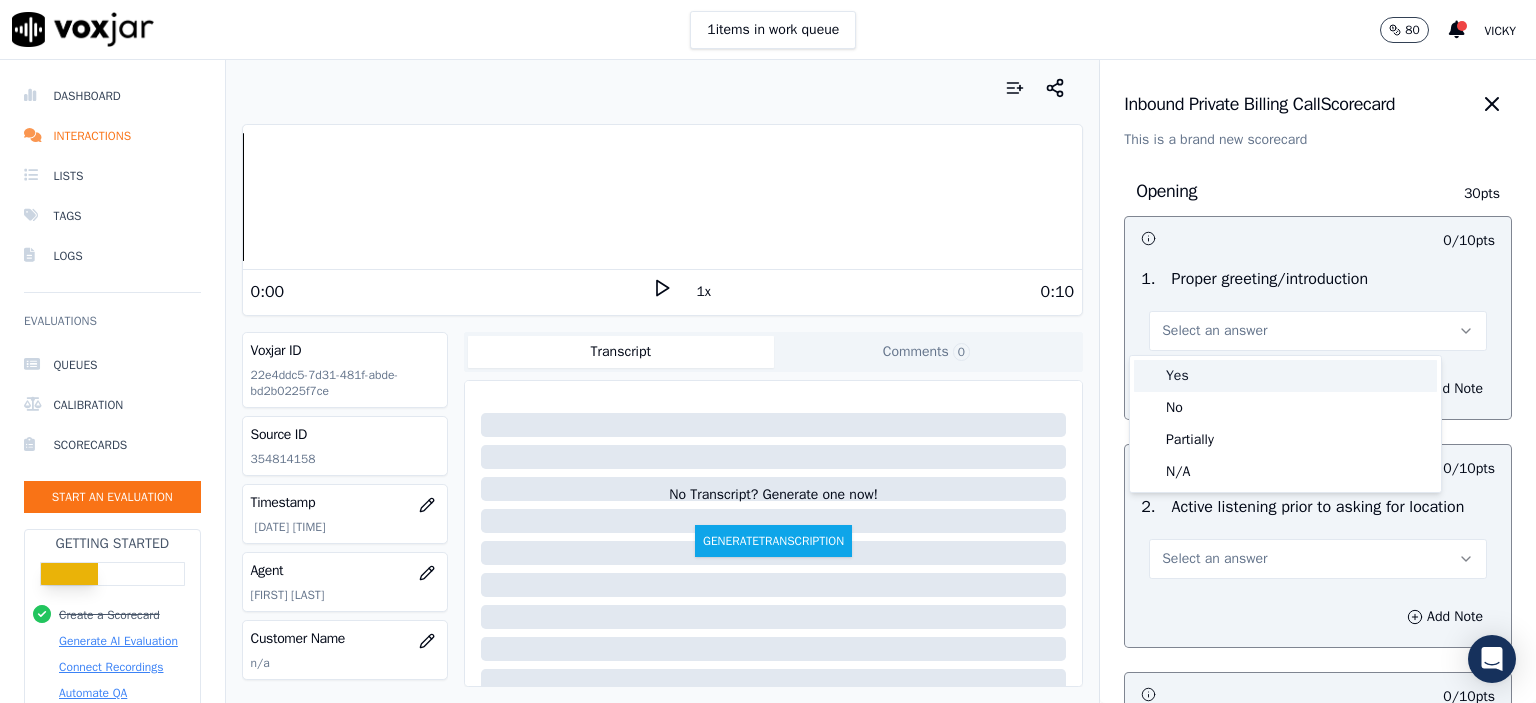 click on "Yes" at bounding box center (1285, 376) 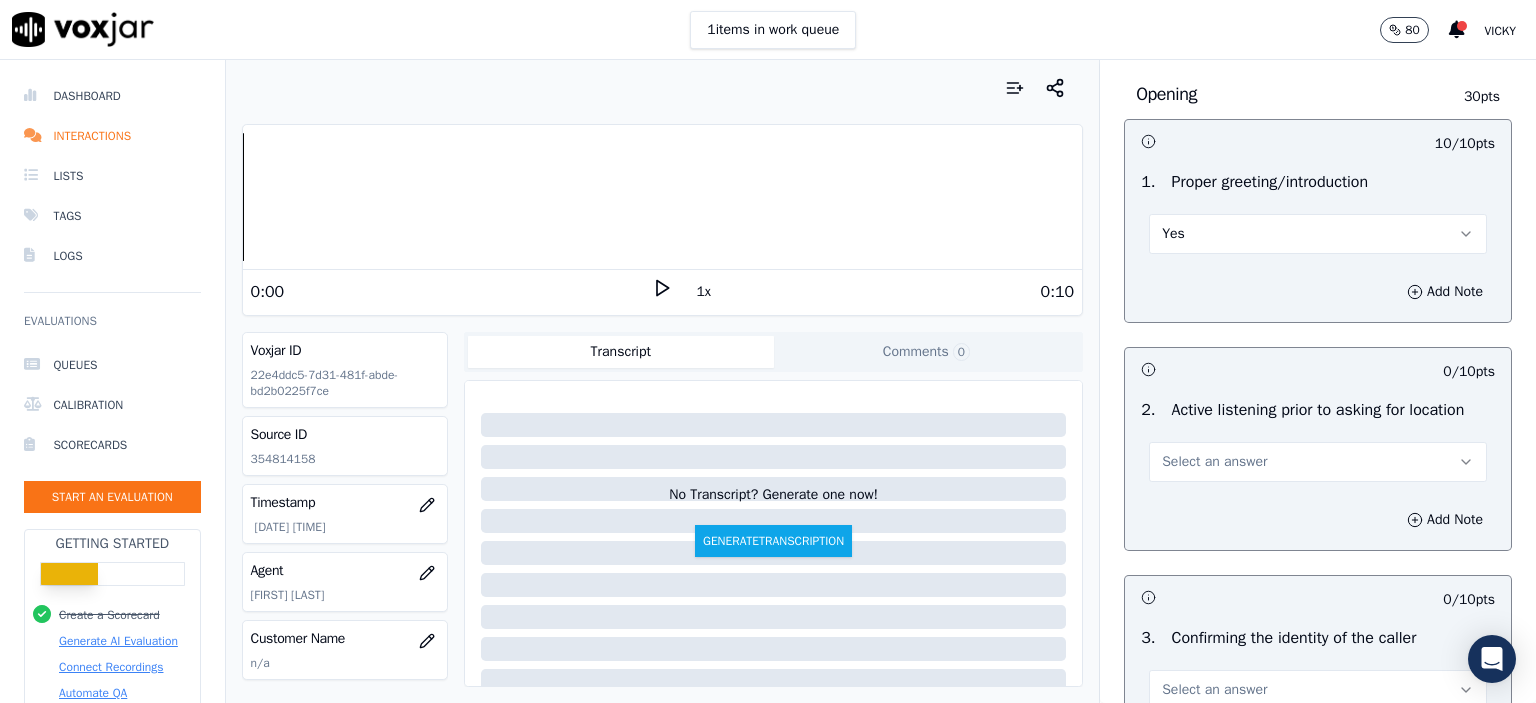 scroll, scrollTop: 100, scrollLeft: 0, axis: vertical 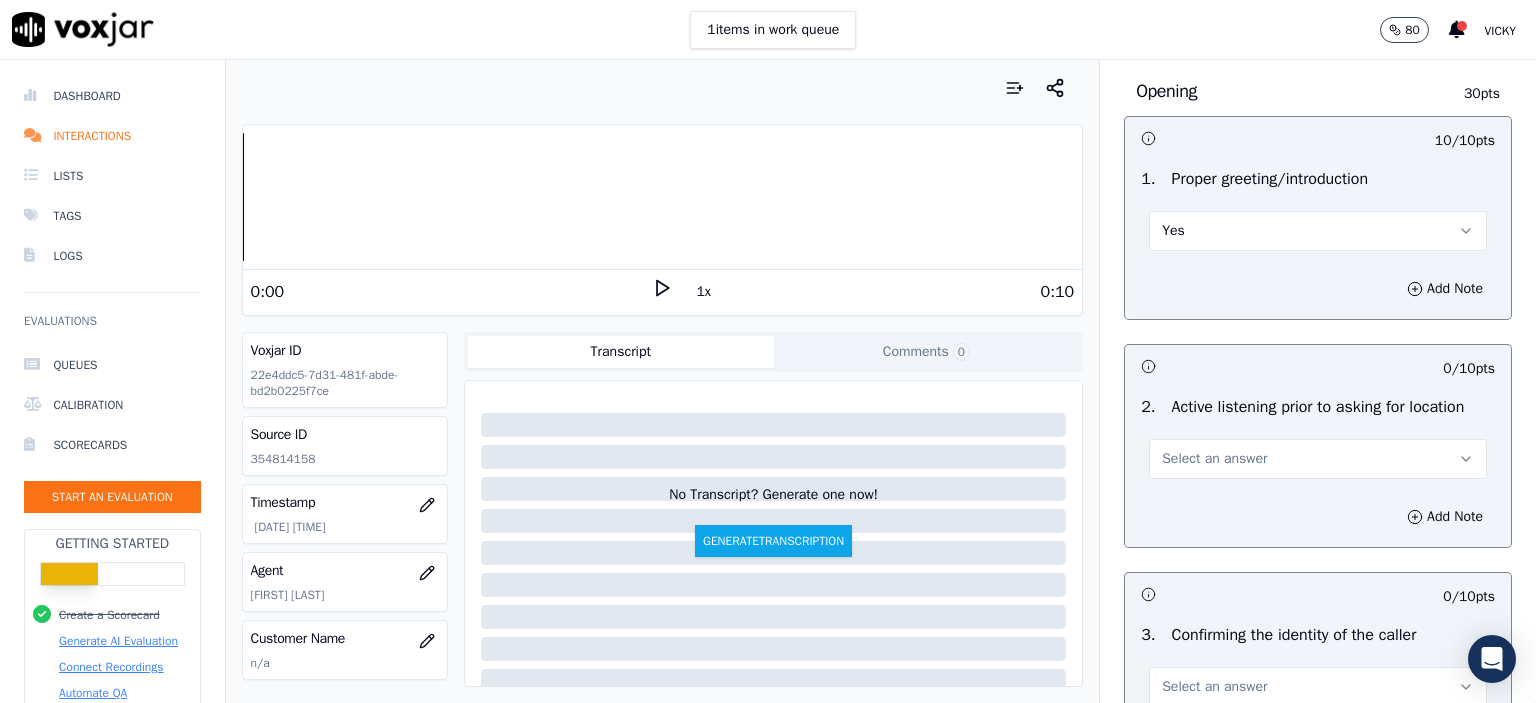 click on "Select an answer" at bounding box center [1318, 459] 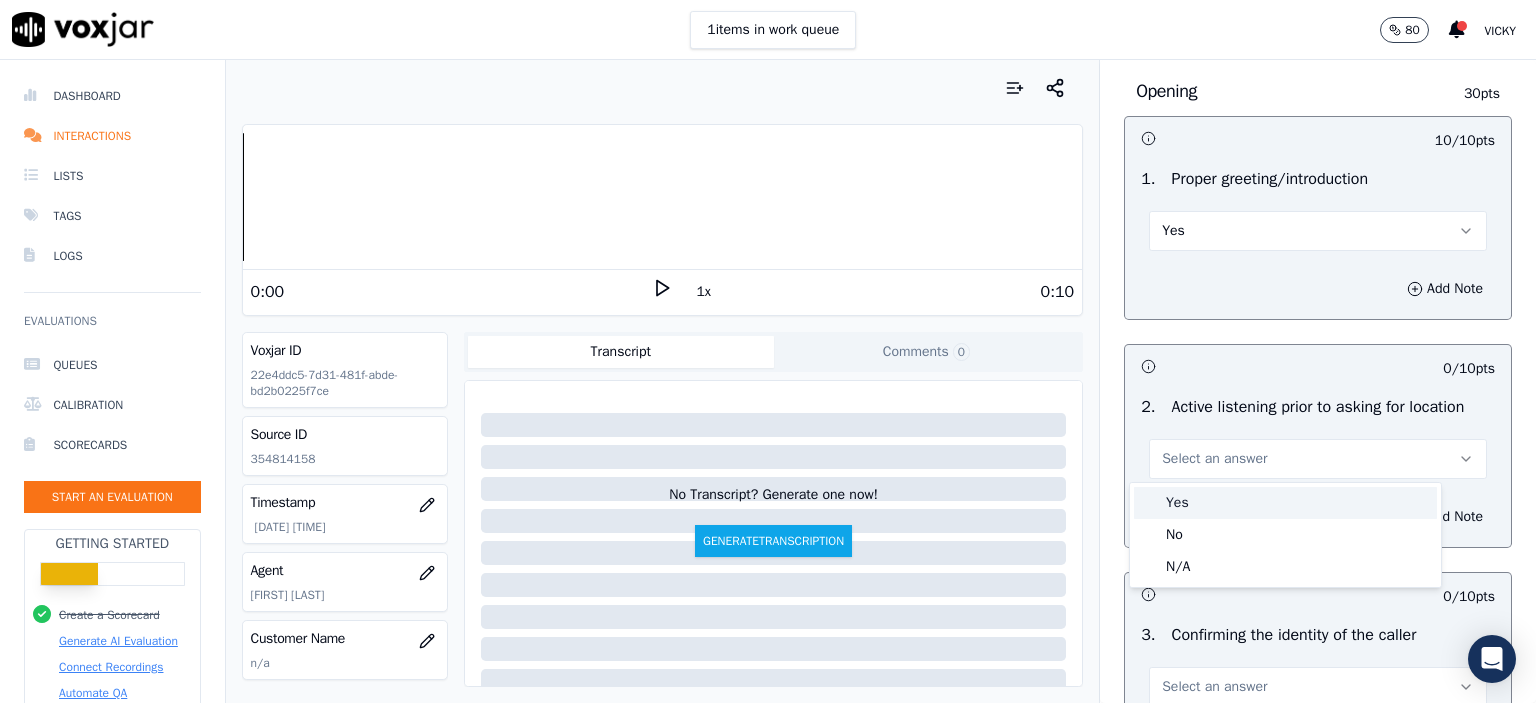 click on "Yes" at bounding box center (1285, 503) 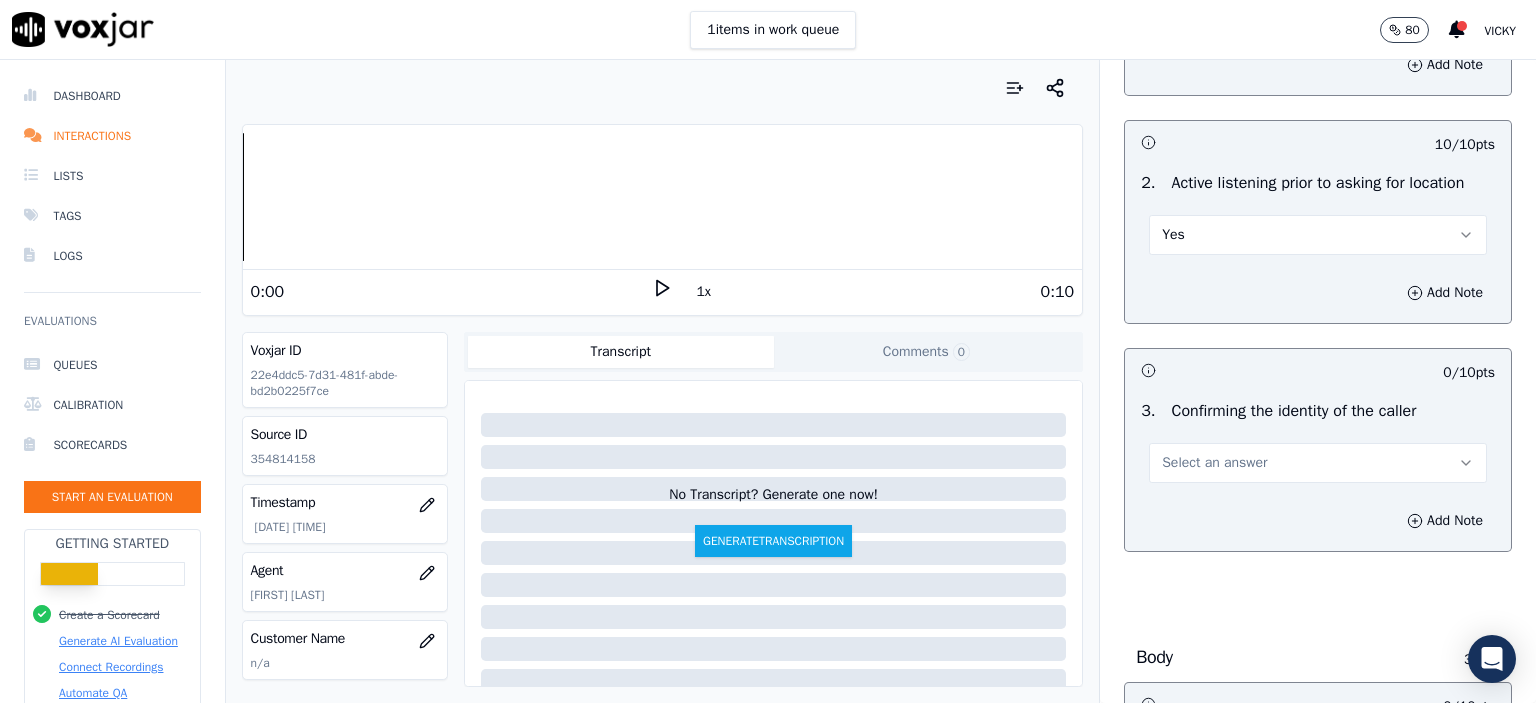 scroll, scrollTop: 400, scrollLeft: 0, axis: vertical 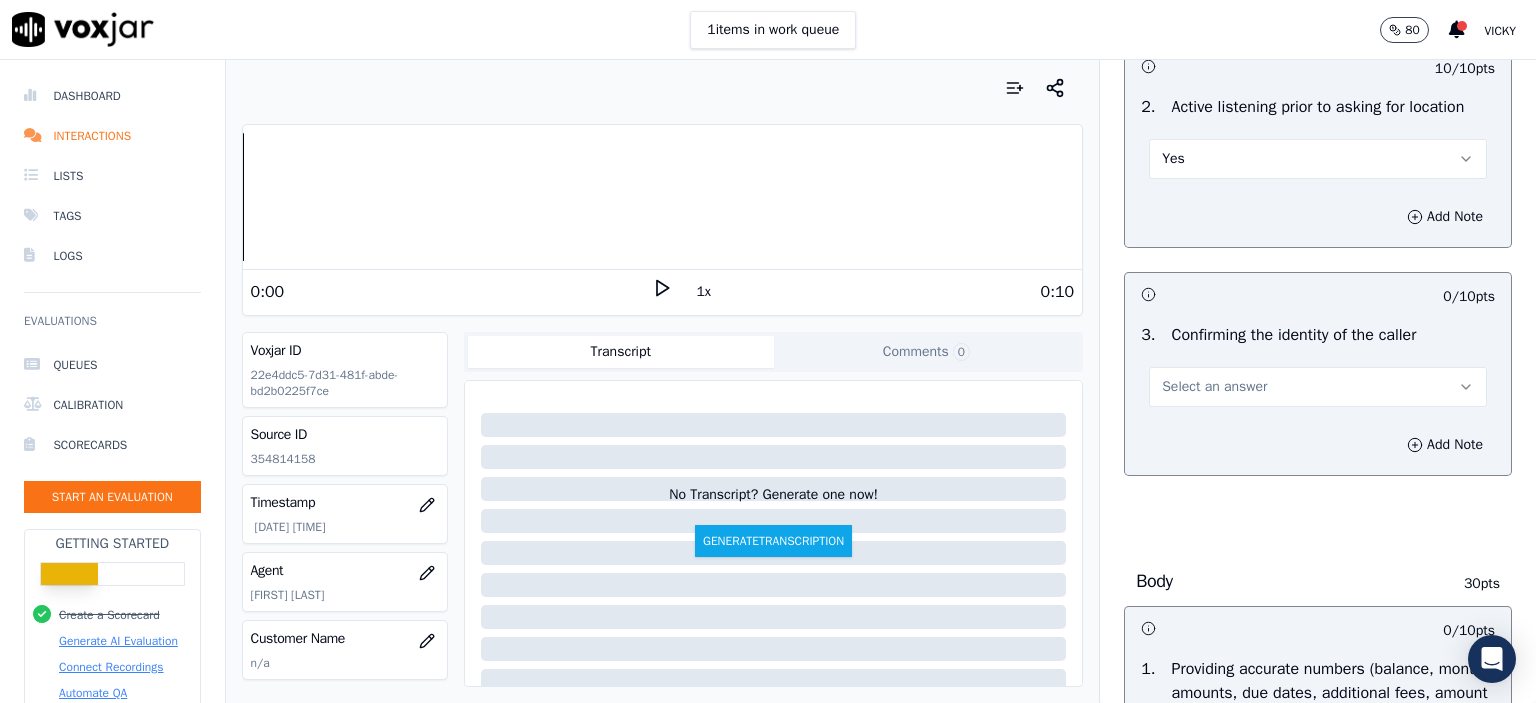 click on "Select an answer" at bounding box center [1214, 387] 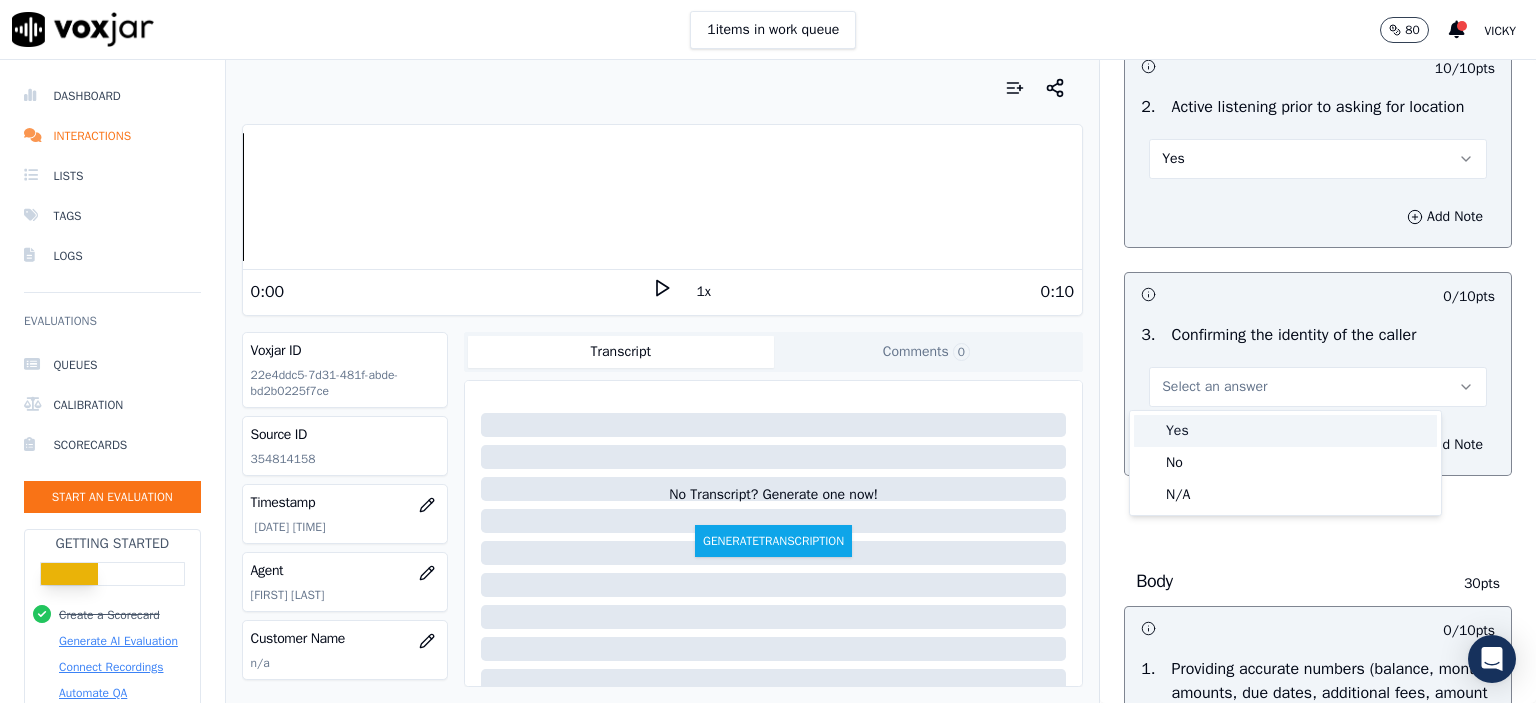 click on "Yes" at bounding box center [1285, 431] 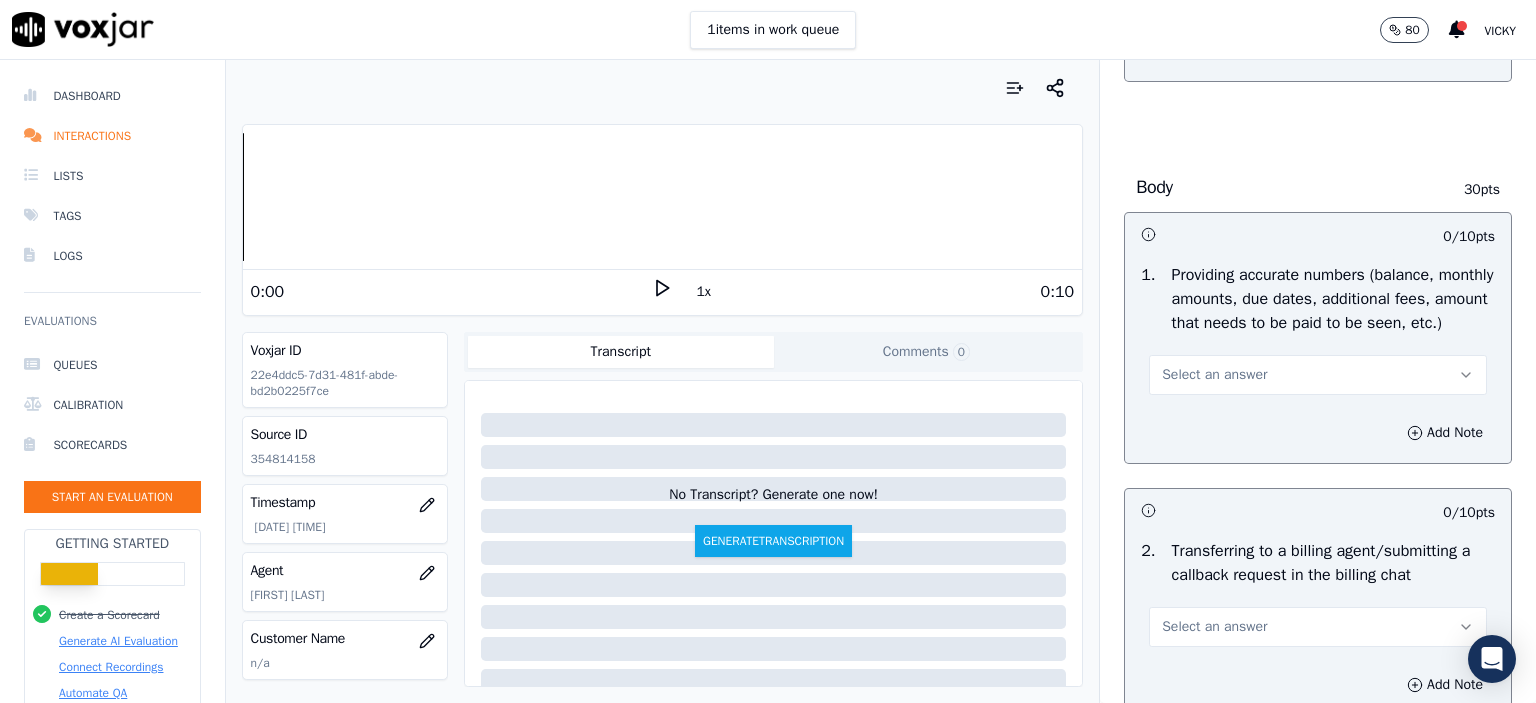 scroll, scrollTop: 800, scrollLeft: 0, axis: vertical 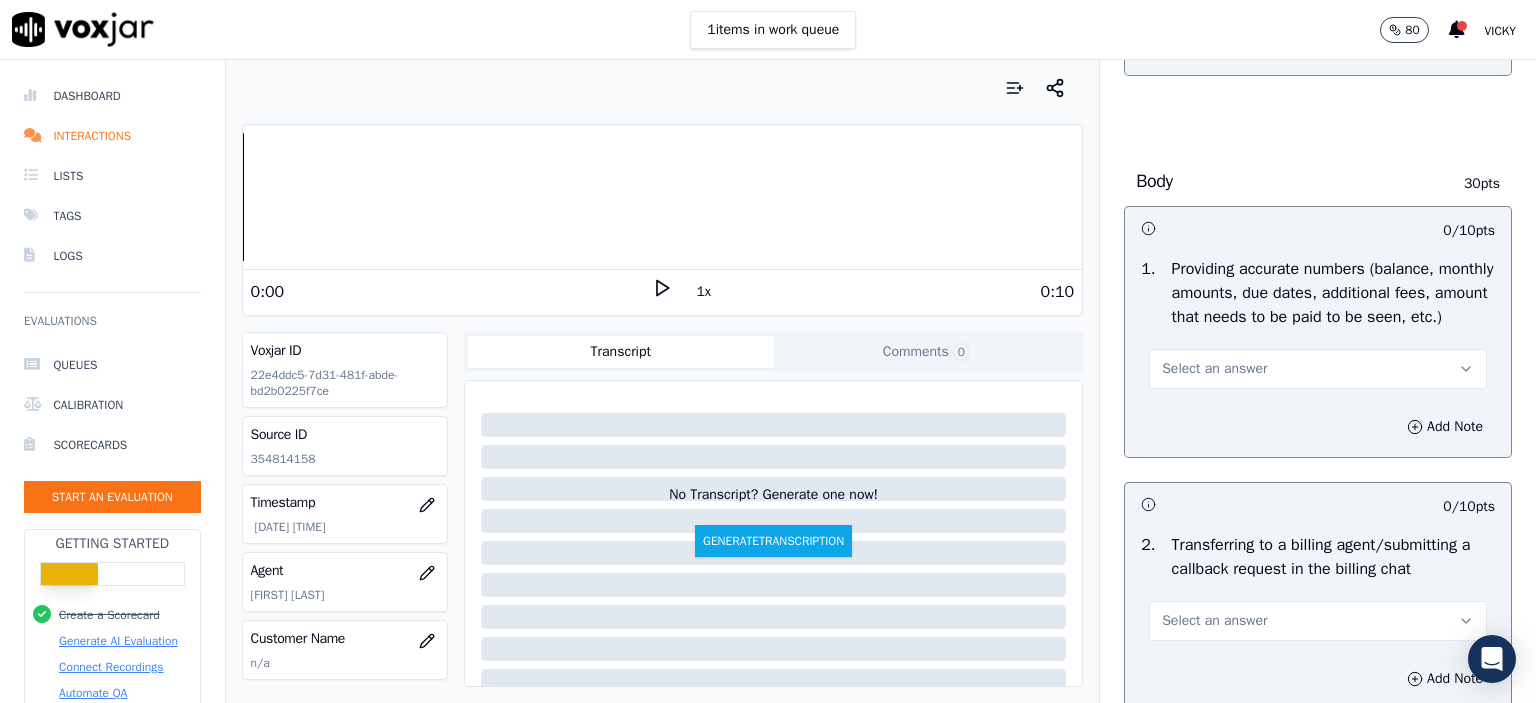 click on "Select an answer" at bounding box center [1318, 369] 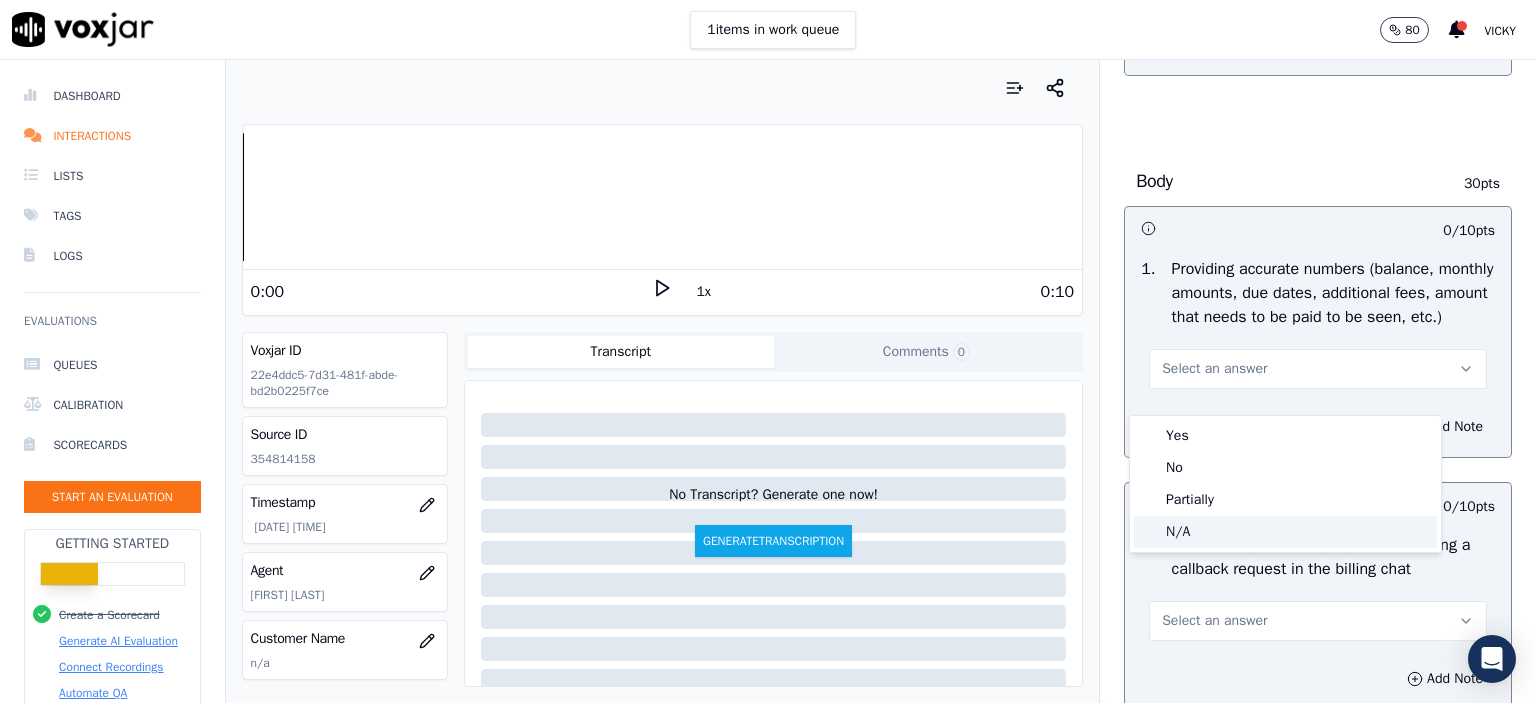 click on "N/A" 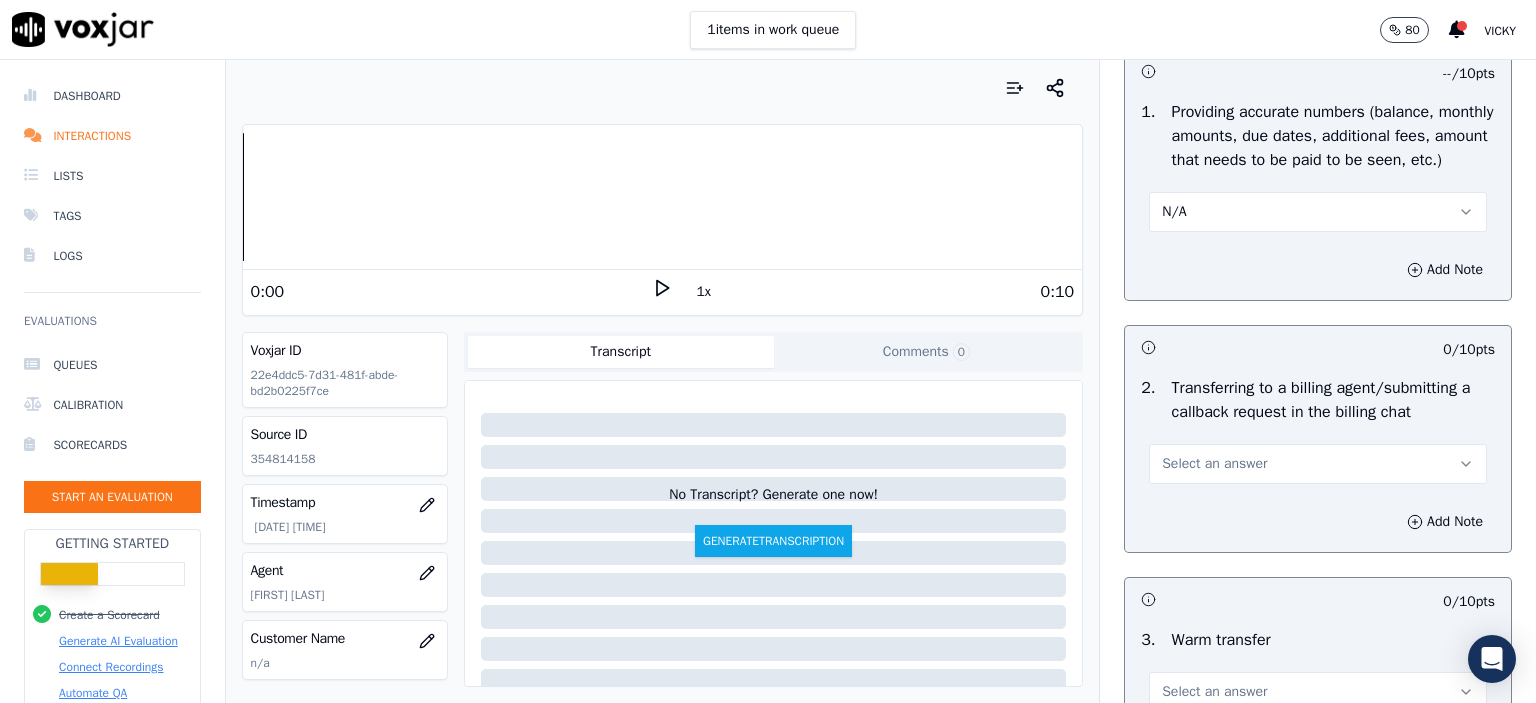 scroll, scrollTop: 1100, scrollLeft: 0, axis: vertical 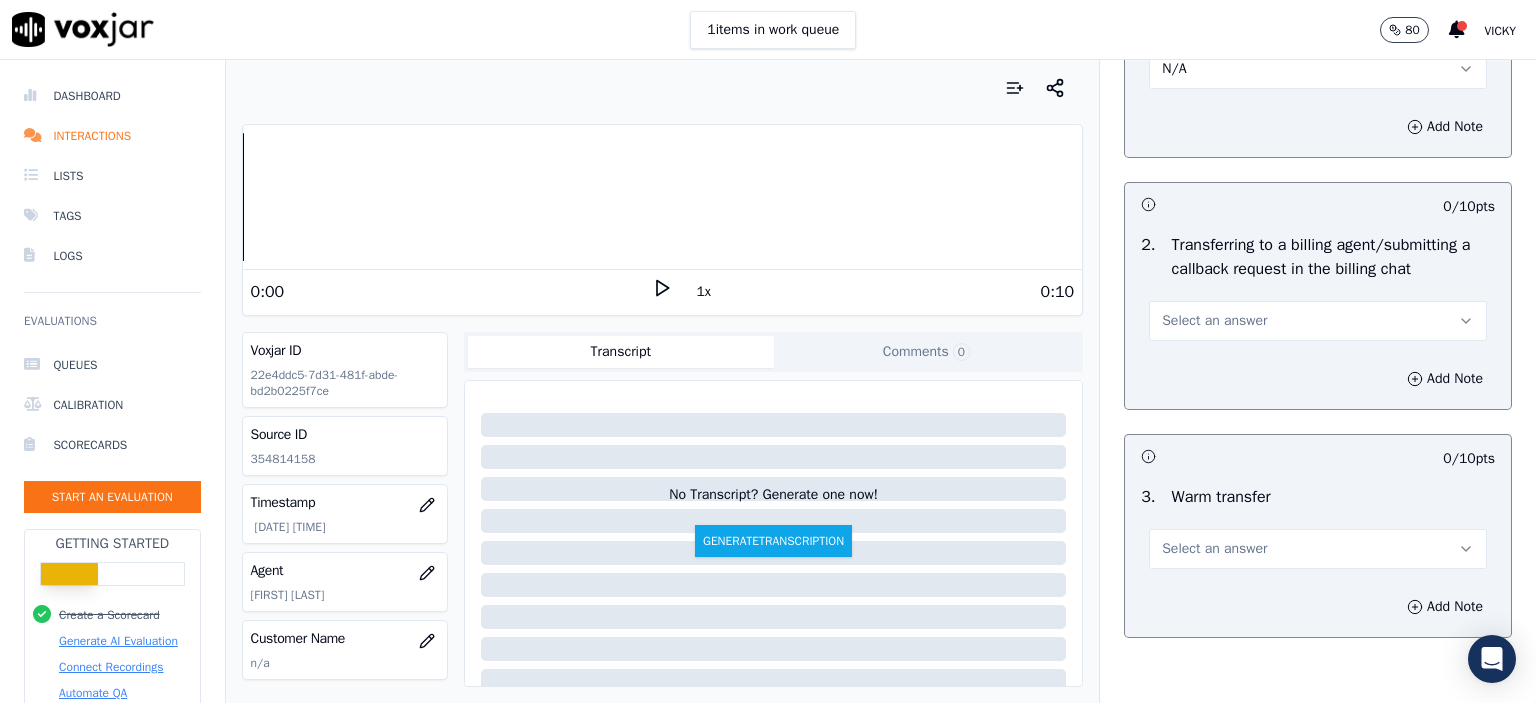 click on "Select an answer" at bounding box center [1318, 321] 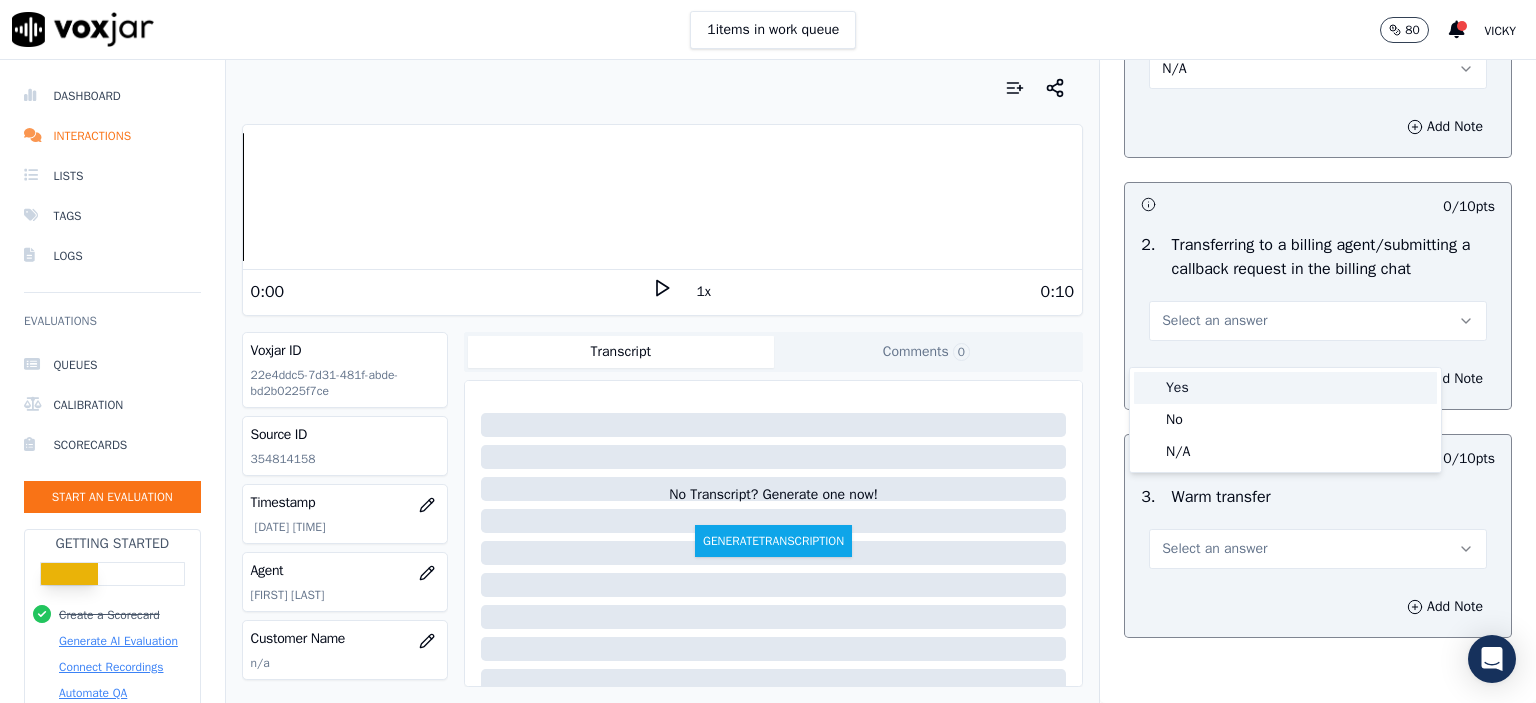 click on "Yes" at bounding box center [1285, 388] 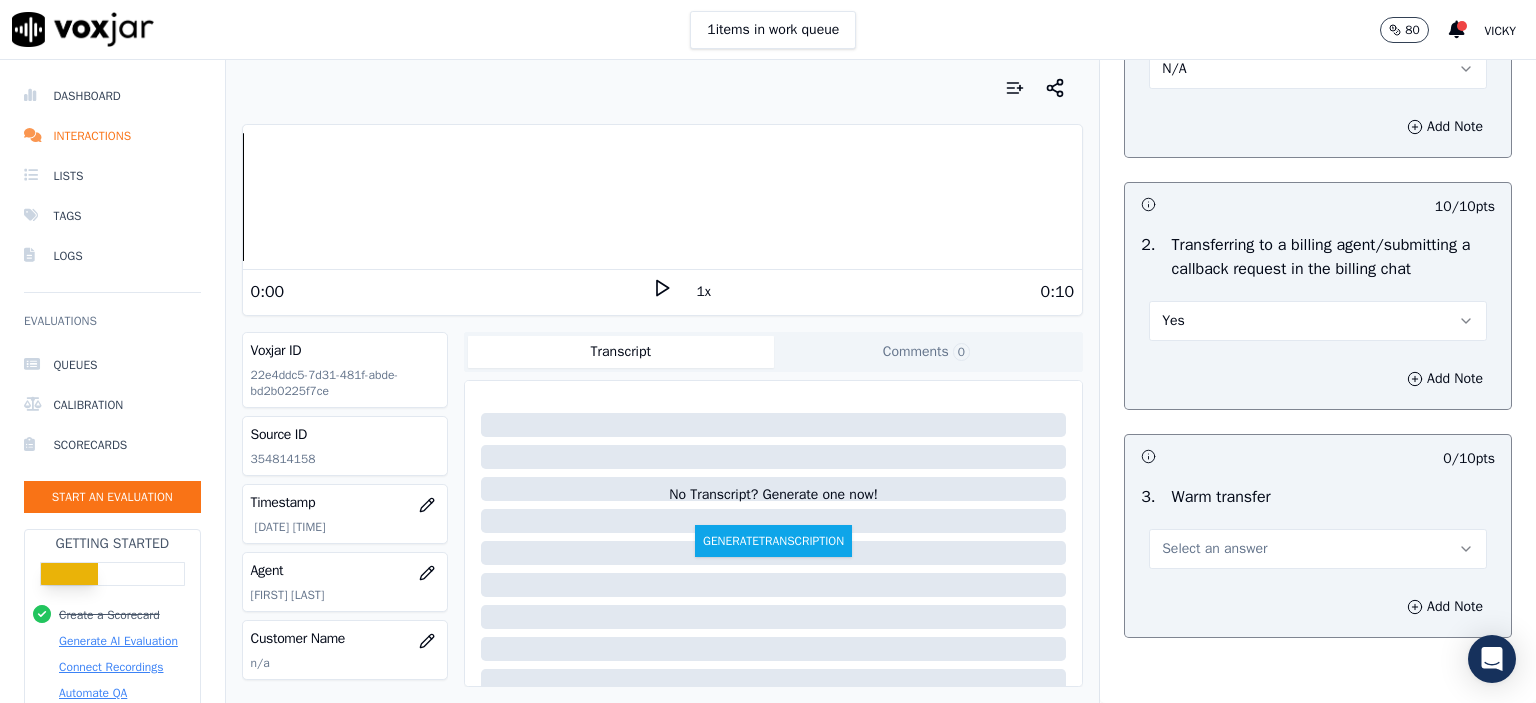 click on "Select an answer" at bounding box center (1318, 539) 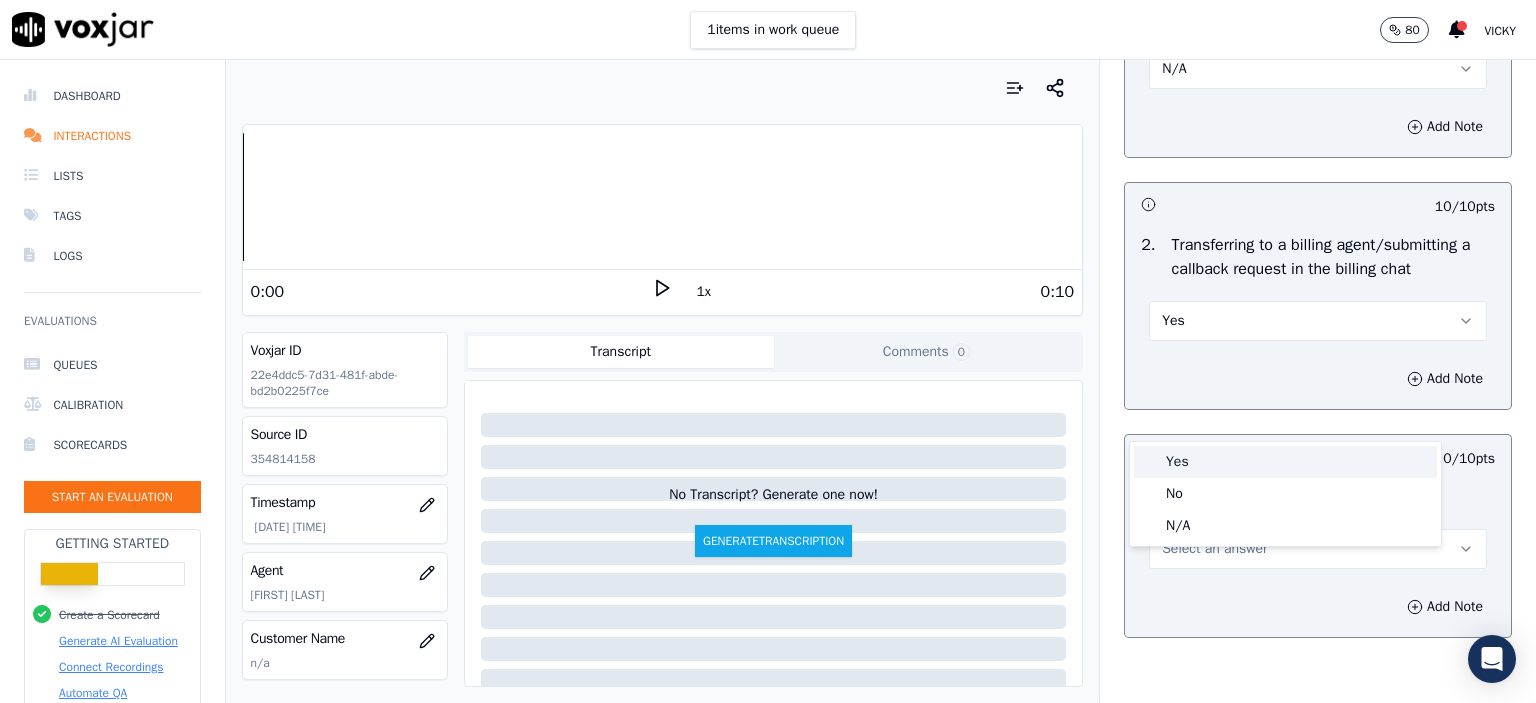 click on "Yes" at bounding box center [1285, 462] 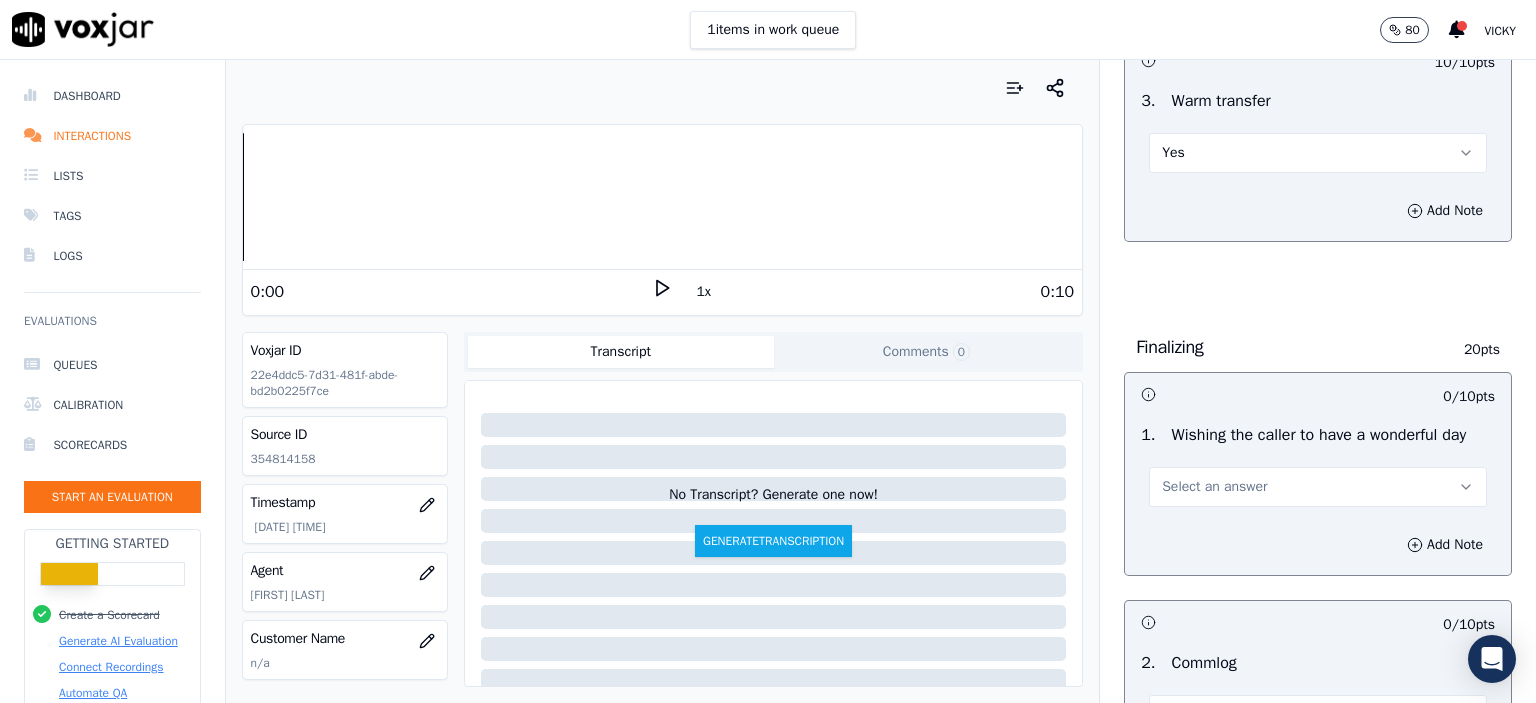 scroll, scrollTop: 1500, scrollLeft: 0, axis: vertical 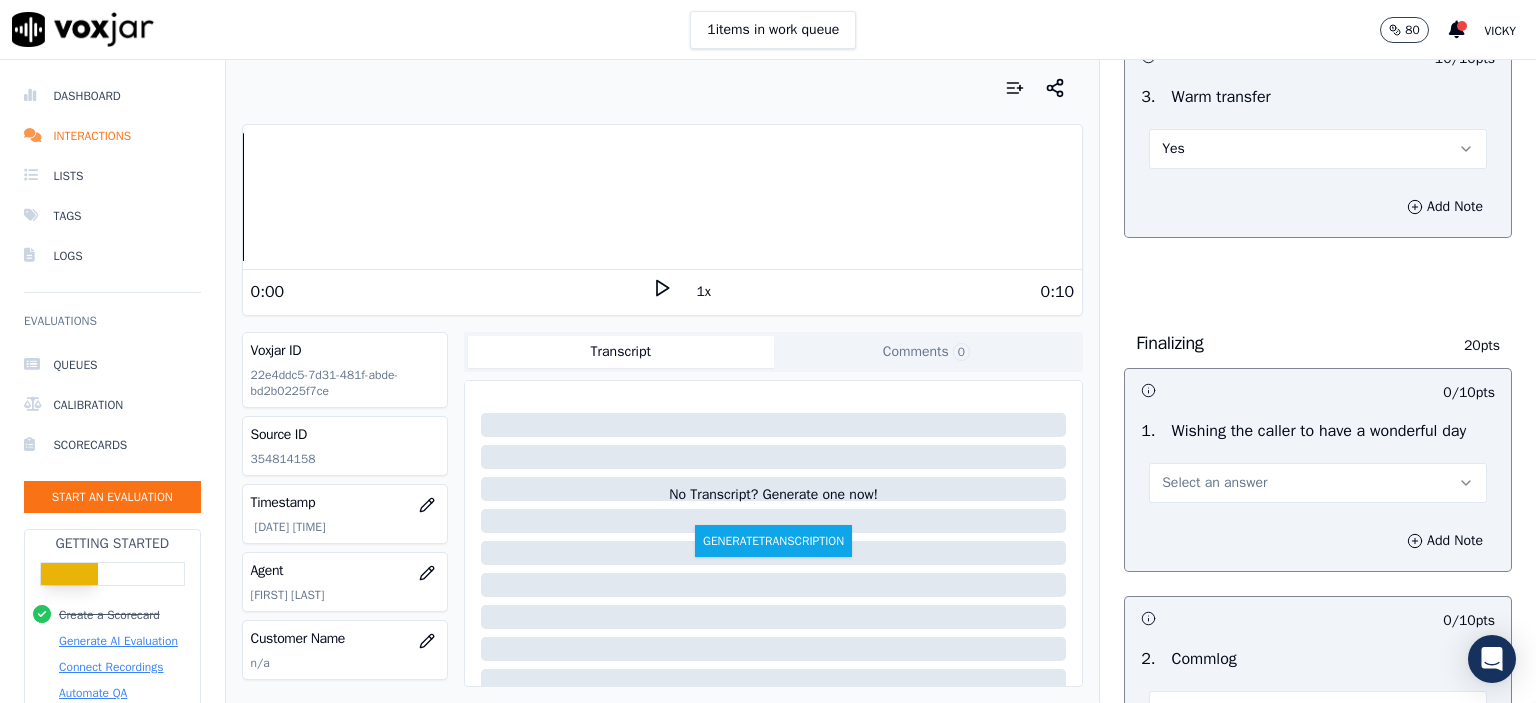 click on "Select an answer" at bounding box center [1214, 483] 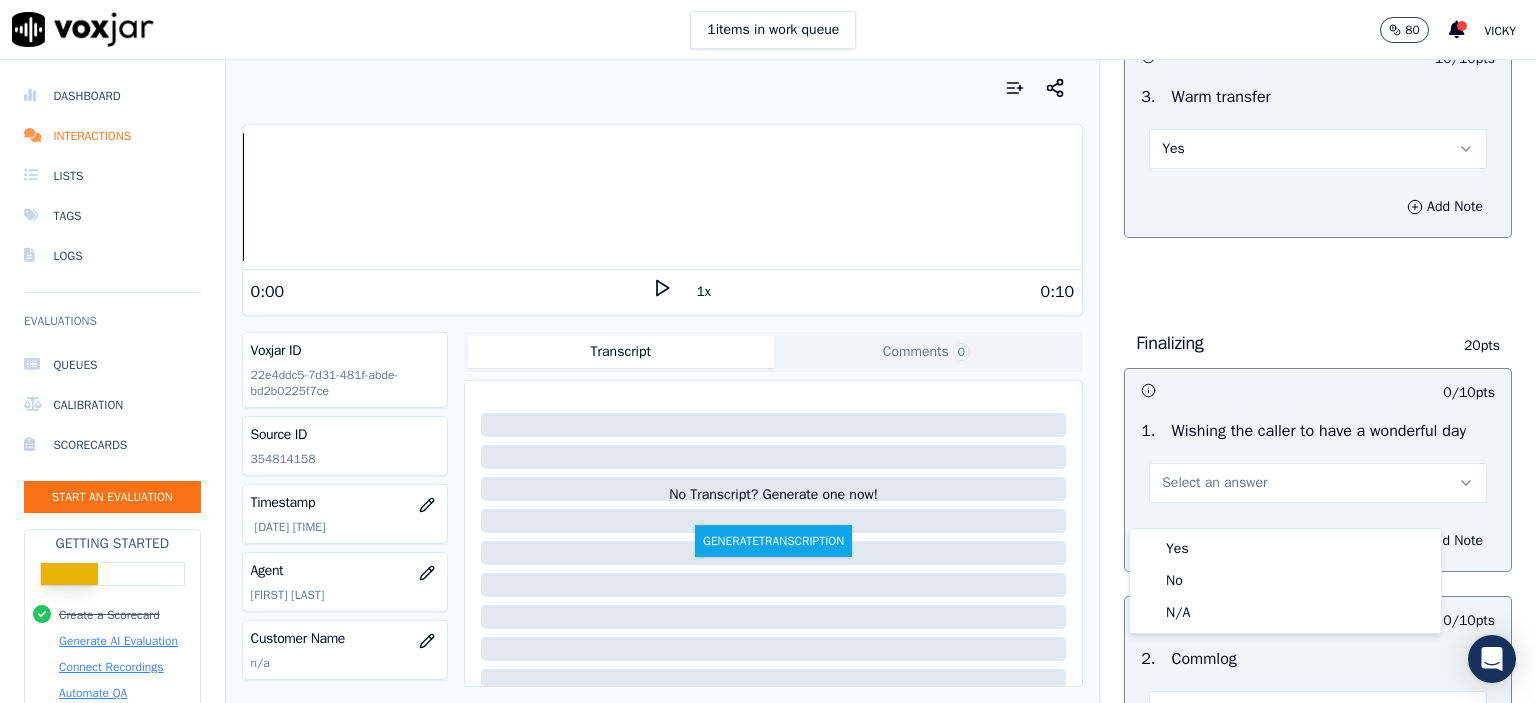 click on "1  items in work queue     80         Vicky             Dashboard   Interactions   Lists   Tags   Logs       Evaluations     Queues   Calibration   Scorecards   Start an Evaluation     Getting Started       Create a Scorecard     Generate AI Evaluation     Connect Recordings     Automate QA     Invite your team
Report a Bug       2025   Voxjar   TOS   Privacy             Your browser does not support the audio element.   0:00     1x   0:10   Voxjar ID   22e4ddc5-7d31-481f-abde-bd2b0225f7ce   Source ID   354814158   Timestamp
07/18/2025 11:39 am     Agent
Tennora Ogungbemi     Customer Name     n/a     Customer Phone     n/a     Tags
No Tags     Source     manualUpload   Type     AUDIO       Transcript   Comments  0   No Transcript? Generate one now!   Generate  Transcription         Add Comment   Scores   Transcript   Metadata   Comments         Human Score   --   0  evaluation s   AI Score   --   0  evaluation s   Calibration Sessions" at bounding box center [768, 351] 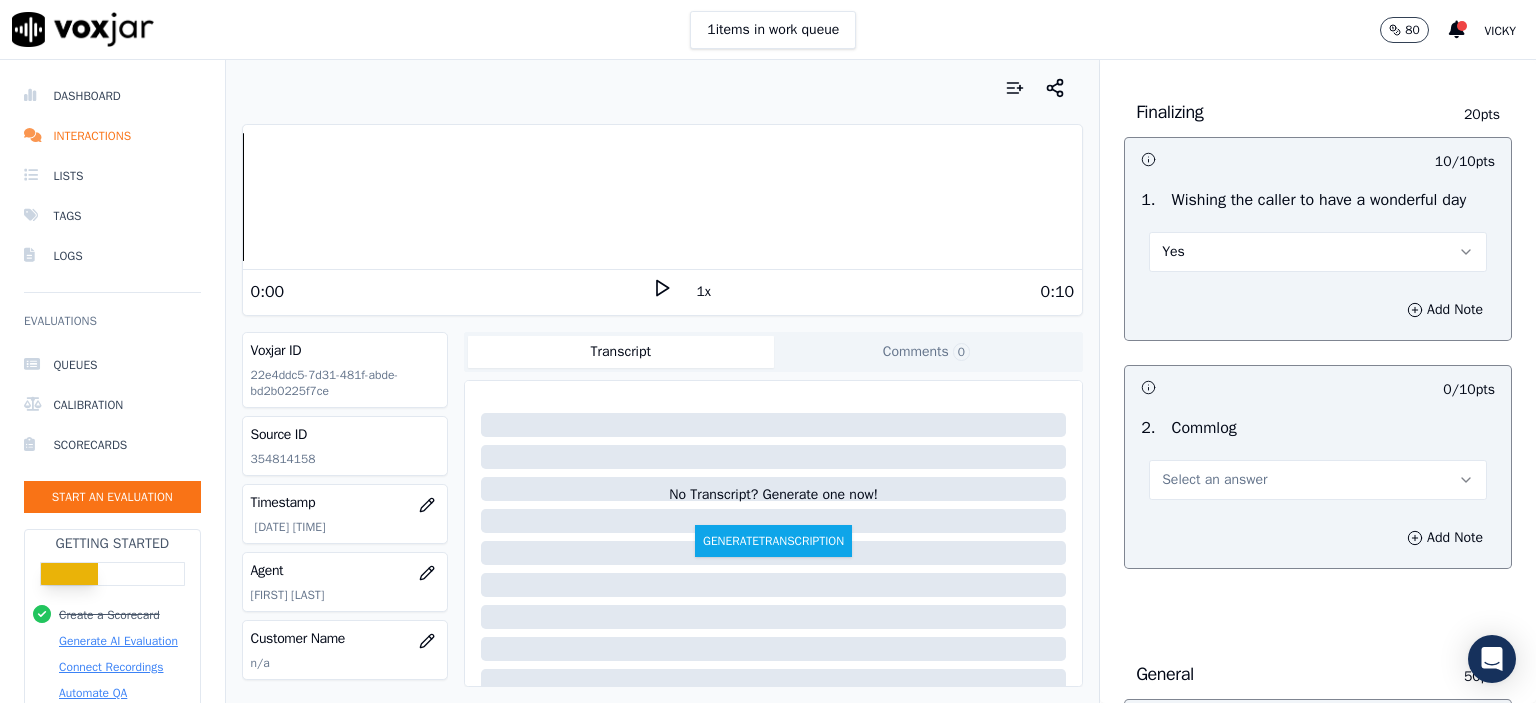 scroll, scrollTop: 1800, scrollLeft: 0, axis: vertical 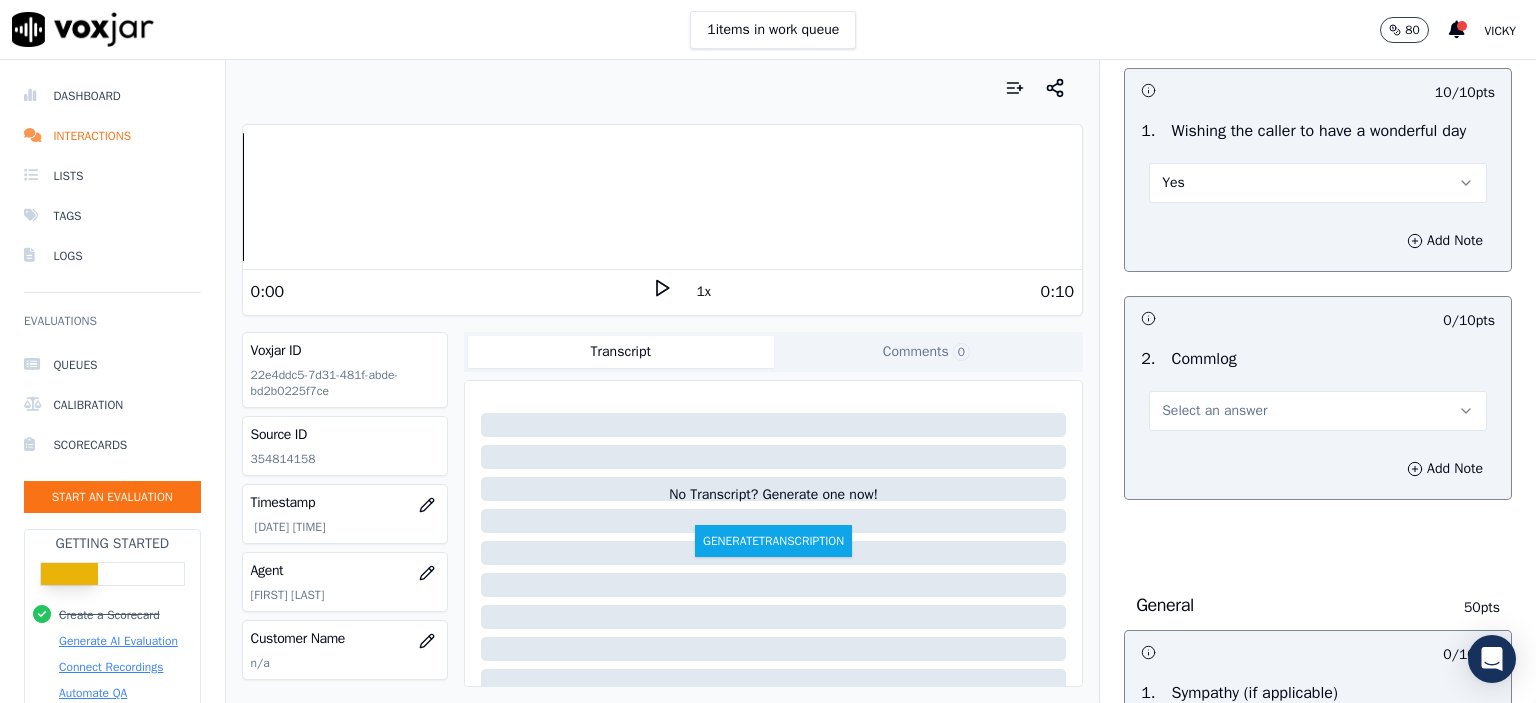 click on "Yes" at bounding box center (1318, 183) 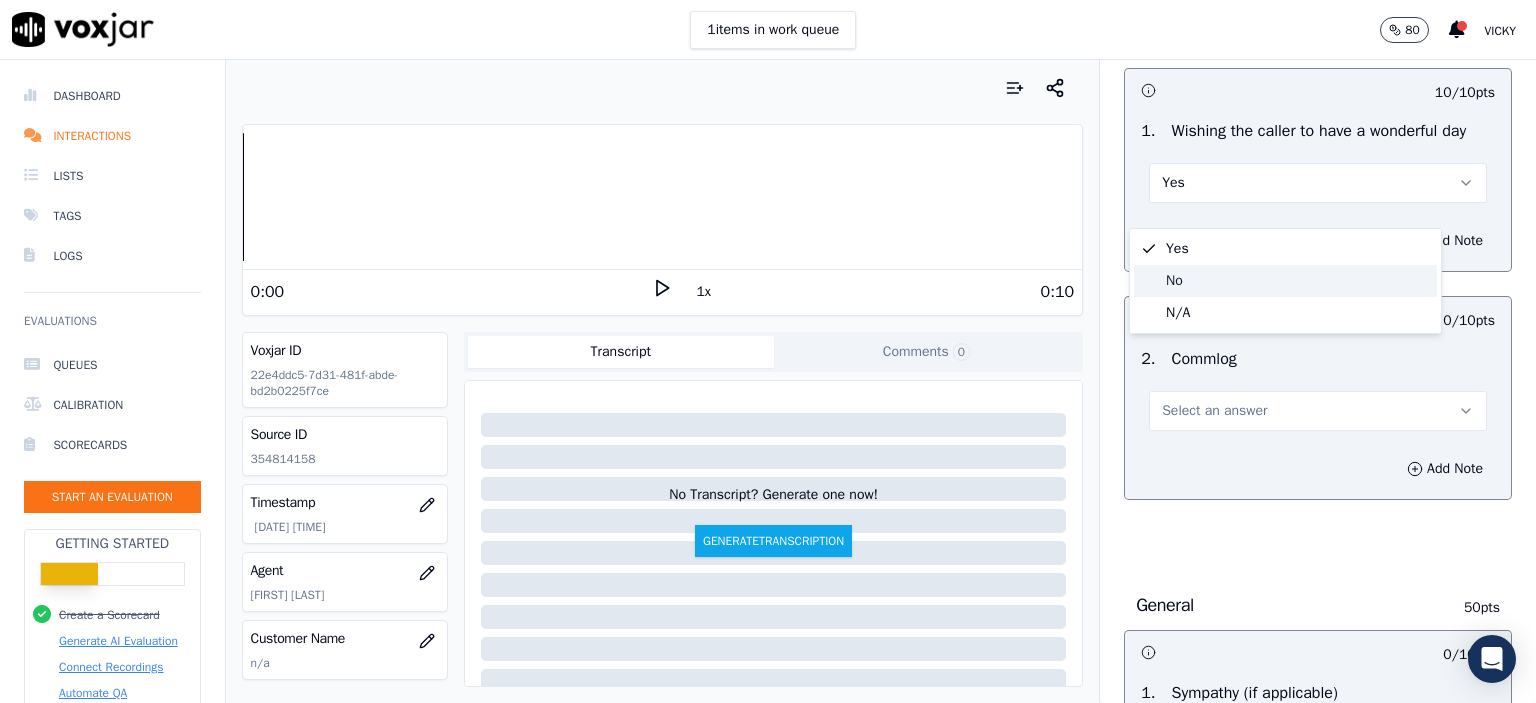 click on "No" 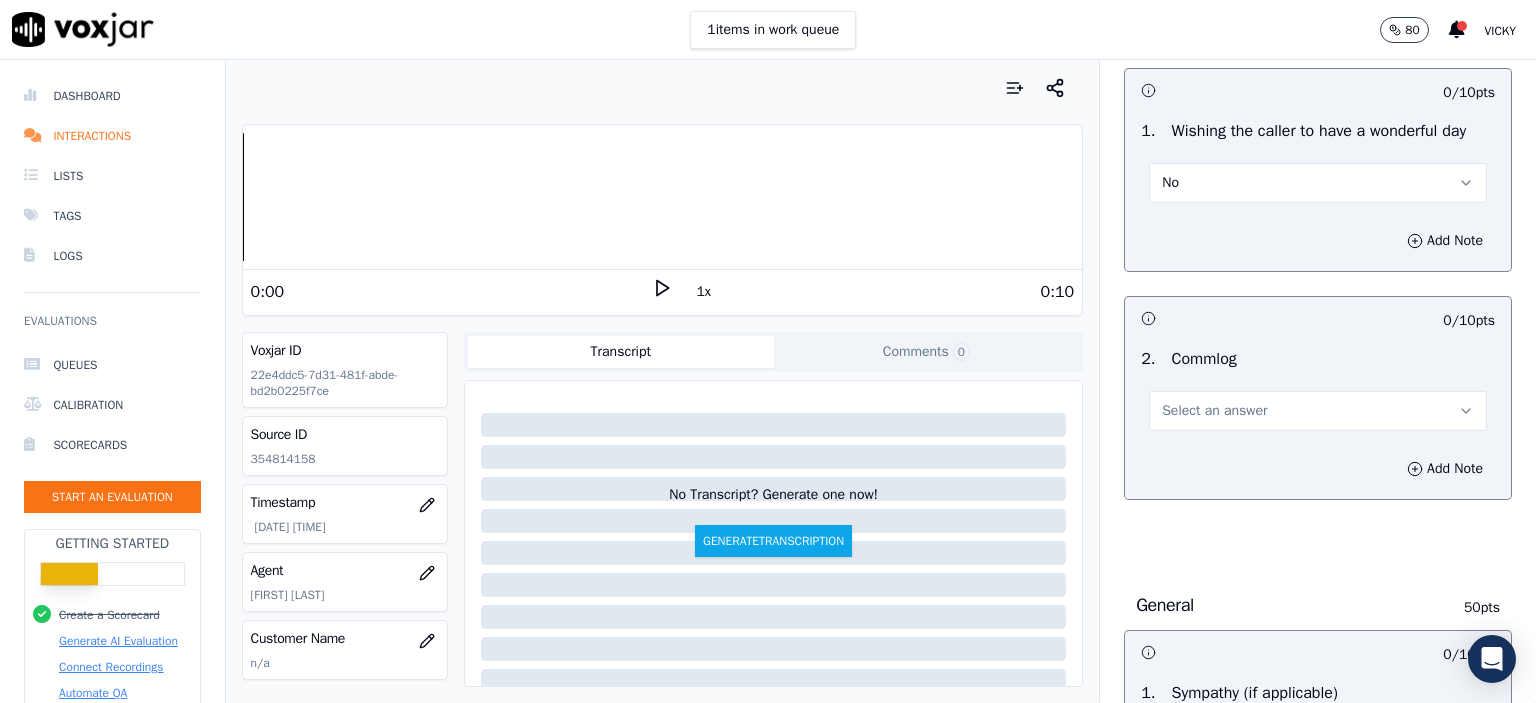 click on "Select an answer" at bounding box center [1214, 411] 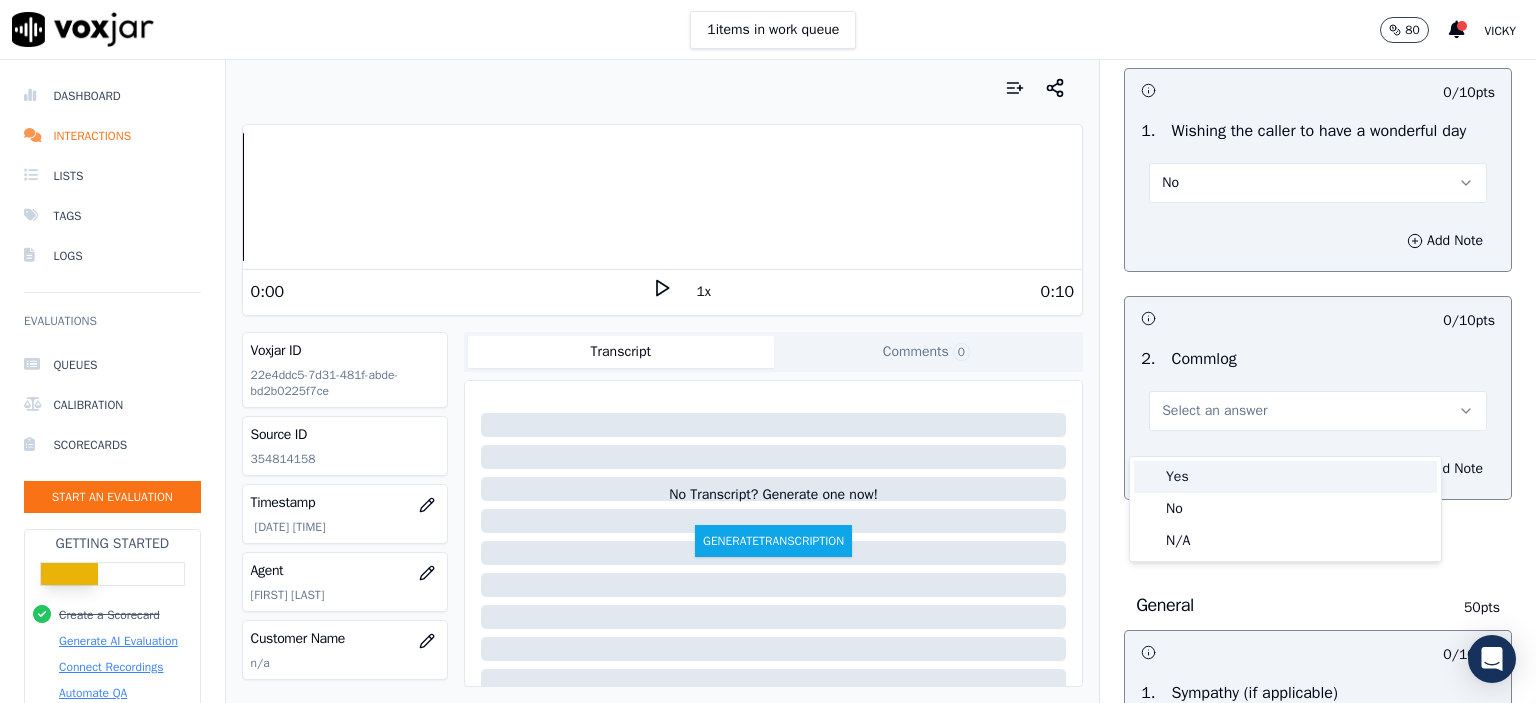 click on "Yes" at bounding box center [1285, 477] 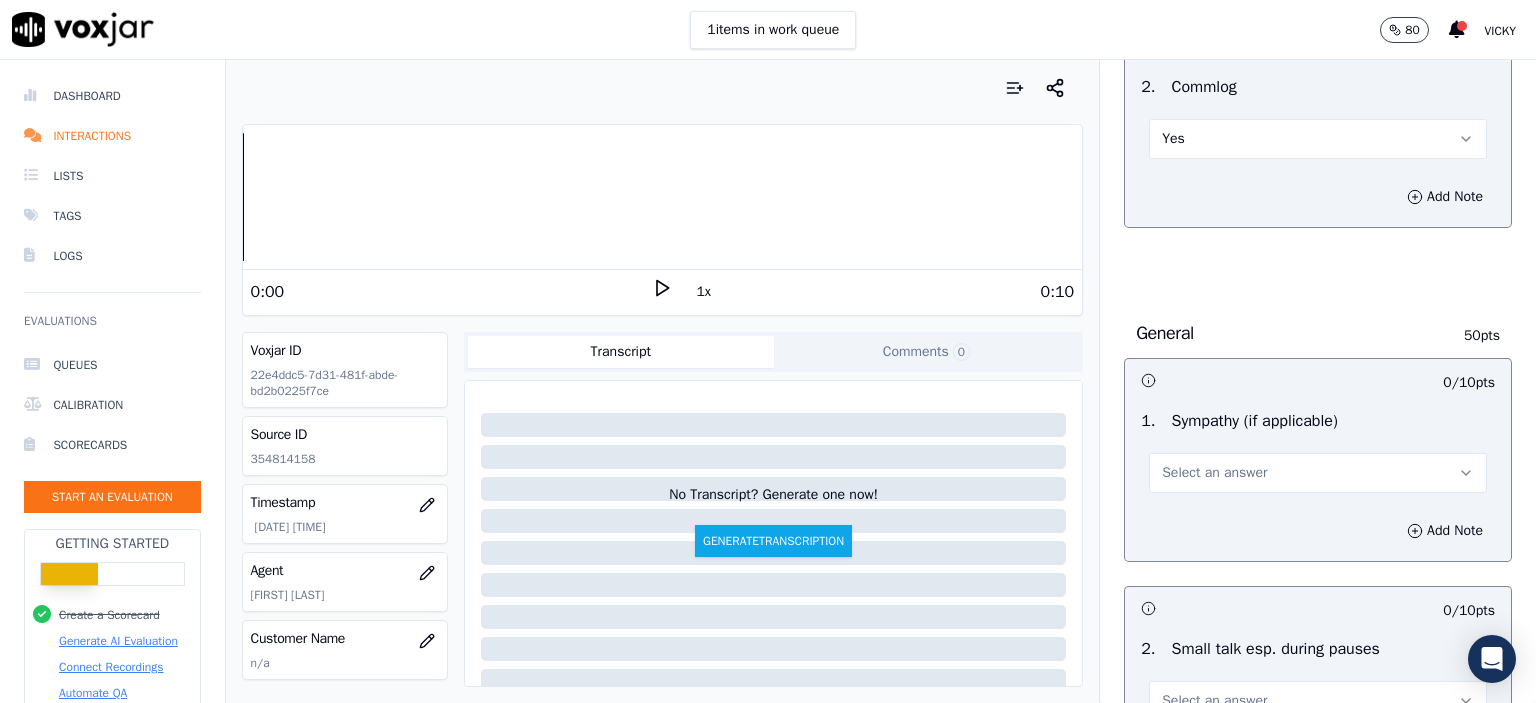 scroll, scrollTop: 2100, scrollLeft: 0, axis: vertical 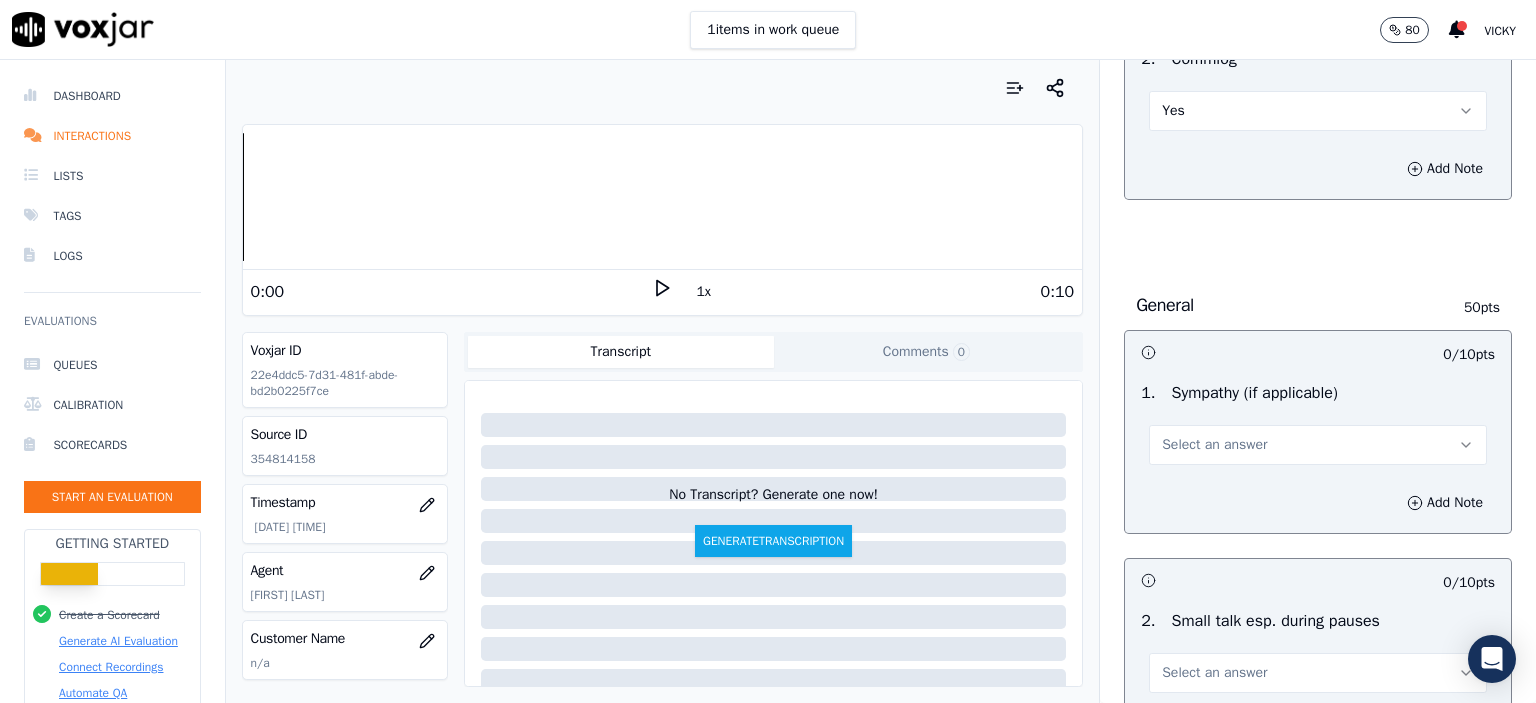 click on "Select an answer" at bounding box center (1318, 445) 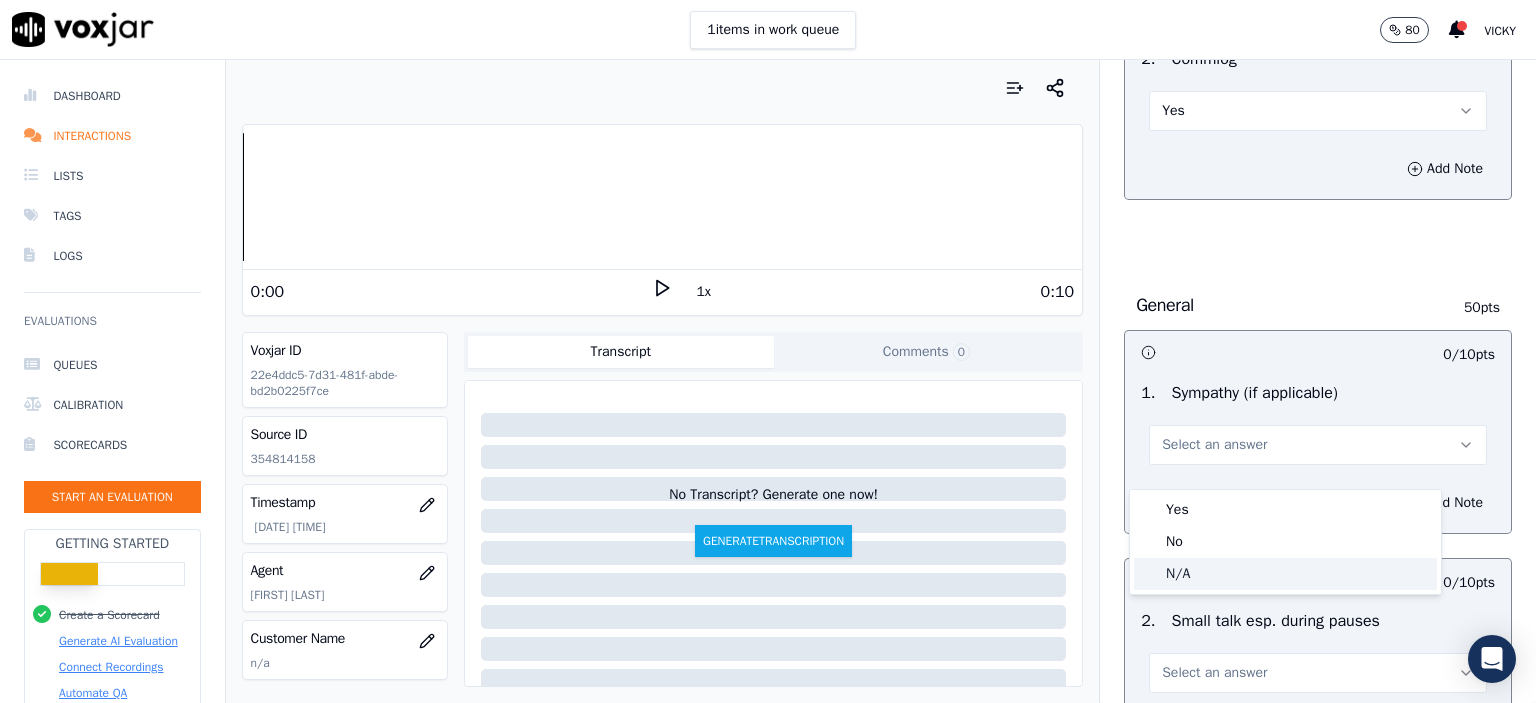 click on "N/A" 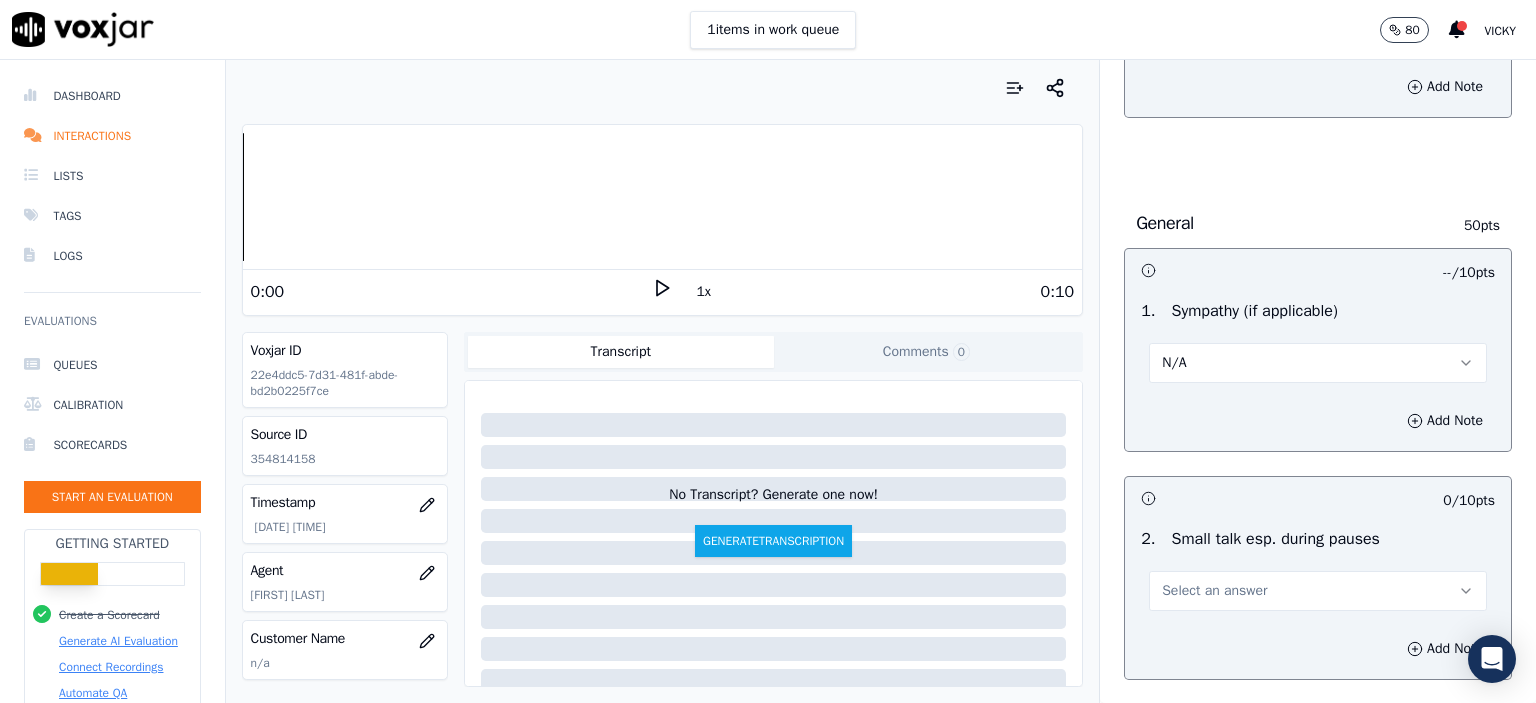 scroll, scrollTop: 2300, scrollLeft: 0, axis: vertical 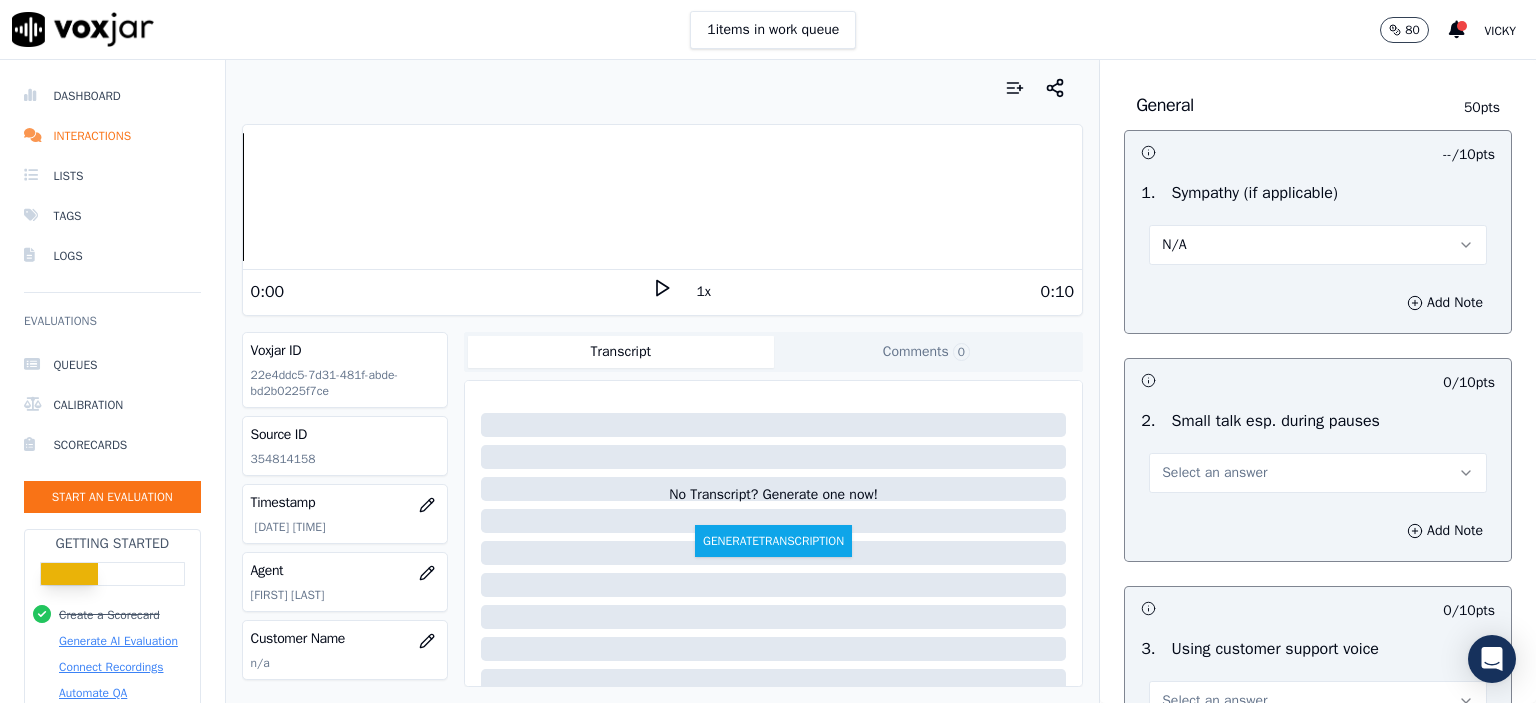 click on "Select an answer" at bounding box center (1318, 473) 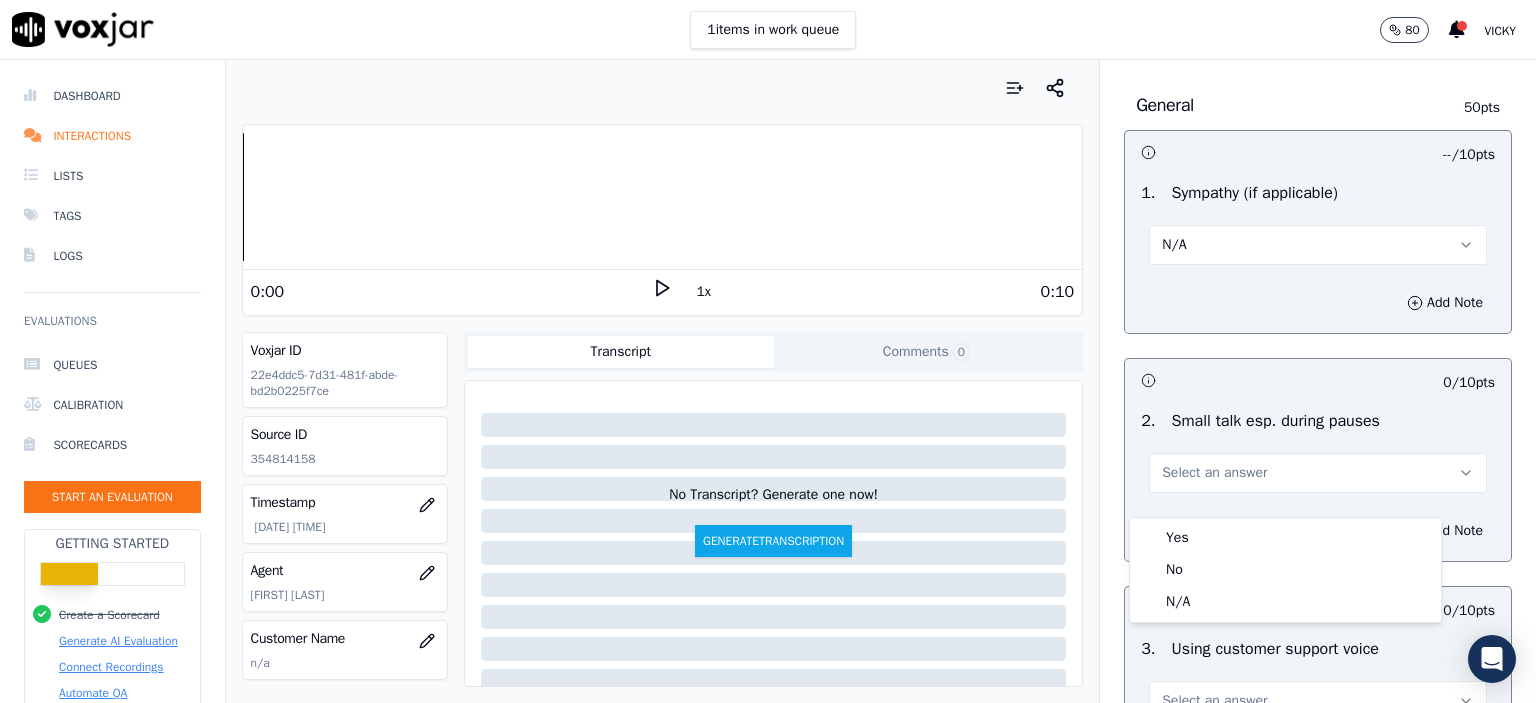 click on "N/A" at bounding box center [1318, 245] 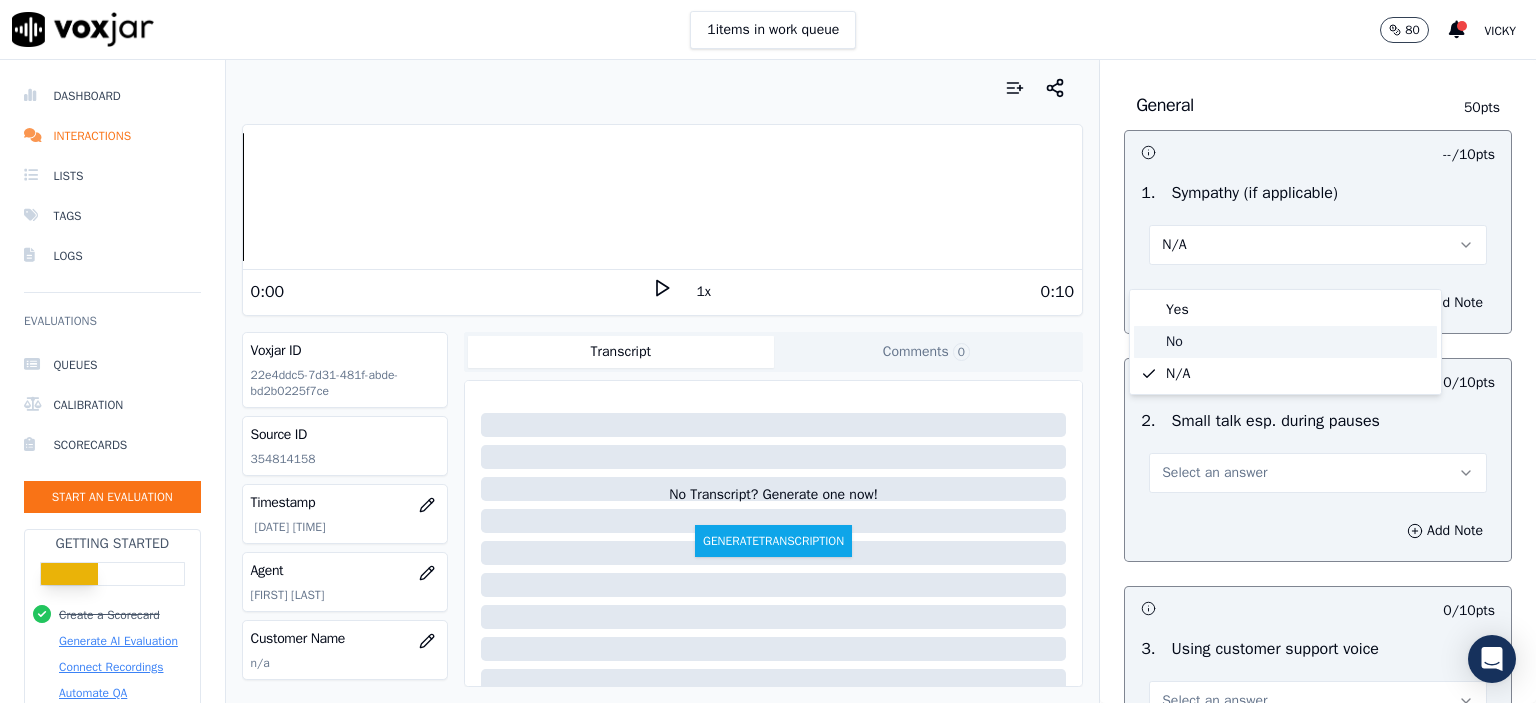 click on "No" 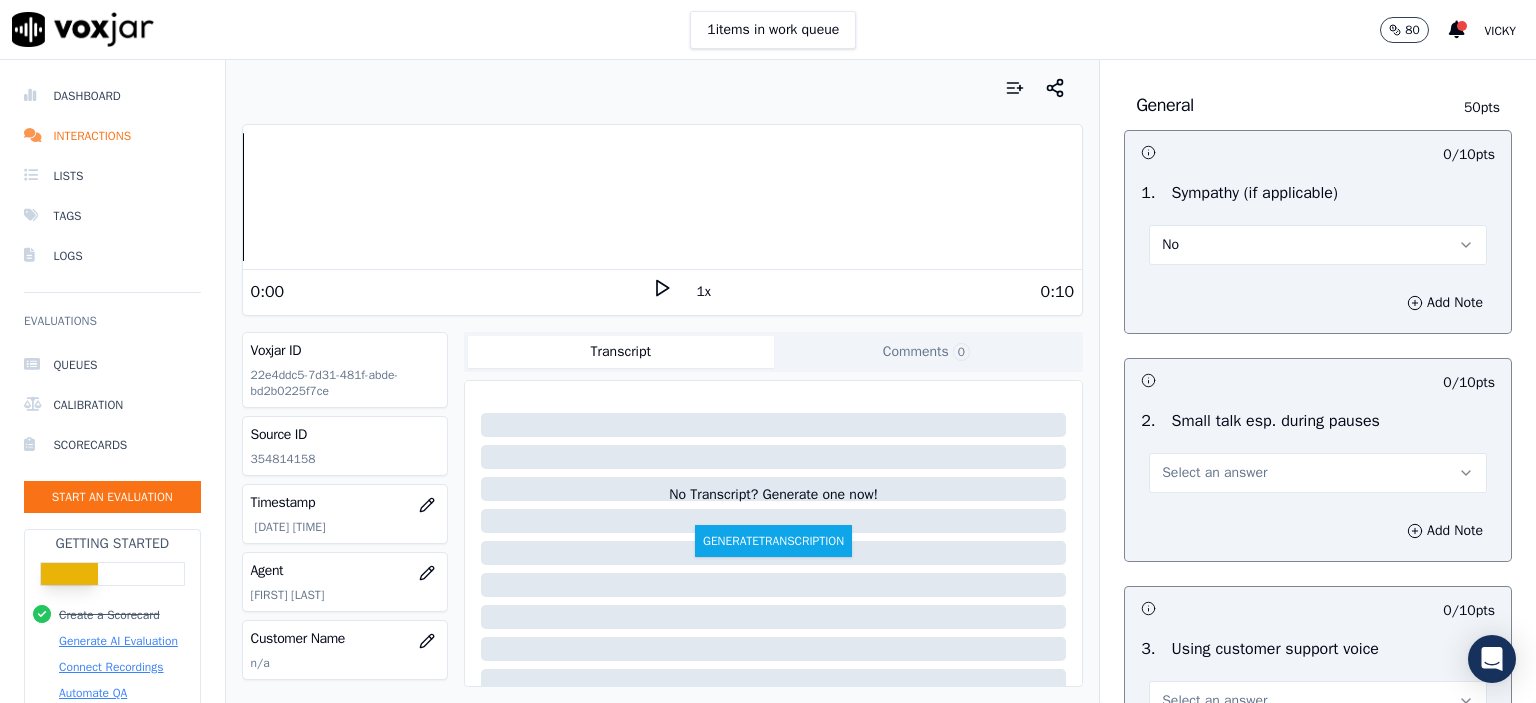 click on "Select an answer" at bounding box center [1214, 473] 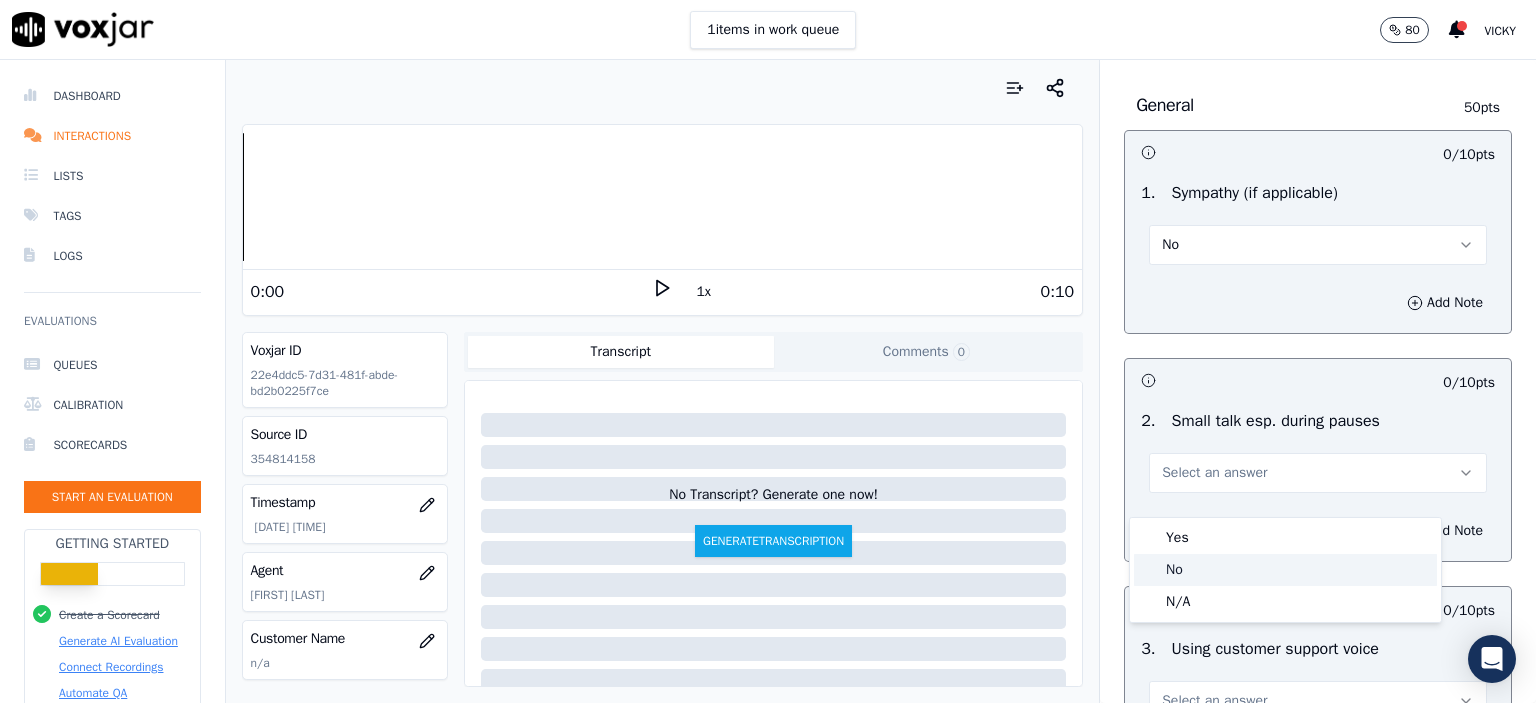 click on "No" 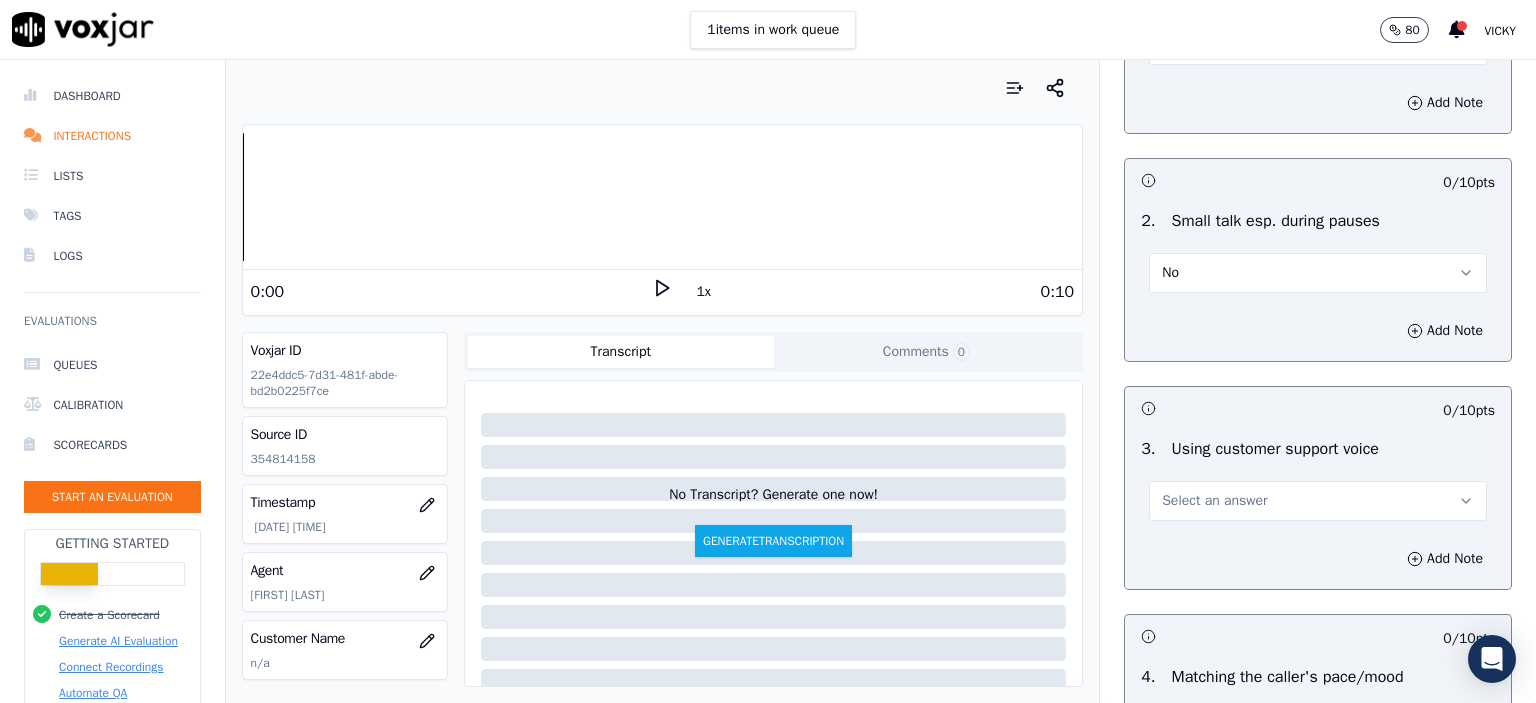 click on "Select an answer" at bounding box center [1214, 501] 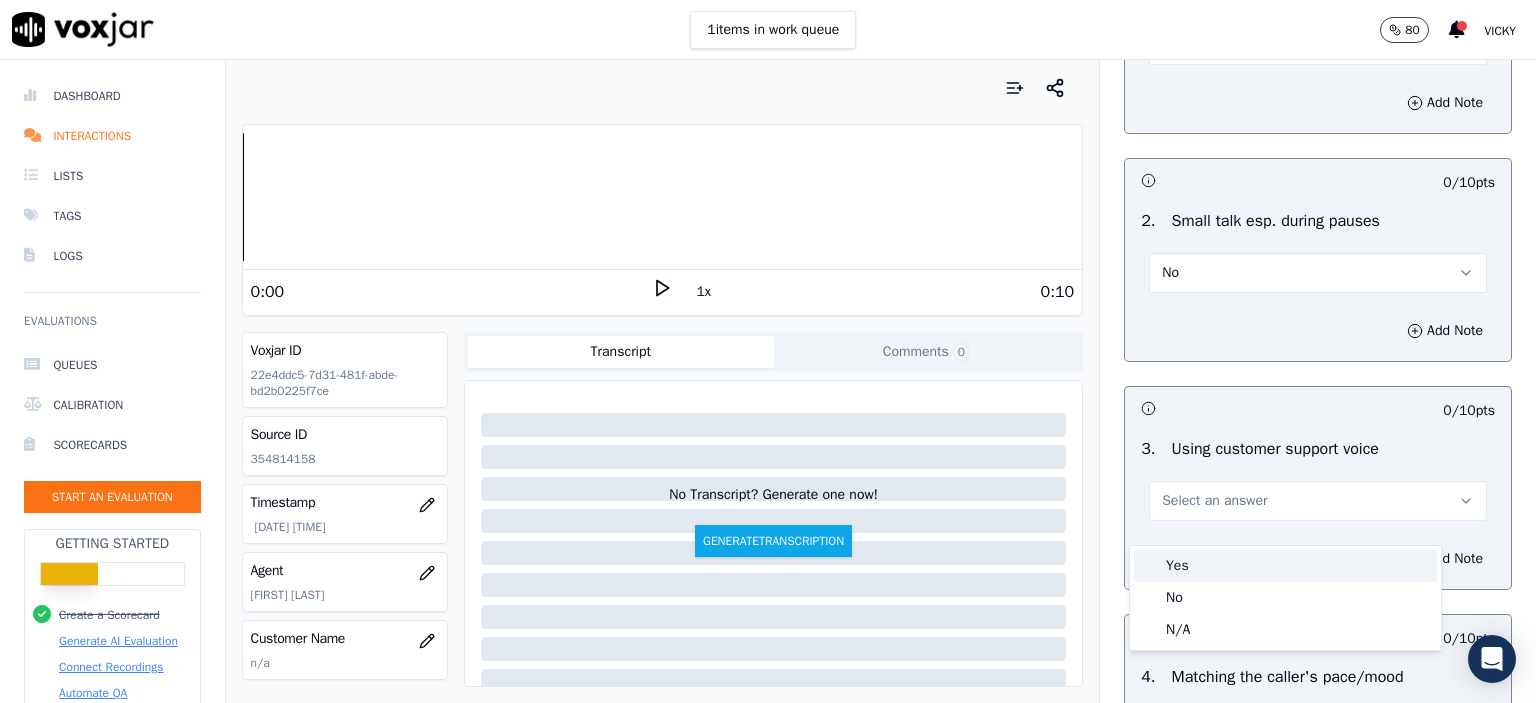 click on "Yes" at bounding box center (1285, 566) 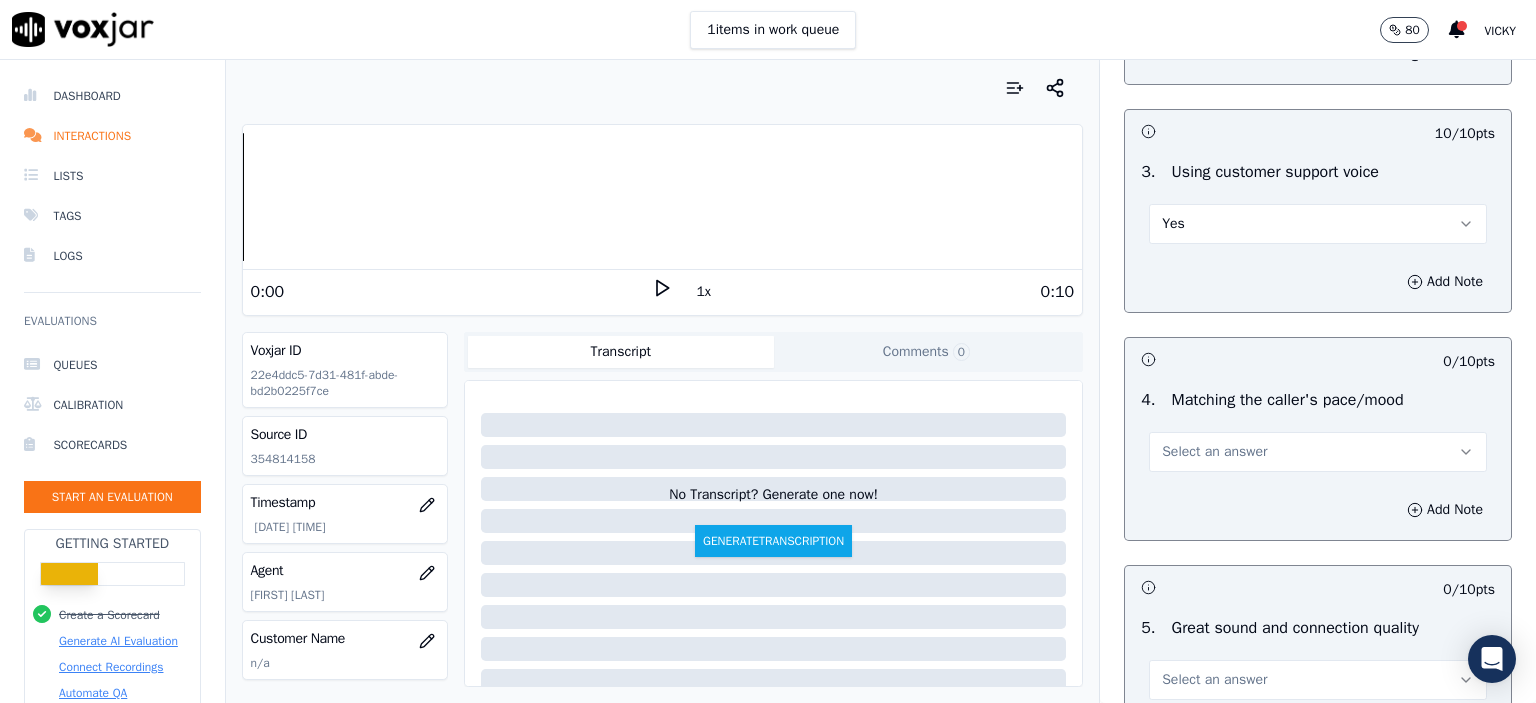 scroll, scrollTop: 2800, scrollLeft: 0, axis: vertical 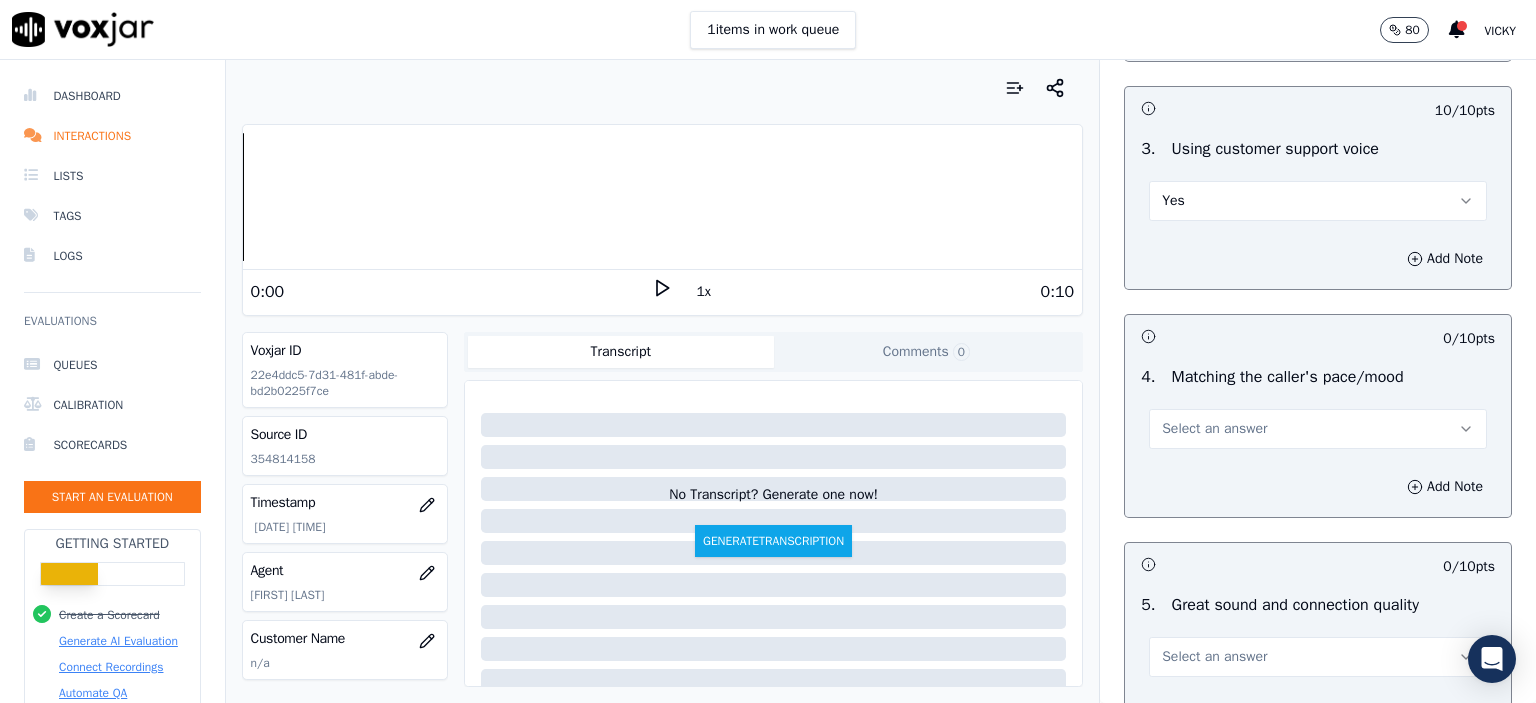 click on "Select an answer" at bounding box center (1214, 429) 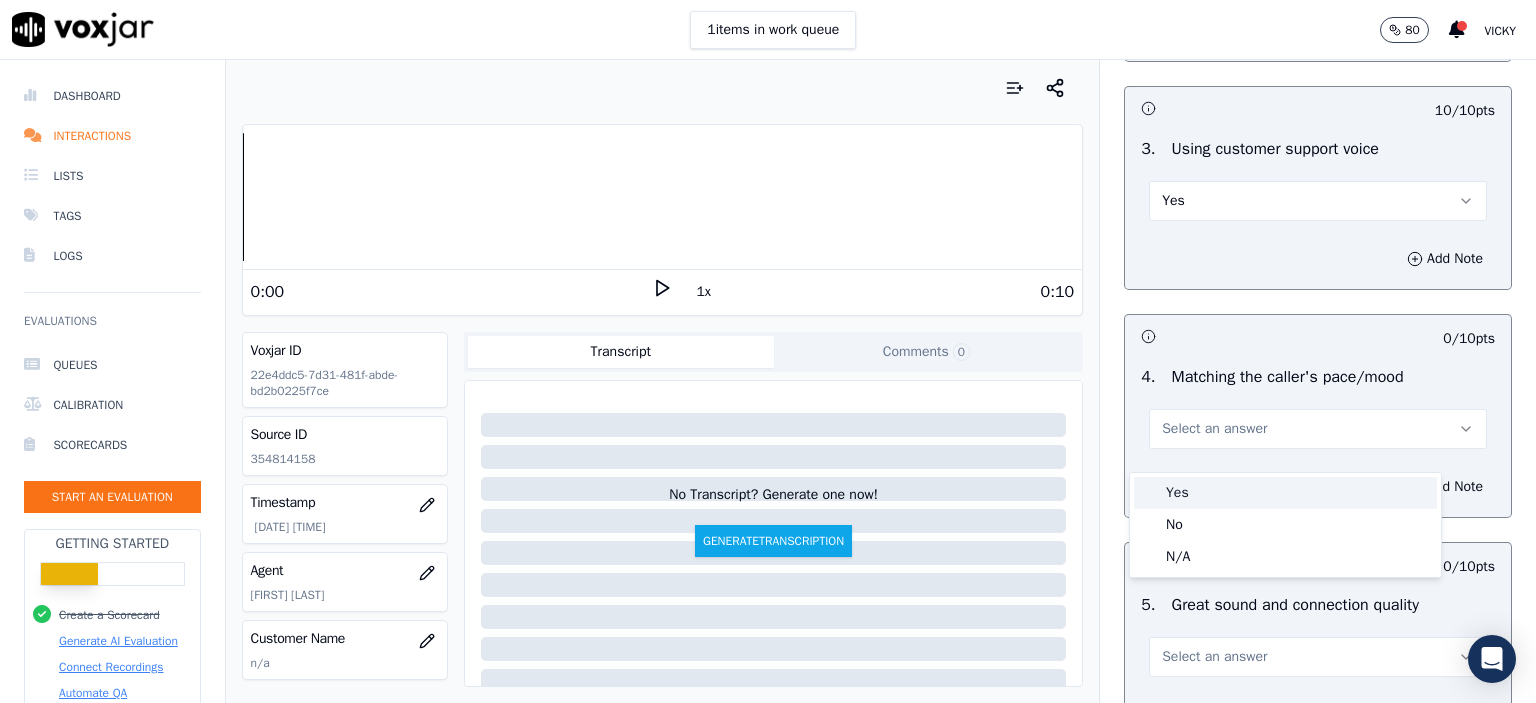 click on "Yes" at bounding box center (1285, 493) 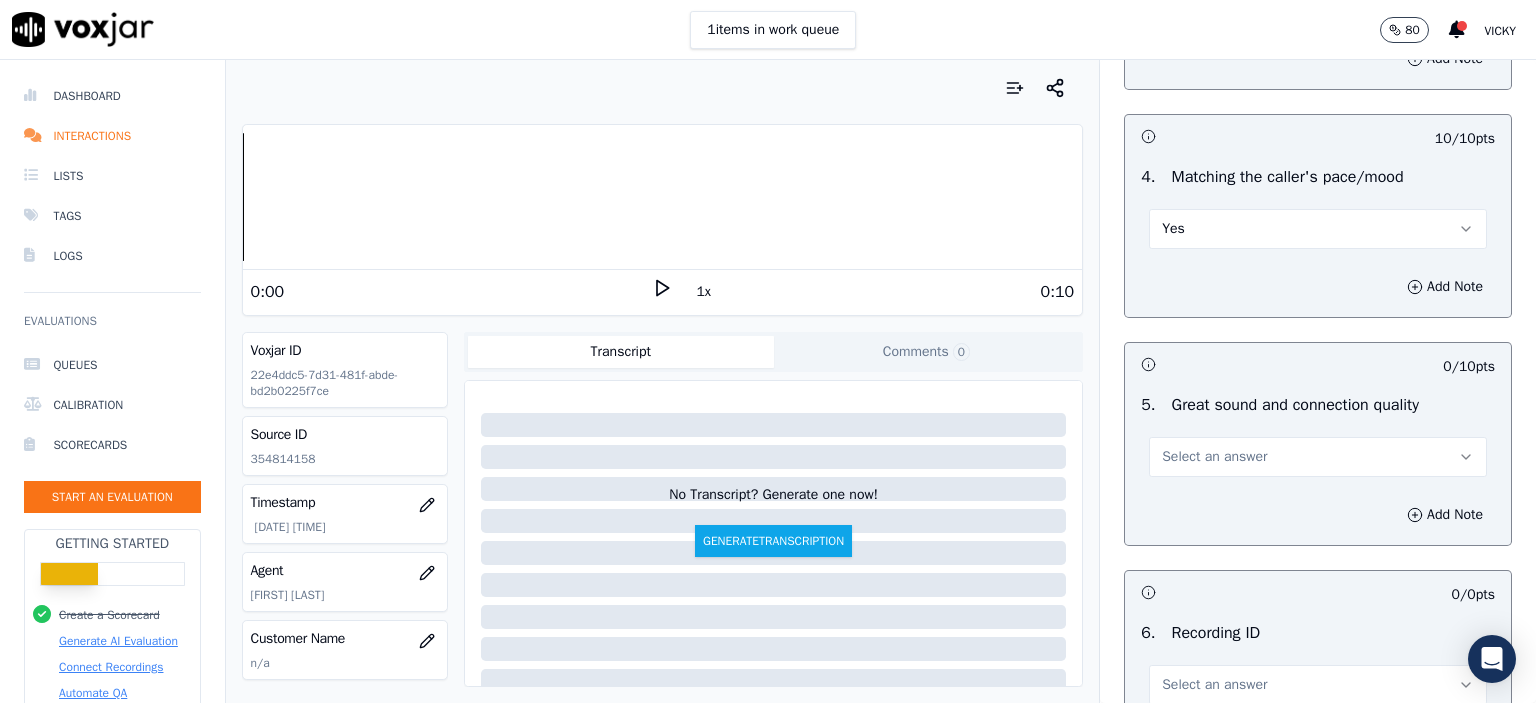 click on "Select an answer" at bounding box center [1214, 457] 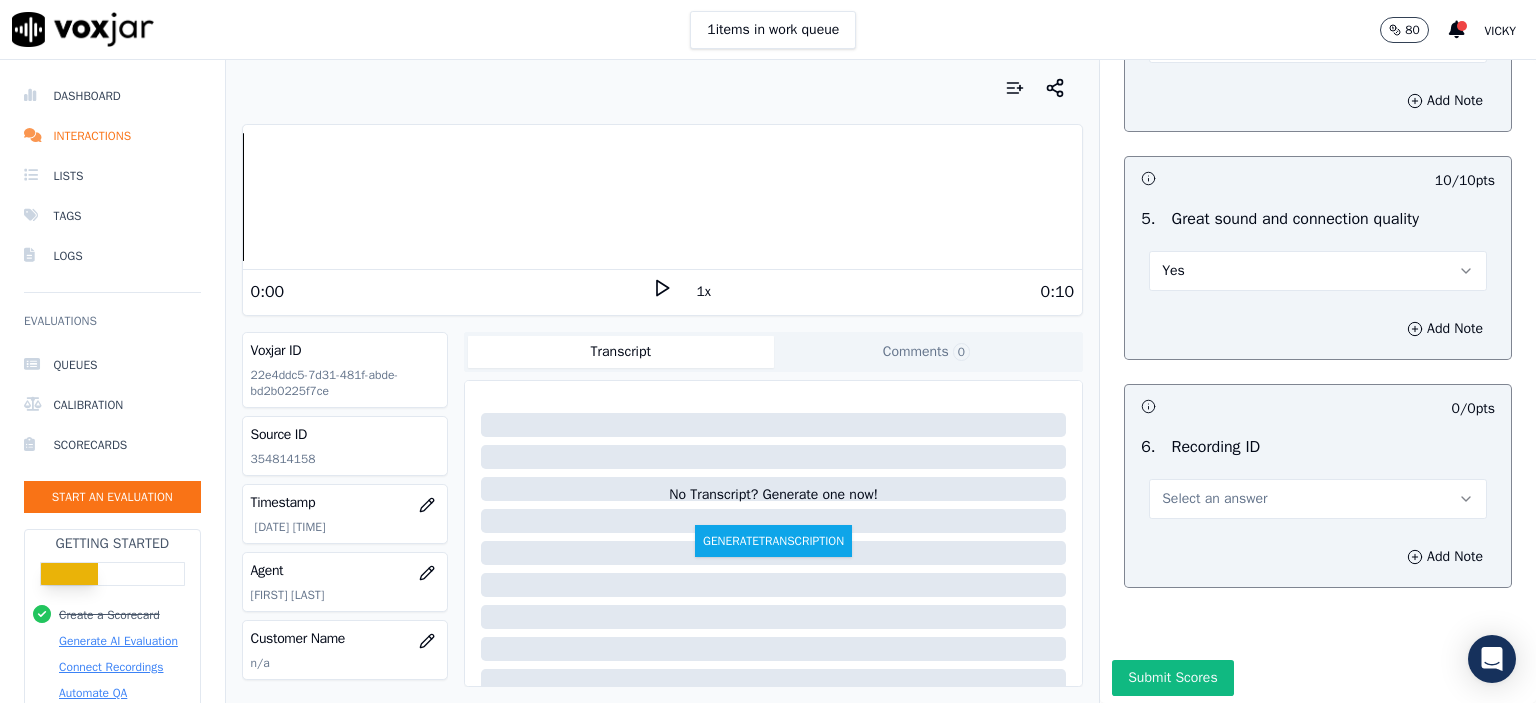 scroll, scrollTop: 3200, scrollLeft: 0, axis: vertical 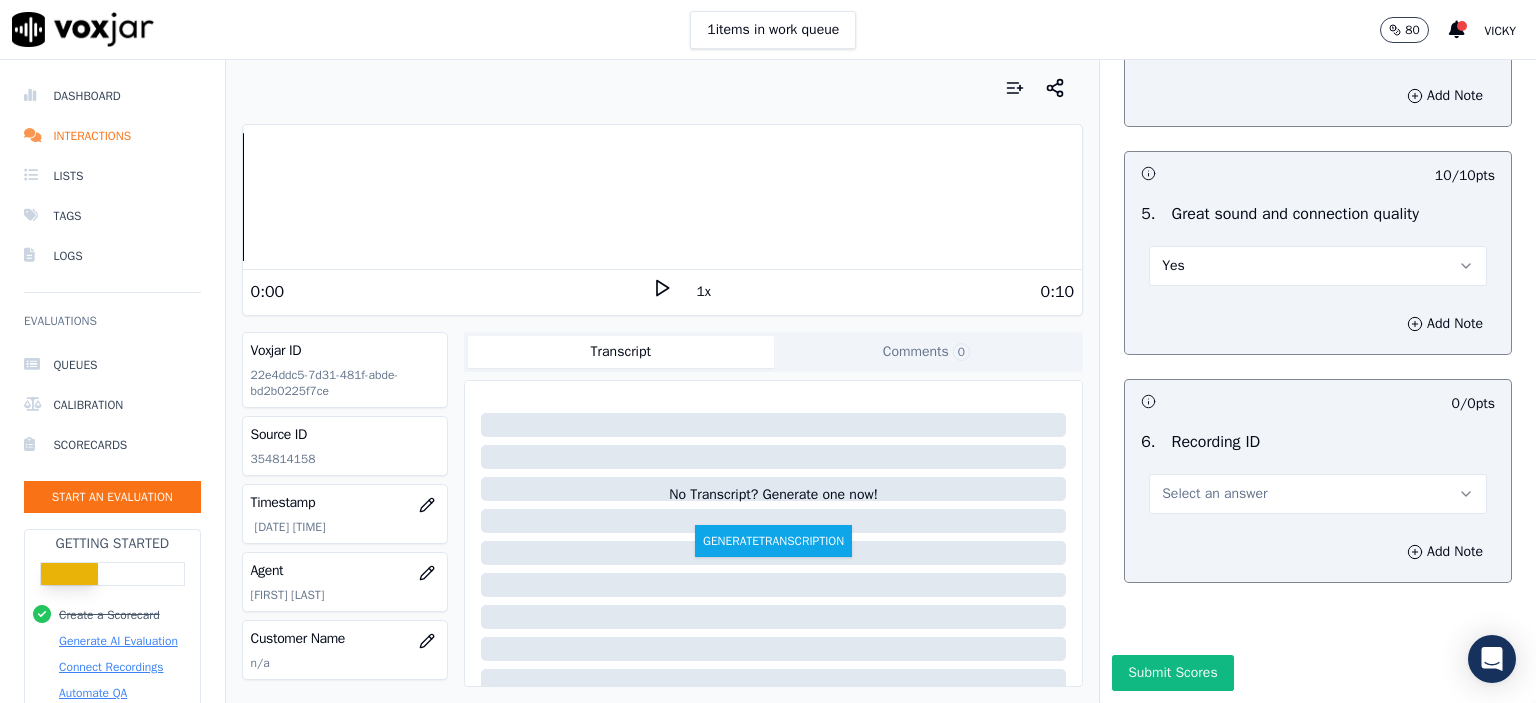 click on "Select an answer" at bounding box center [1214, 494] 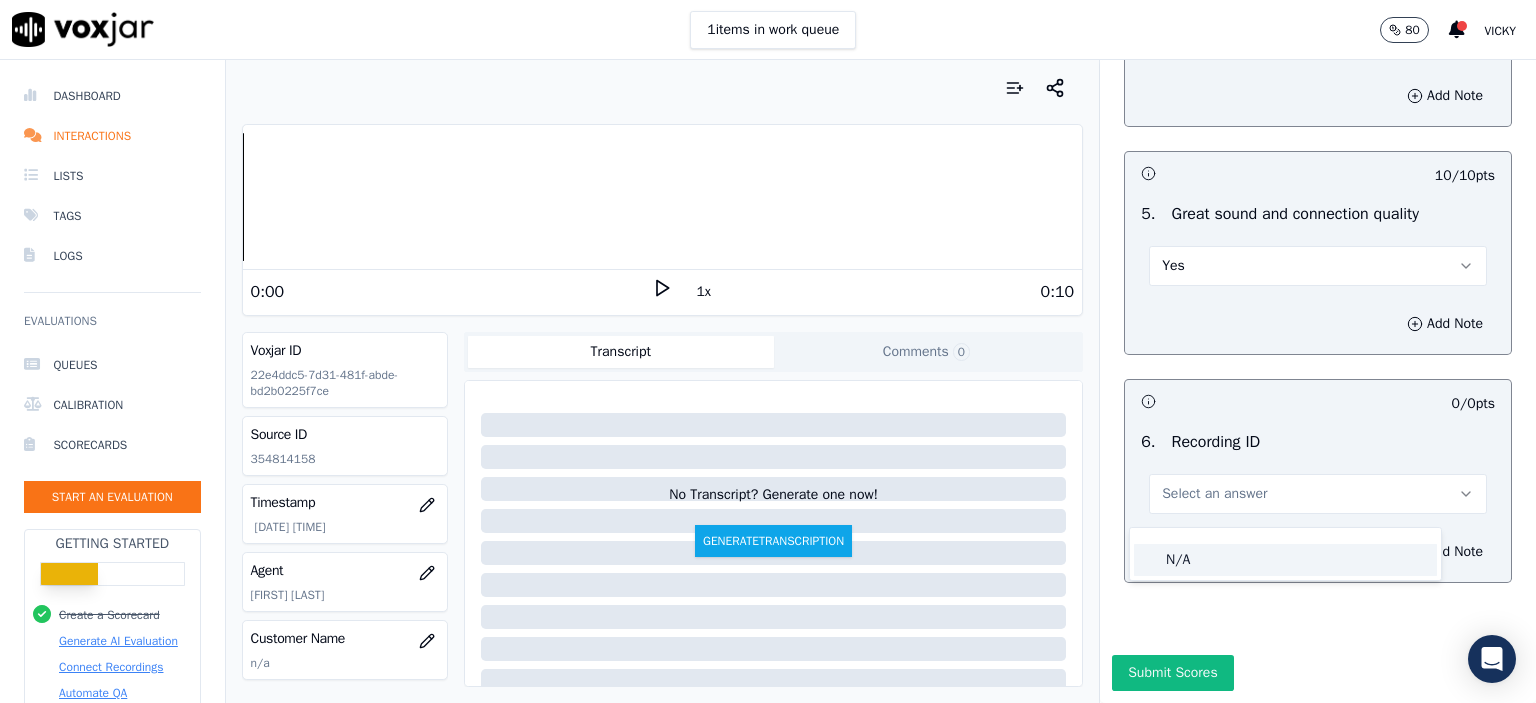 click on "N/A" 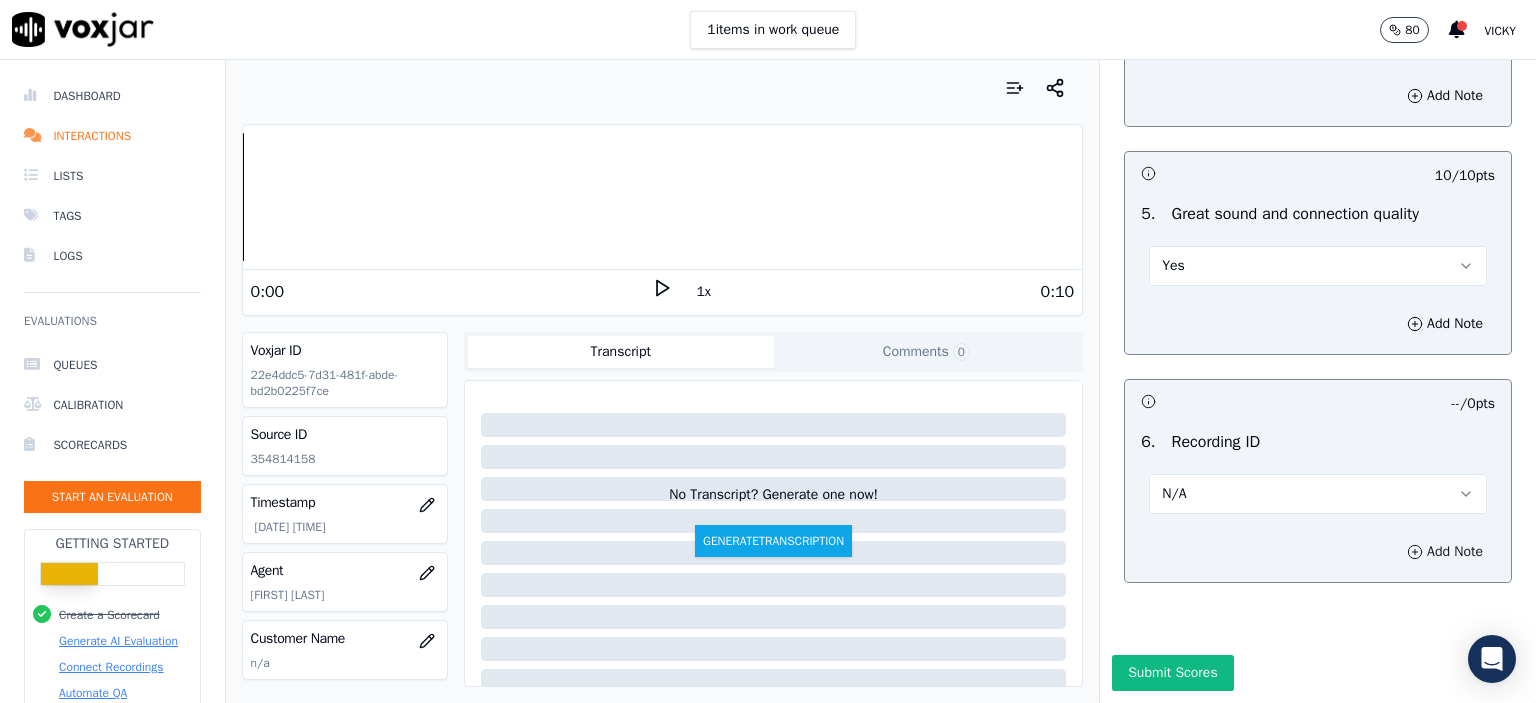 click on "Add Note" at bounding box center [1445, 552] 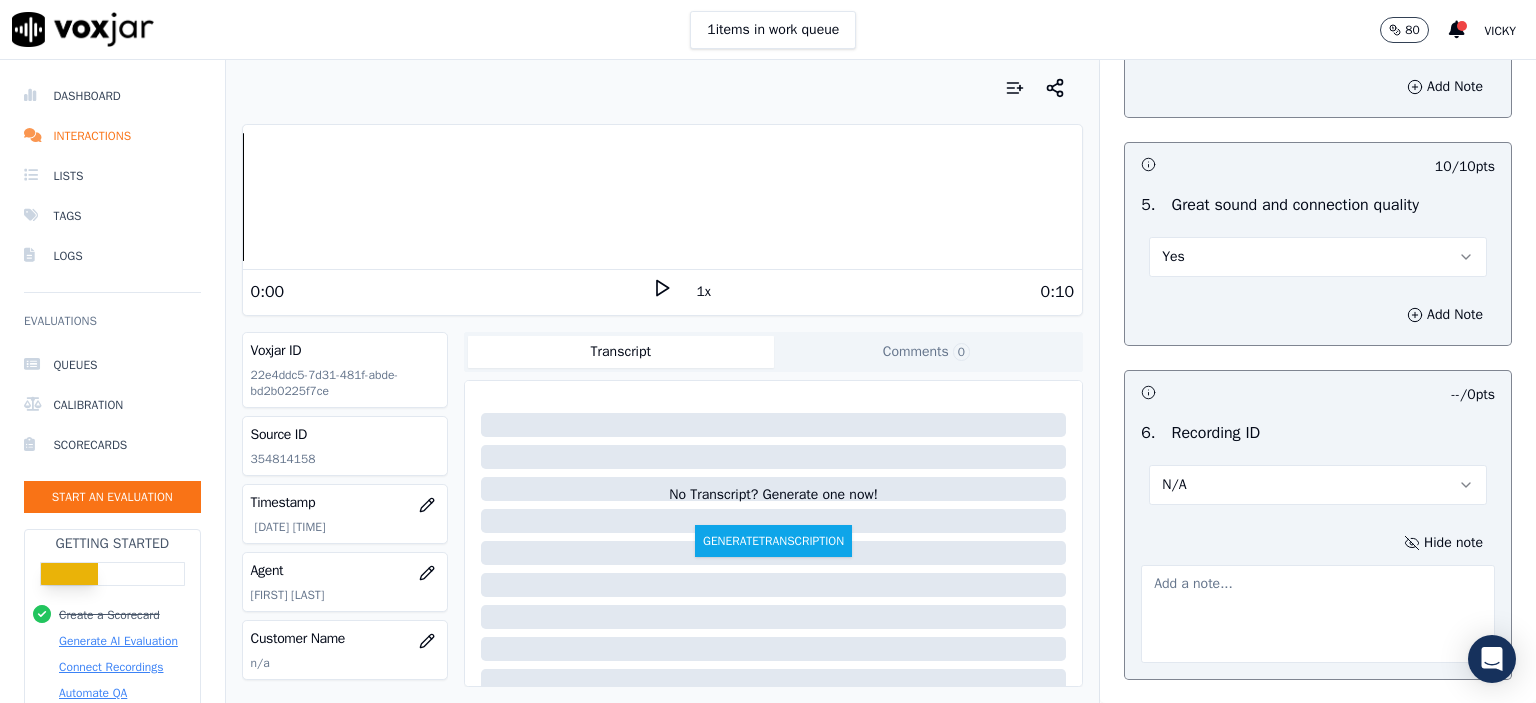 click on "354814158" 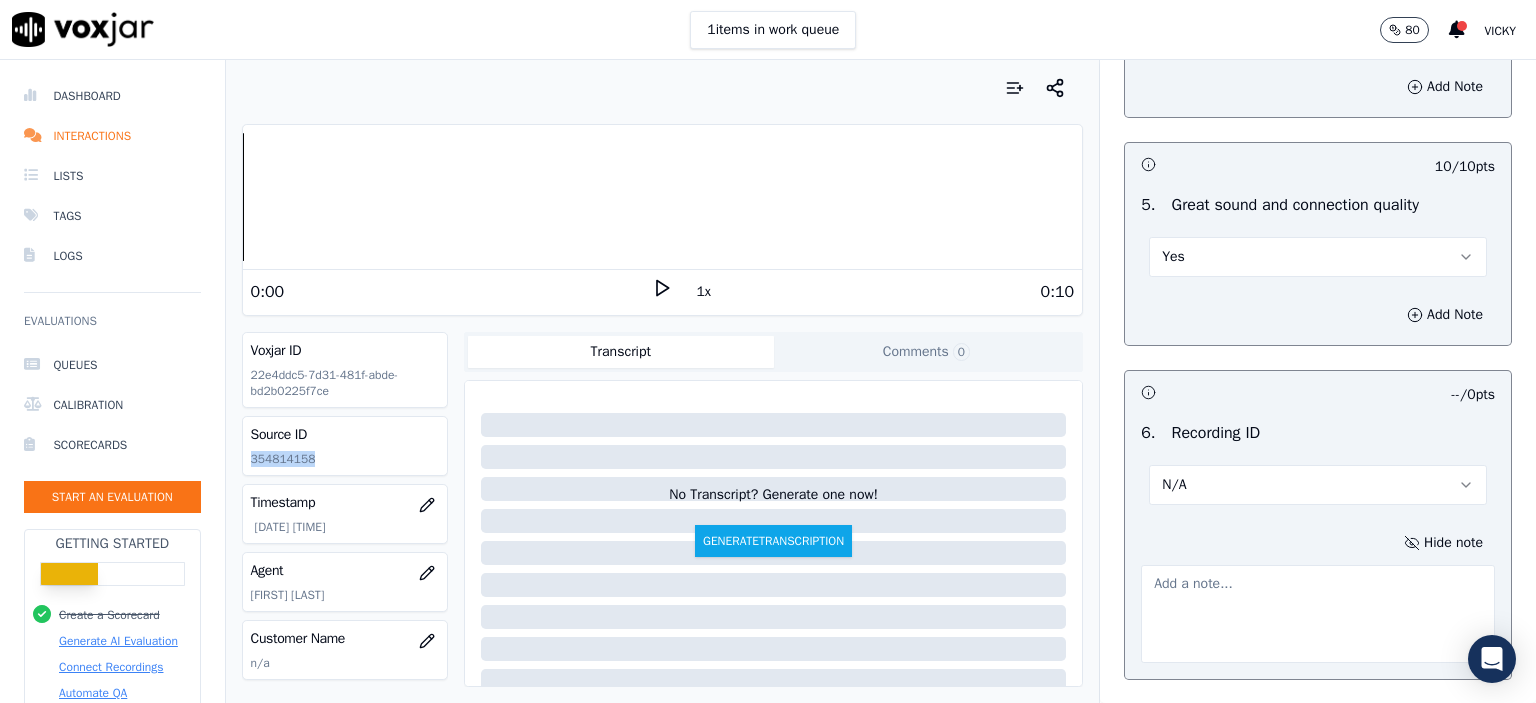 click on "354814158" 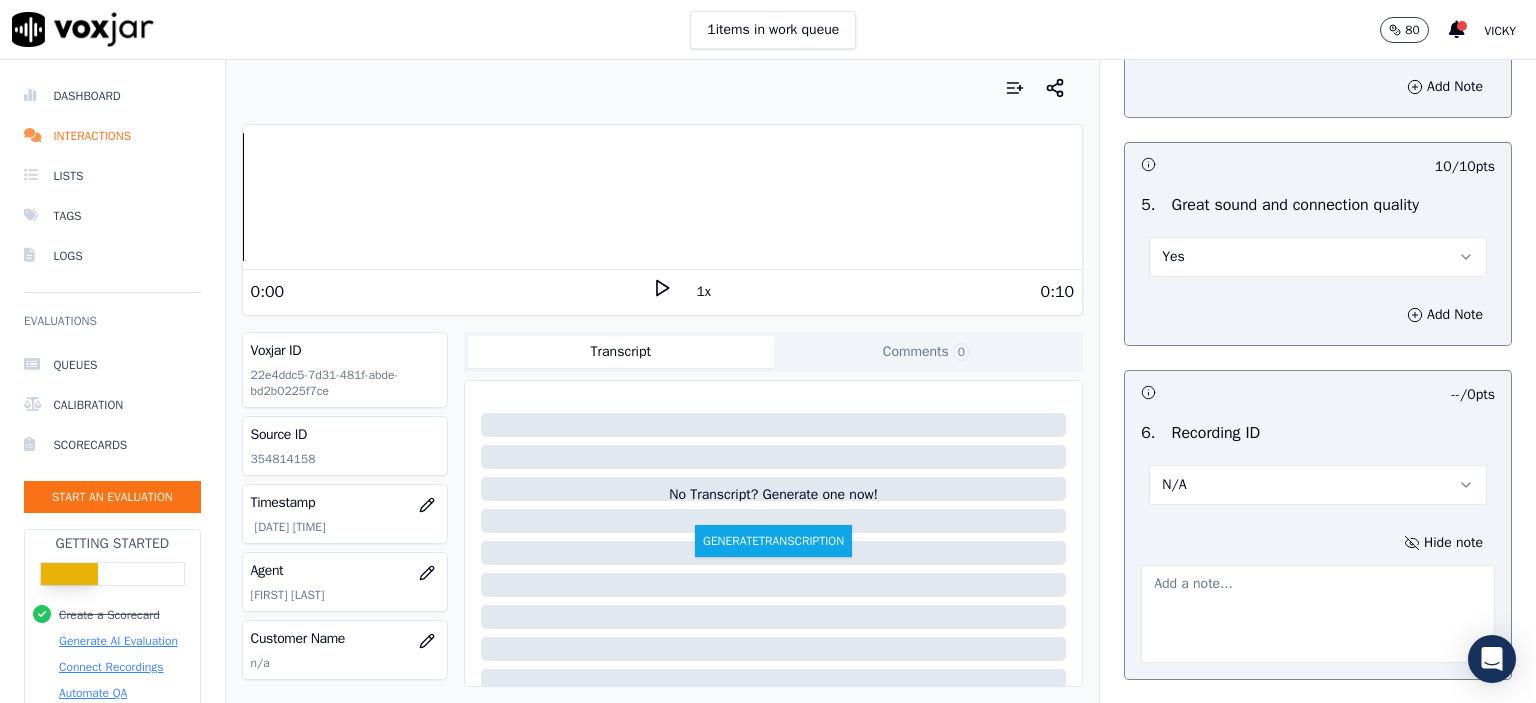 click at bounding box center (1318, 614) 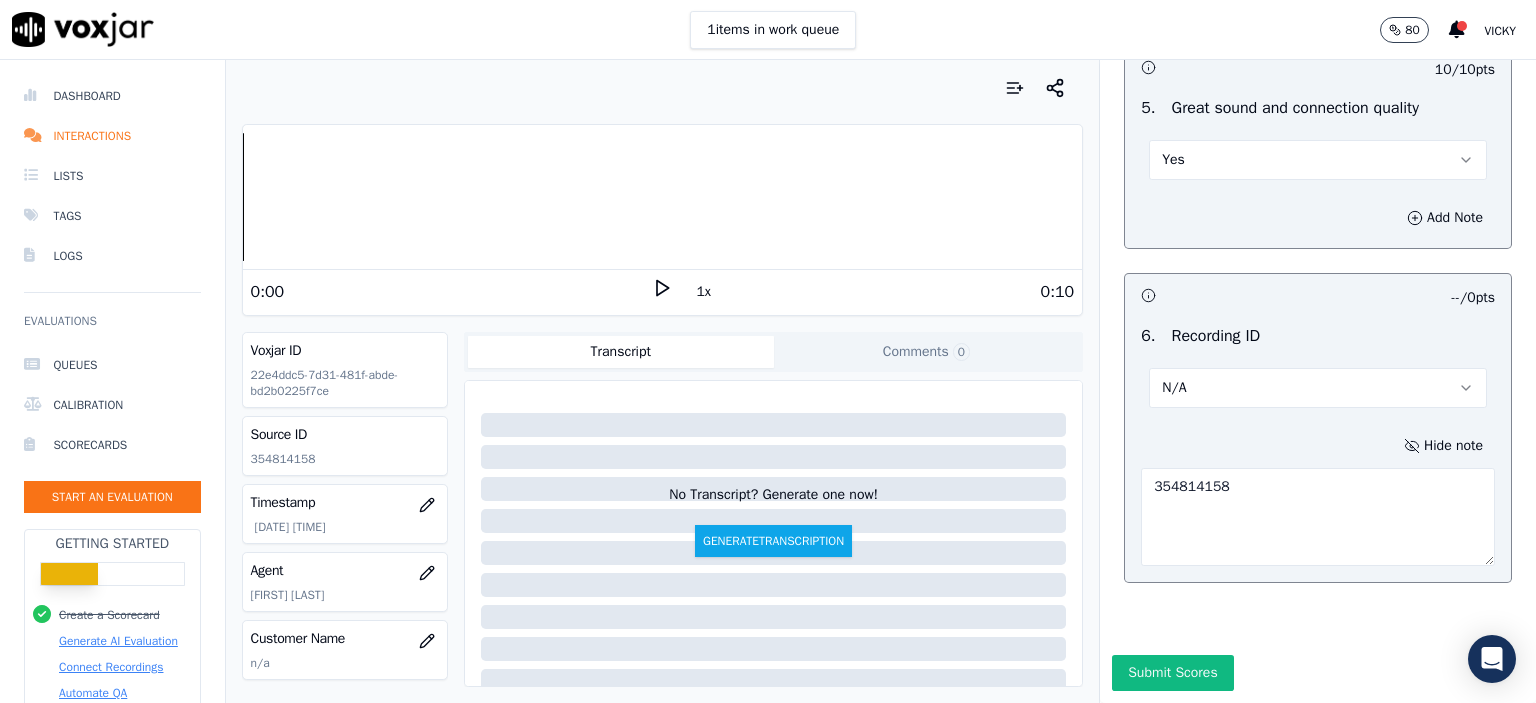 scroll, scrollTop: 3360, scrollLeft: 0, axis: vertical 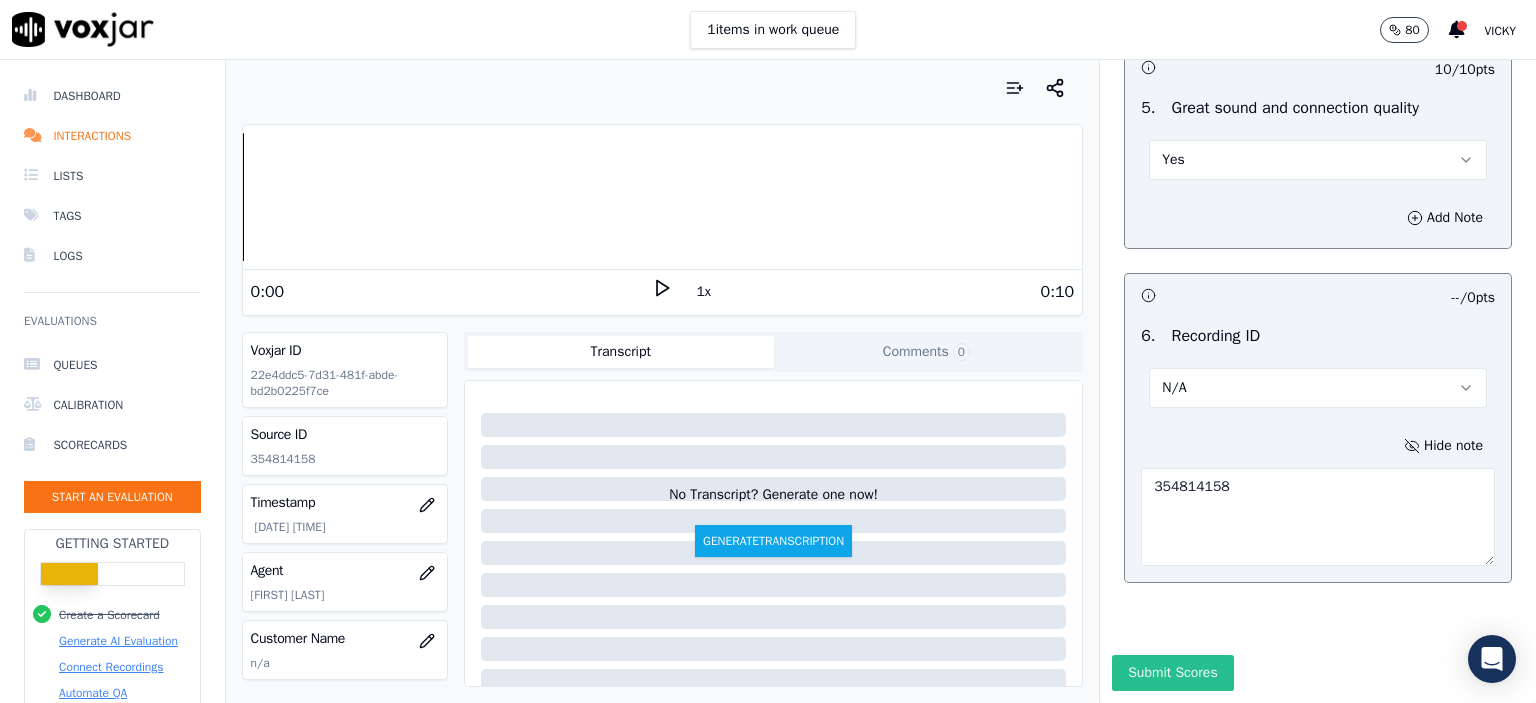 type on "354814158" 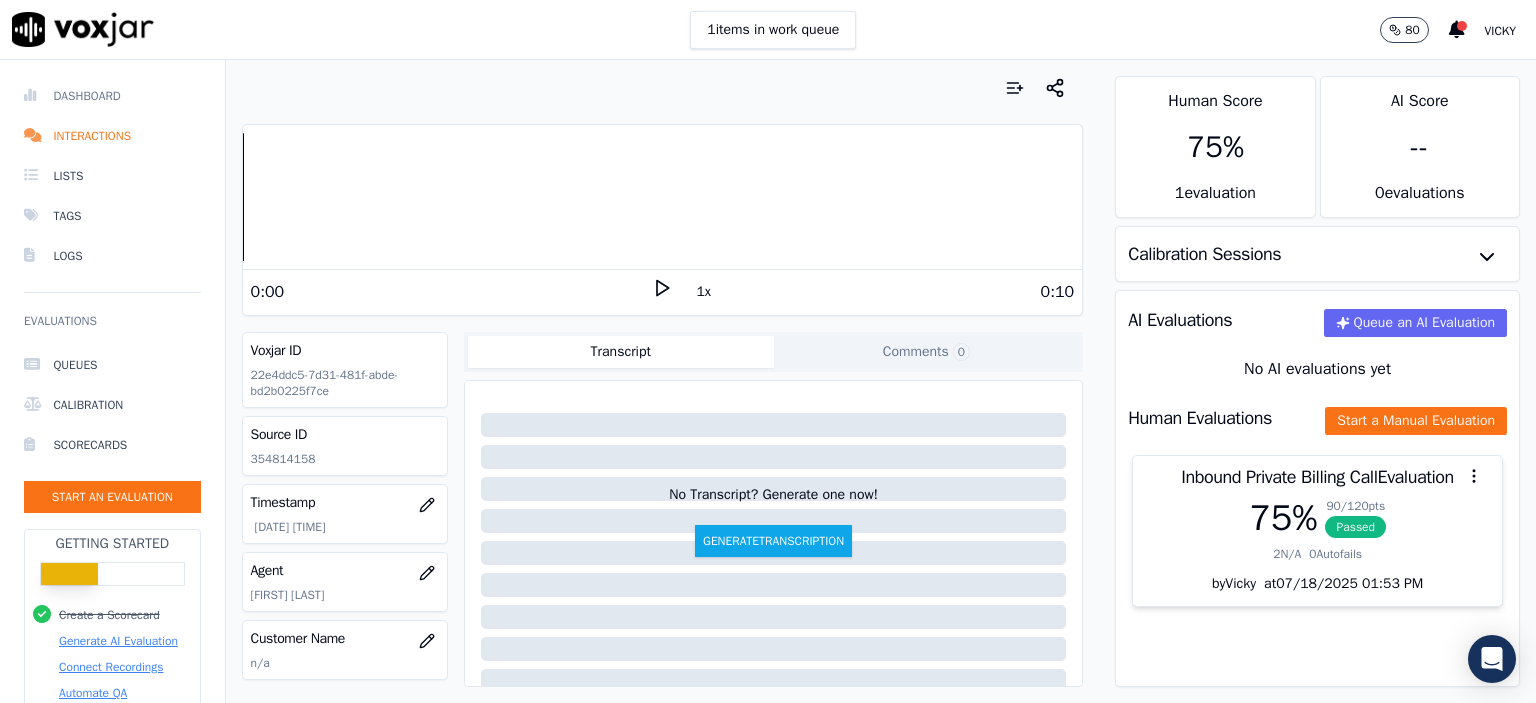 click on "Dashboard" at bounding box center [112, 96] 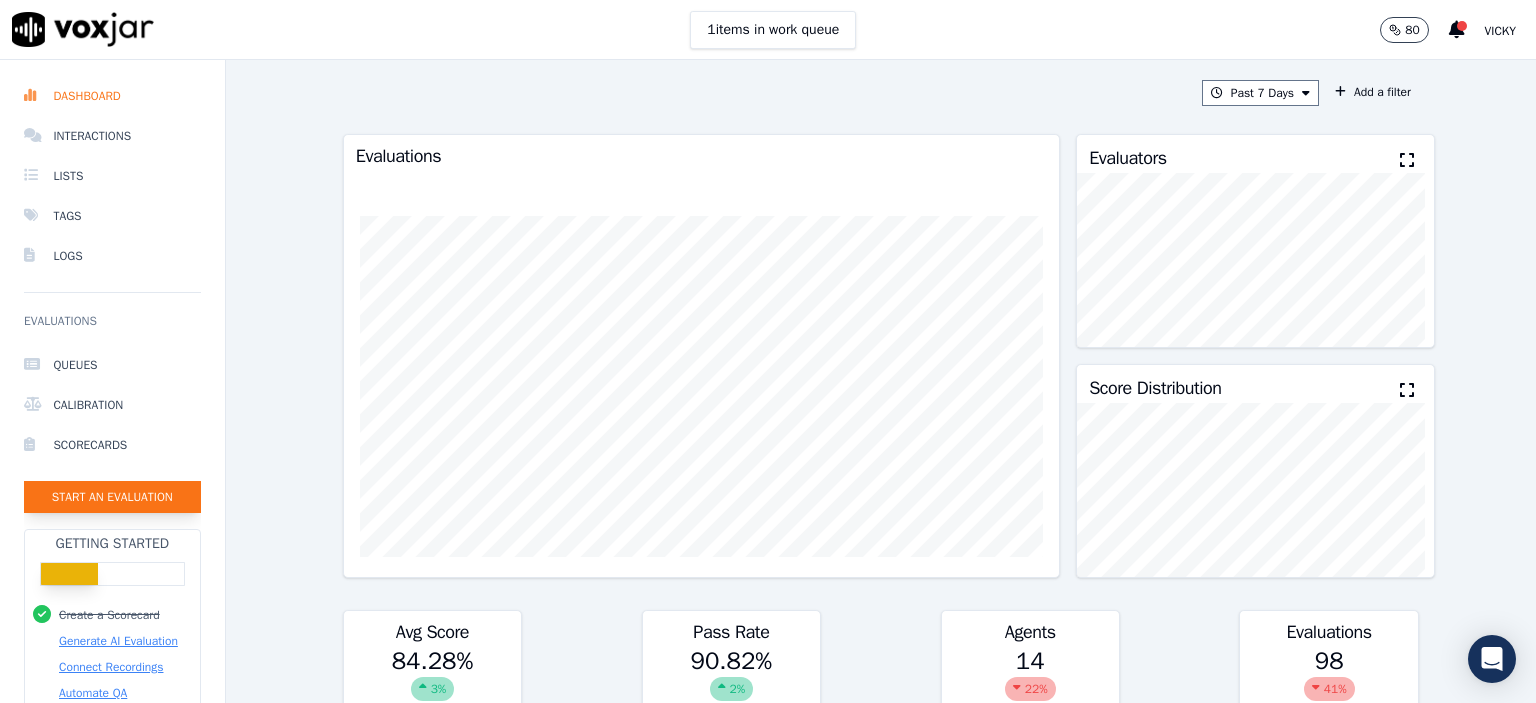 click on "Start an Evaluation" 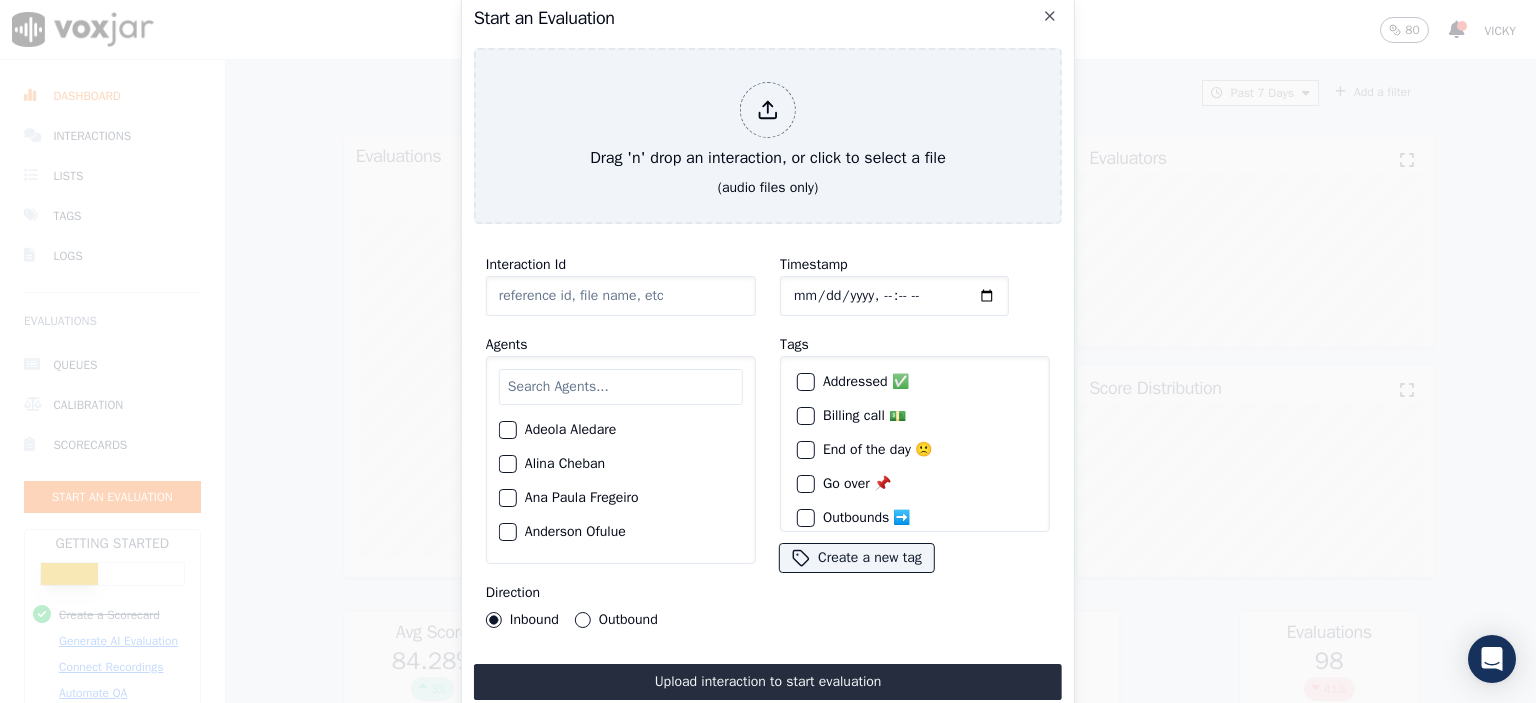 click on "Interaction Id" 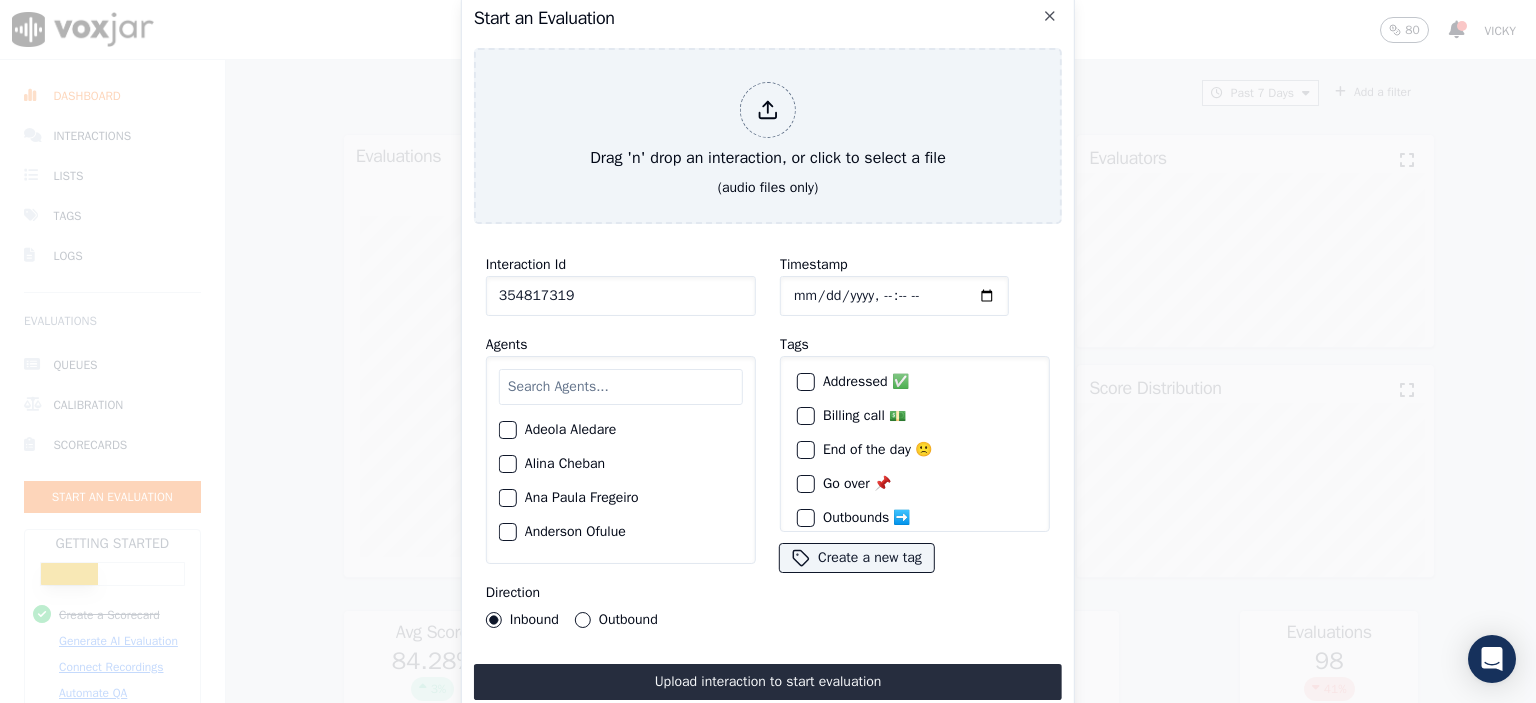 type on "354817319" 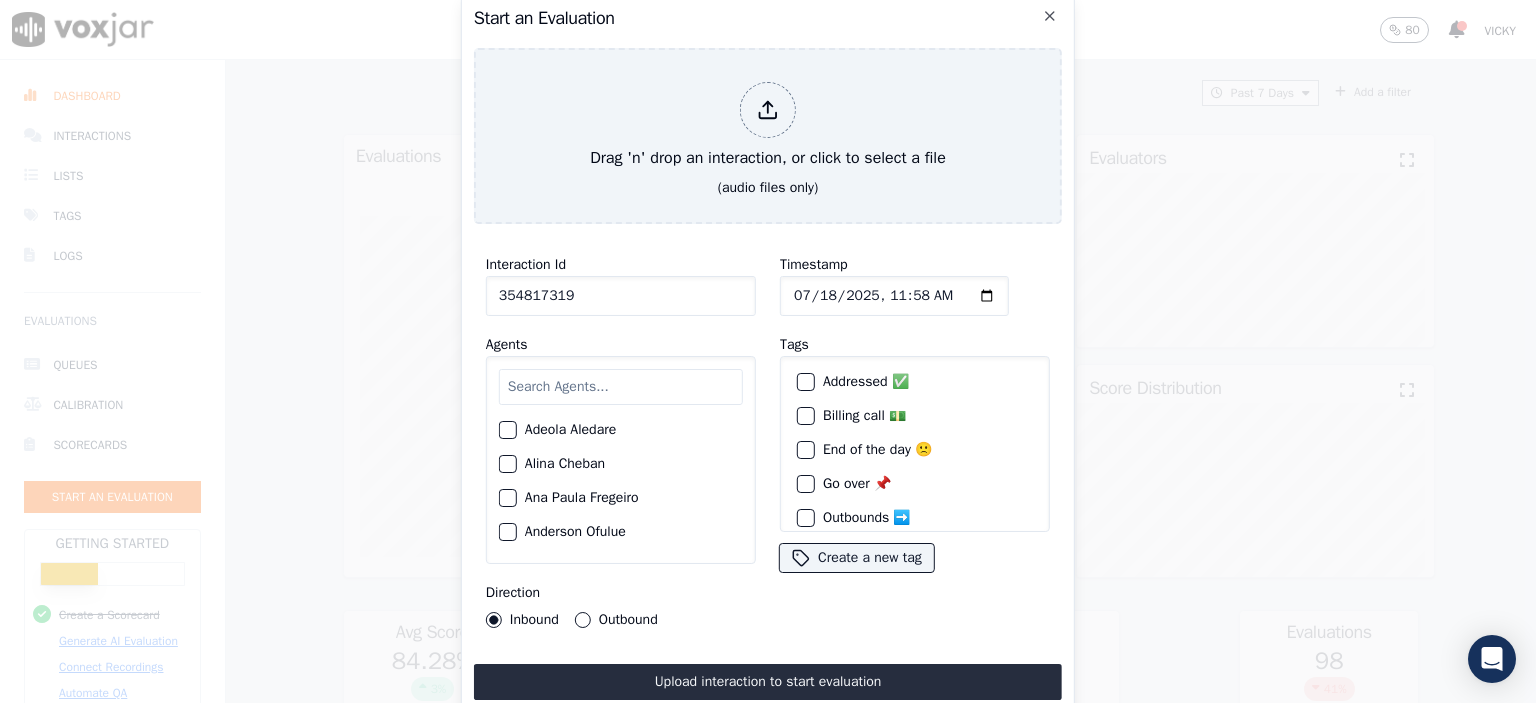 click at bounding box center [621, 387] 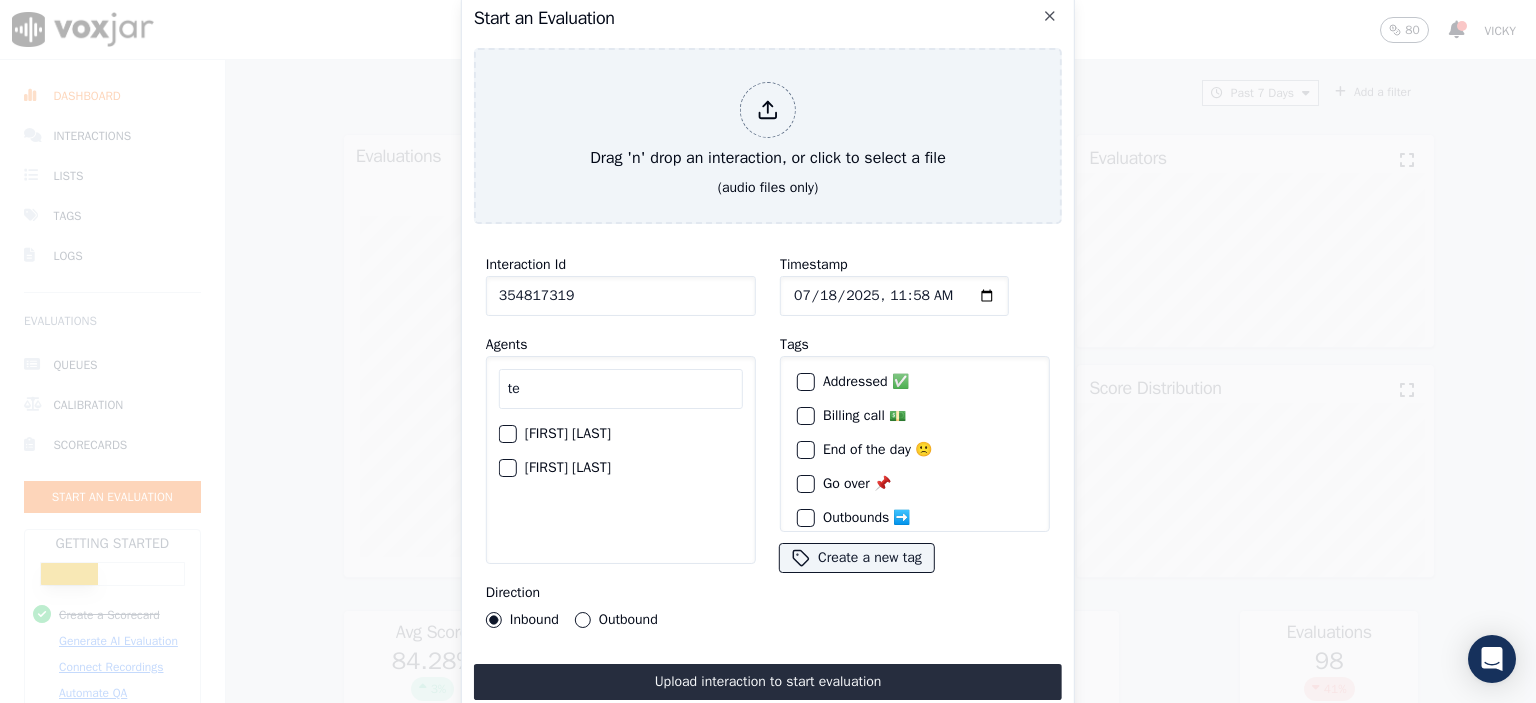 type on "te" 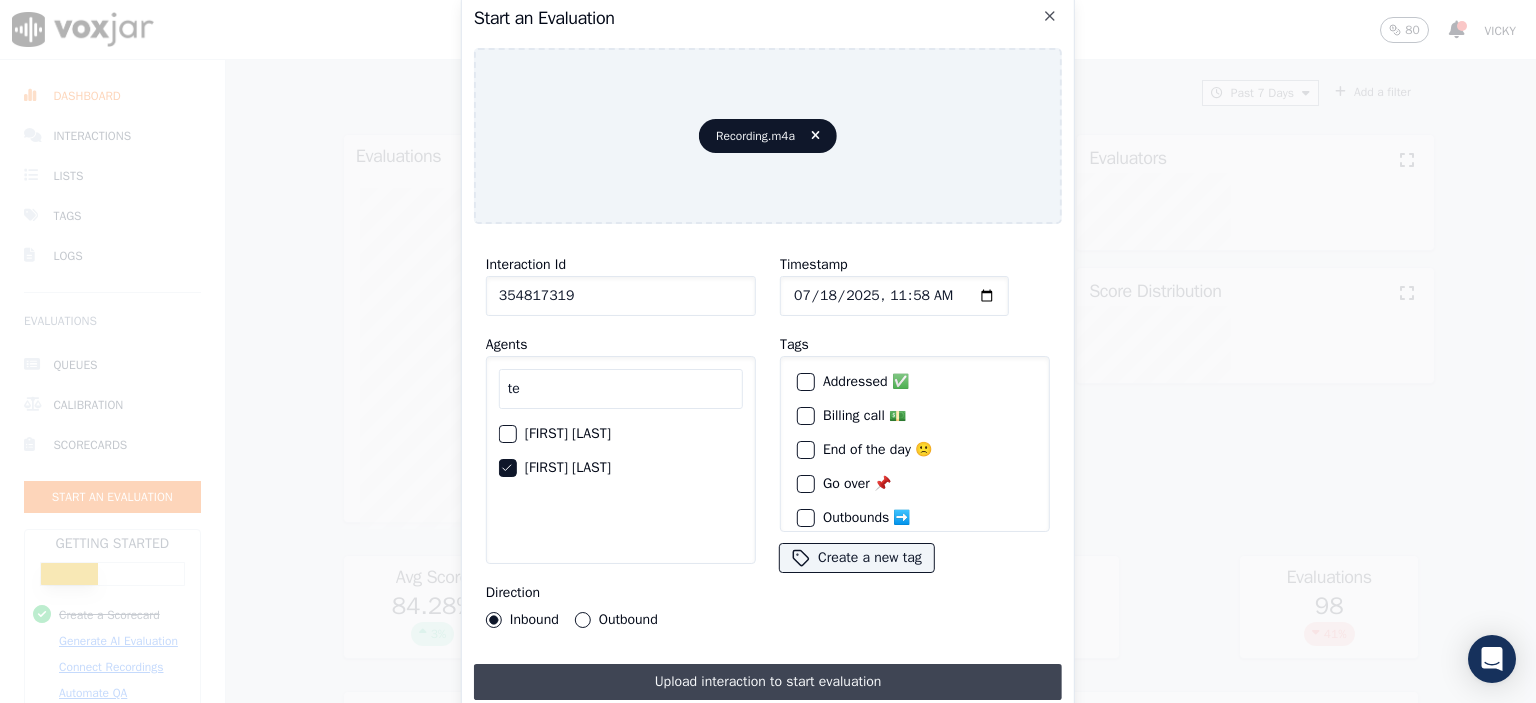 click on "Upload interaction to start evaluation" at bounding box center [768, 682] 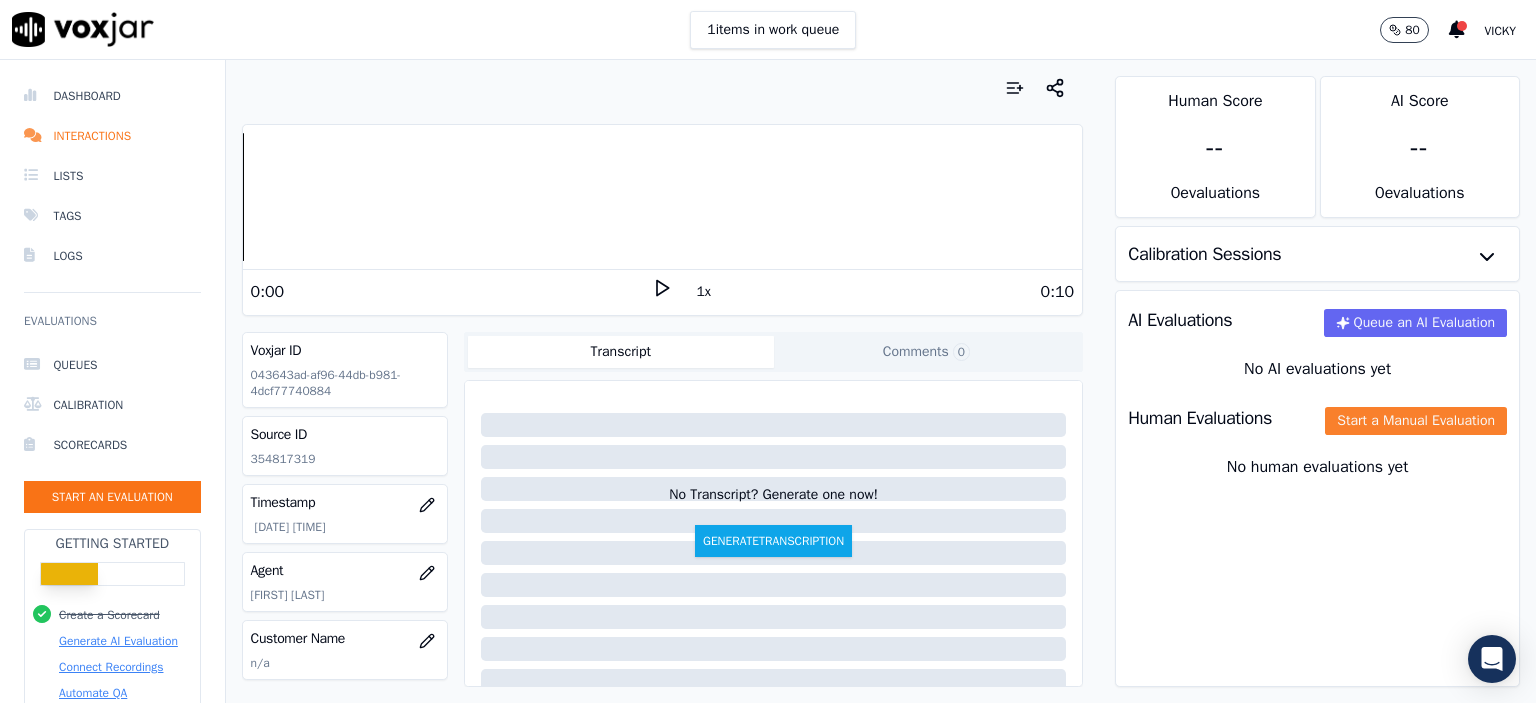 click on "Start a Manual Evaluation" 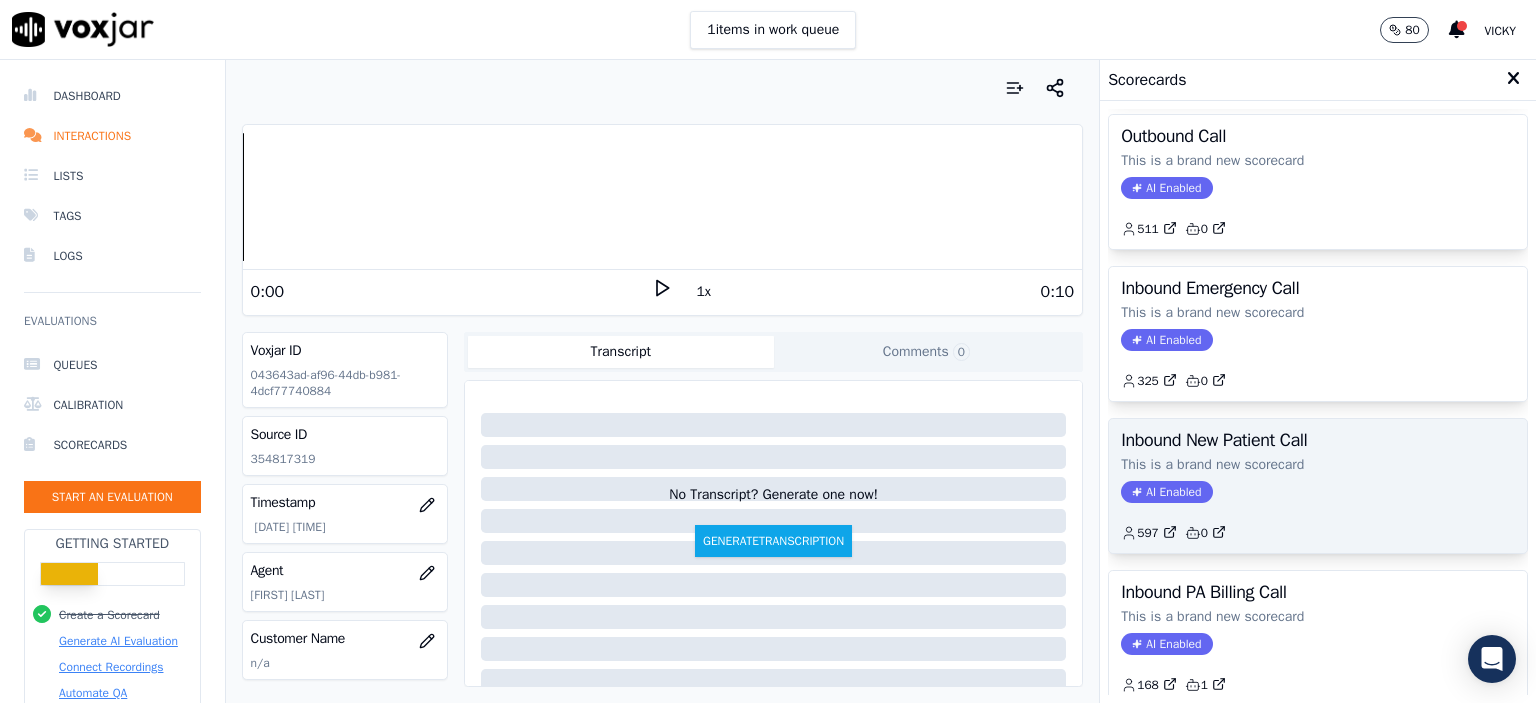 scroll, scrollTop: 300, scrollLeft: 0, axis: vertical 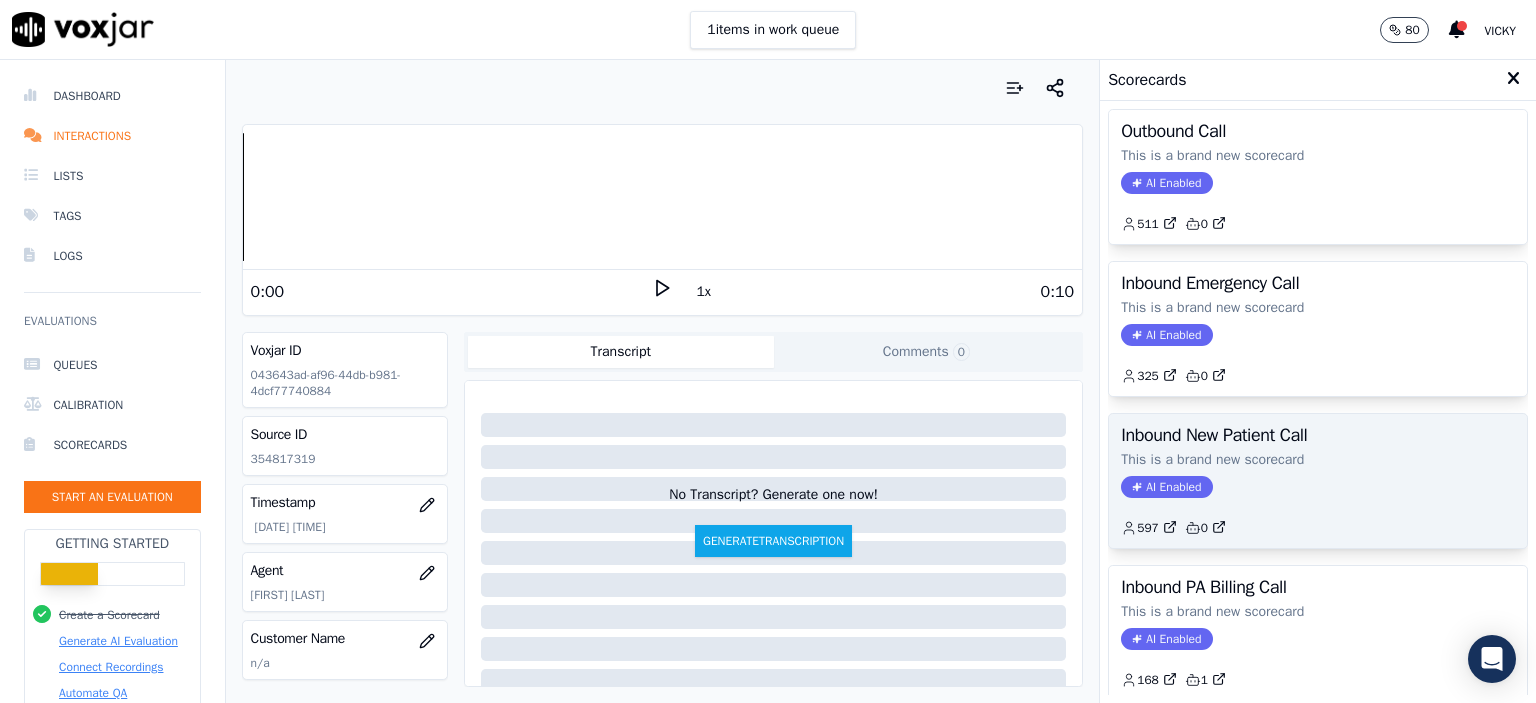 click on "AI Enabled" 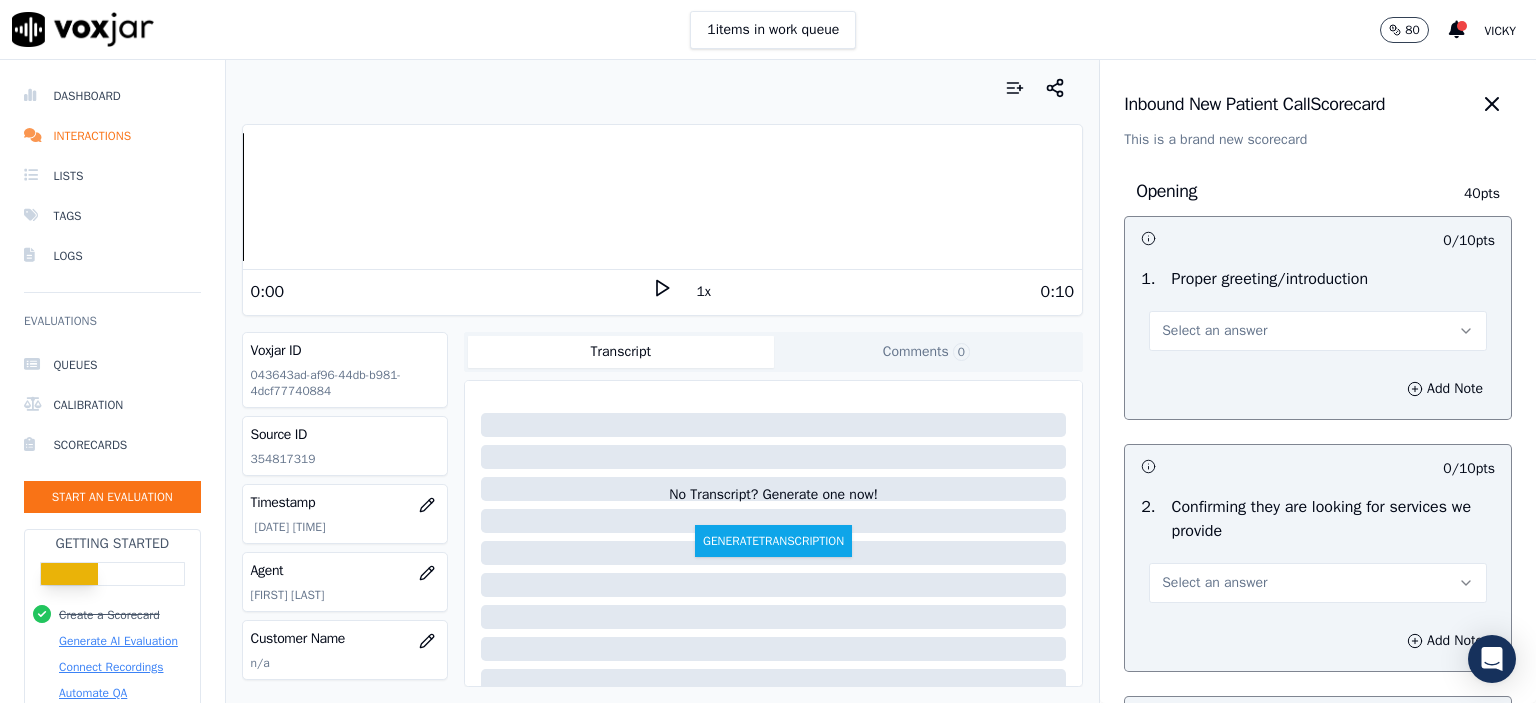 click on "Select an answer" at bounding box center [1318, 331] 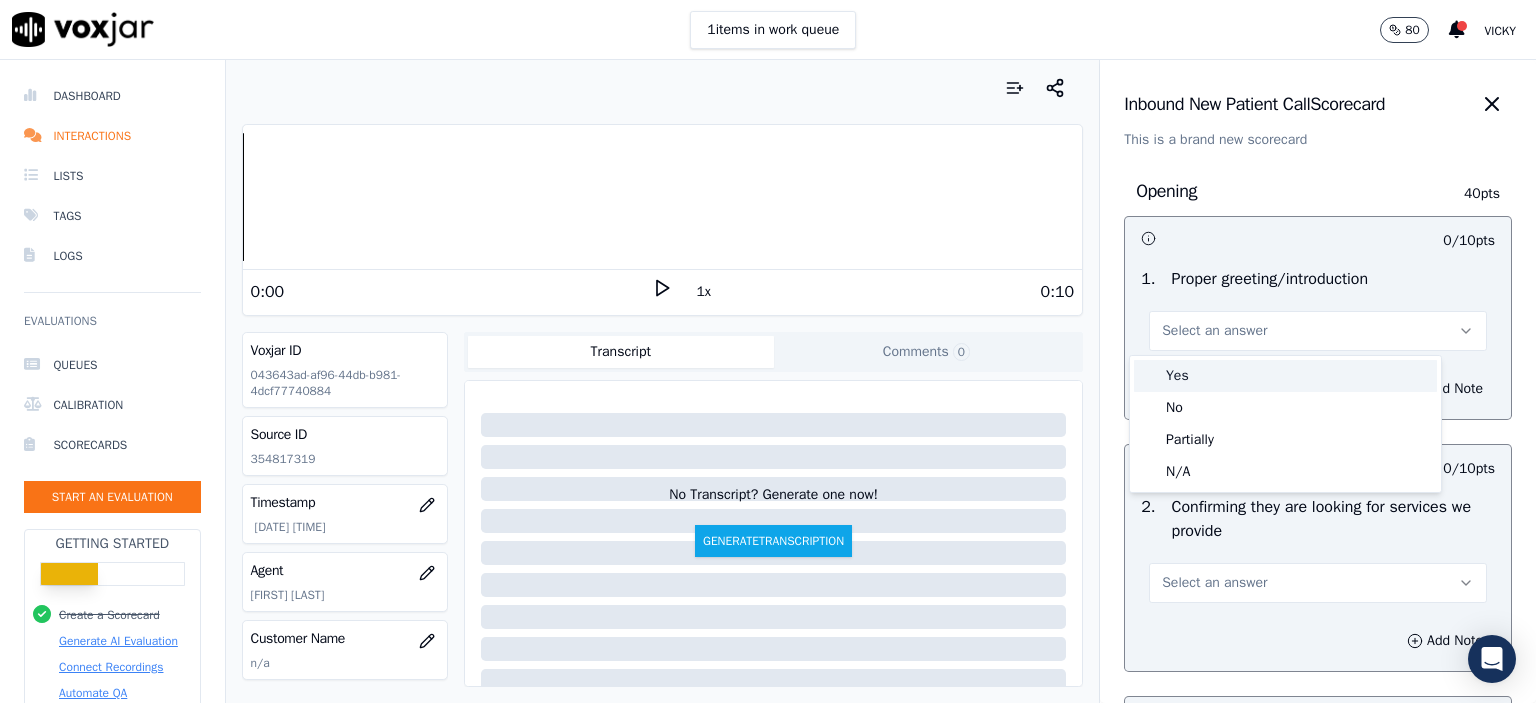 click on "Yes" at bounding box center (1285, 376) 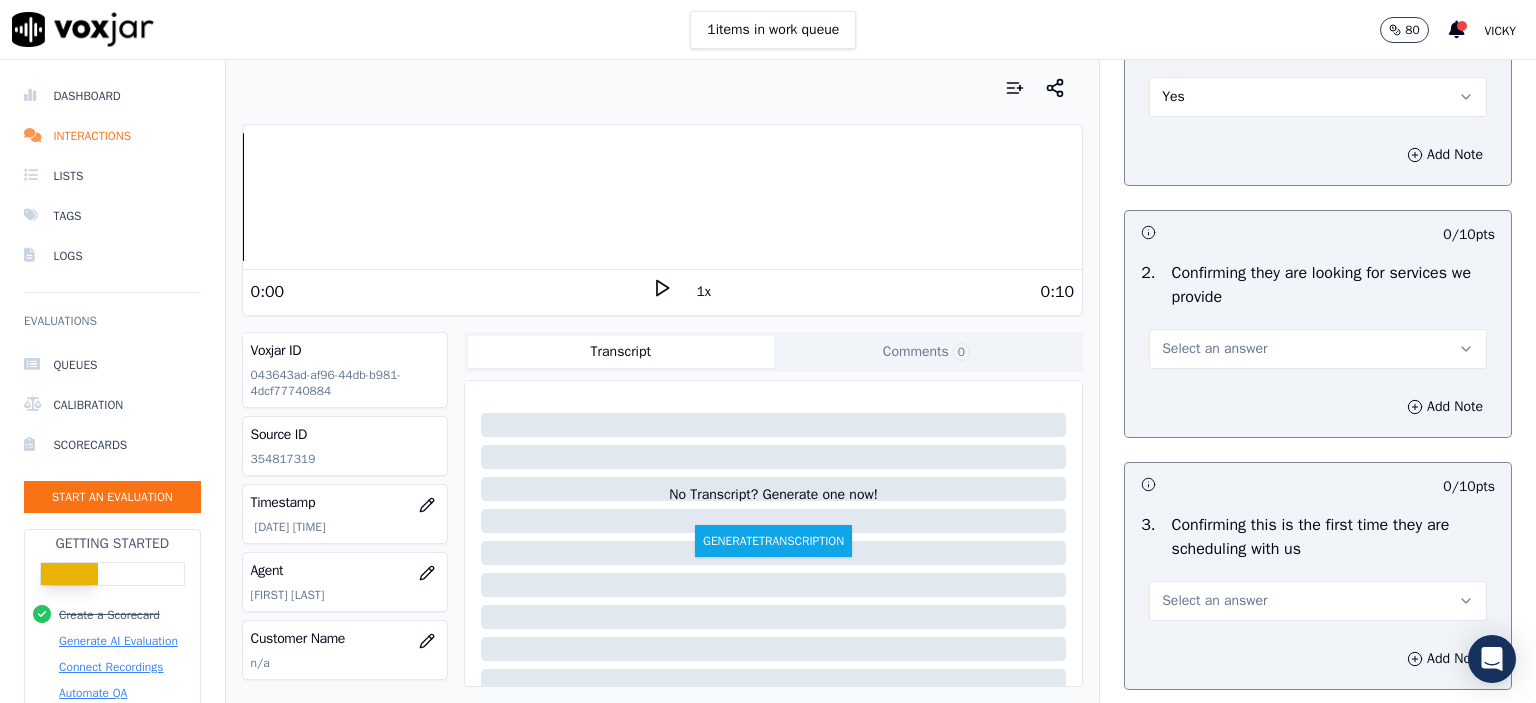 scroll, scrollTop: 300, scrollLeft: 0, axis: vertical 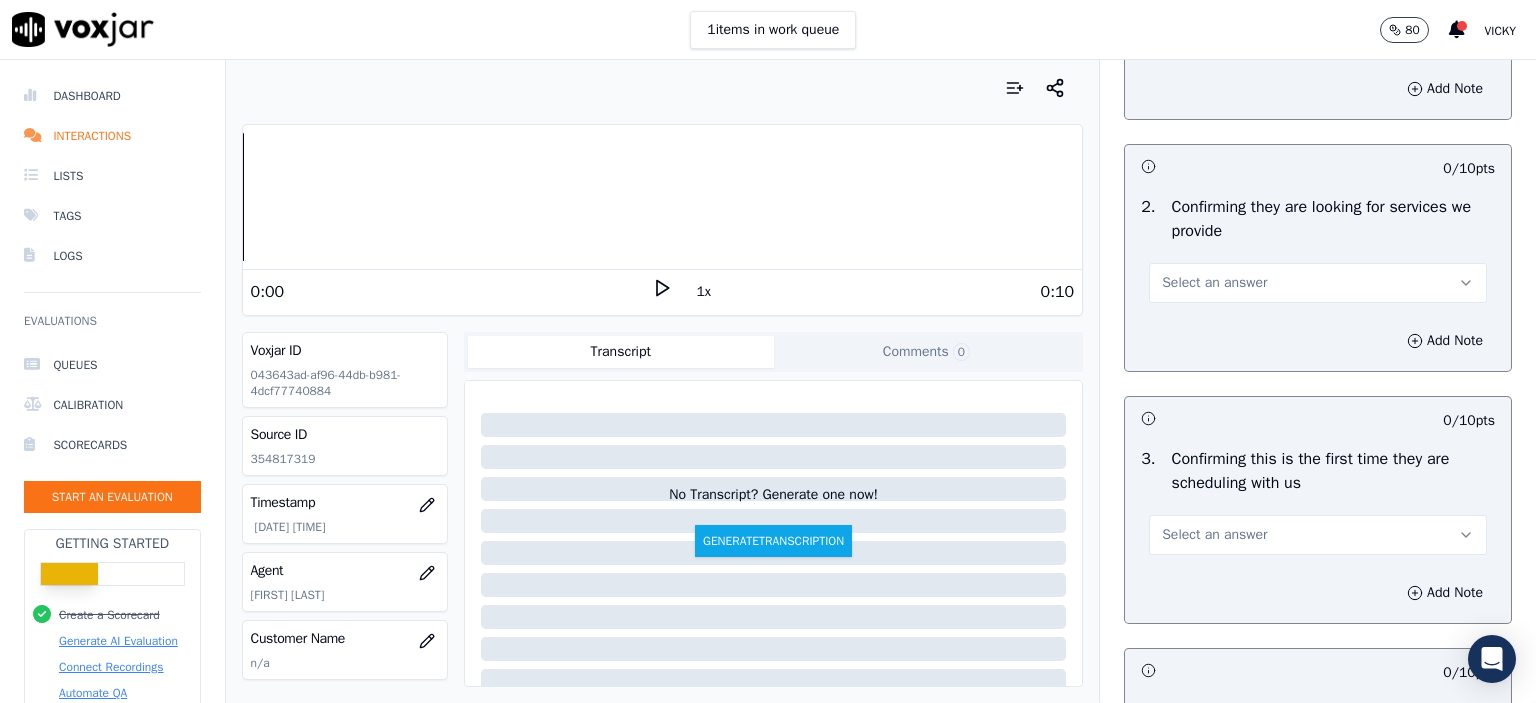 click on "Select an answer" at bounding box center [1318, 283] 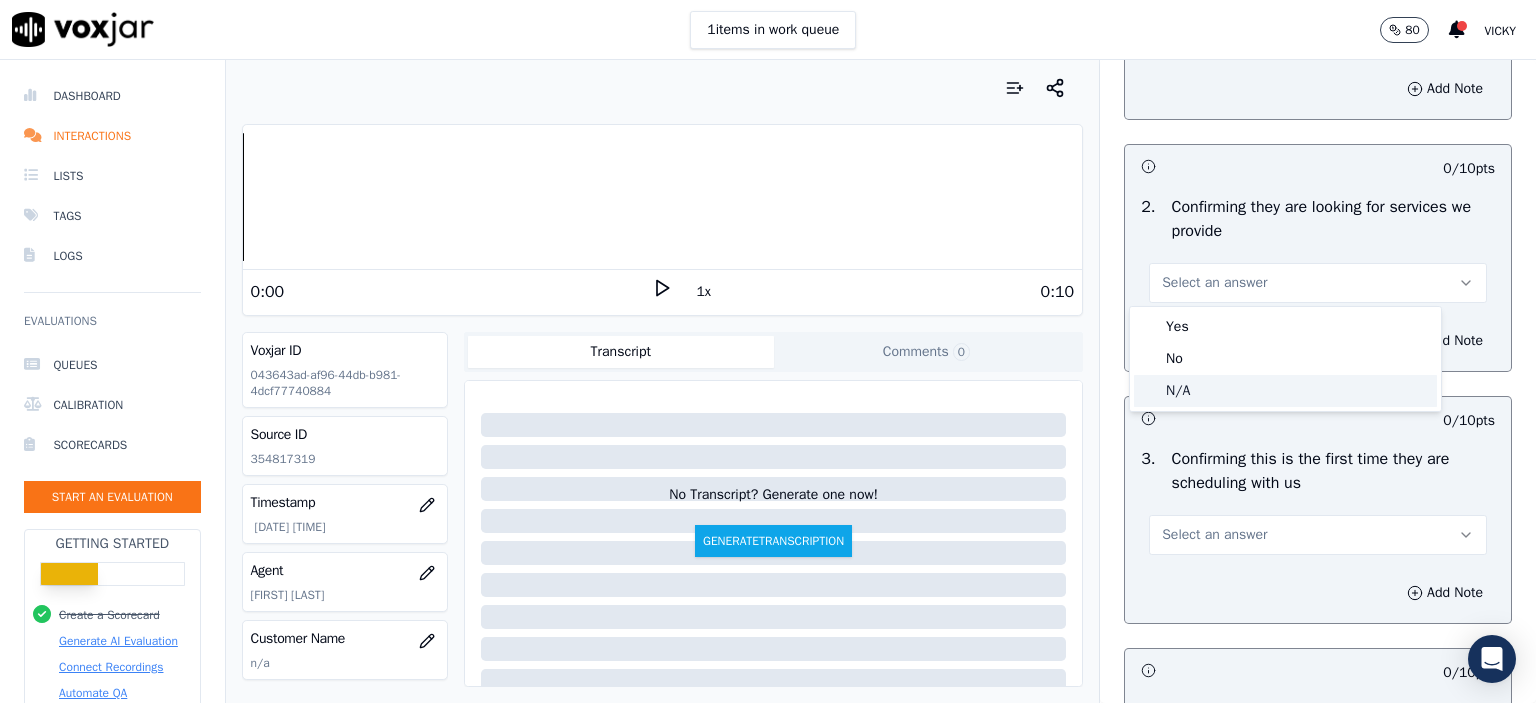 click on "N/A" 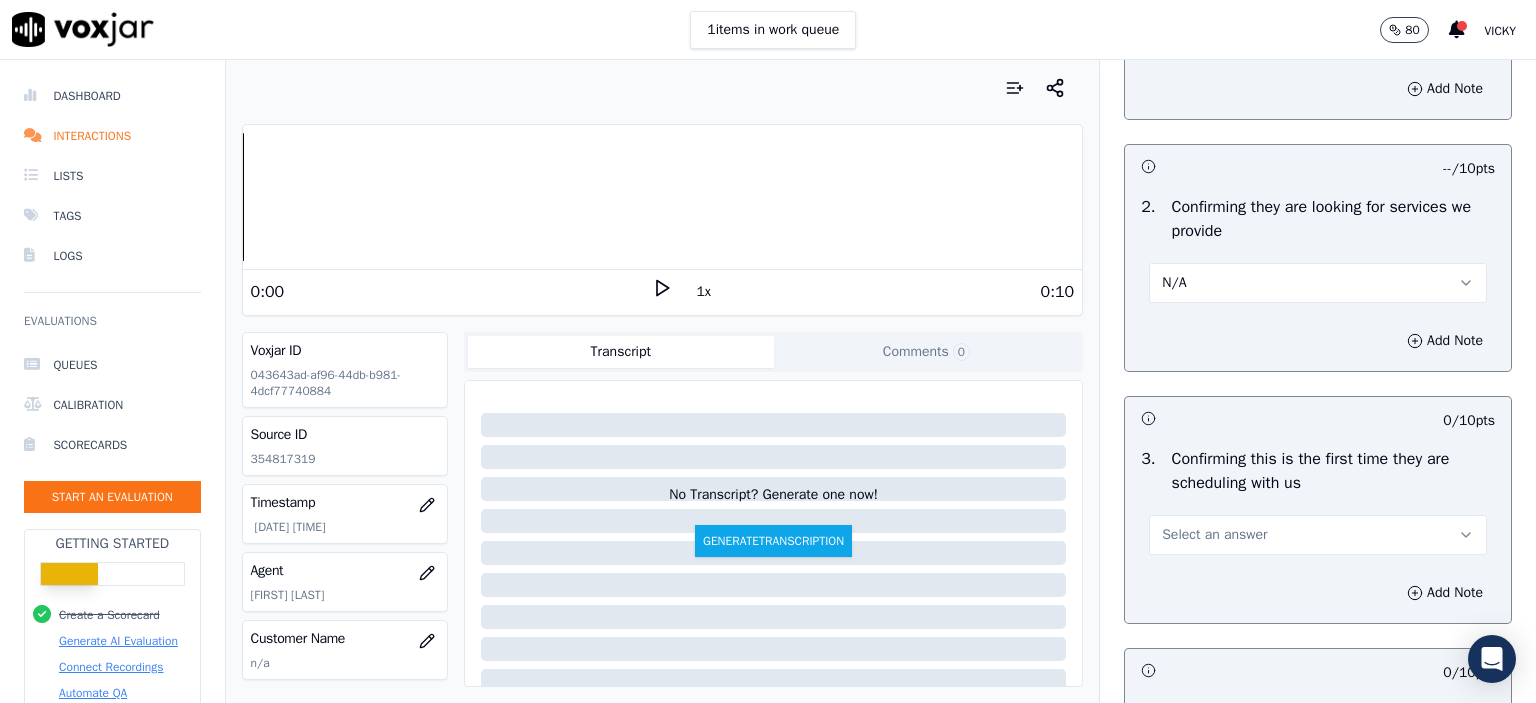 click on "N/A" at bounding box center [1318, 283] 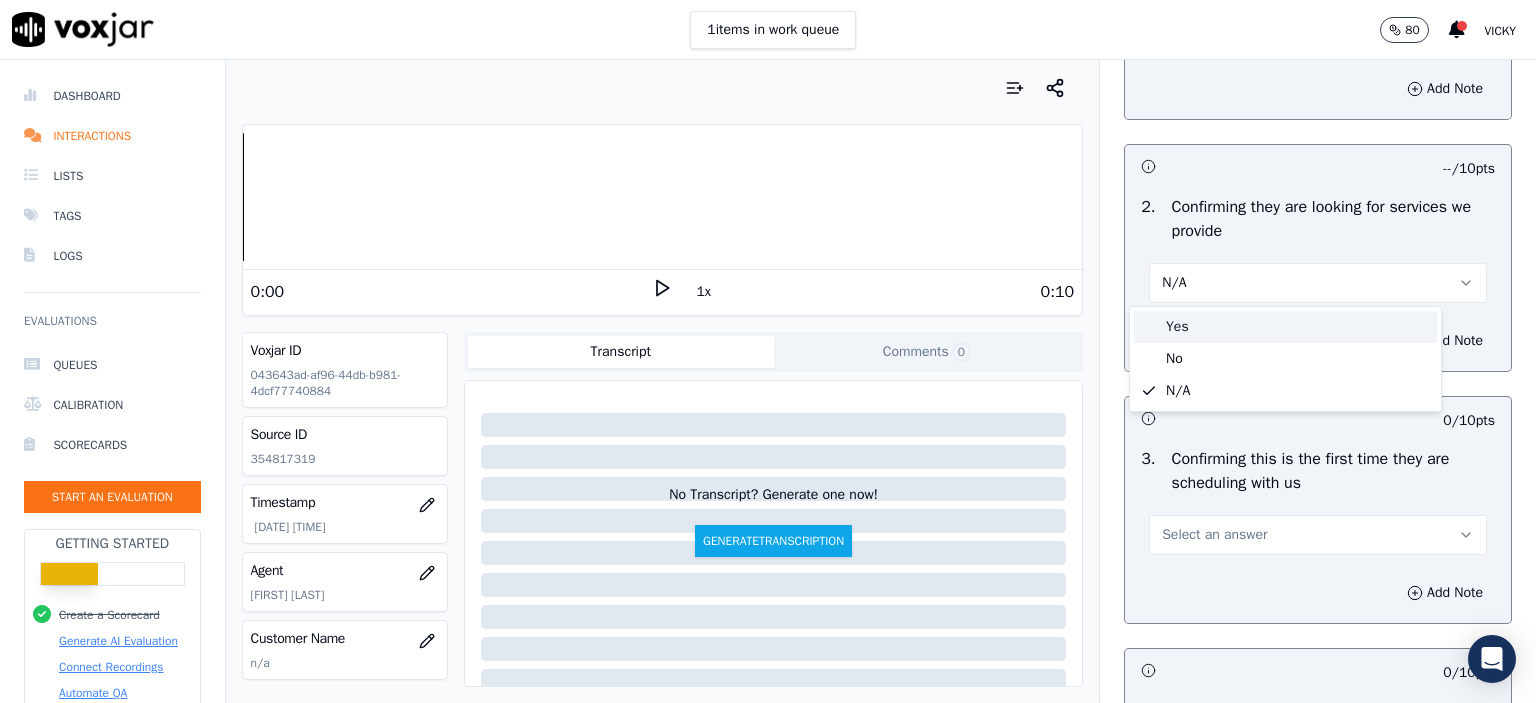 click on "Yes" at bounding box center (1285, 327) 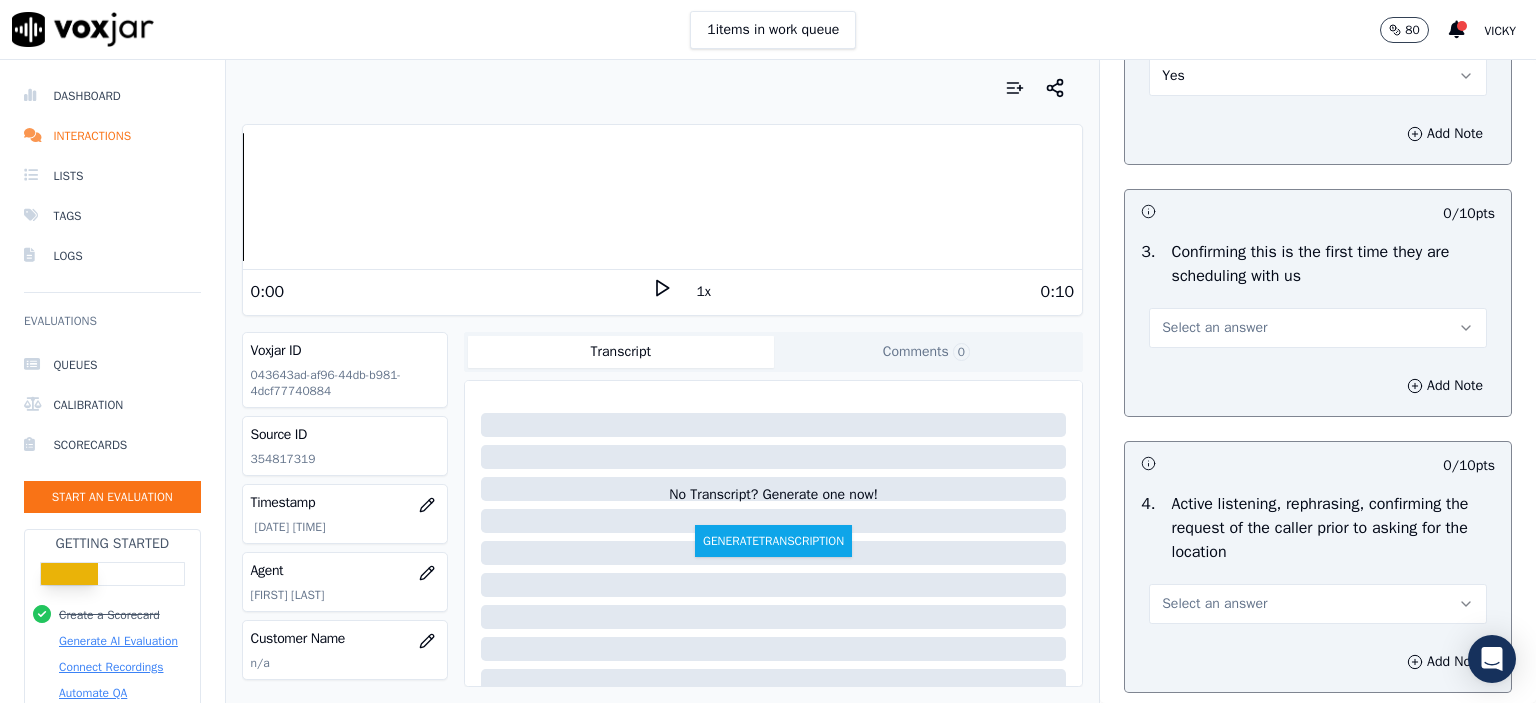 scroll, scrollTop: 400, scrollLeft: 0, axis: vertical 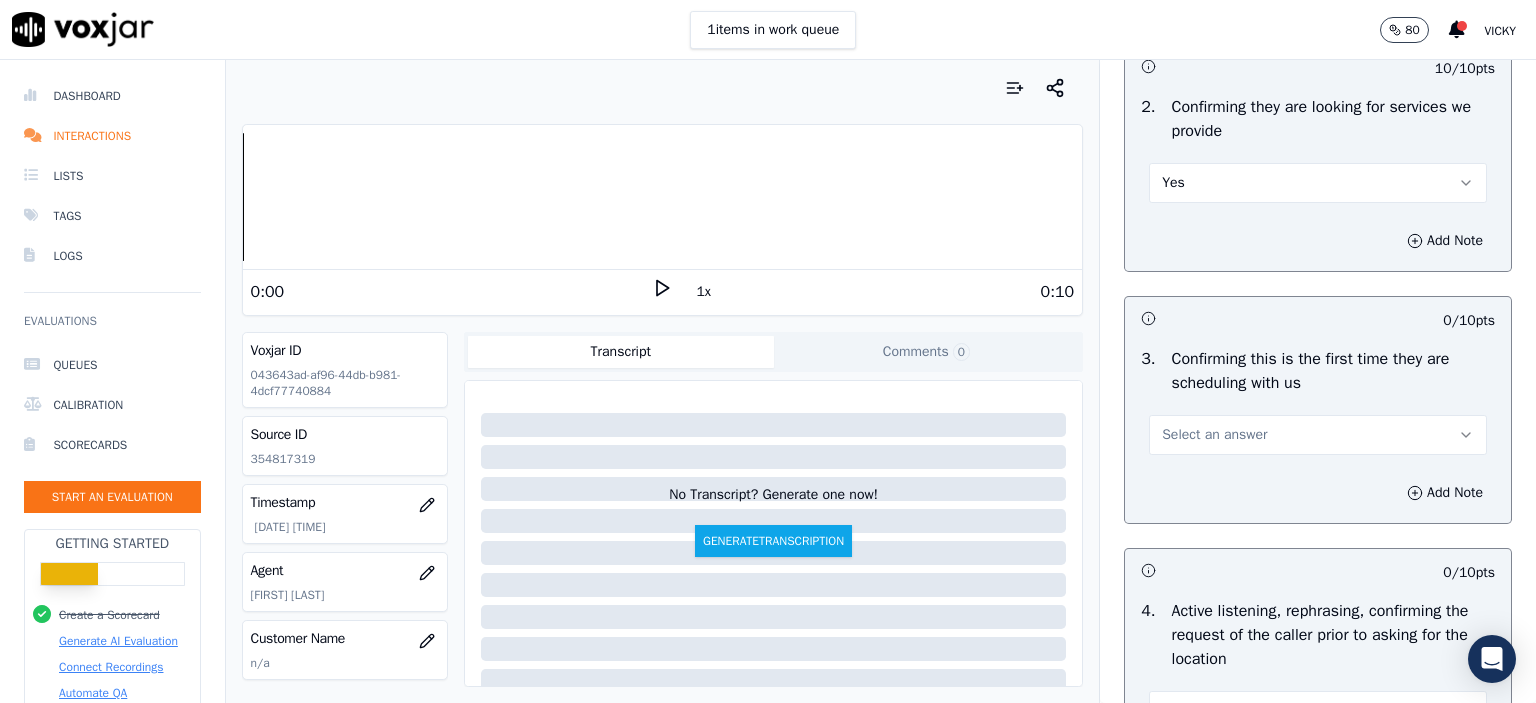 click on "Select an answer" at bounding box center (1318, 435) 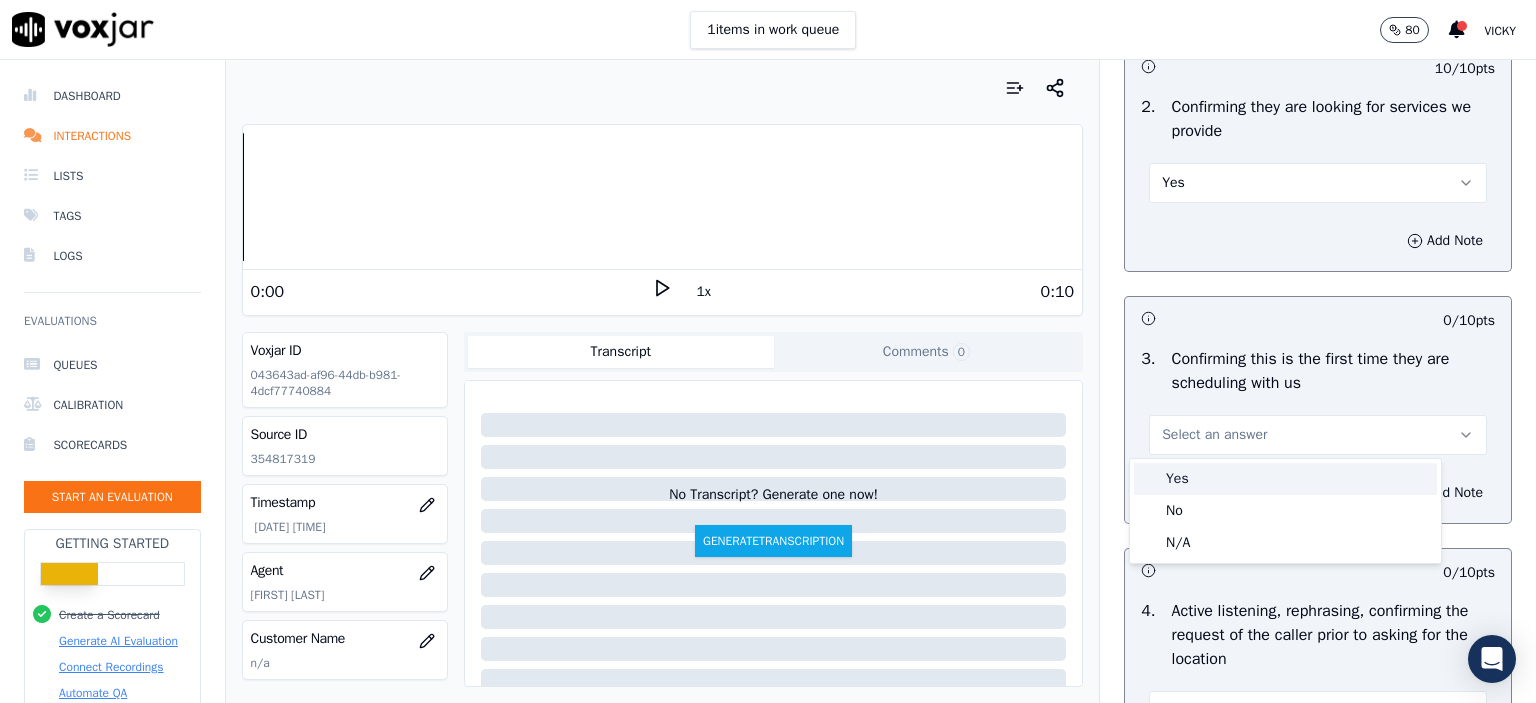 click on "Yes" at bounding box center (1285, 479) 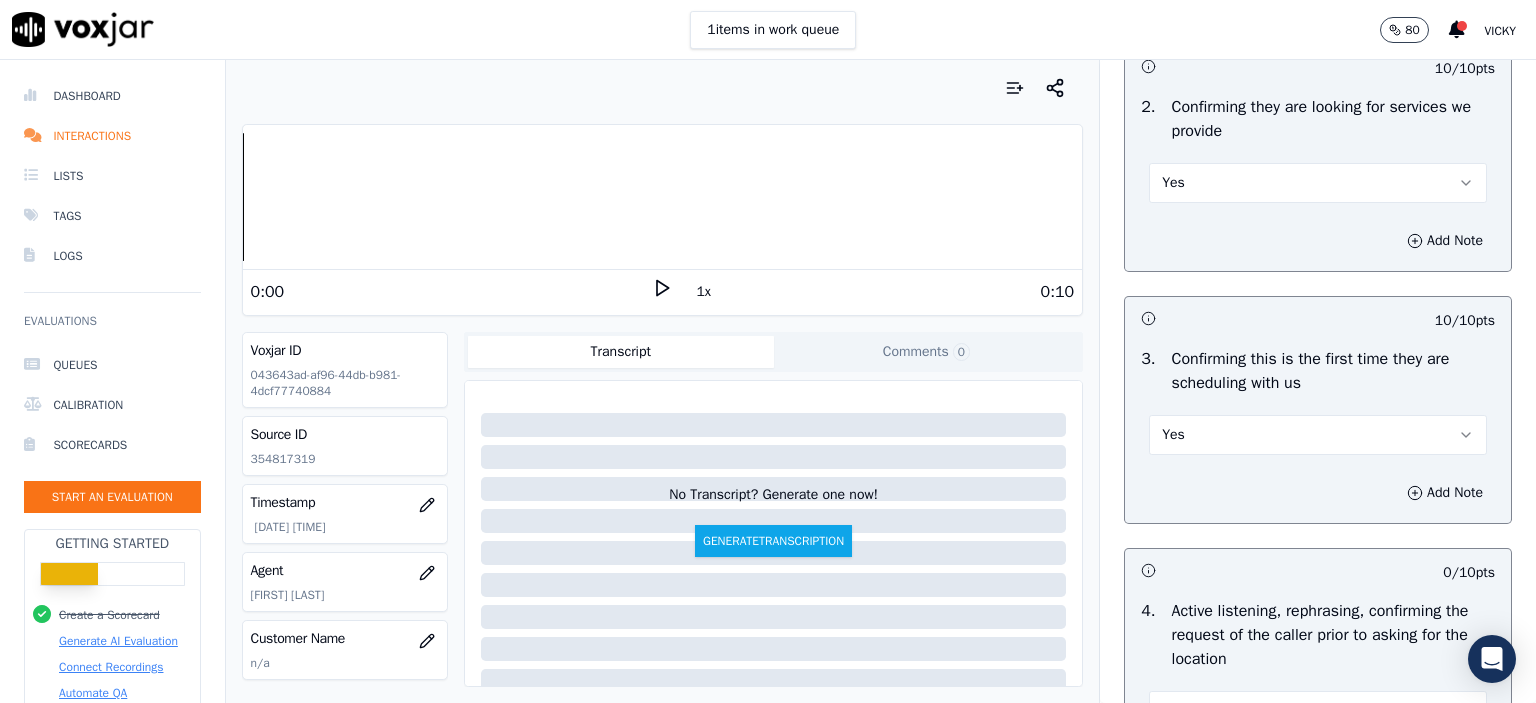 click on "Yes" at bounding box center [1318, 183] 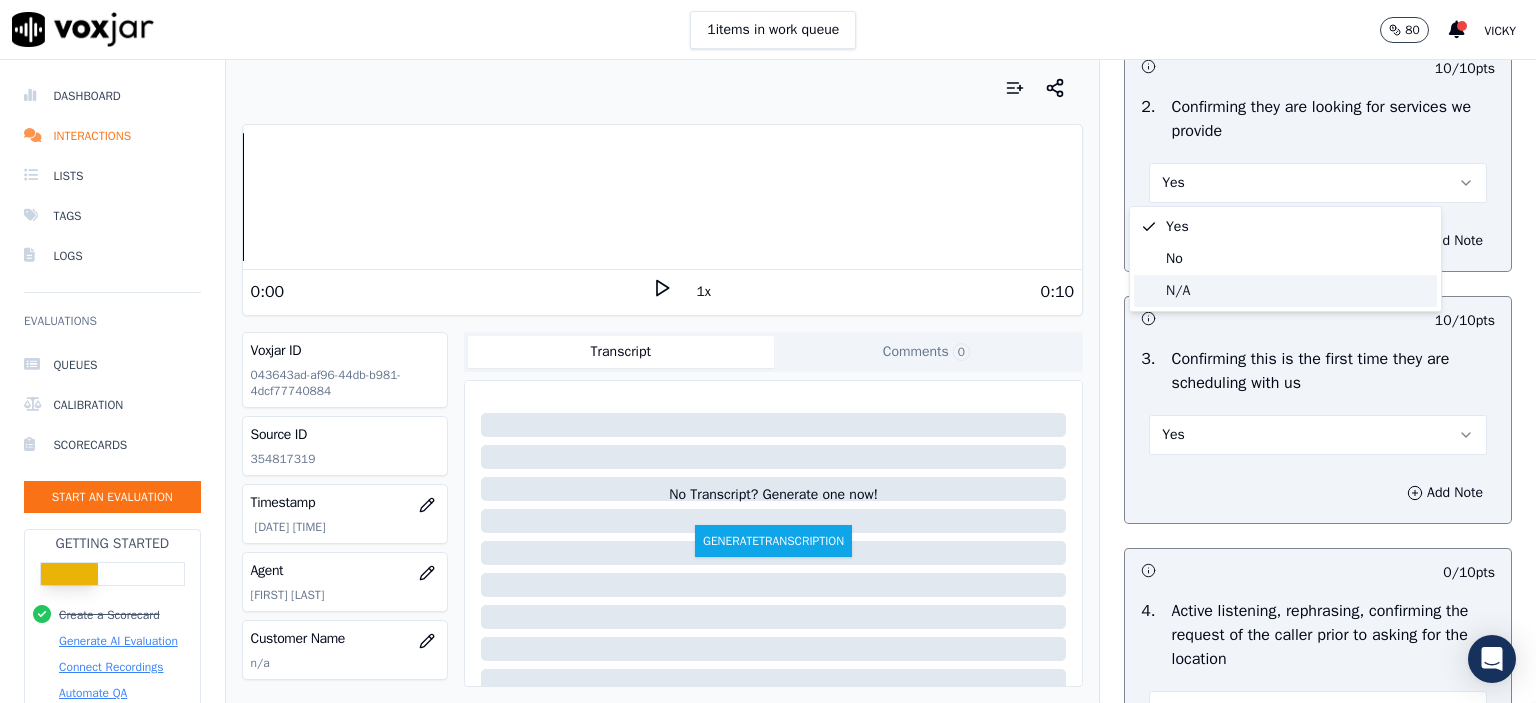 click on "N/A" 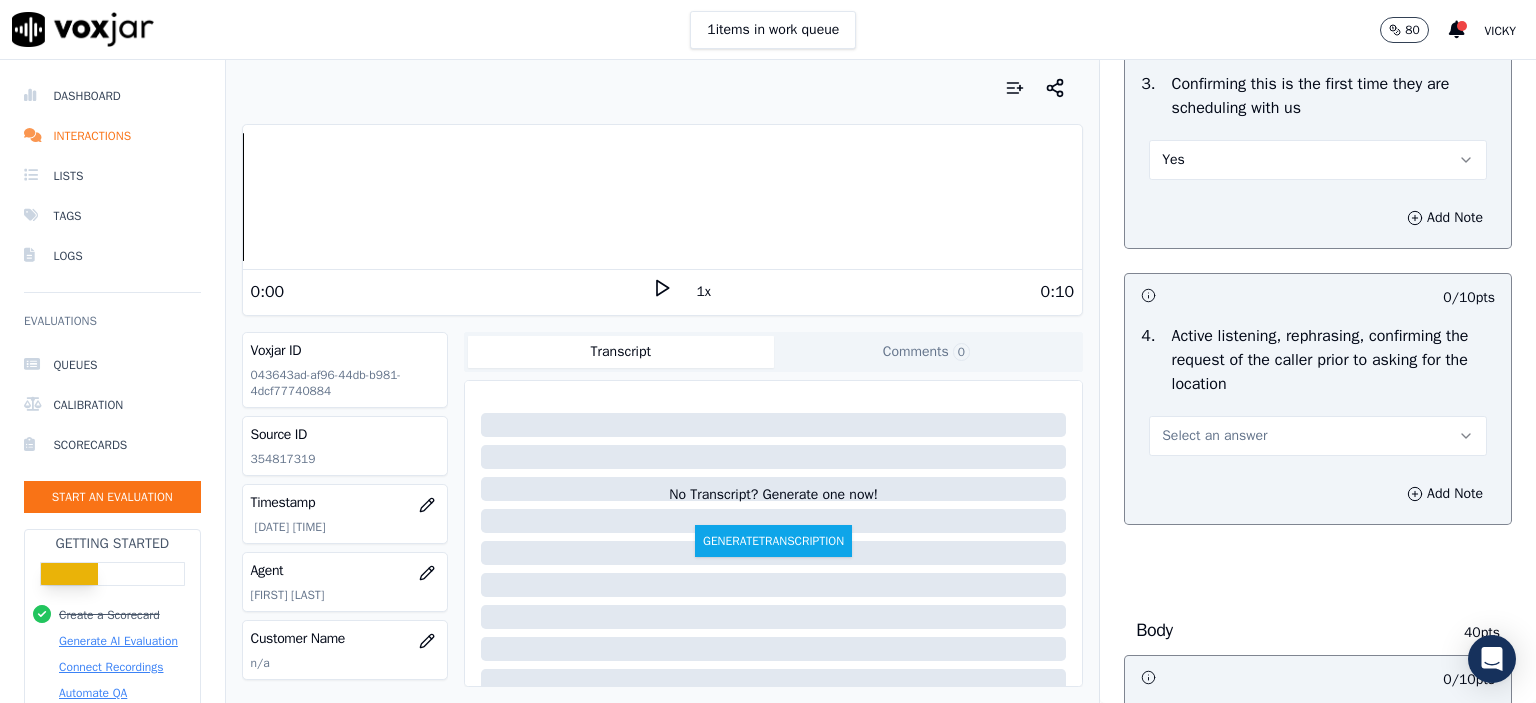 scroll, scrollTop: 700, scrollLeft: 0, axis: vertical 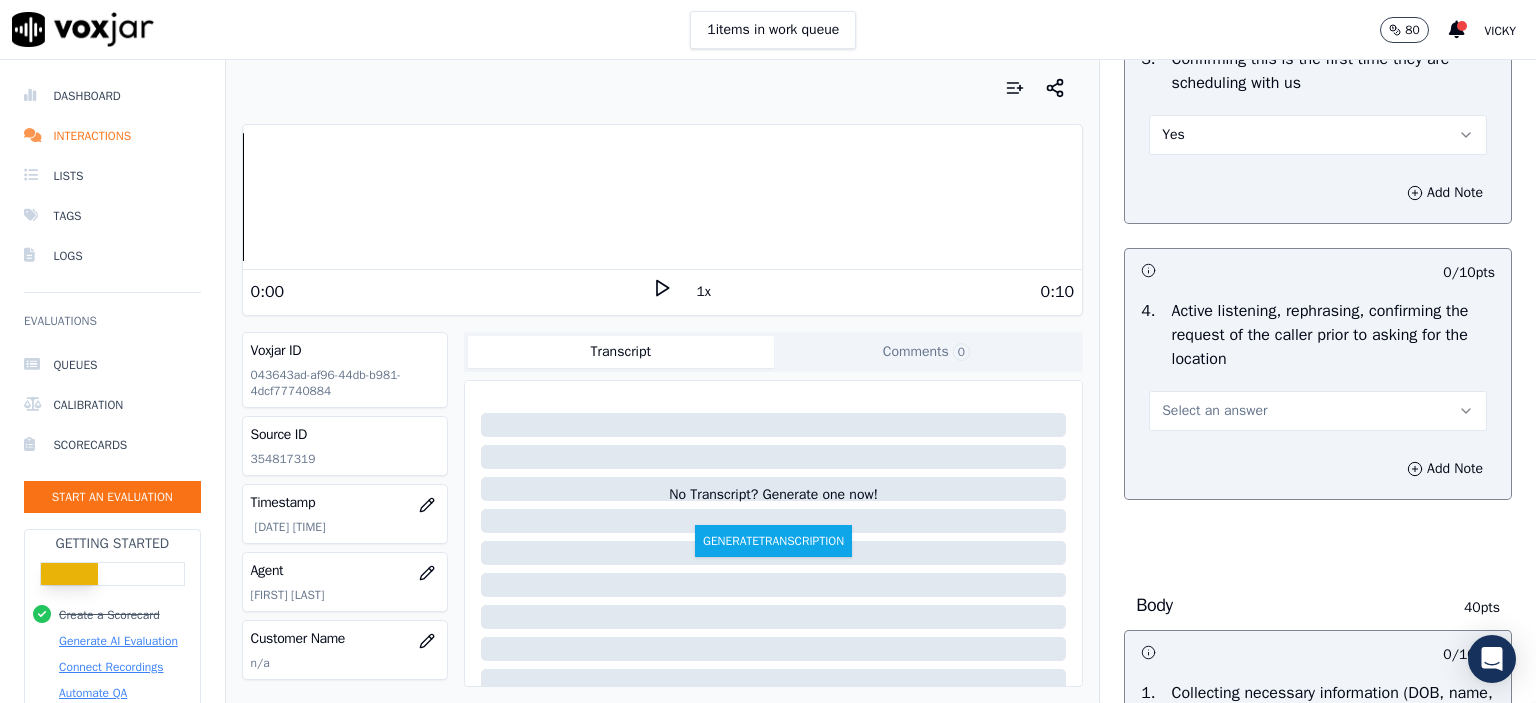 click on "Select an answer" at bounding box center [1318, 411] 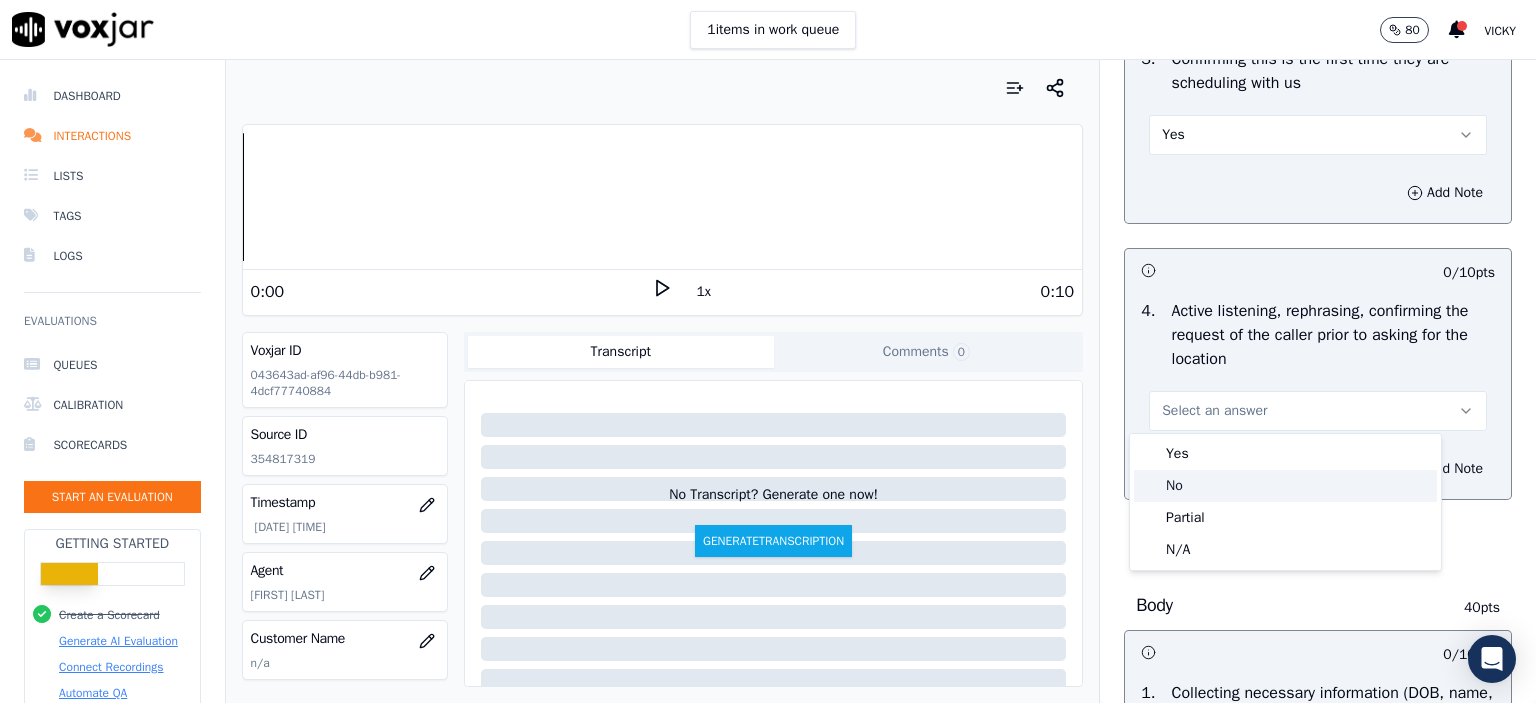 click on "No" 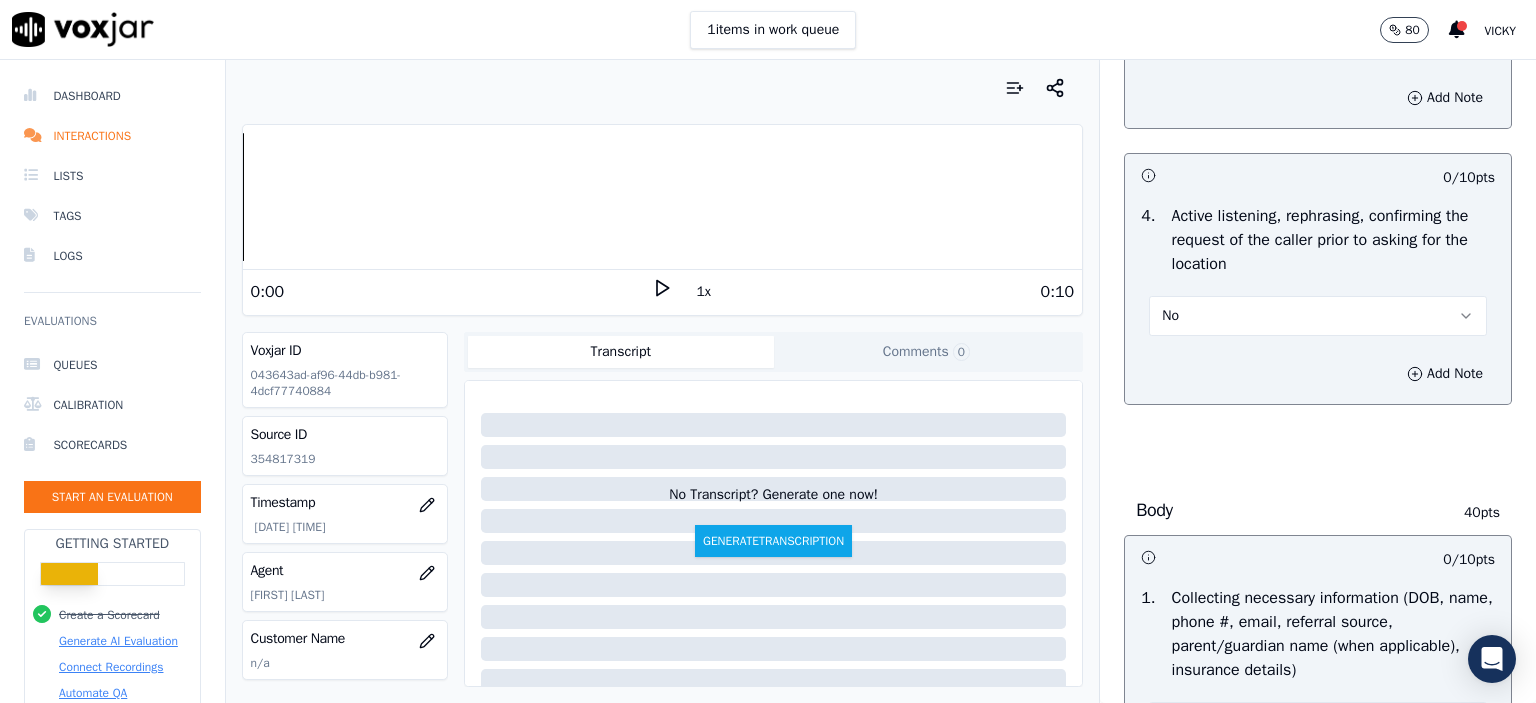 scroll, scrollTop: 1100, scrollLeft: 0, axis: vertical 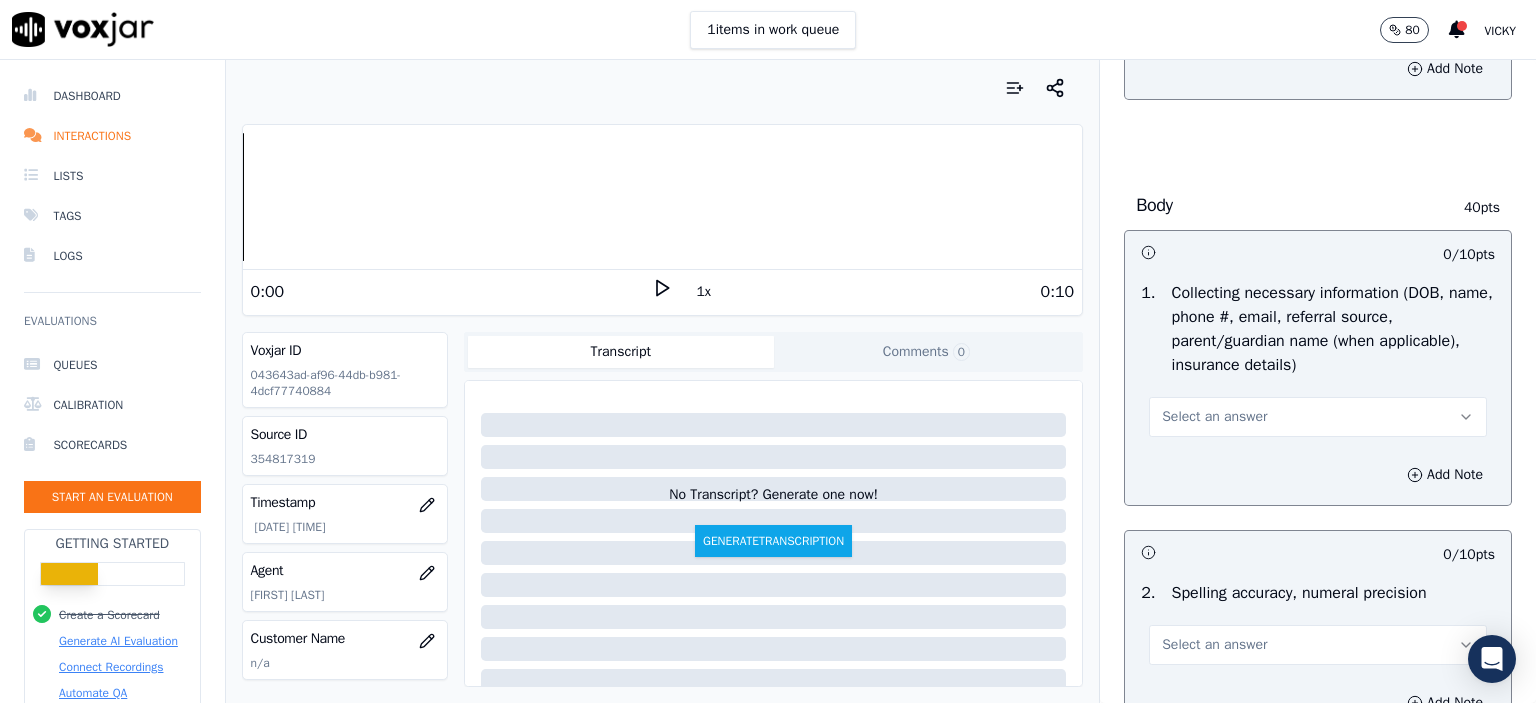 click on "Select an answer" at bounding box center [1318, 417] 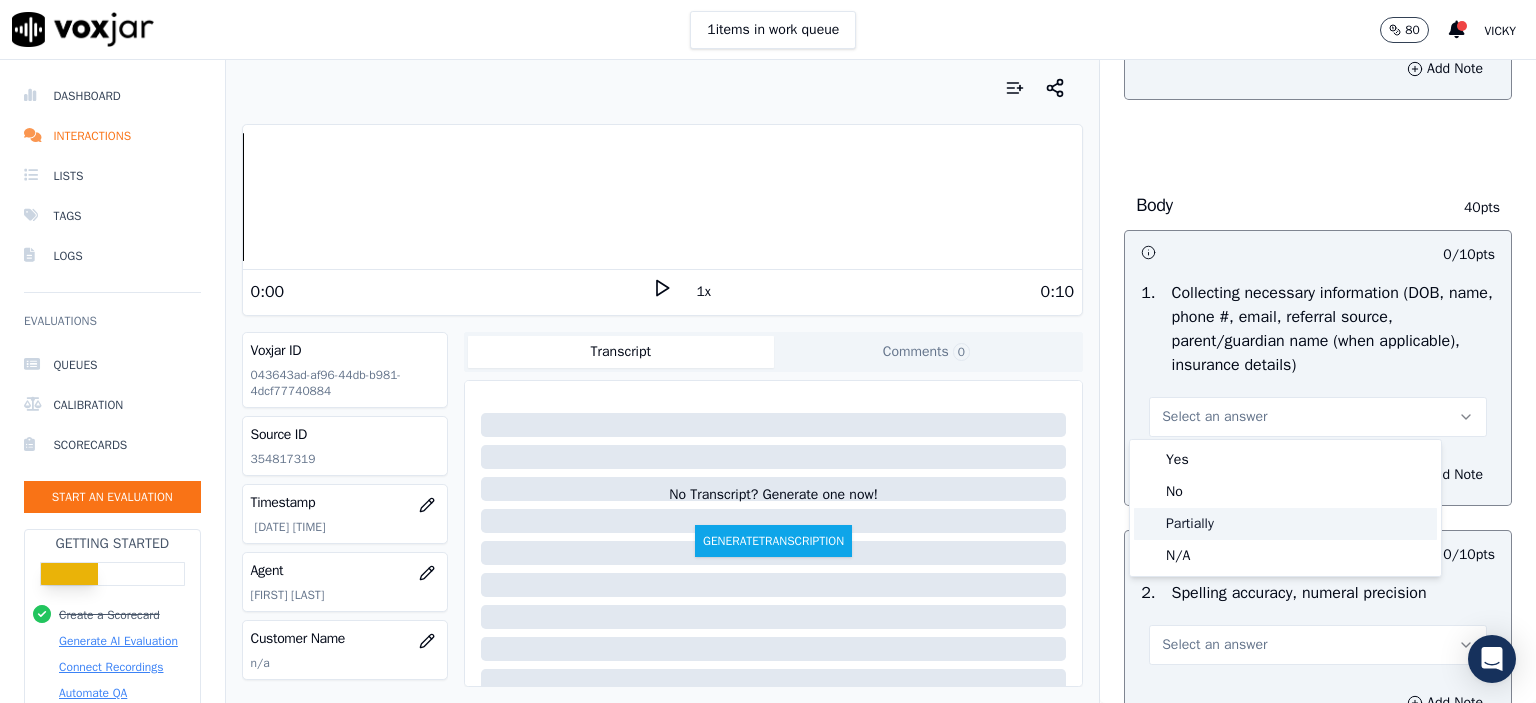 click on "Partially" 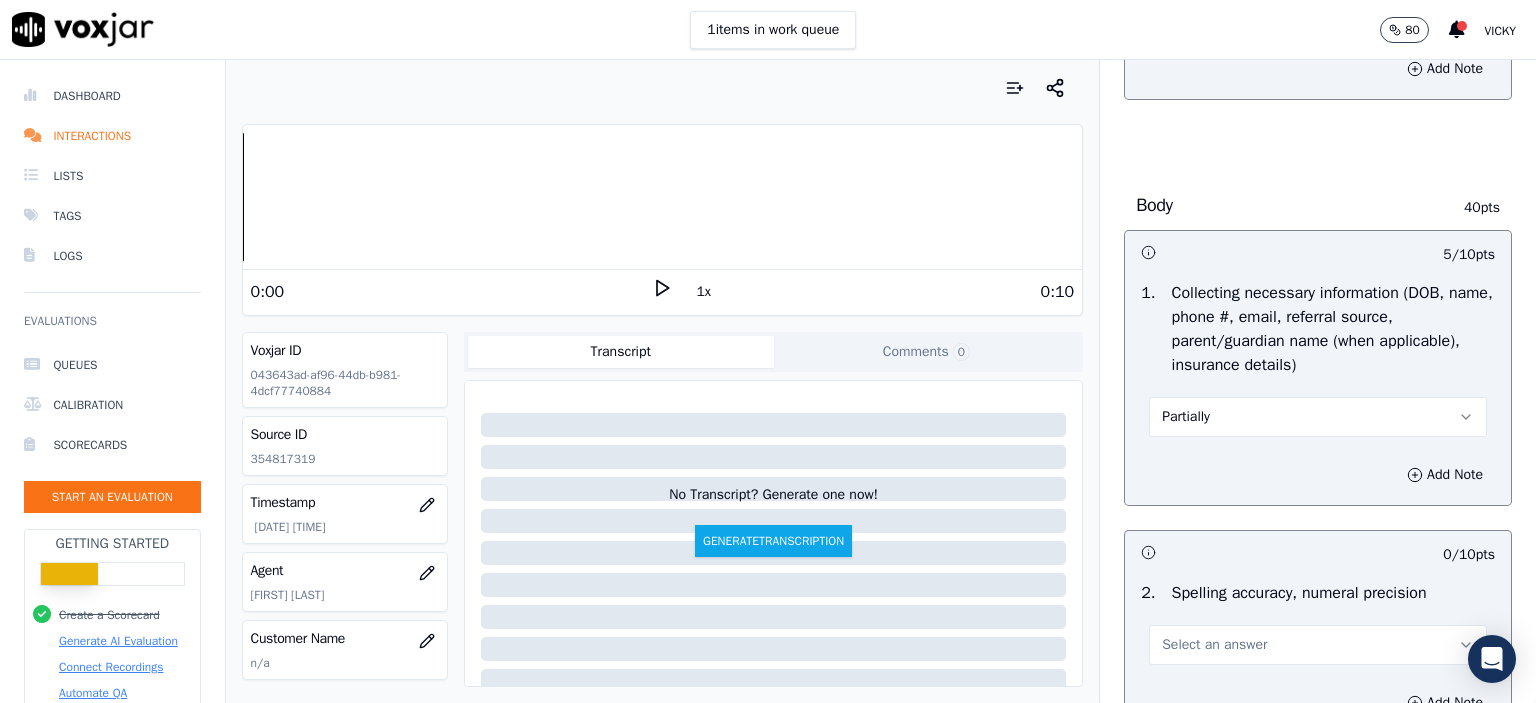 click on "Select an answer" at bounding box center [1318, 645] 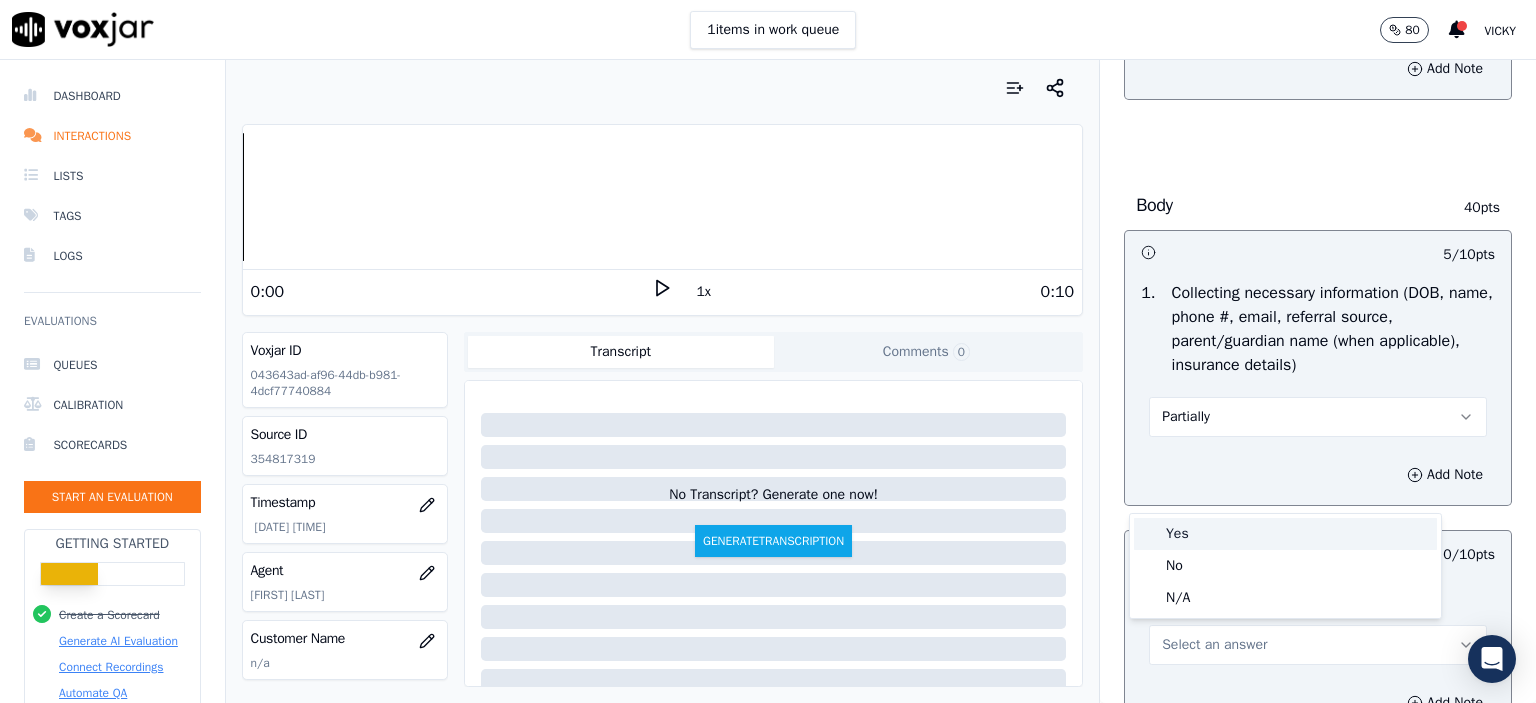 click on "Yes" at bounding box center (1285, 534) 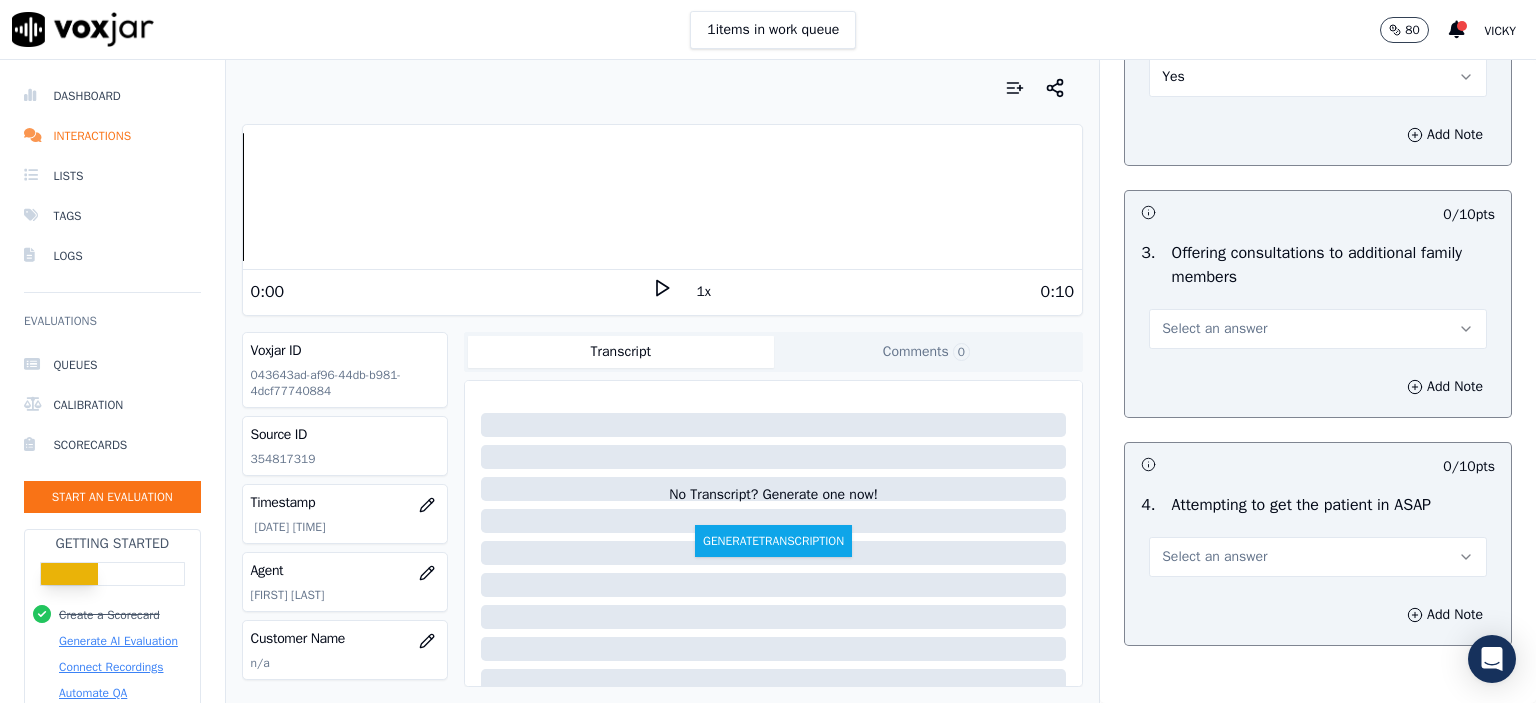 scroll, scrollTop: 1700, scrollLeft: 0, axis: vertical 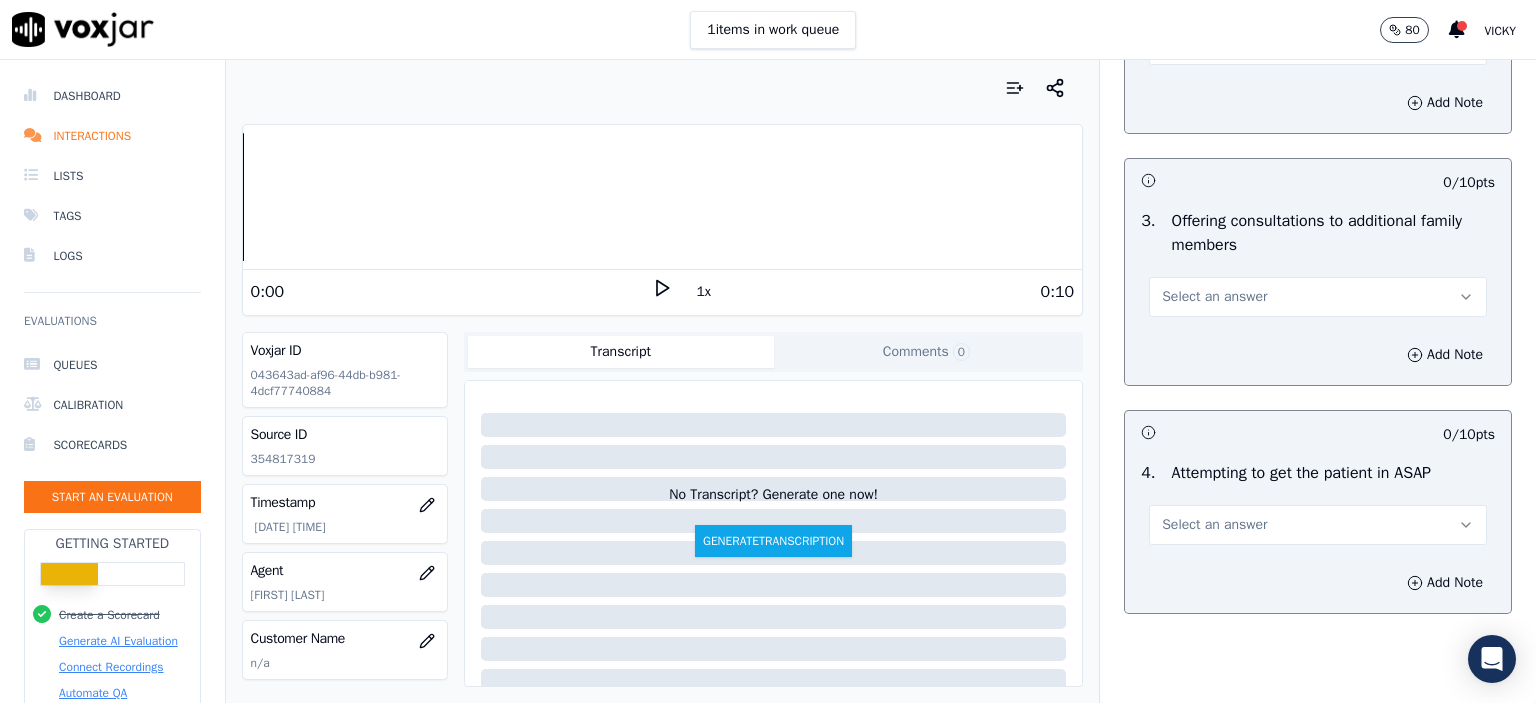 click on "Select an answer" at bounding box center (1318, 297) 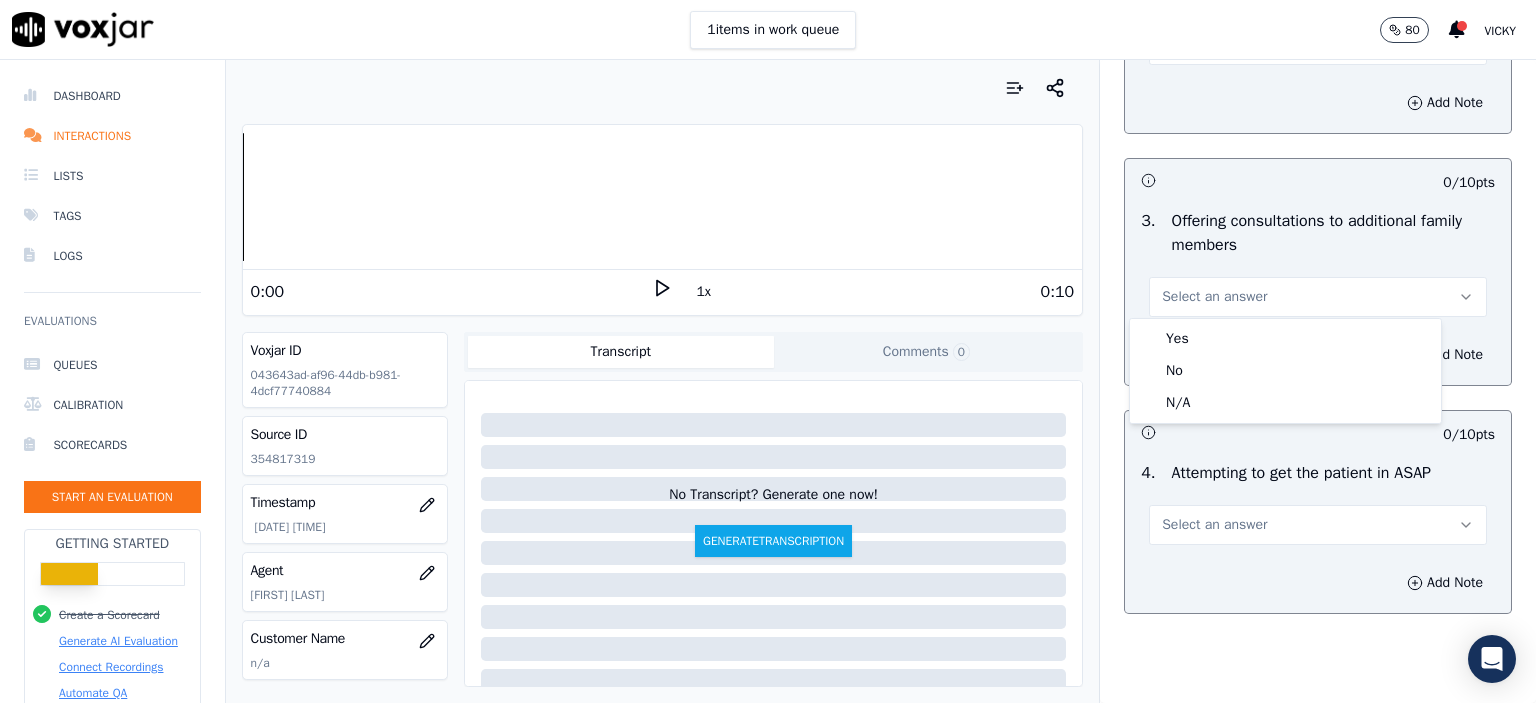 click on "Select an answer" at bounding box center (1318, 287) 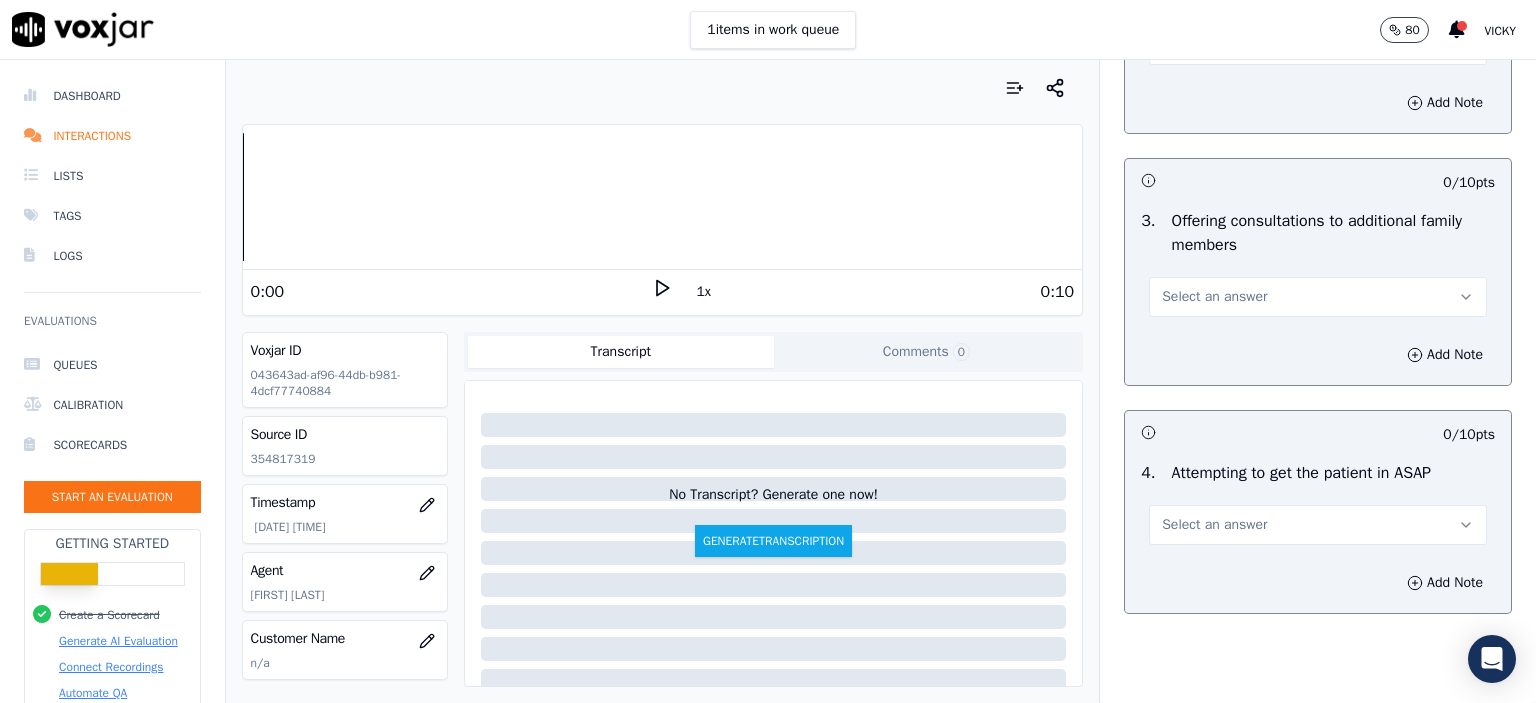 click on "Select an answer" at bounding box center [1318, 297] 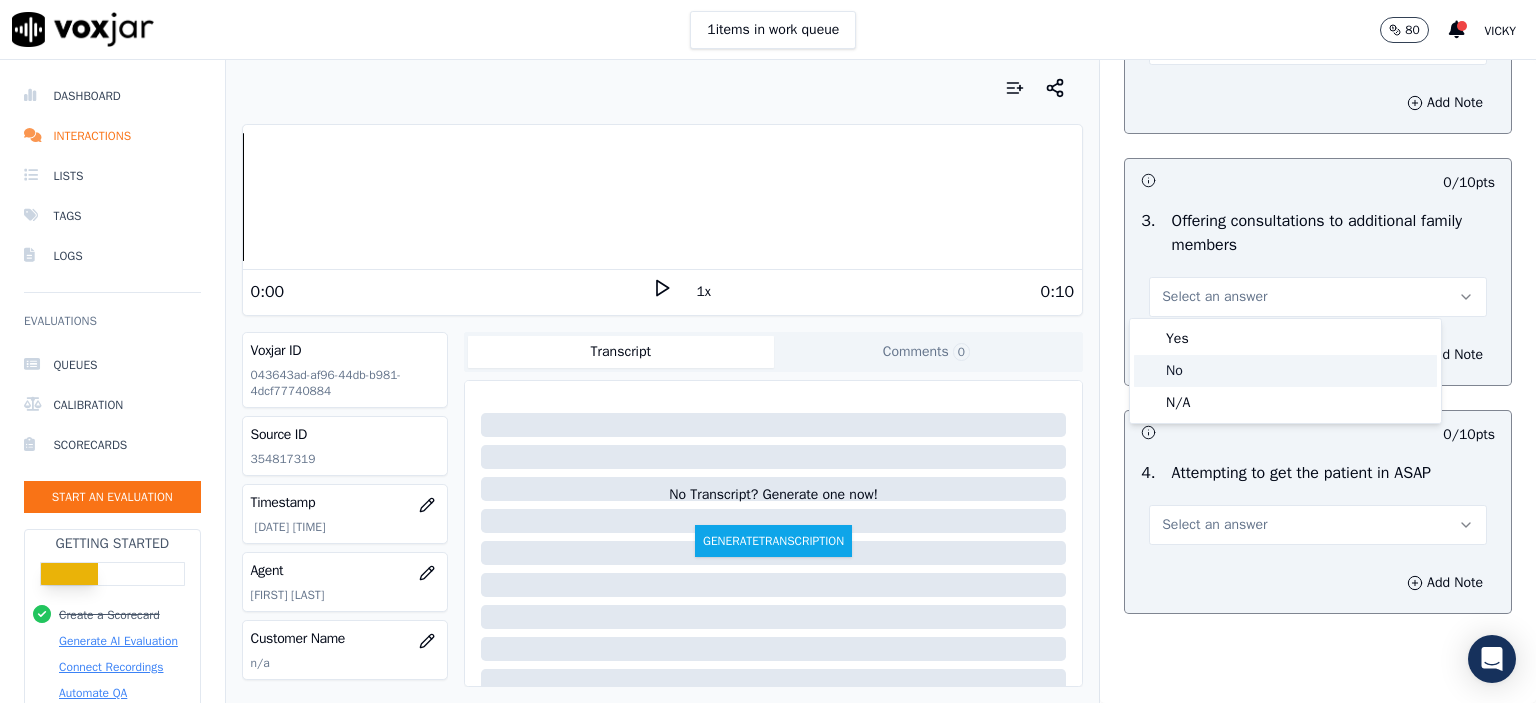 click on "No" 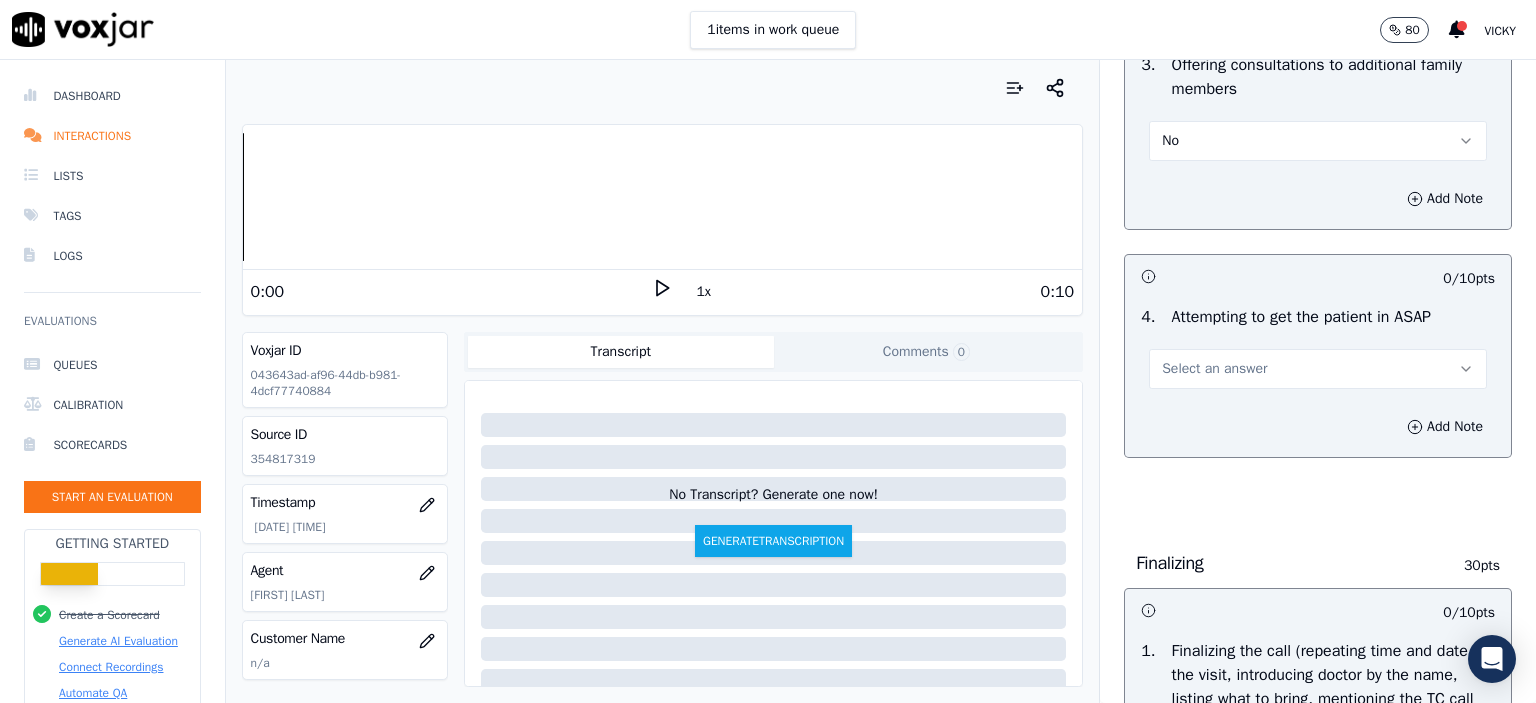 scroll, scrollTop: 1800, scrollLeft: 0, axis: vertical 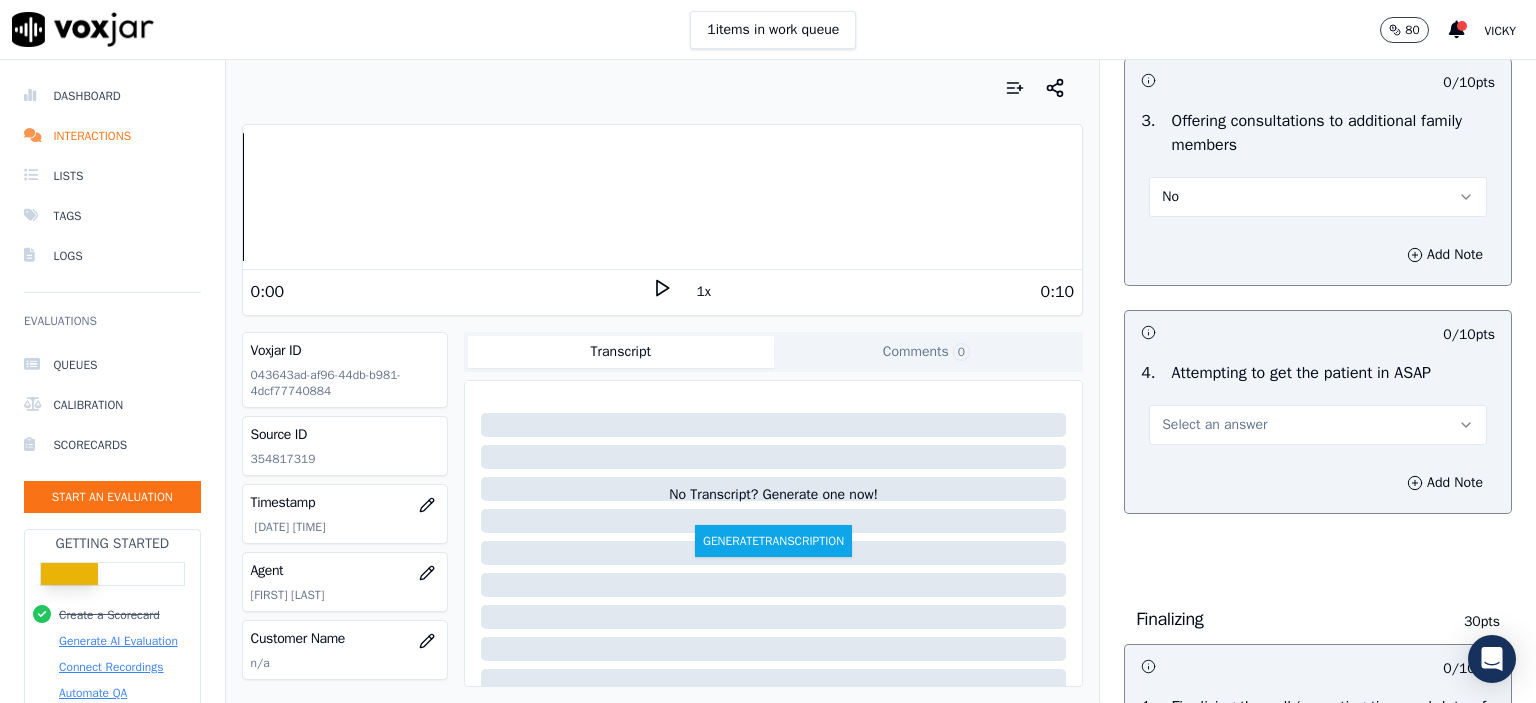 click on "Select an answer" at bounding box center (1318, 425) 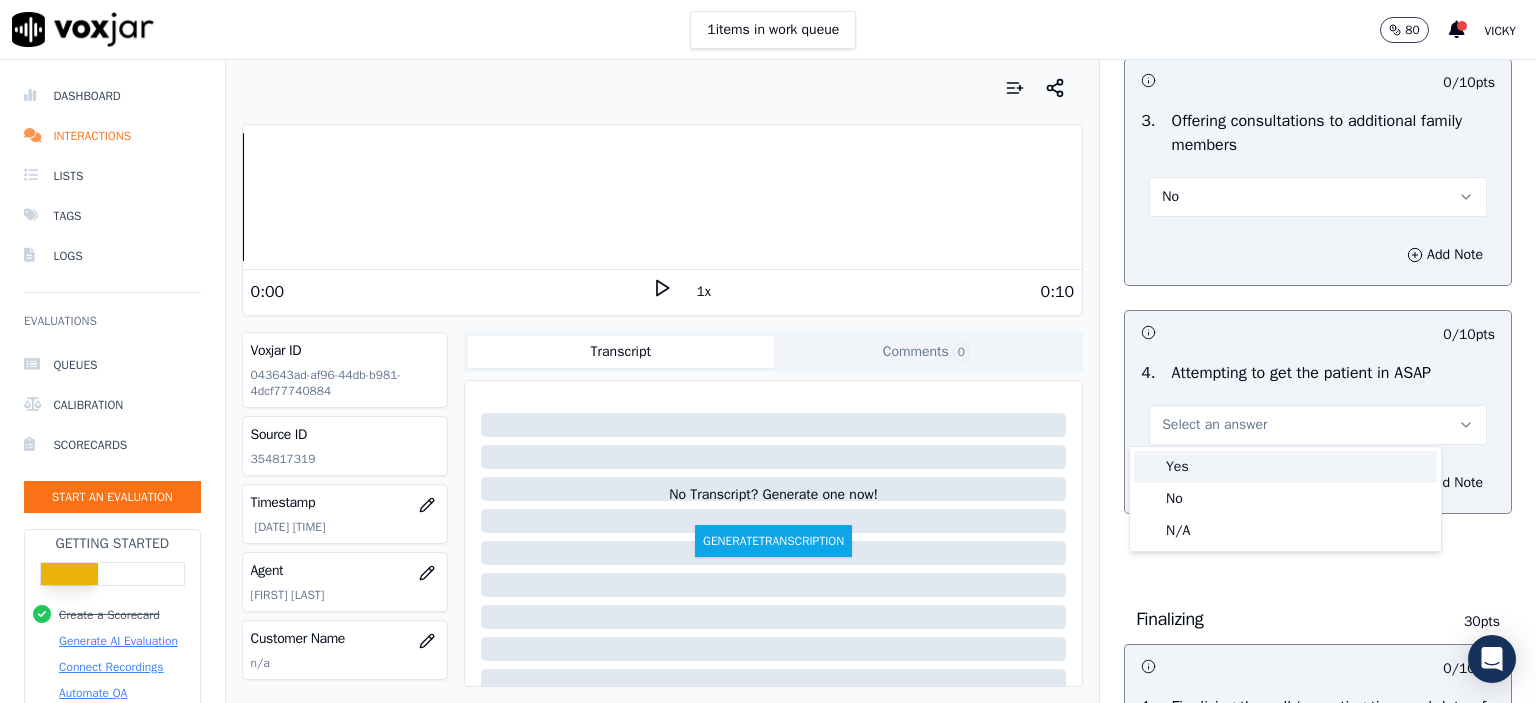 click on "Yes" at bounding box center [1285, 467] 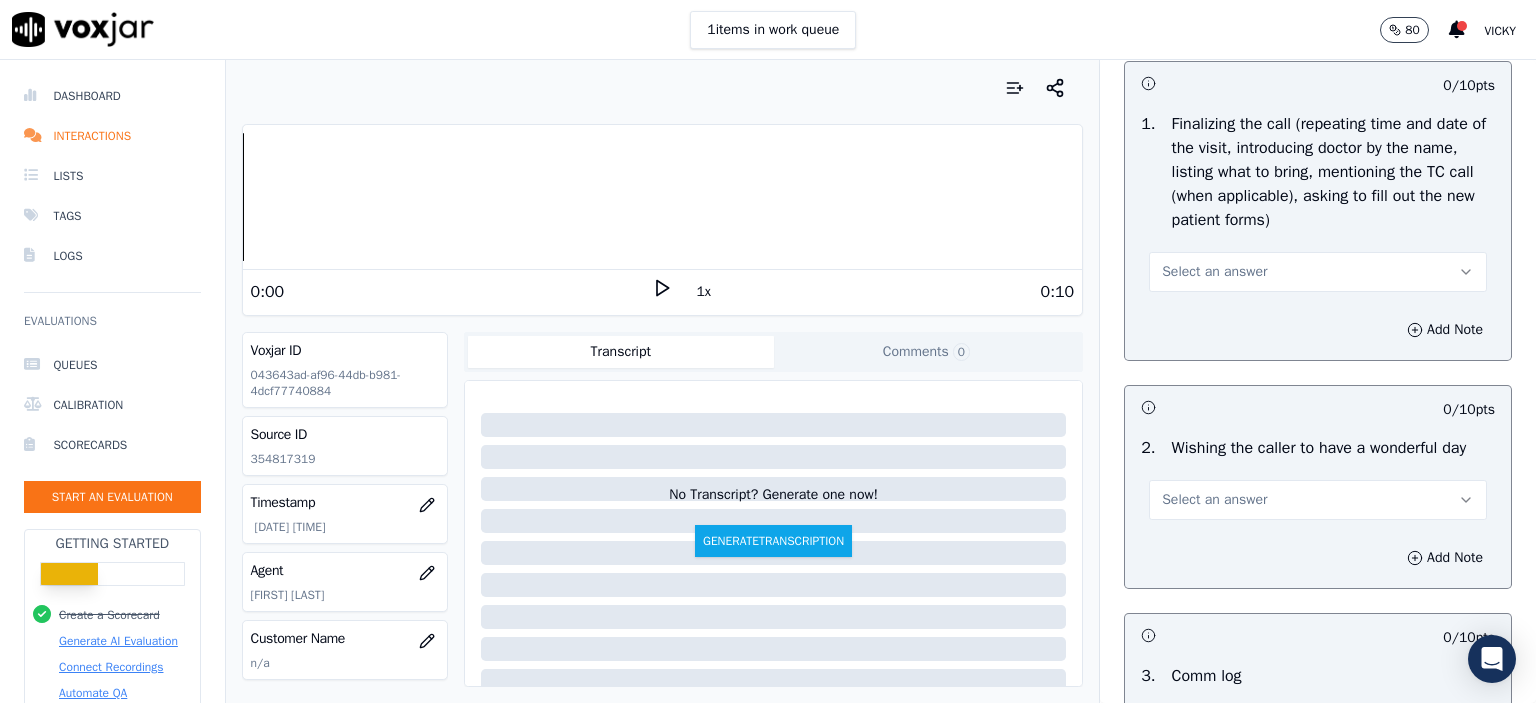 scroll, scrollTop: 2400, scrollLeft: 0, axis: vertical 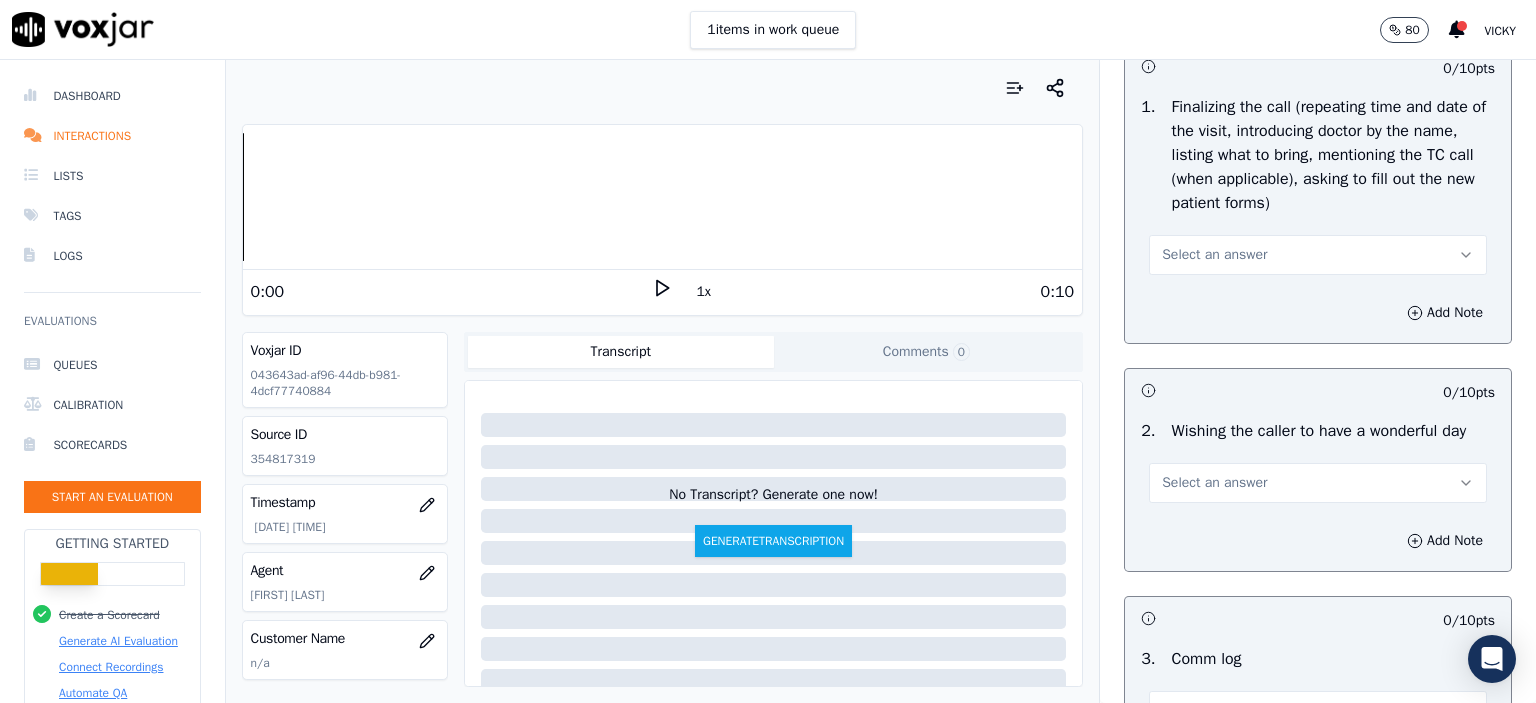 click on "Select an answer" at bounding box center (1214, 255) 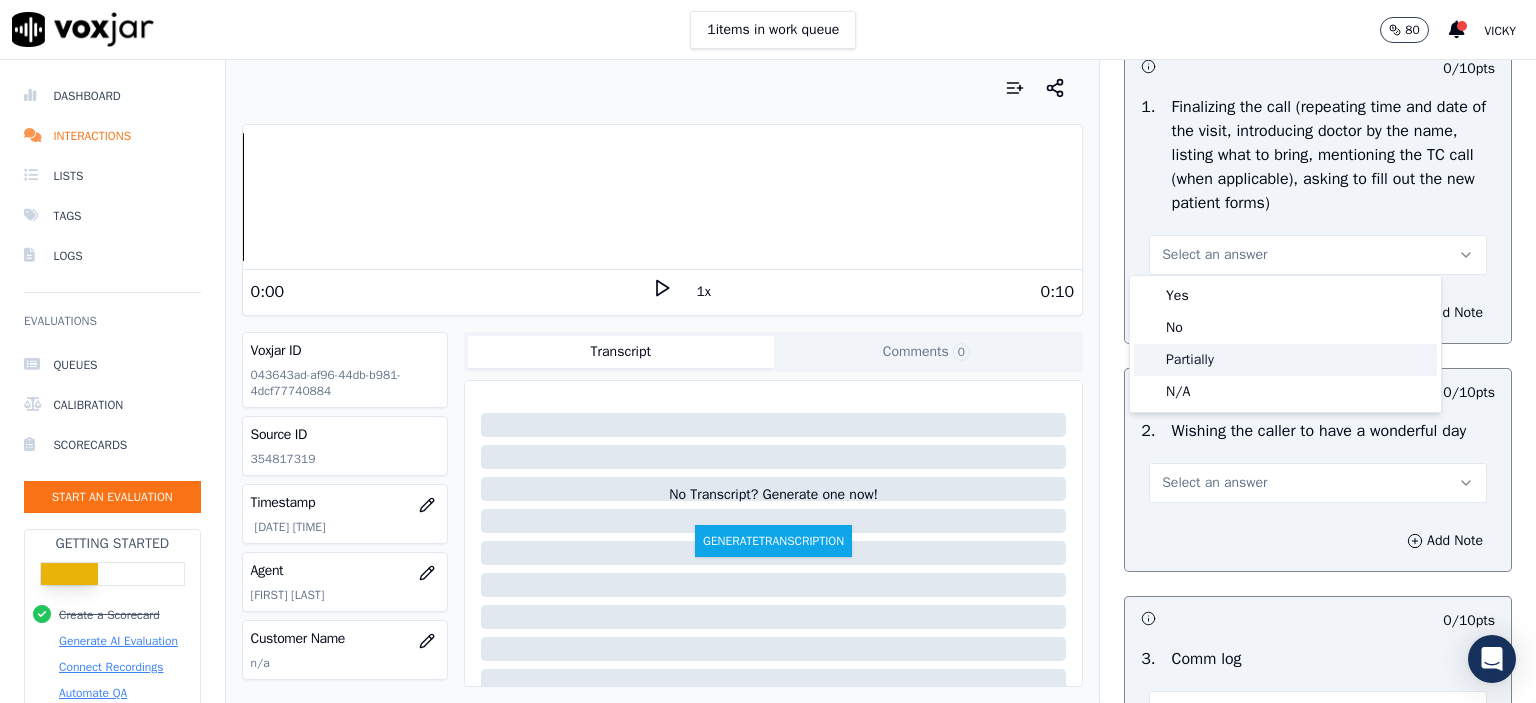 click on "Partially" 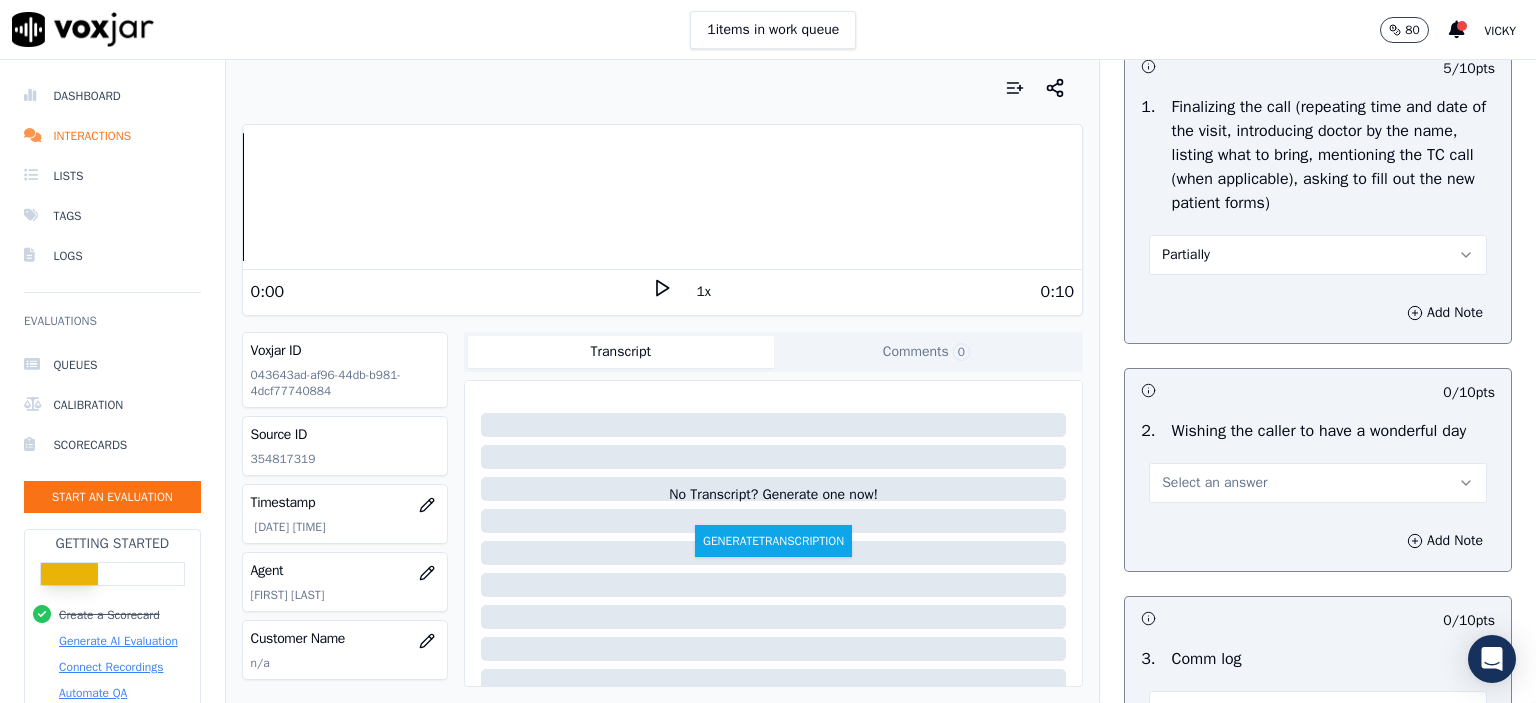 click on "Partially" at bounding box center [1318, 255] 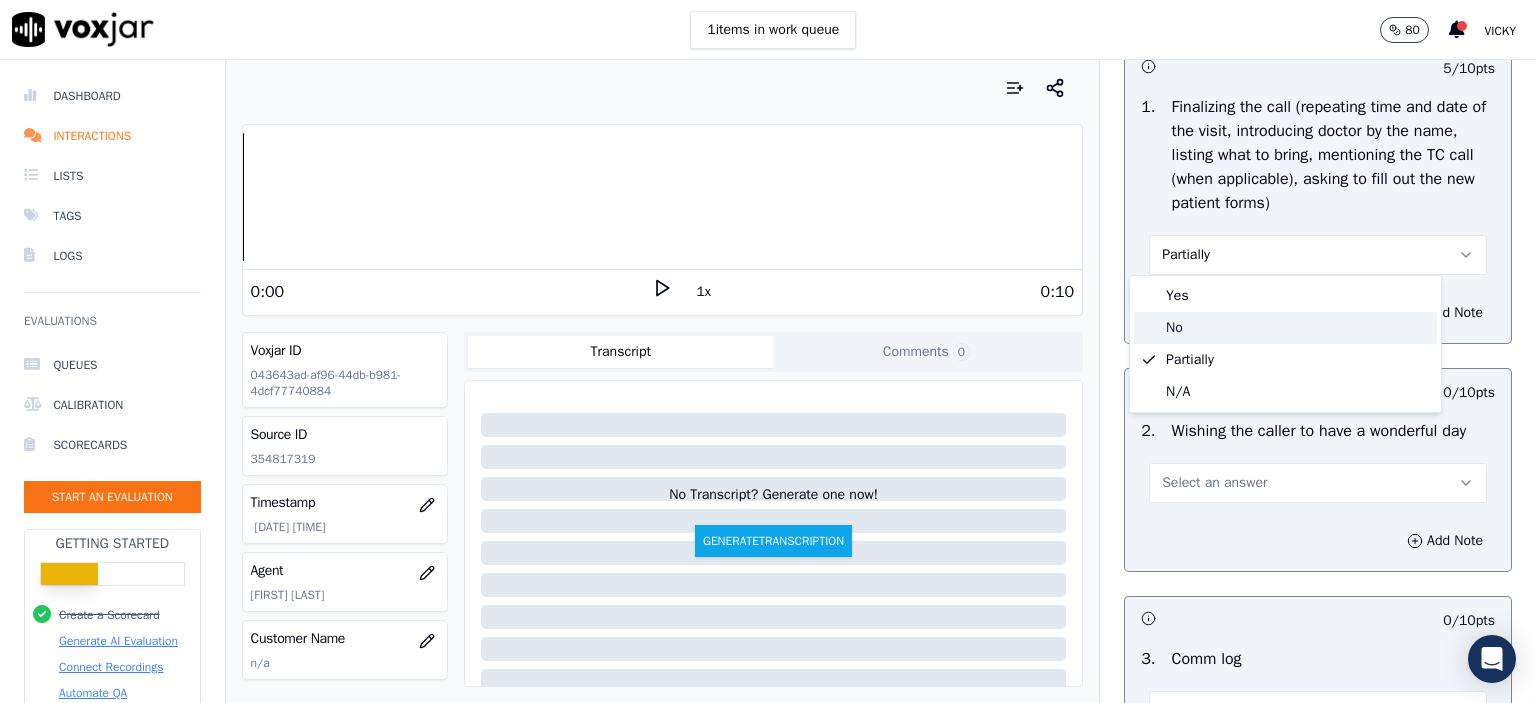 click on "No" 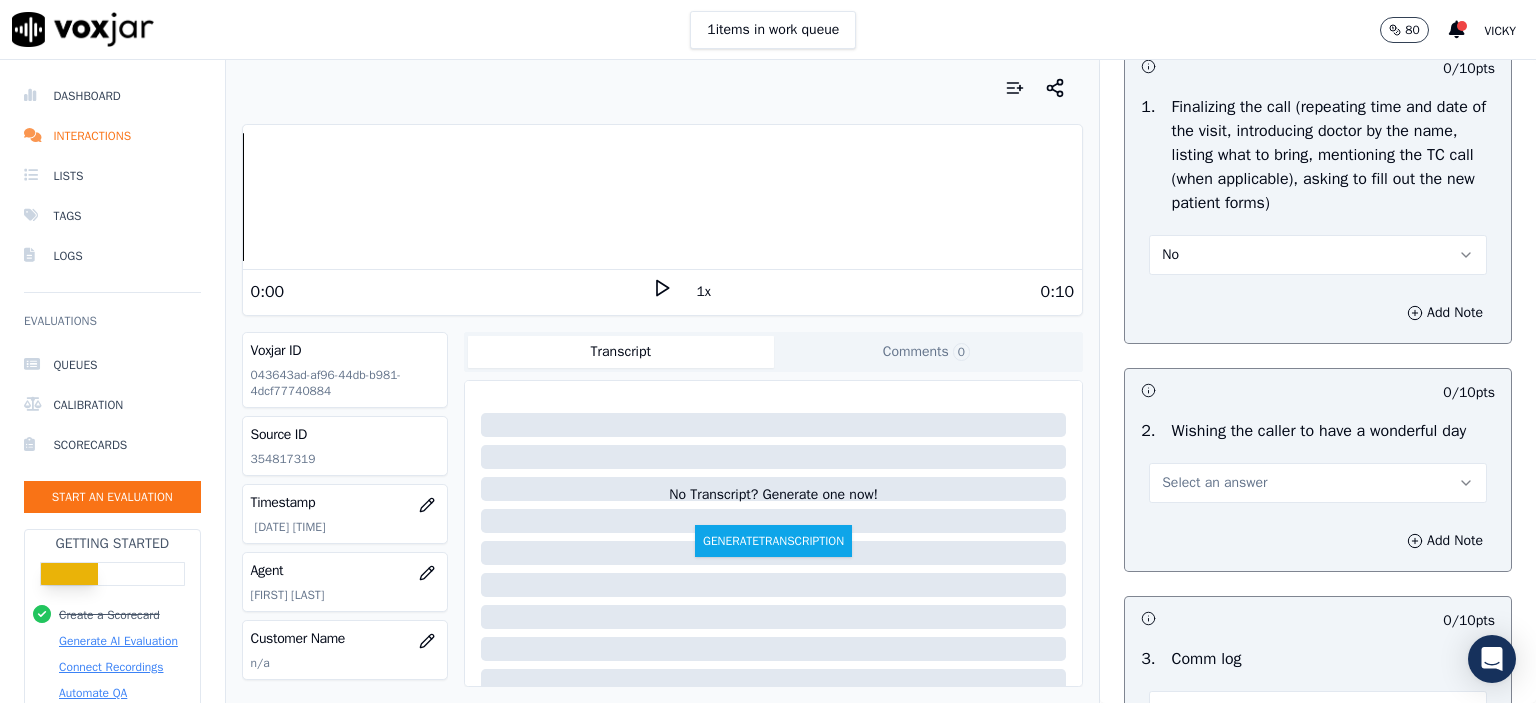 click on "Select an answer" at bounding box center [1318, 483] 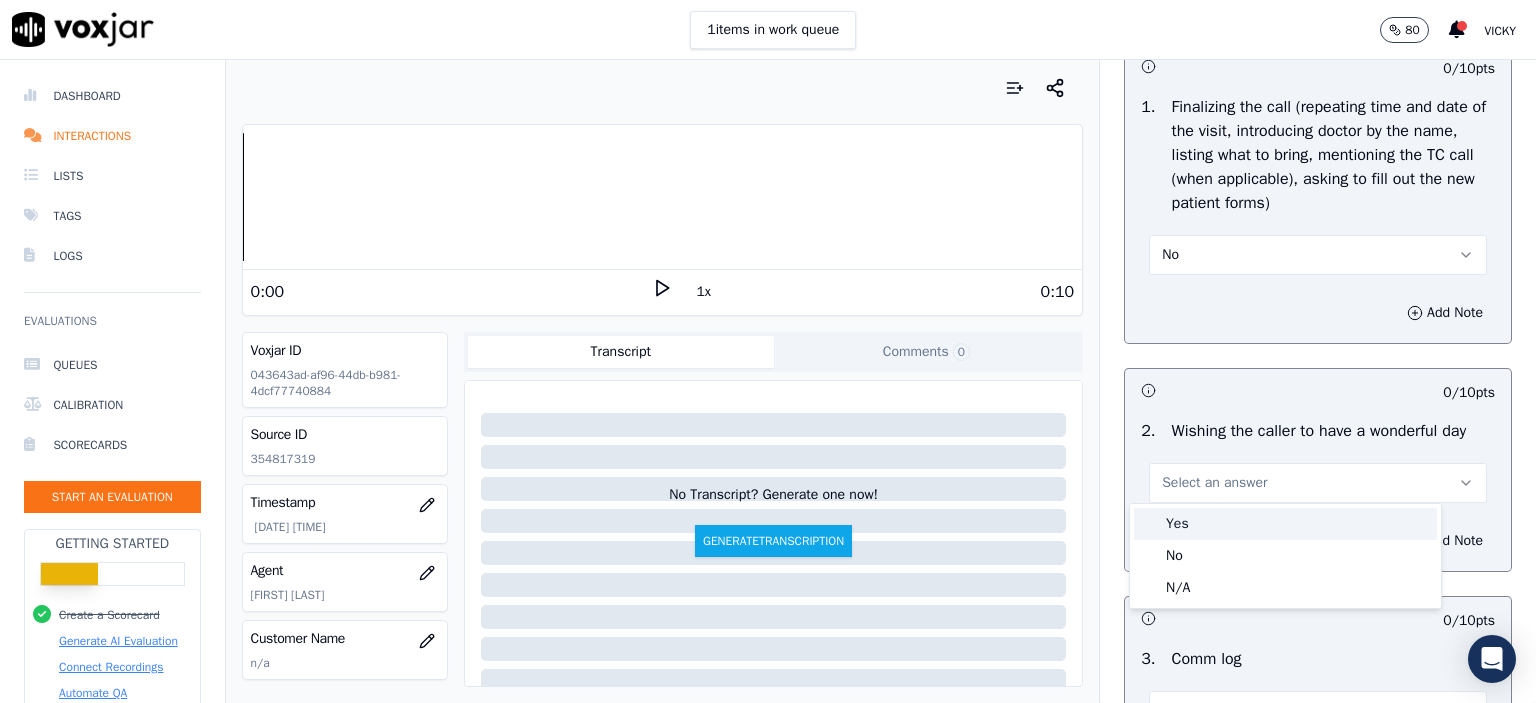 click on "Yes" at bounding box center [1285, 524] 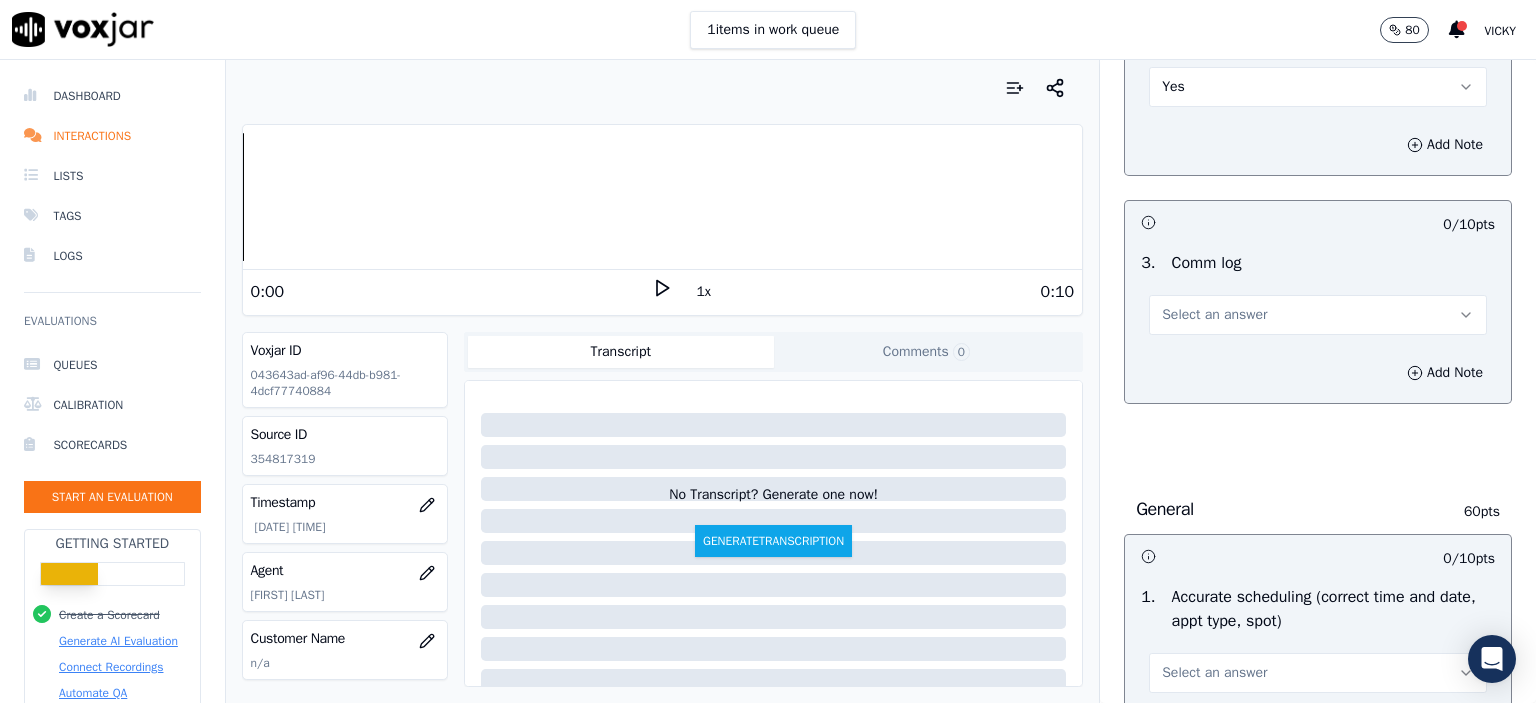 scroll, scrollTop: 2800, scrollLeft: 0, axis: vertical 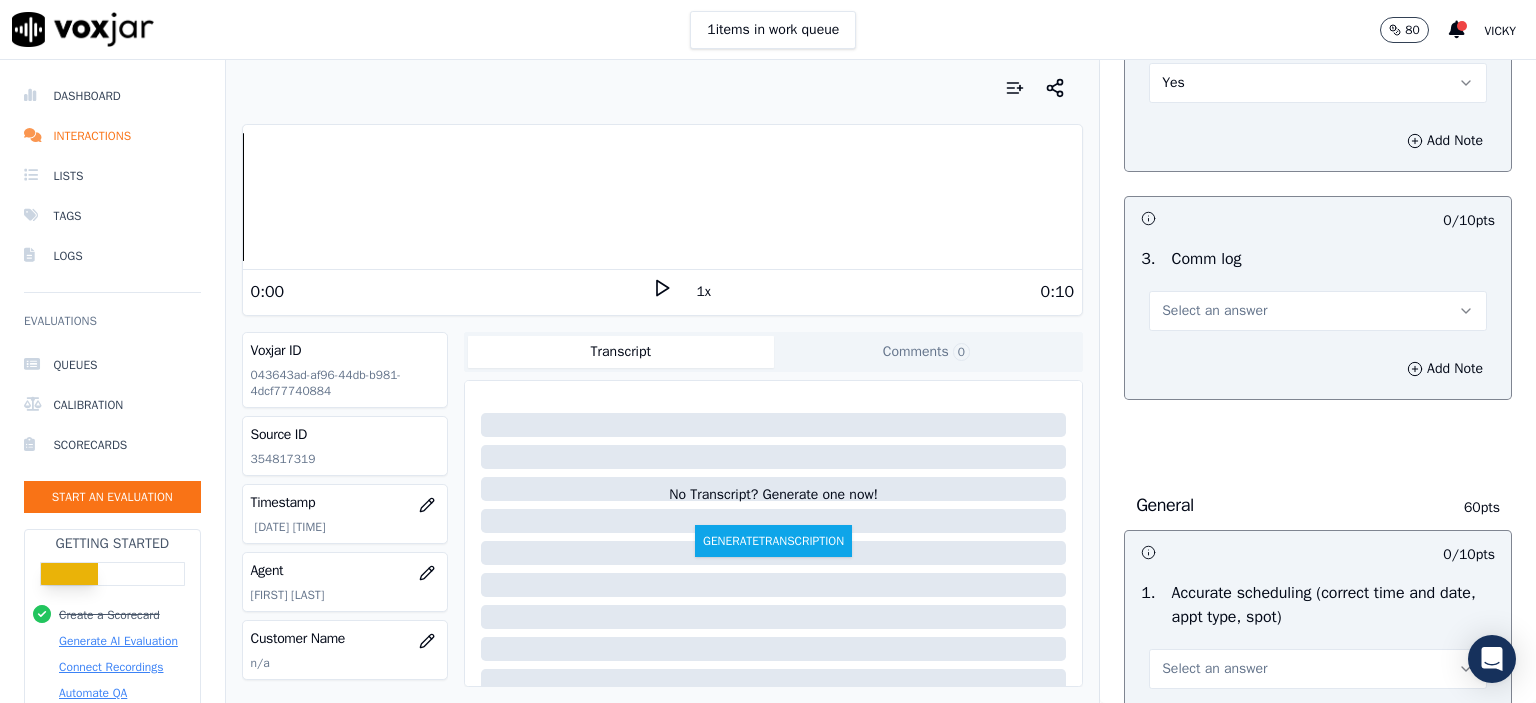 click on "Select an answer" at bounding box center [1214, 311] 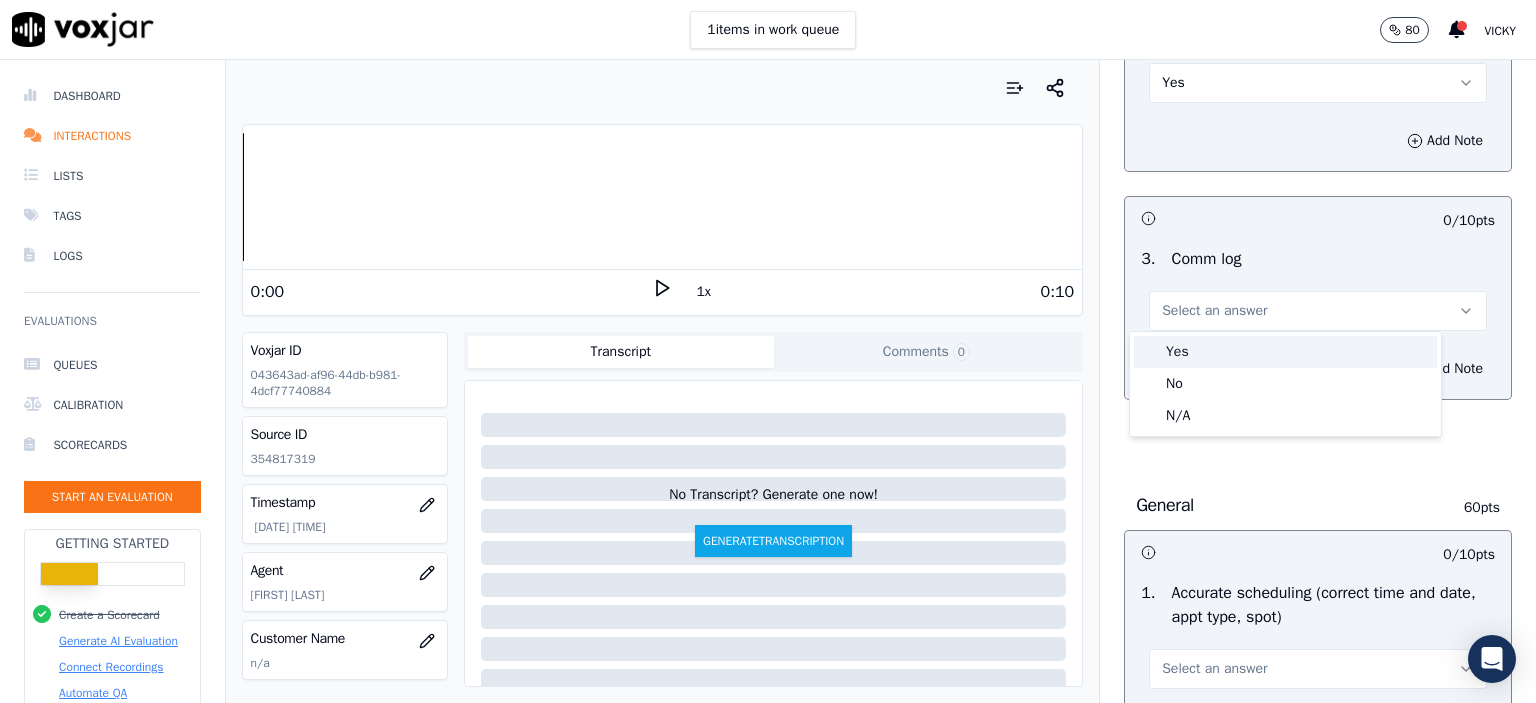 click on "Yes" at bounding box center [1285, 352] 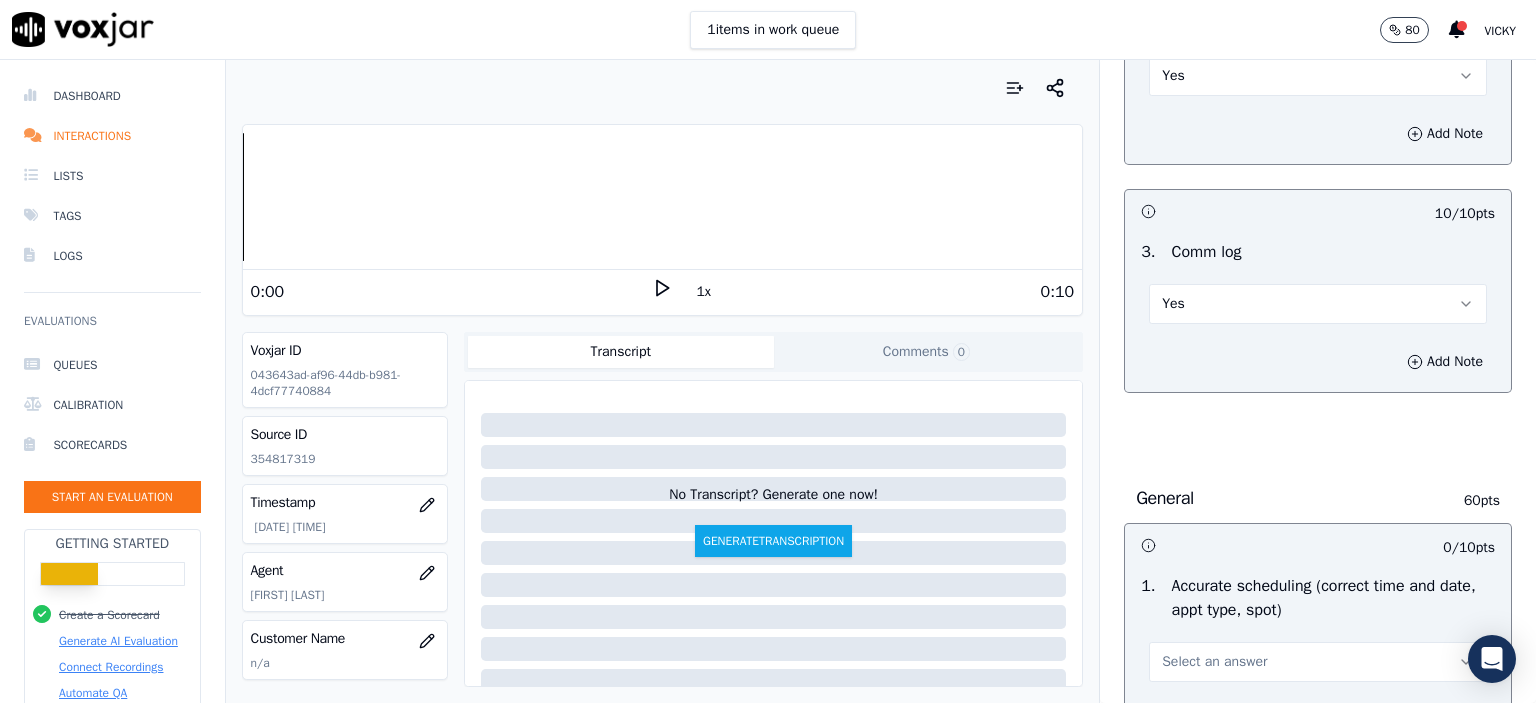 scroll, scrollTop: 2800, scrollLeft: 0, axis: vertical 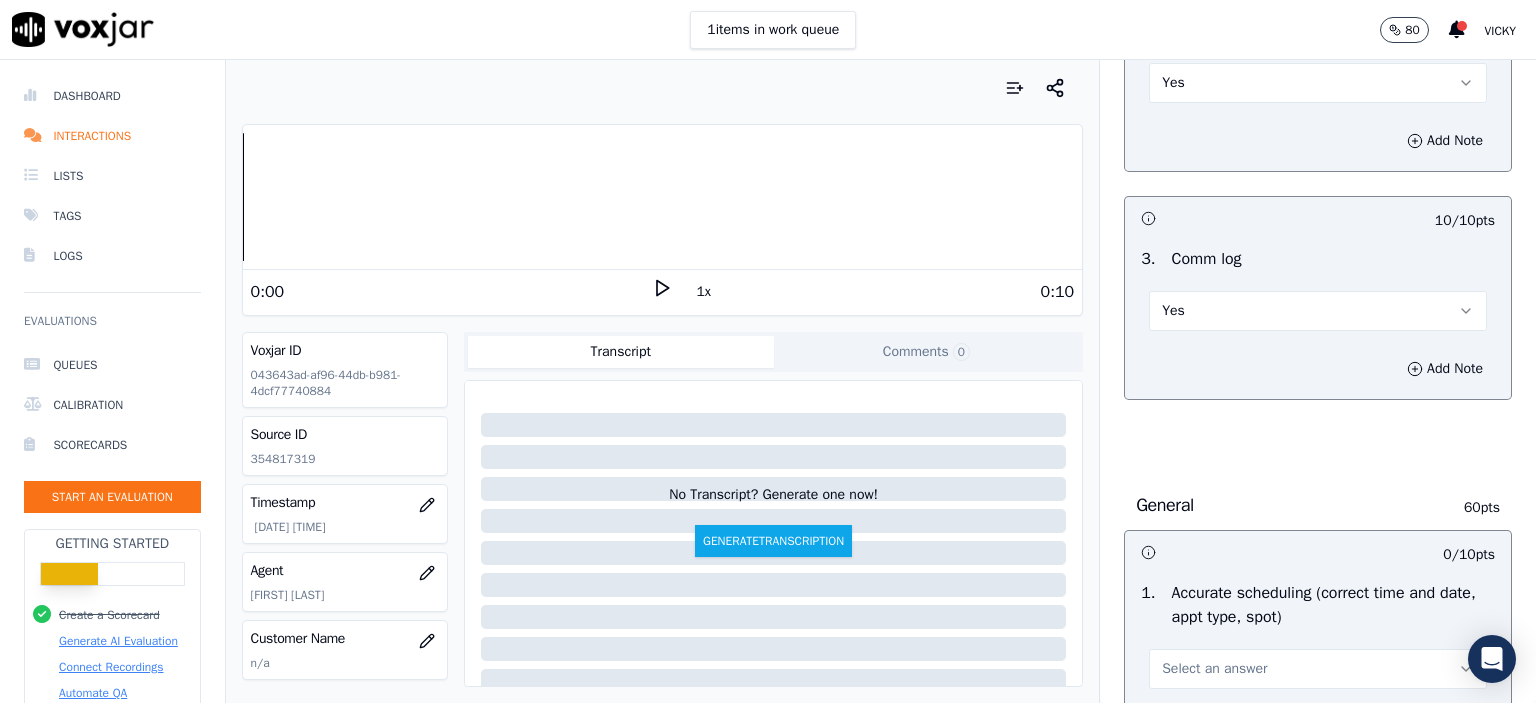 click on "Yes" at bounding box center (1318, 311) 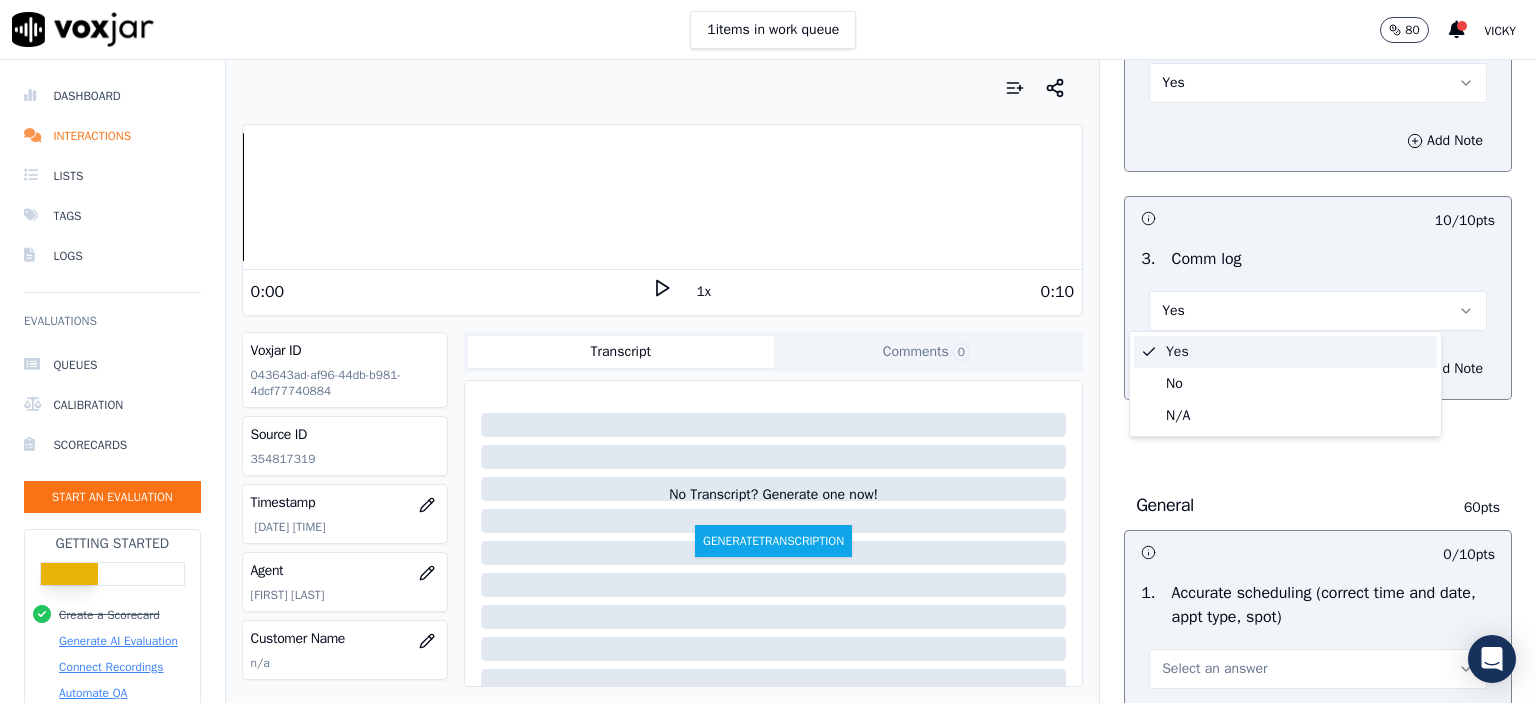 click on "No" 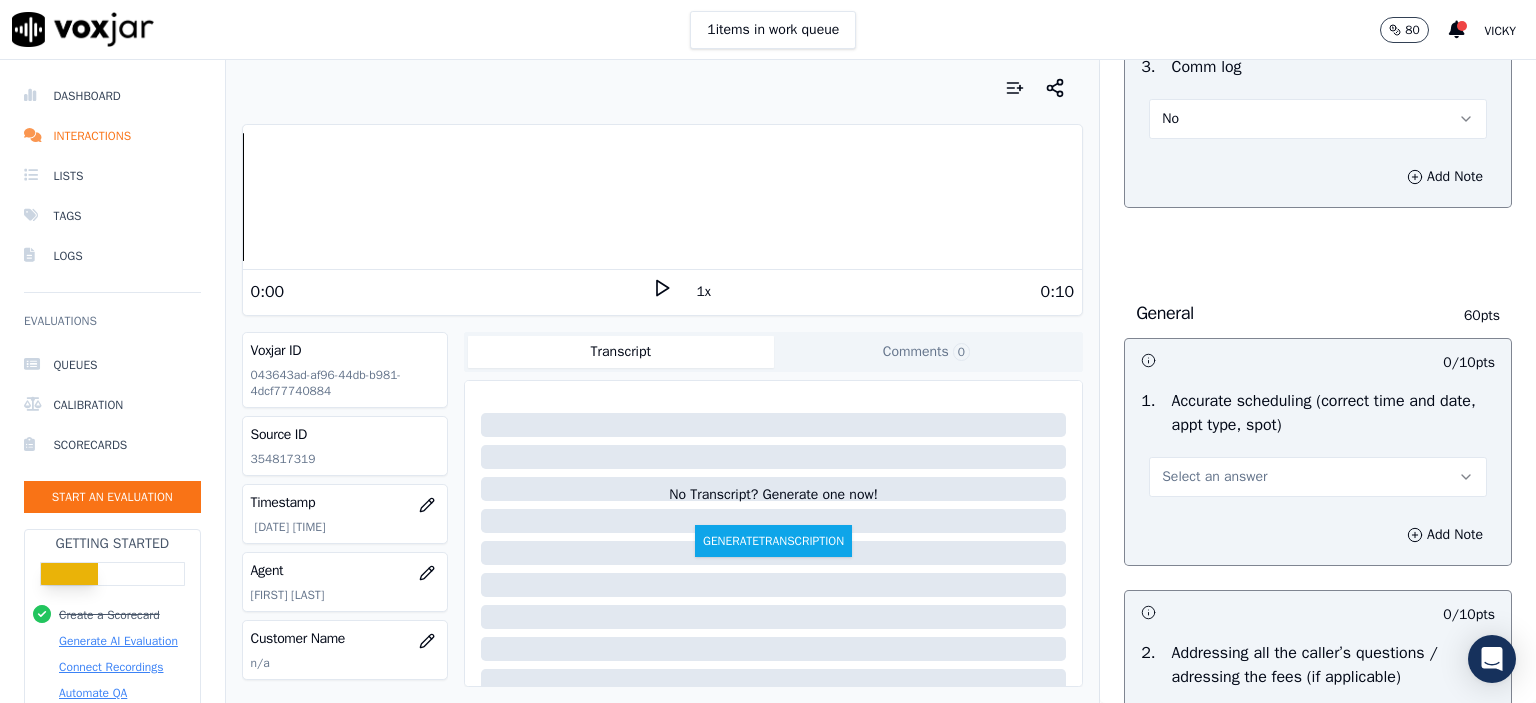scroll, scrollTop: 3100, scrollLeft: 0, axis: vertical 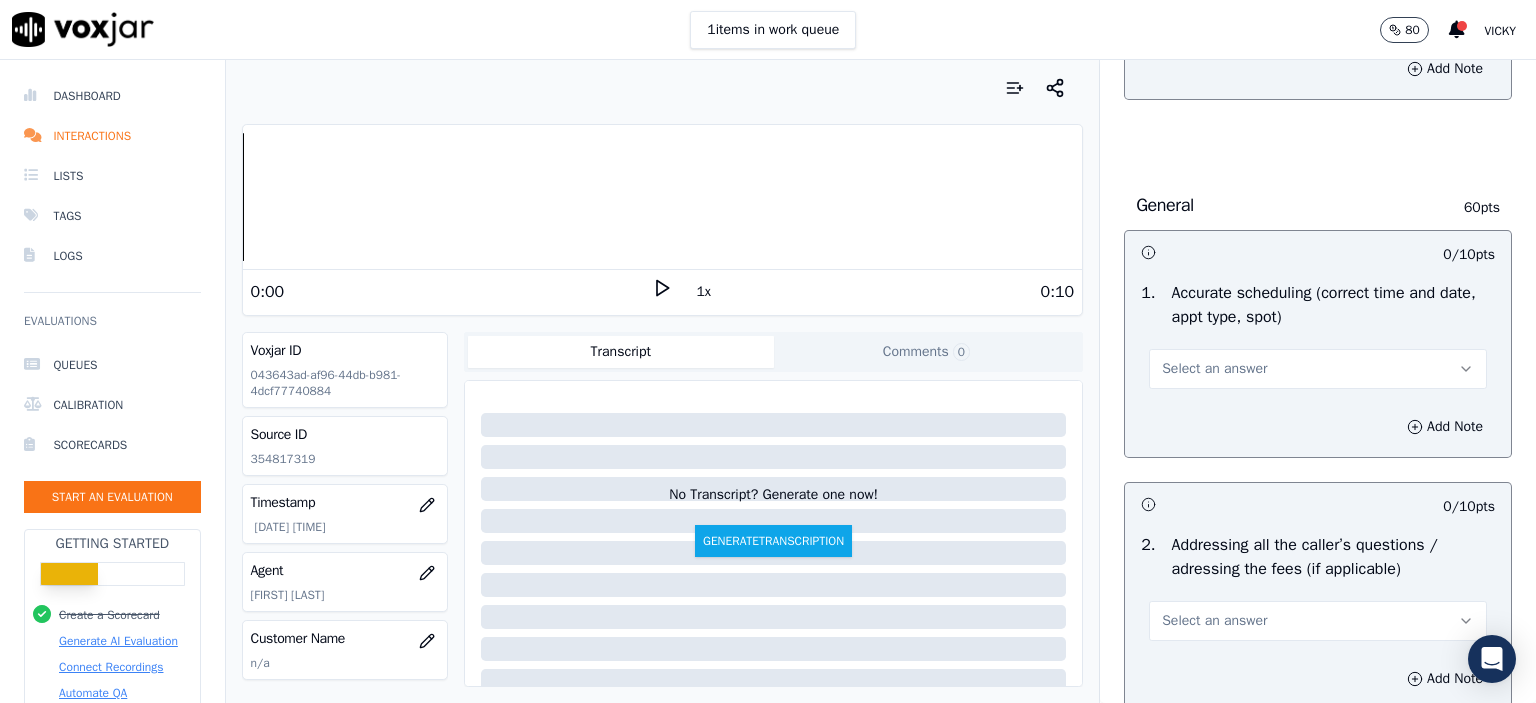 click on "Select an answer" at bounding box center [1214, 369] 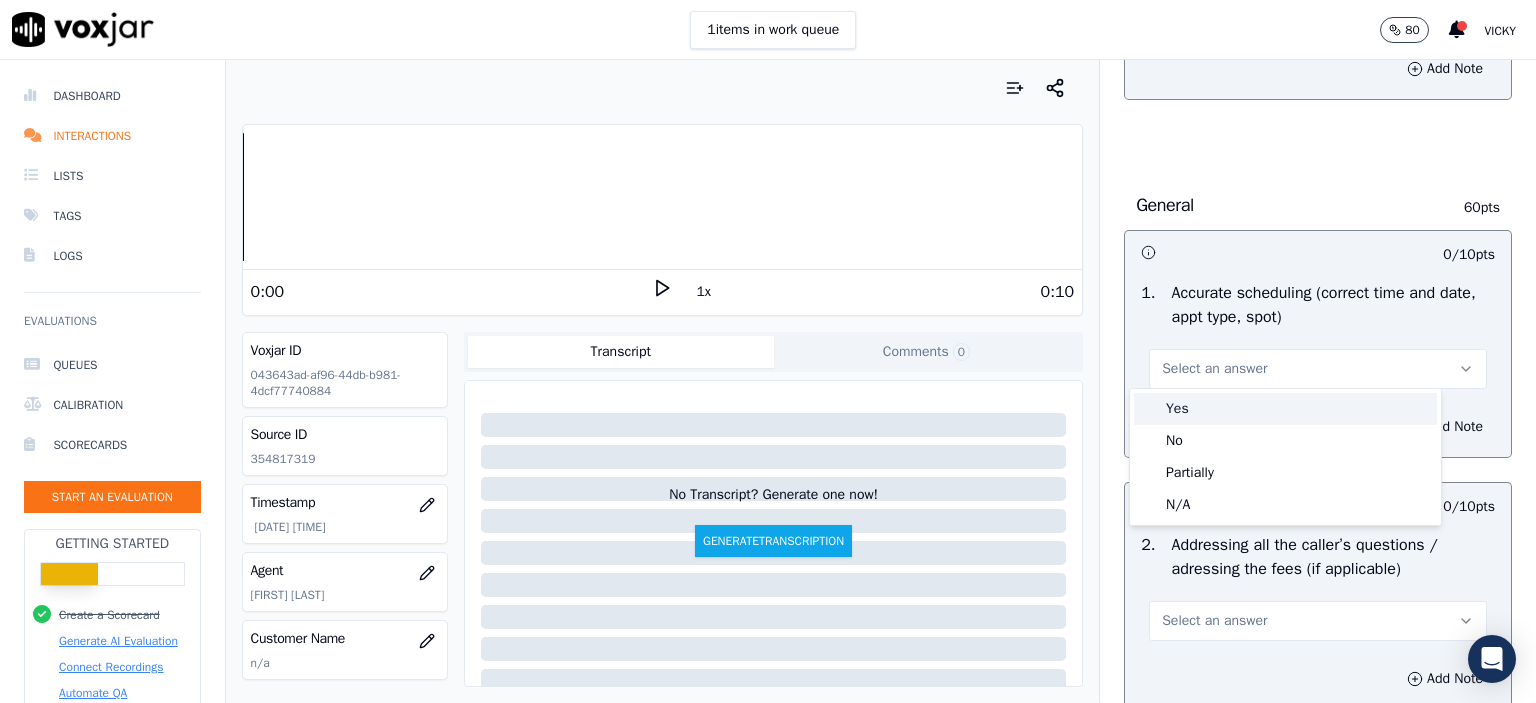 click on "Yes" at bounding box center (1285, 409) 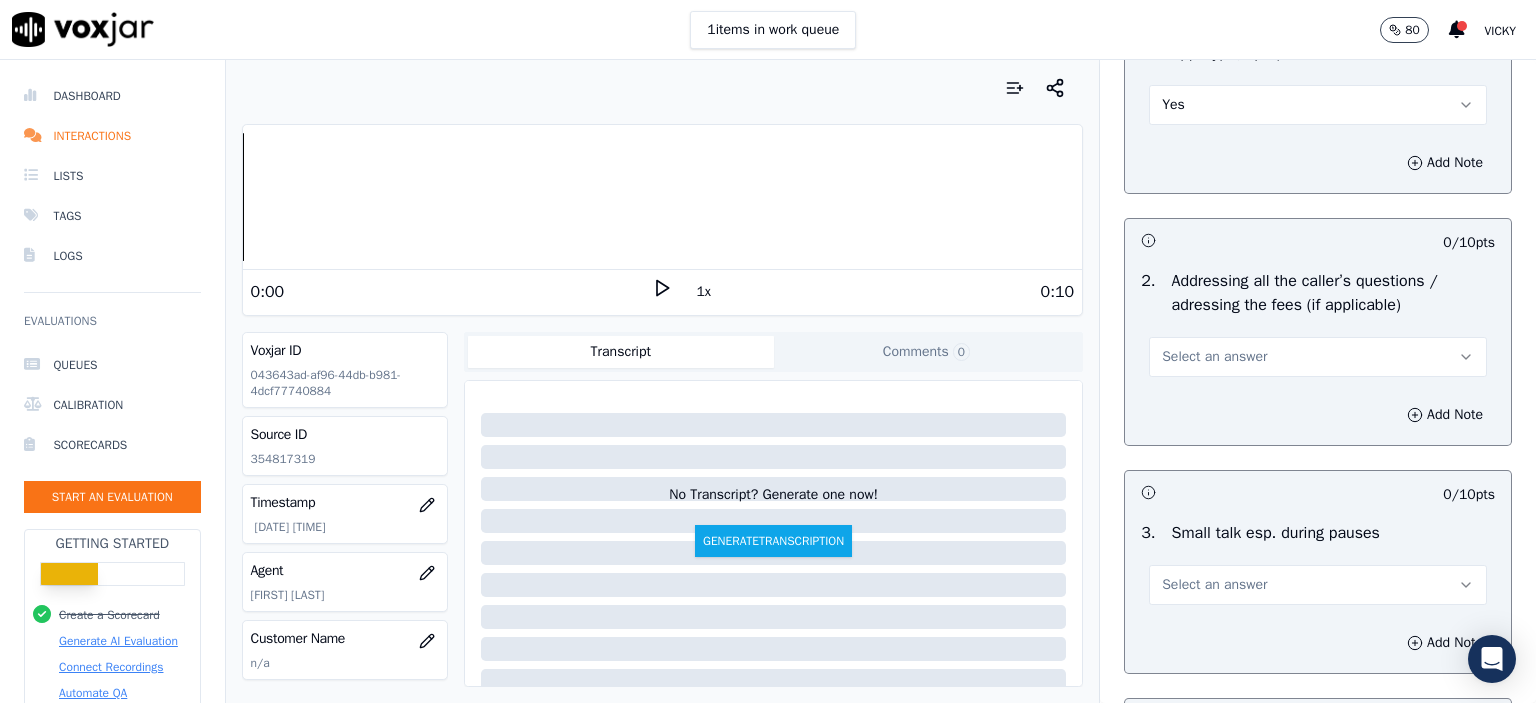 scroll, scrollTop: 3400, scrollLeft: 0, axis: vertical 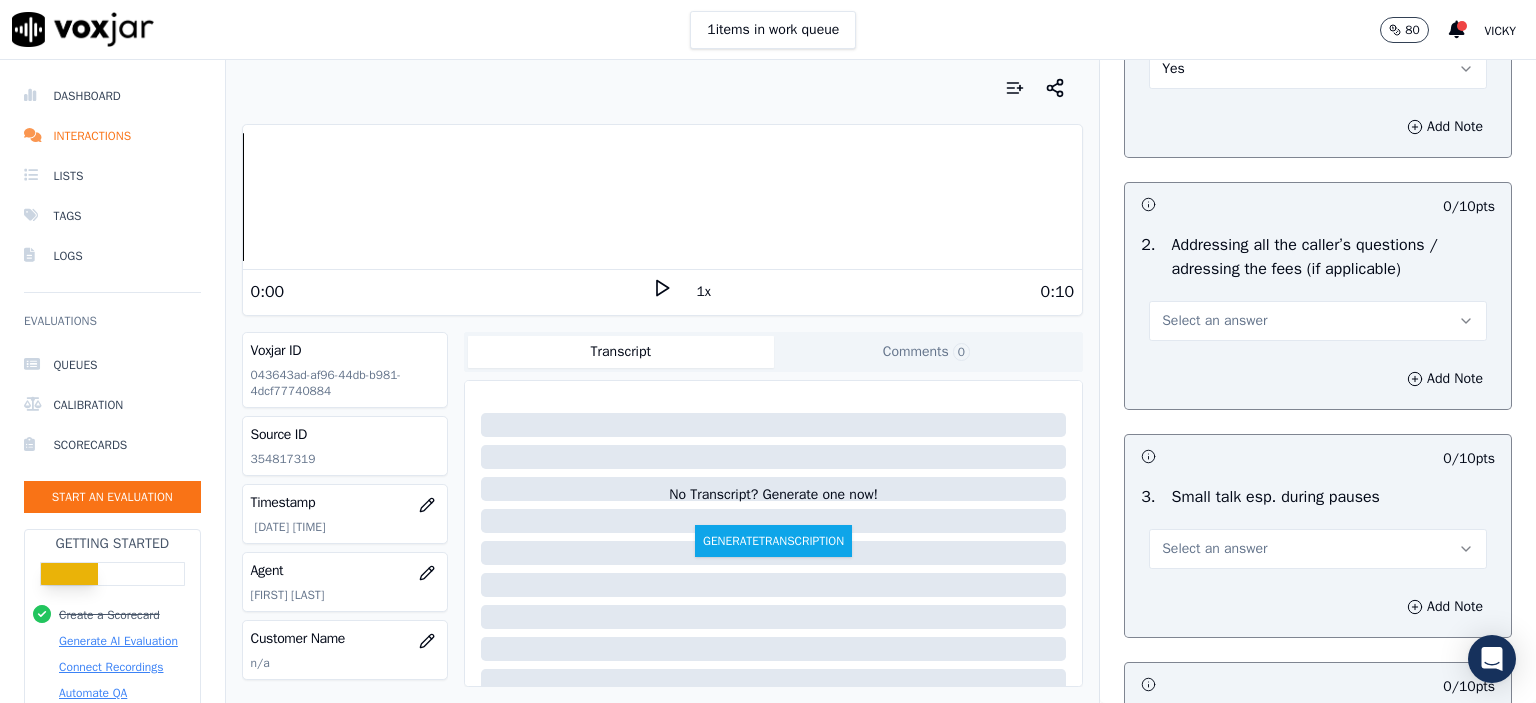 click on "Select an answer" at bounding box center [1214, 321] 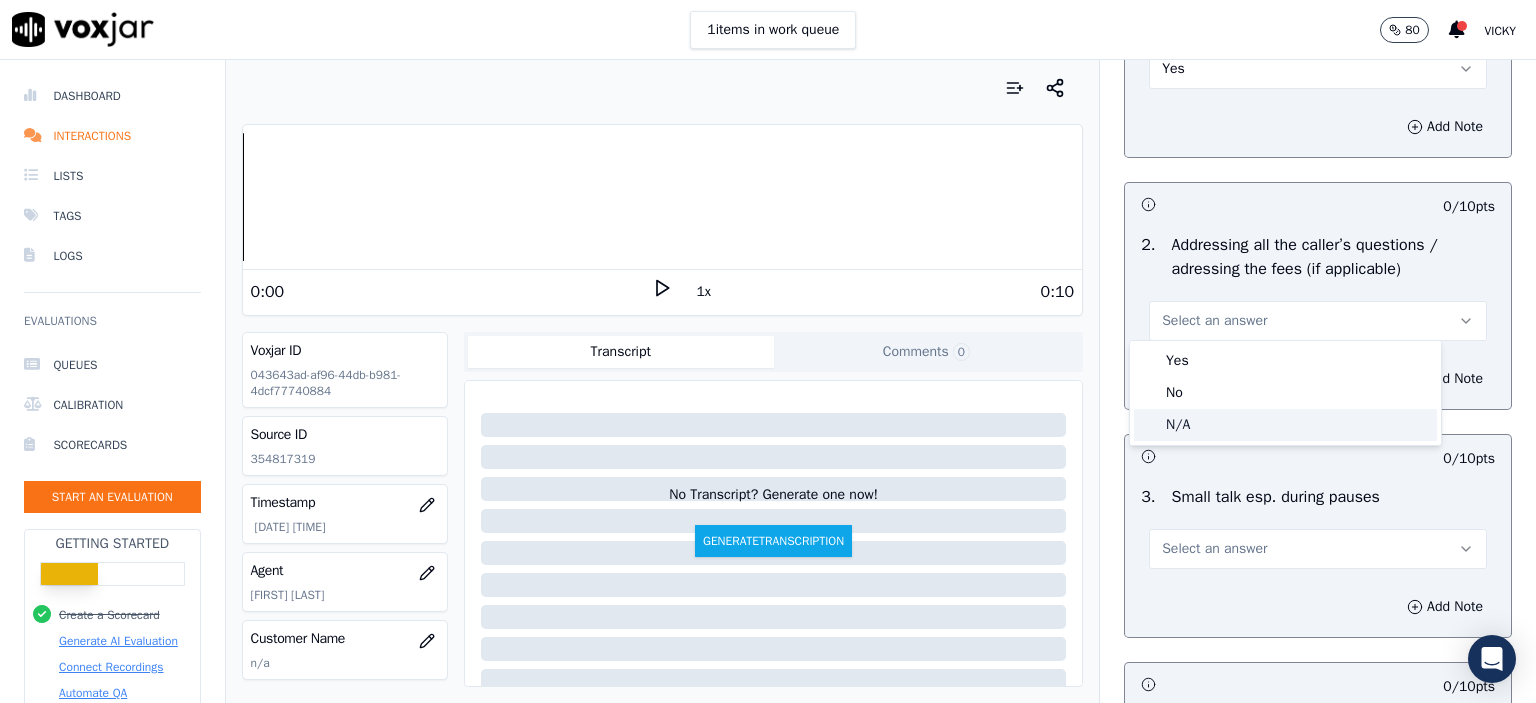 click on "N/A" 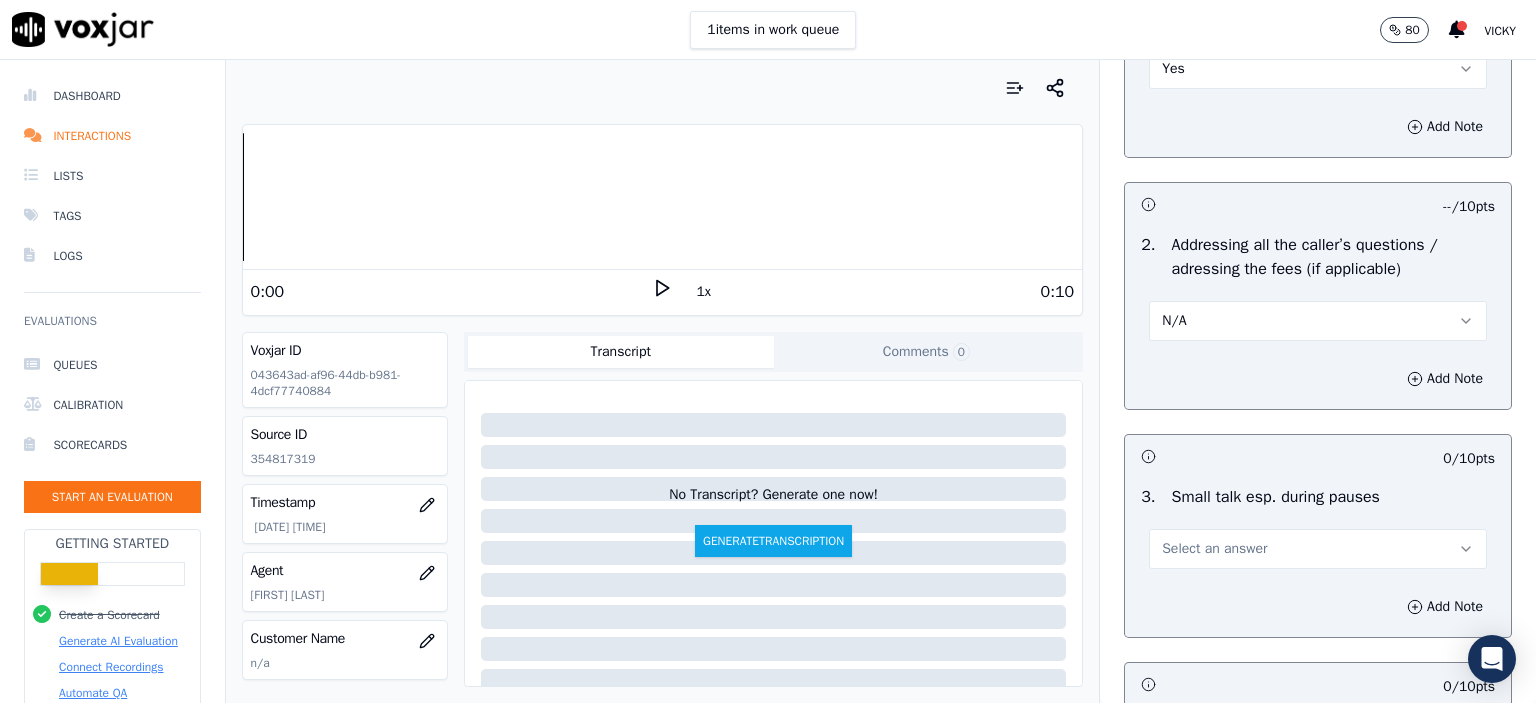 click on "Select an answer" at bounding box center [1318, 549] 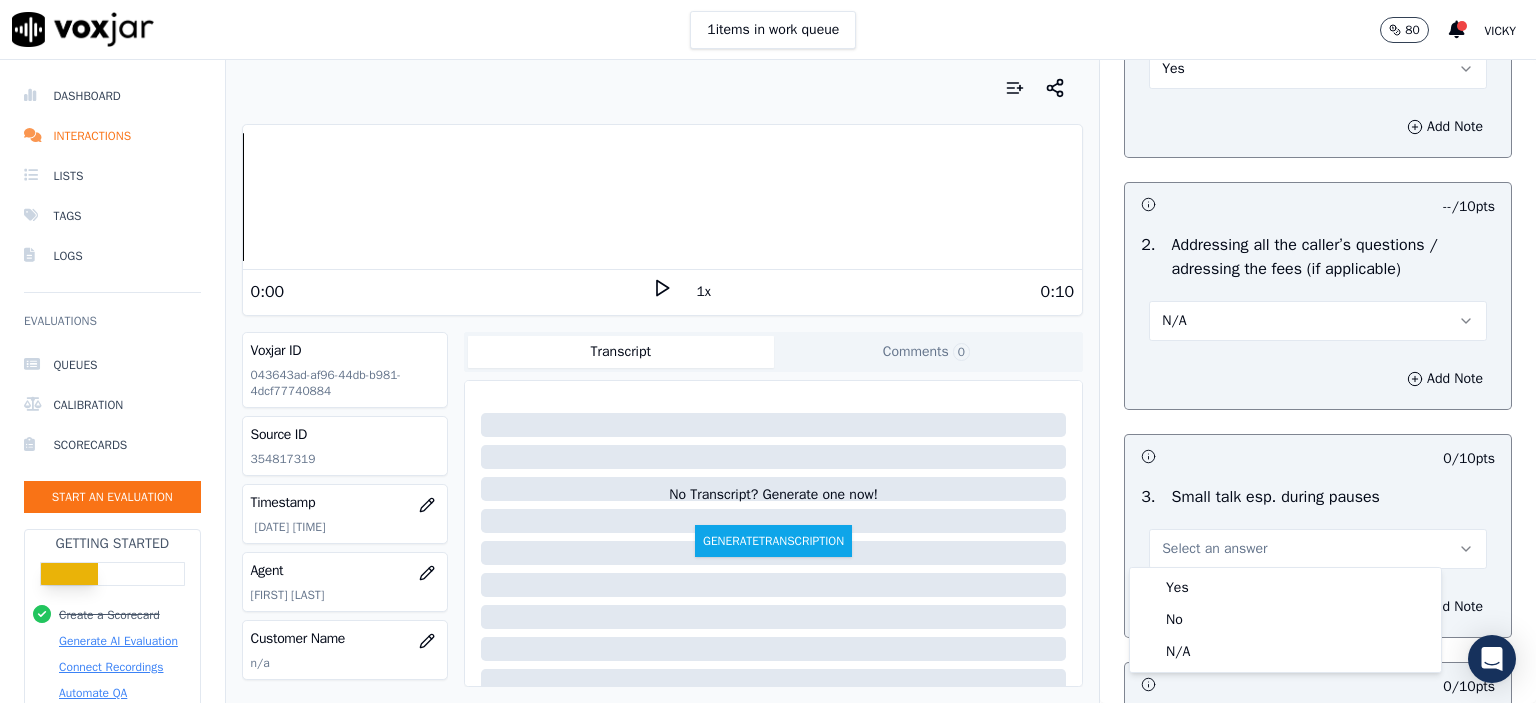 click on "Select an answer" at bounding box center (1214, 549) 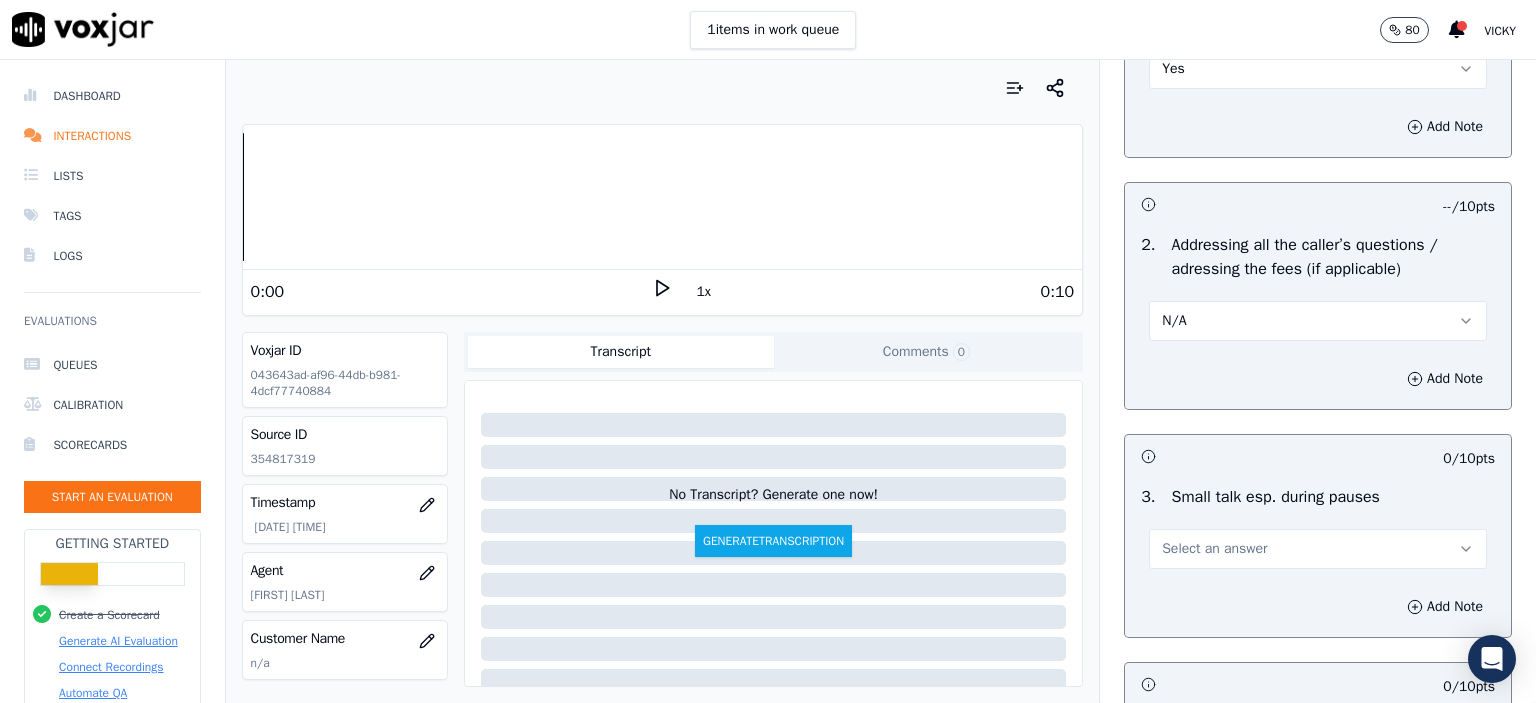 click on "Select an answer" at bounding box center (1214, 549) 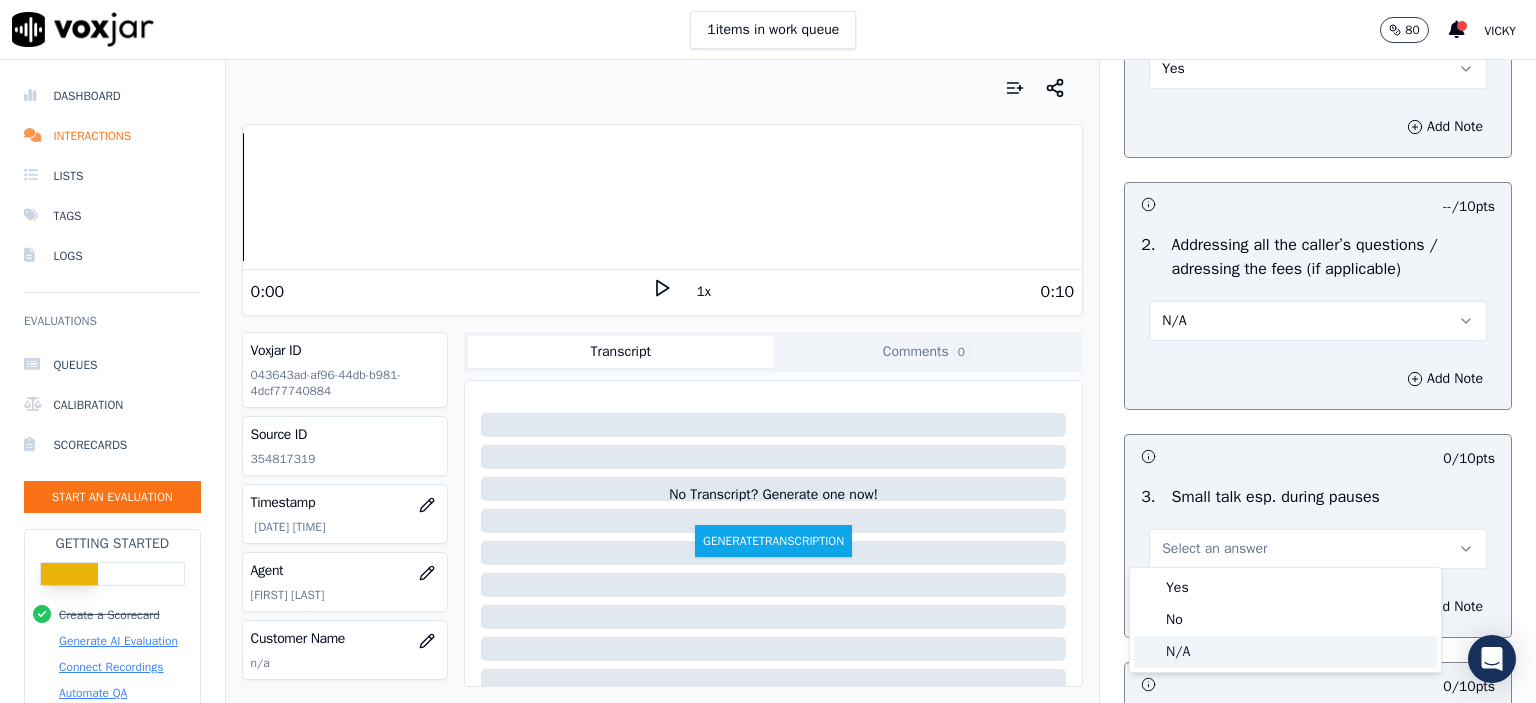 click on "N/A" 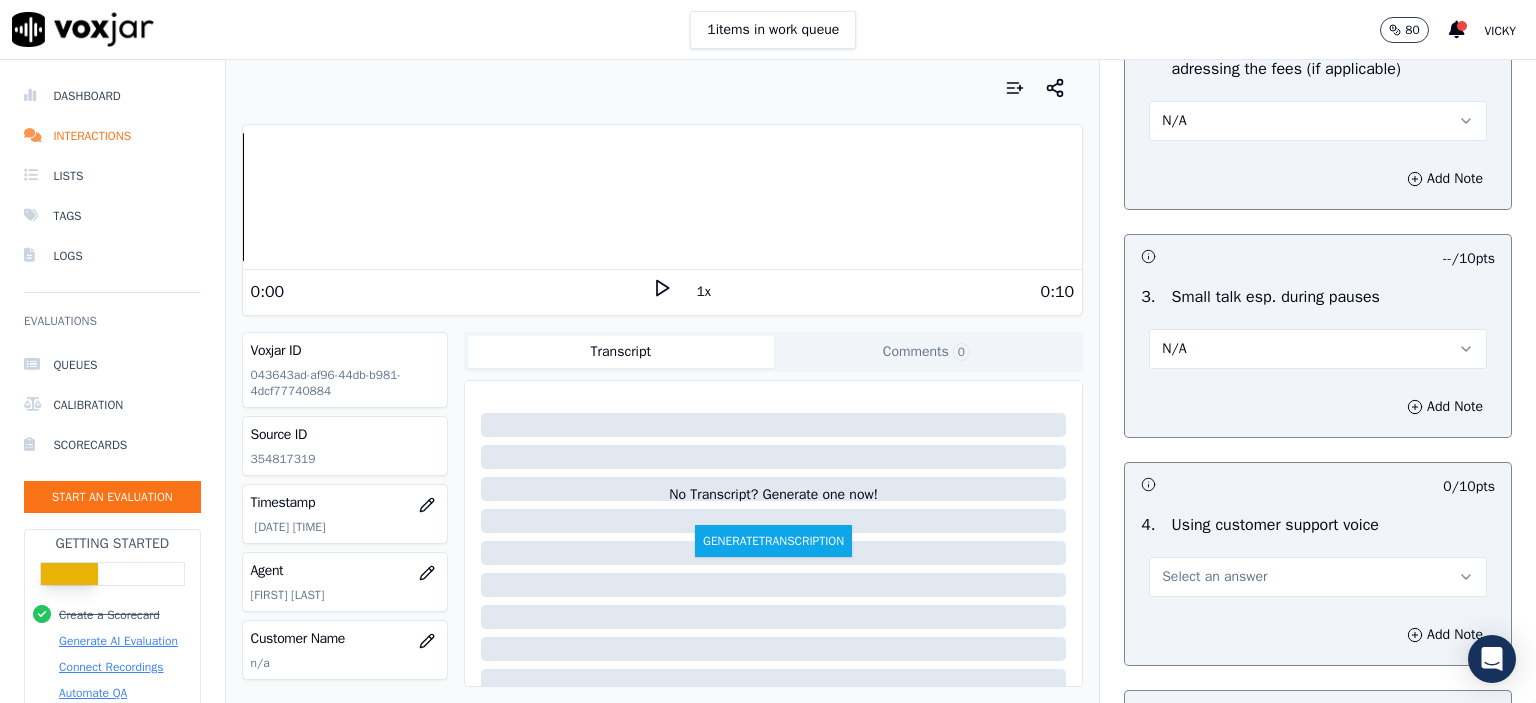 scroll, scrollTop: 3700, scrollLeft: 0, axis: vertical 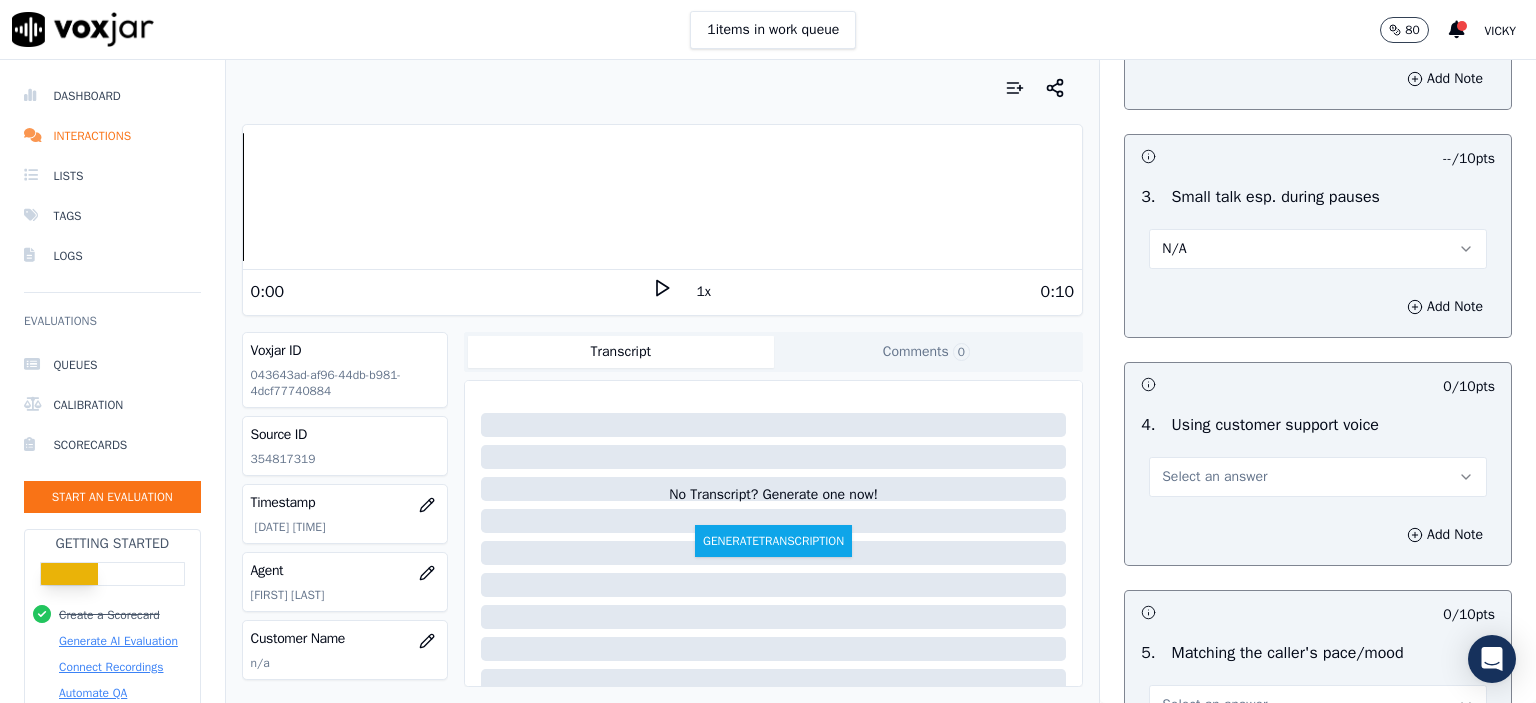 click on "Select an answer" at bounding box center (1214, 477) 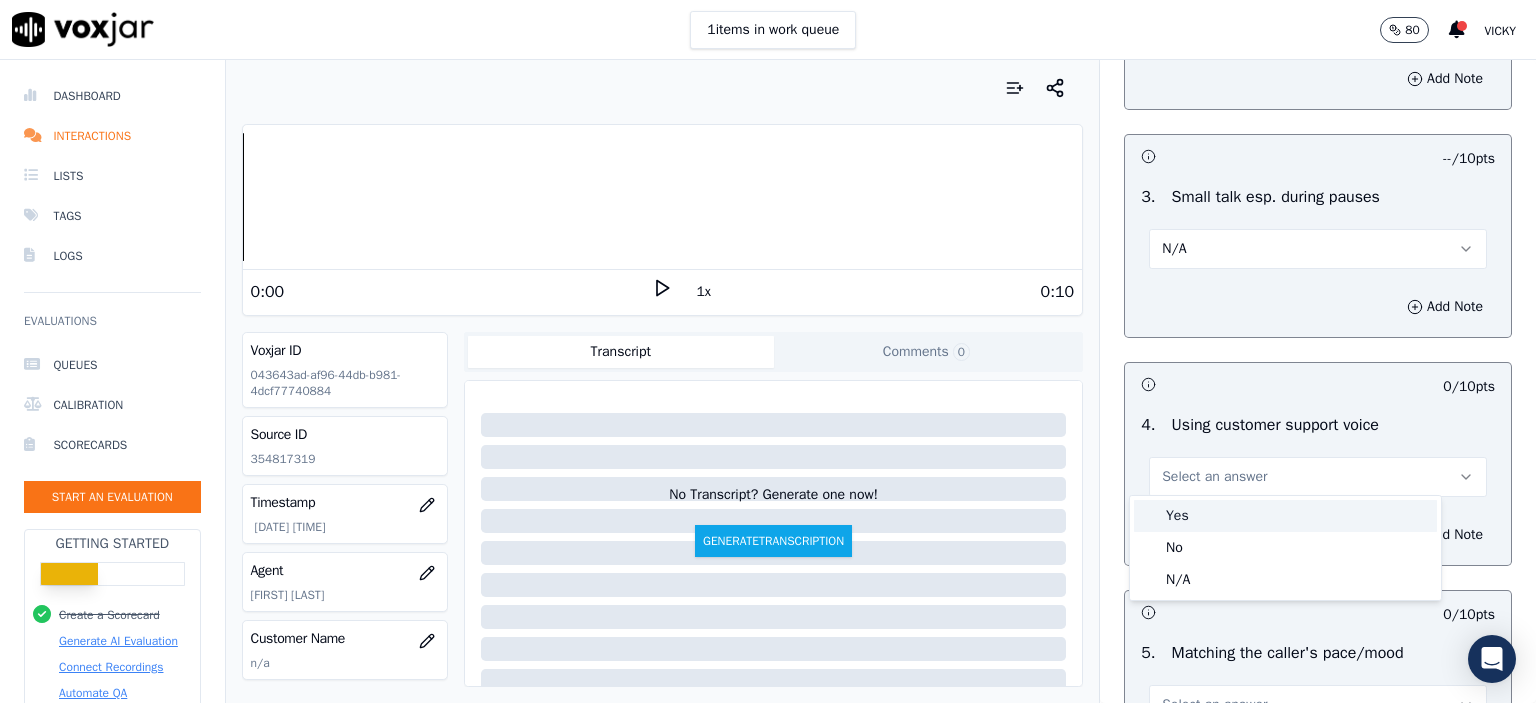 click on "Yes" at bounding box center (1285, 516) 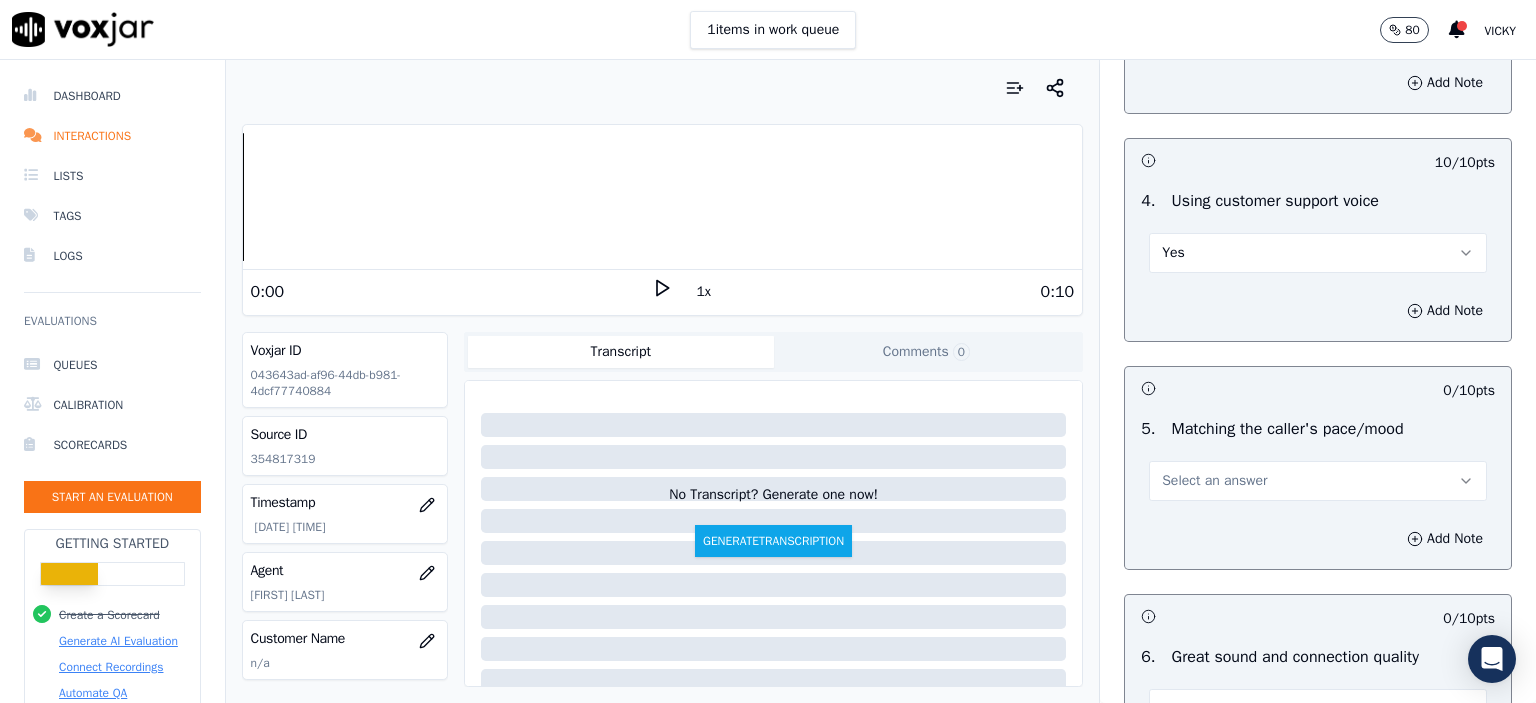 scroll, scrollTop: 4000, scrollLeft: 0, axis: vertical 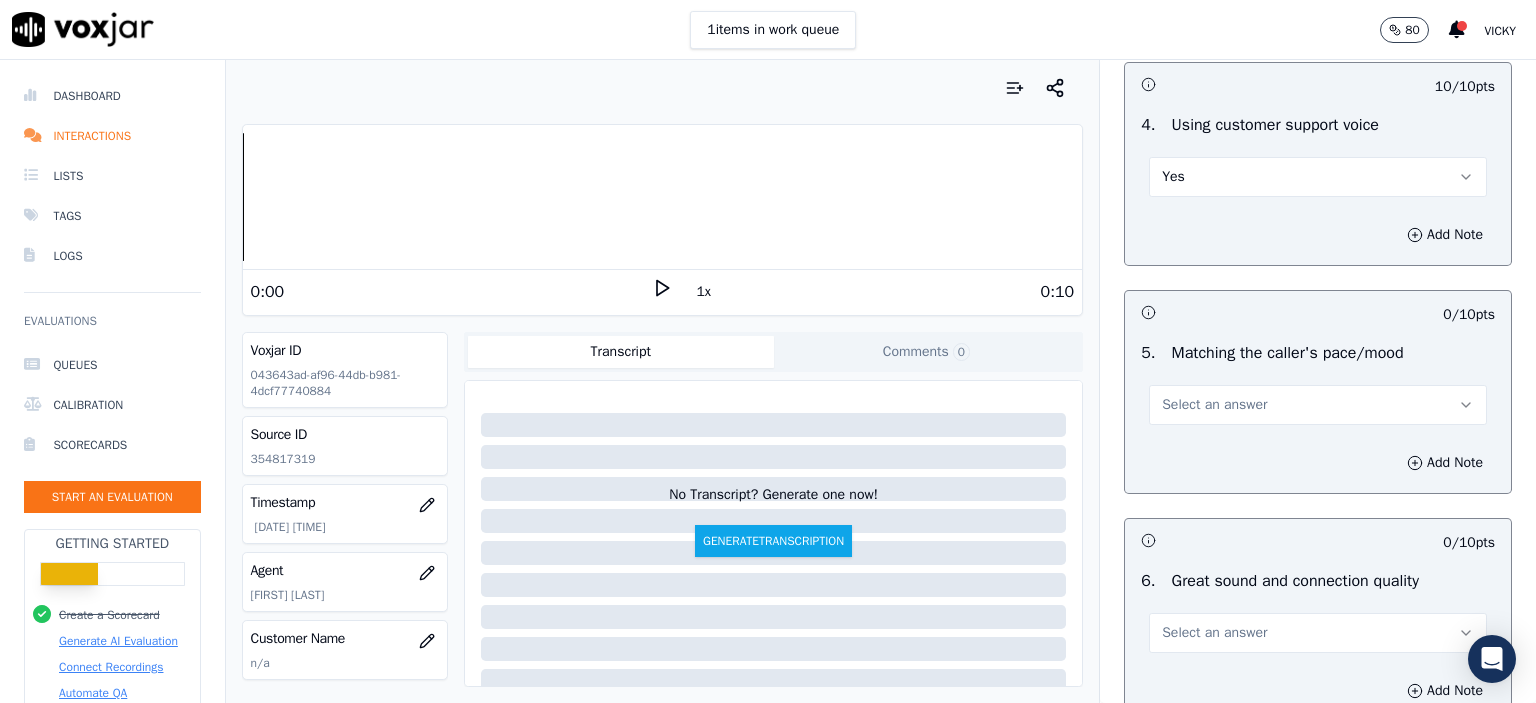 click on "Select an answer" at bounding box center (1214, 405) 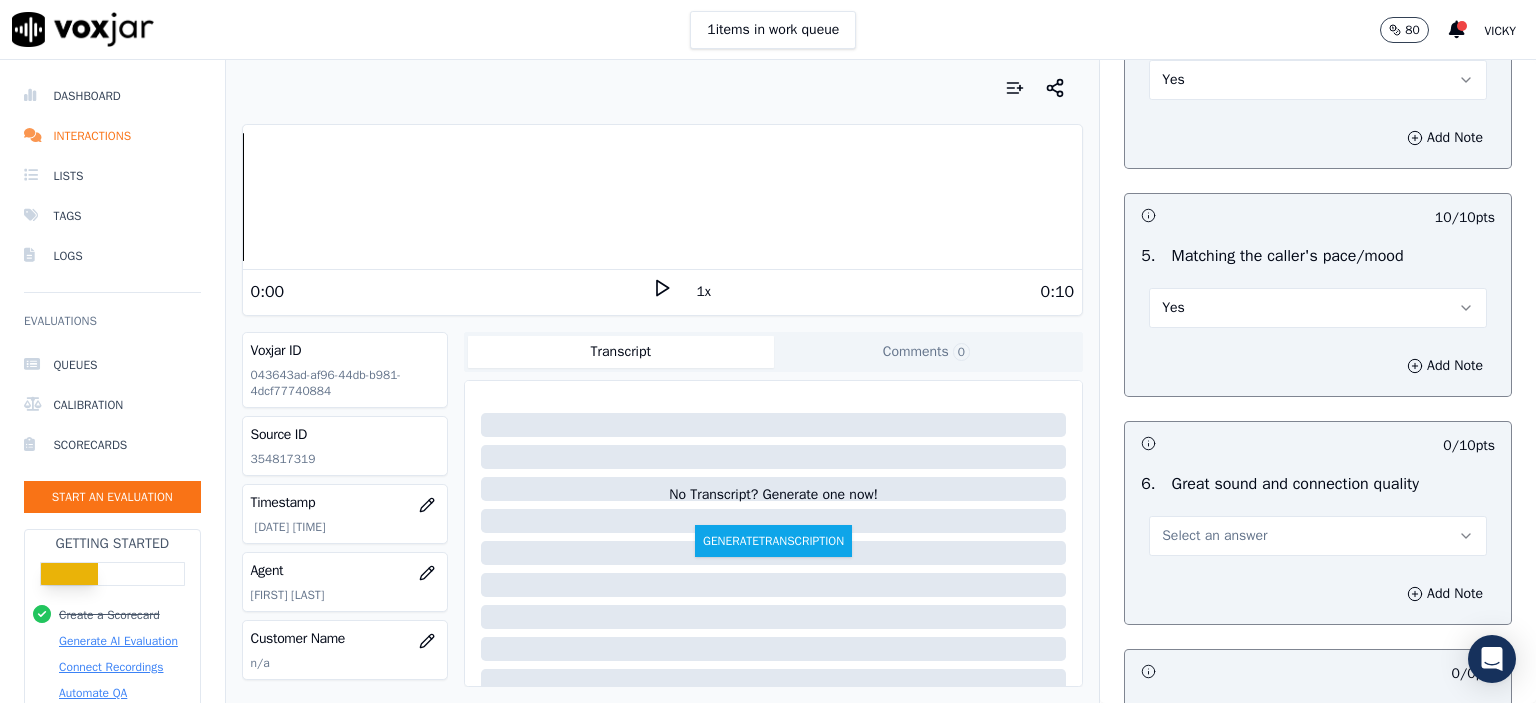 scroll, scrollTop: 4100, scrollLeft: 0, axis: vertical 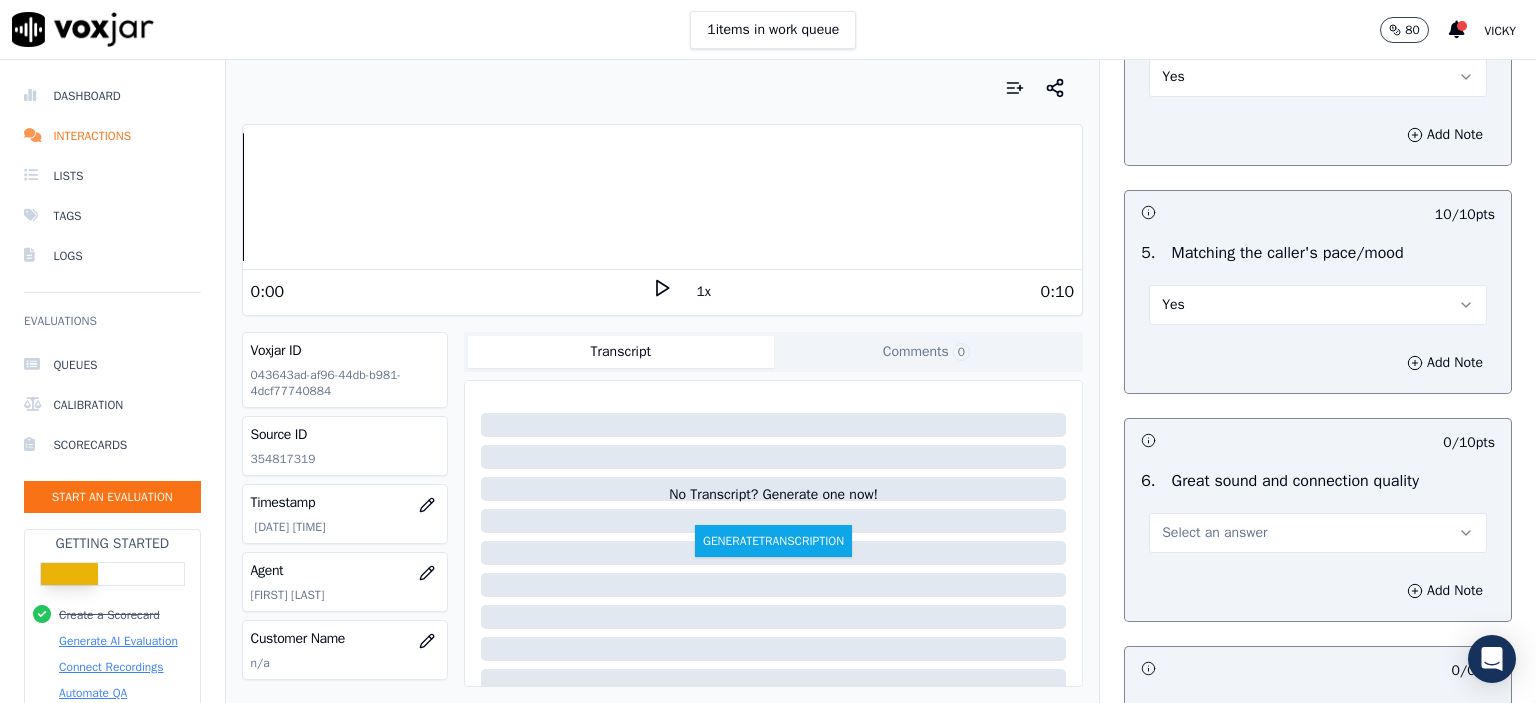click on "Select an answer" at bounding box center (1214, 533) 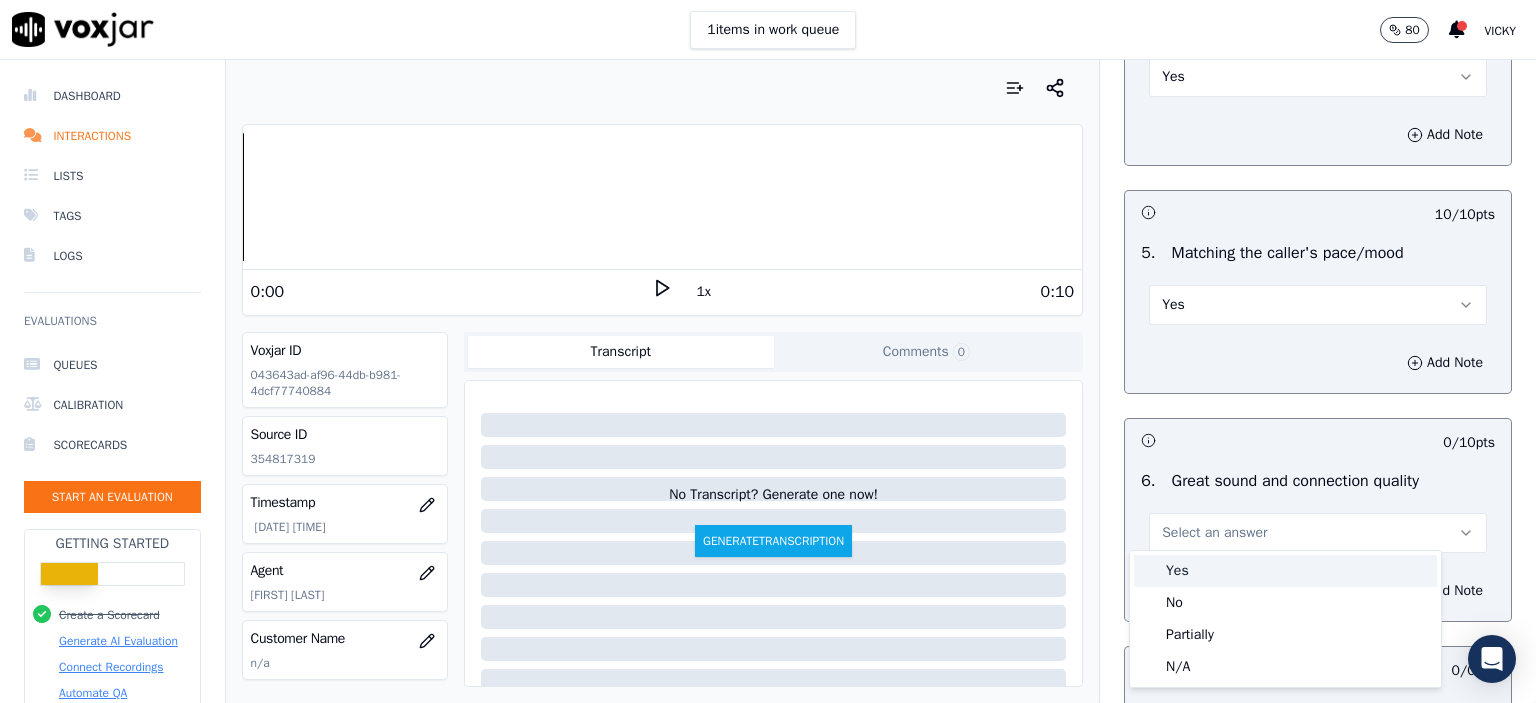 click on "Yes" at bounding box center (1285, 571) 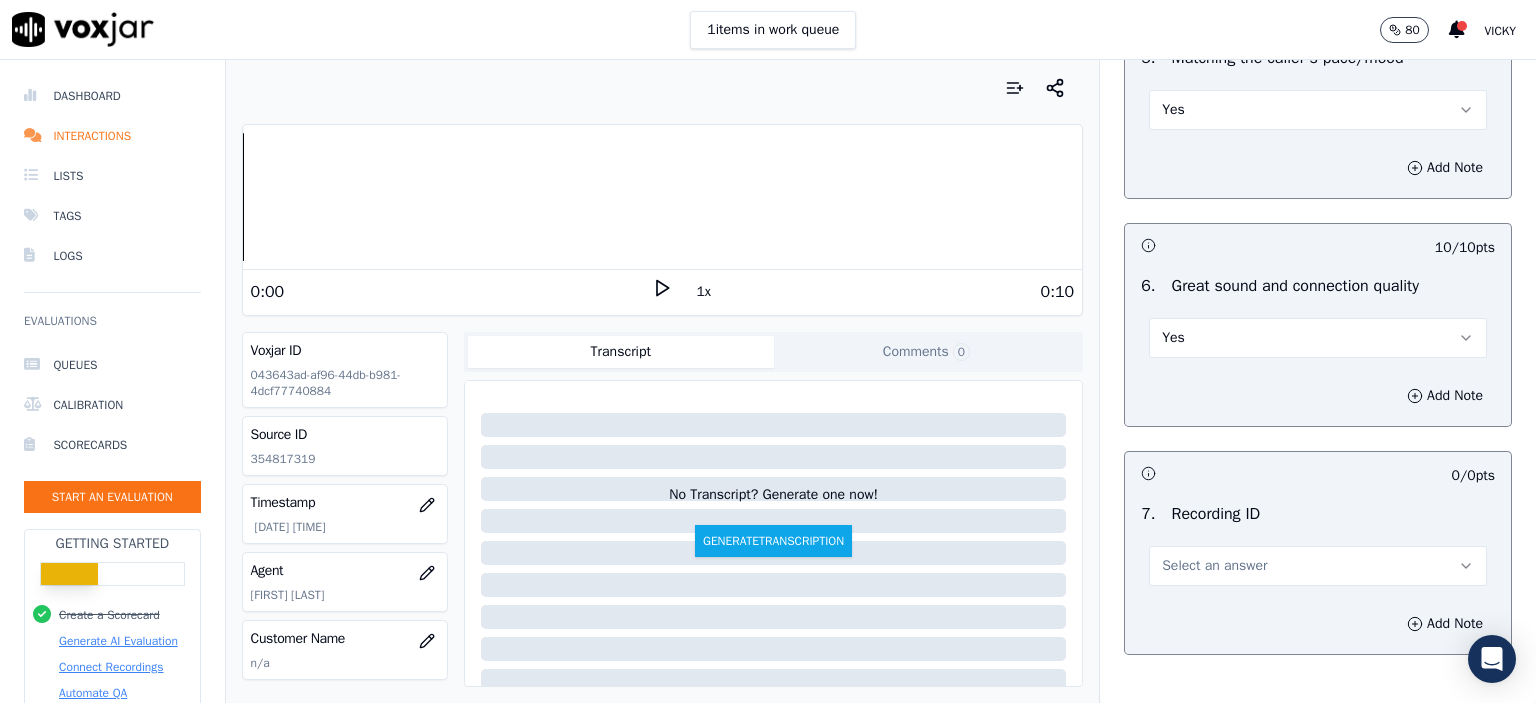 scroll, scrollTop: 4300, scrollLeft: 0, axis: vertical 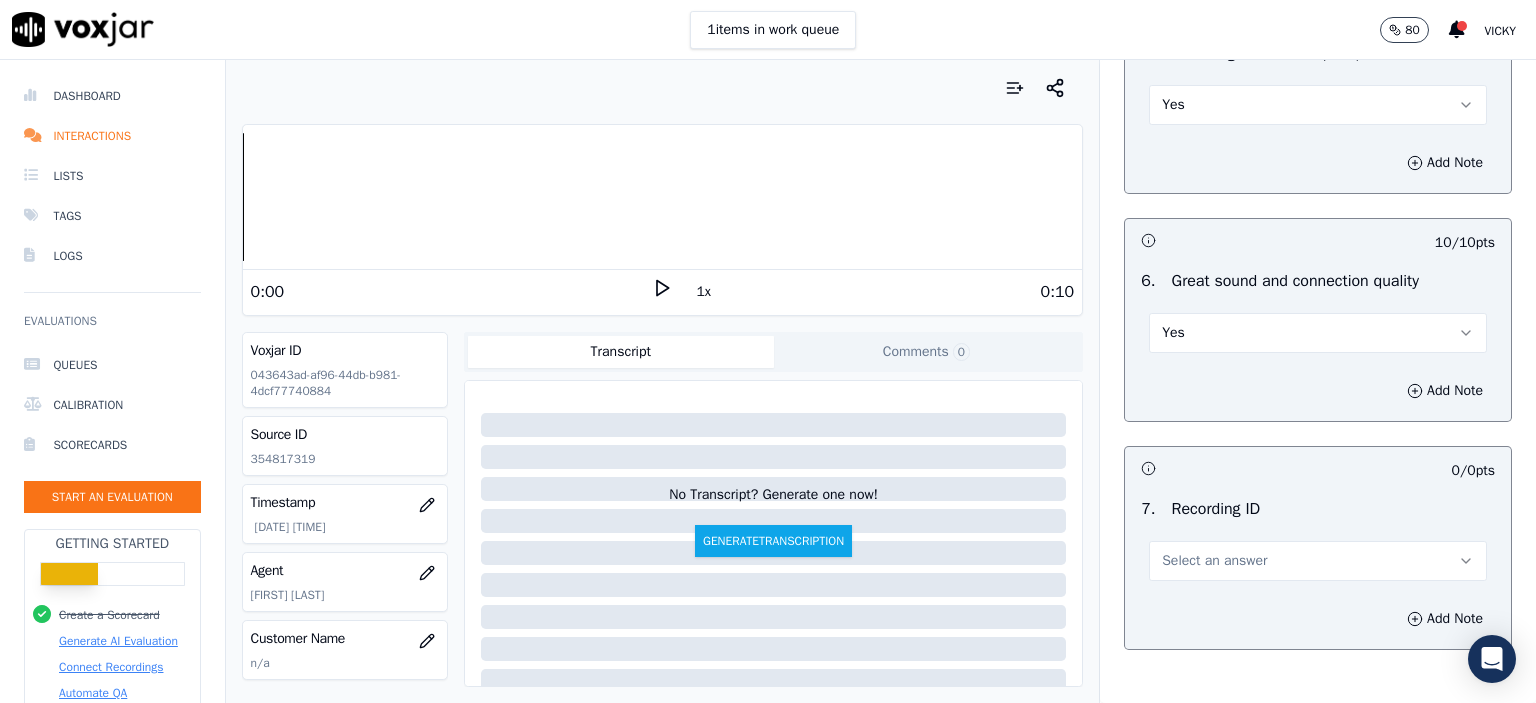 click on "Select an answer" at bounding box center [1214, 561] 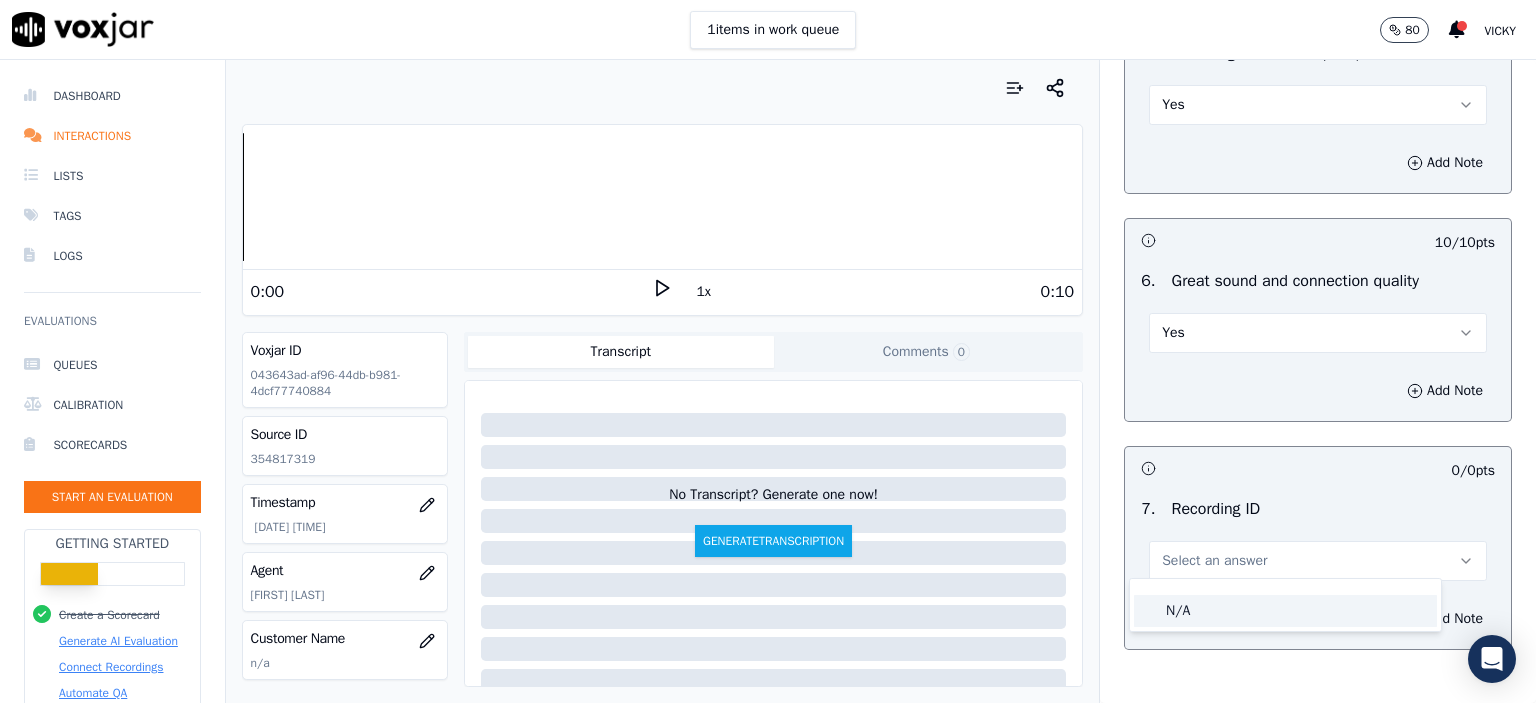 click on "N/A" 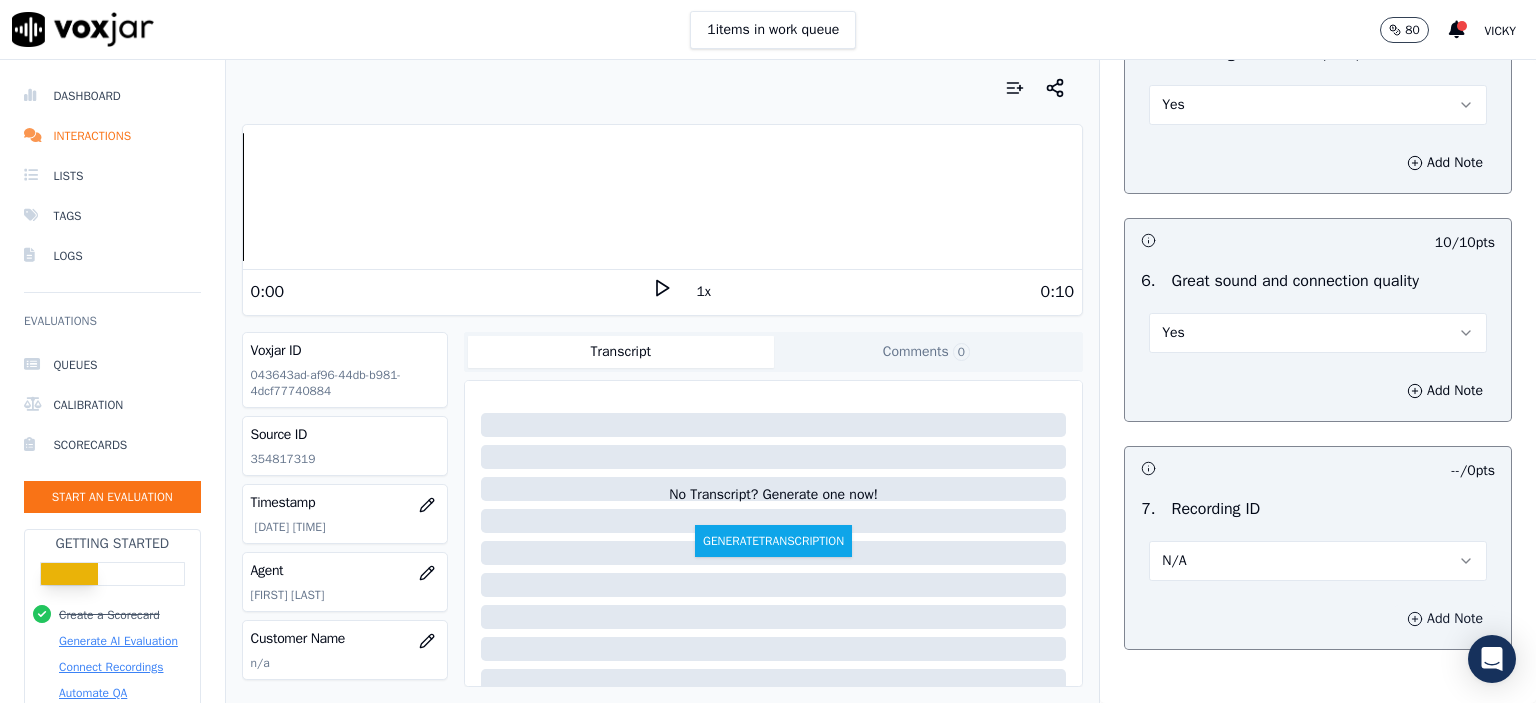 click on "Add Note" at bounding box center (1445, 619) 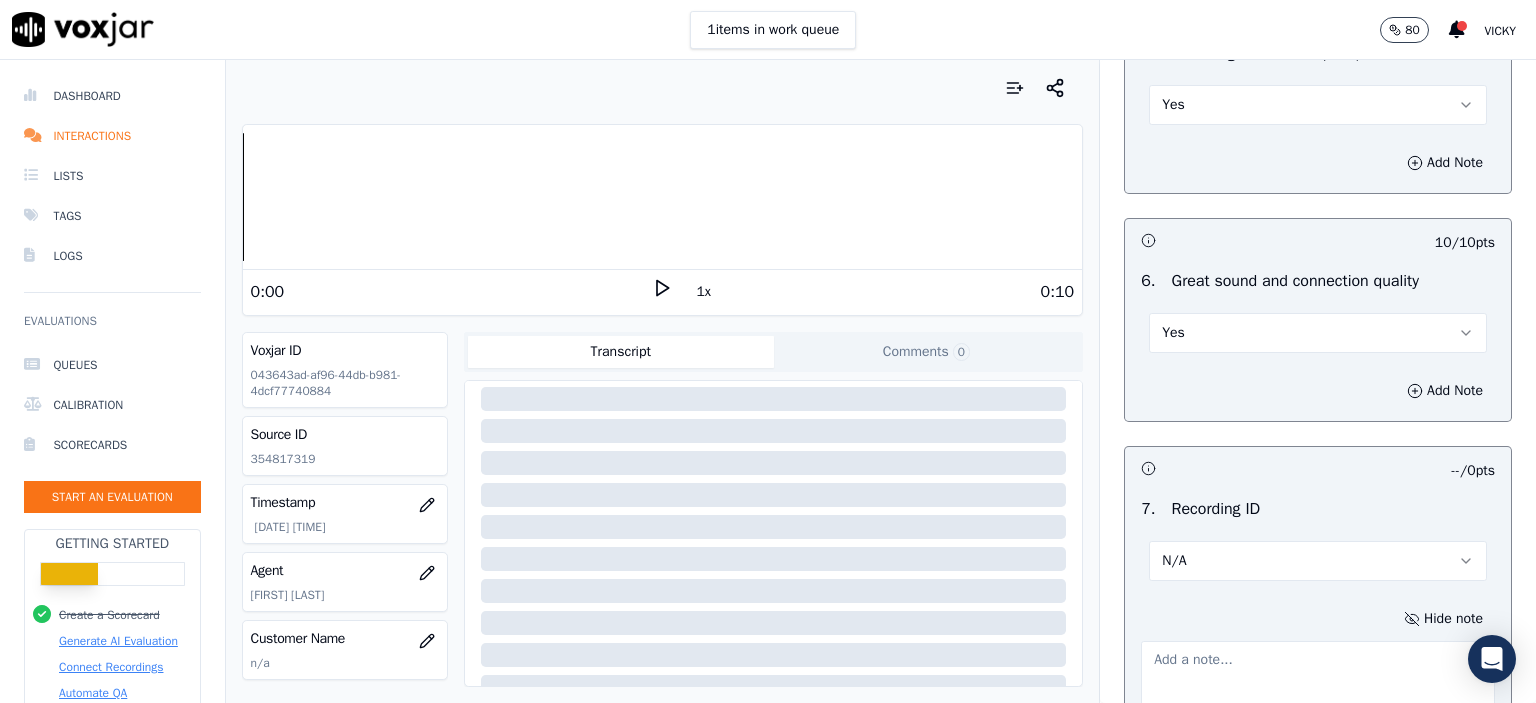 scroll, scrollTop: 300, scrollLeft: 0, axis: vertical 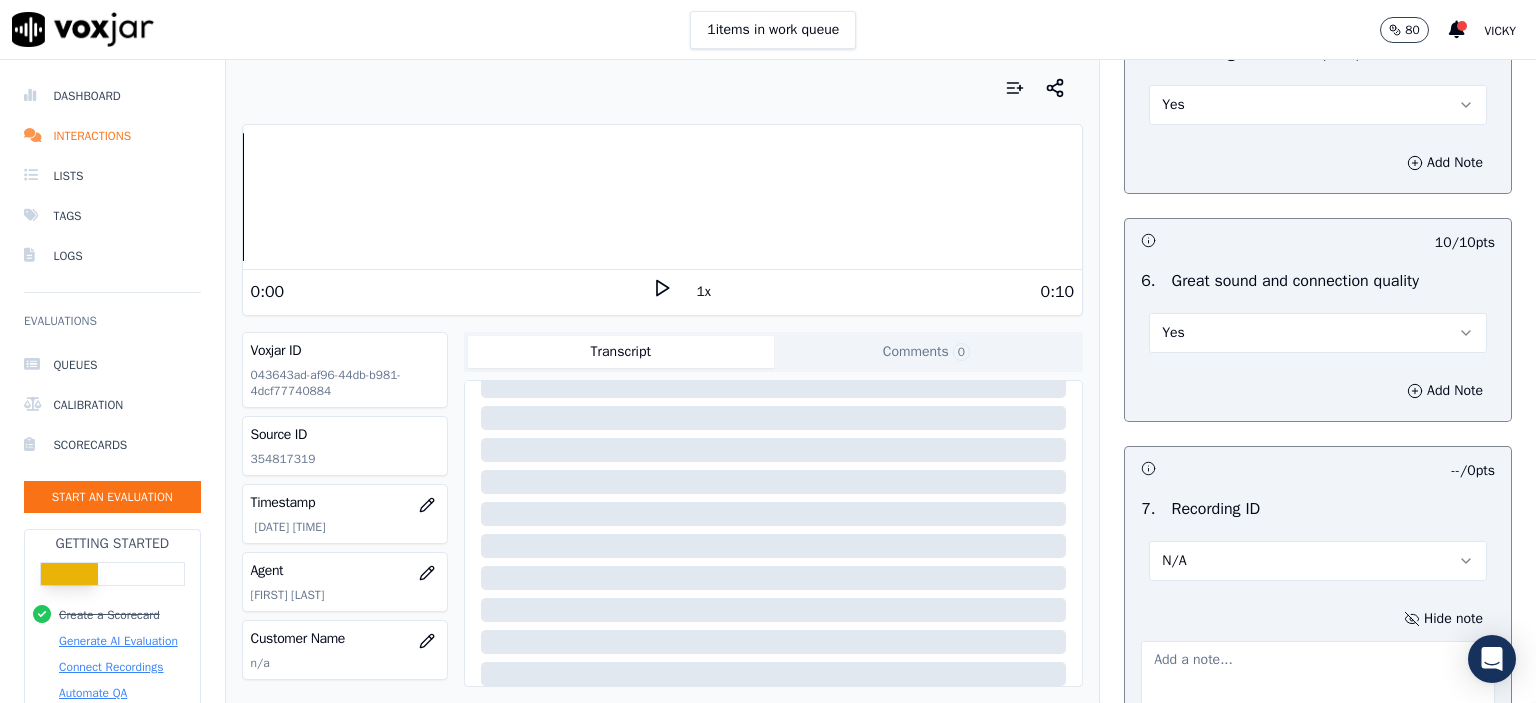 click on "354817319" 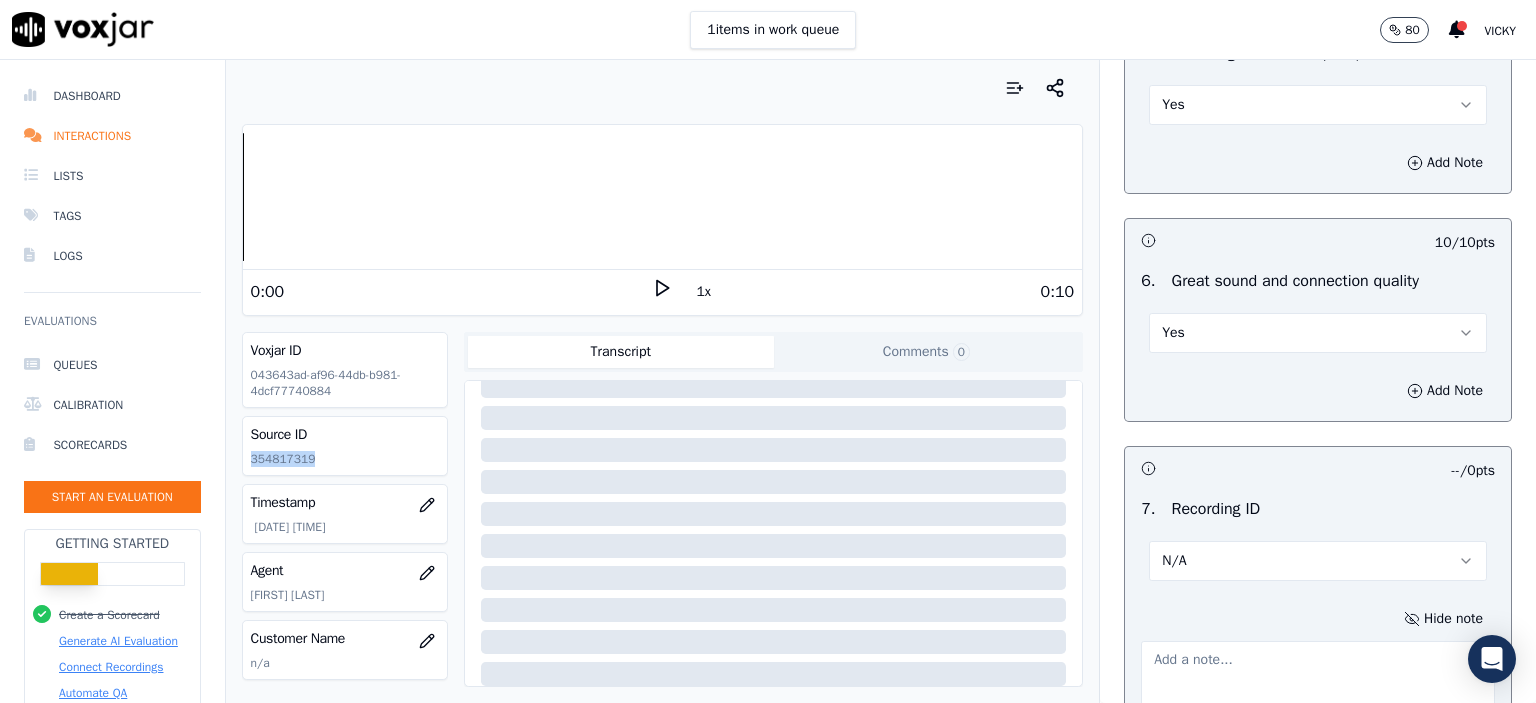 click on "354817319" 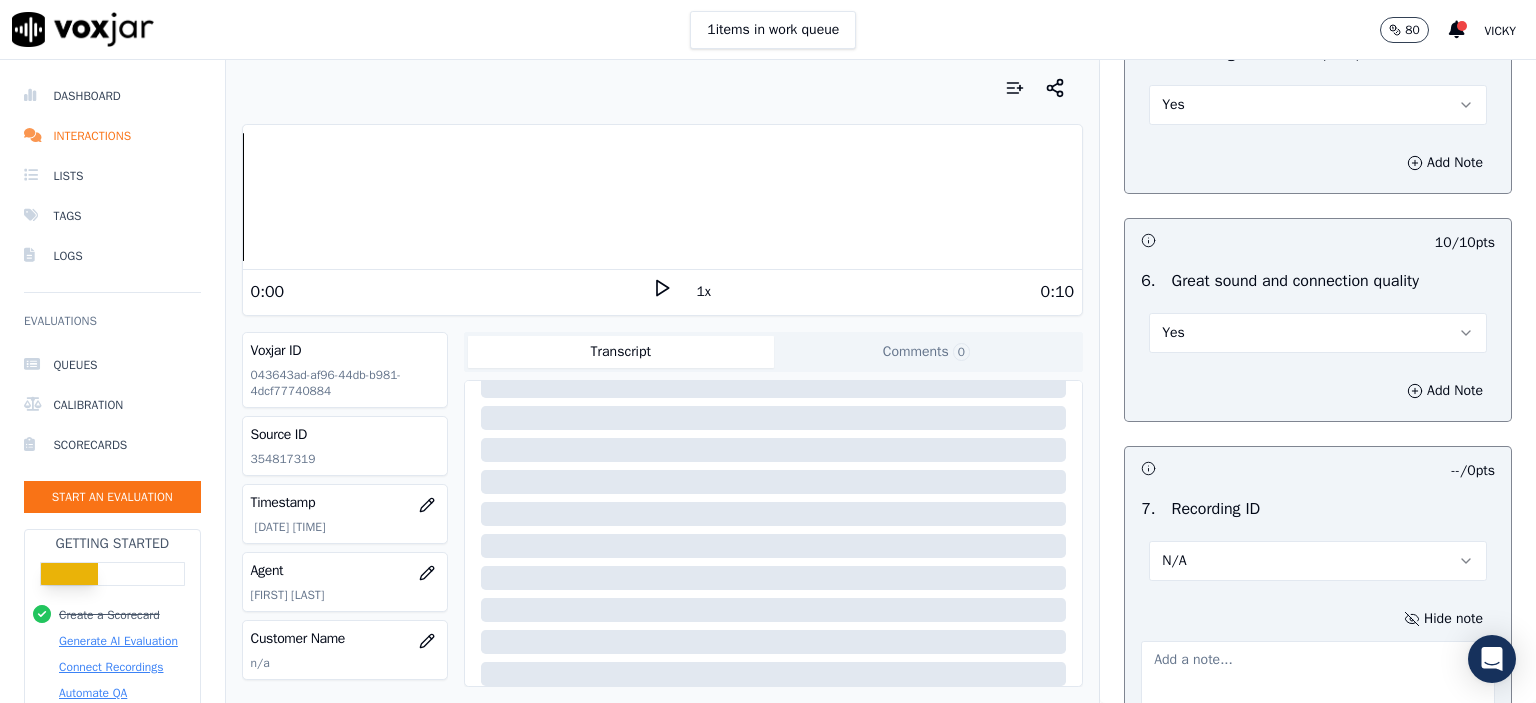 click at bounding box center (1318, 690) 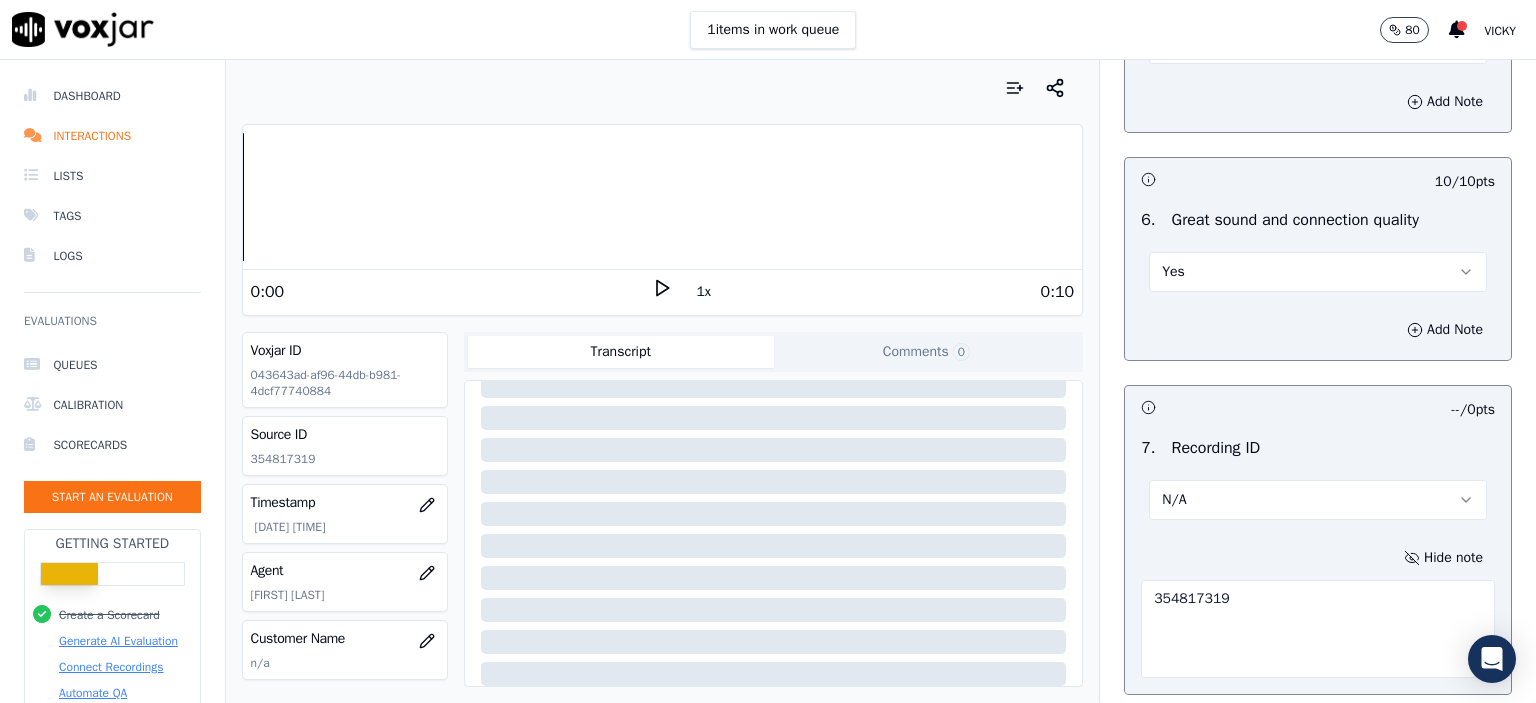 scroll, scrollTop: 4510, scrollLeft: 0, axis: vertical 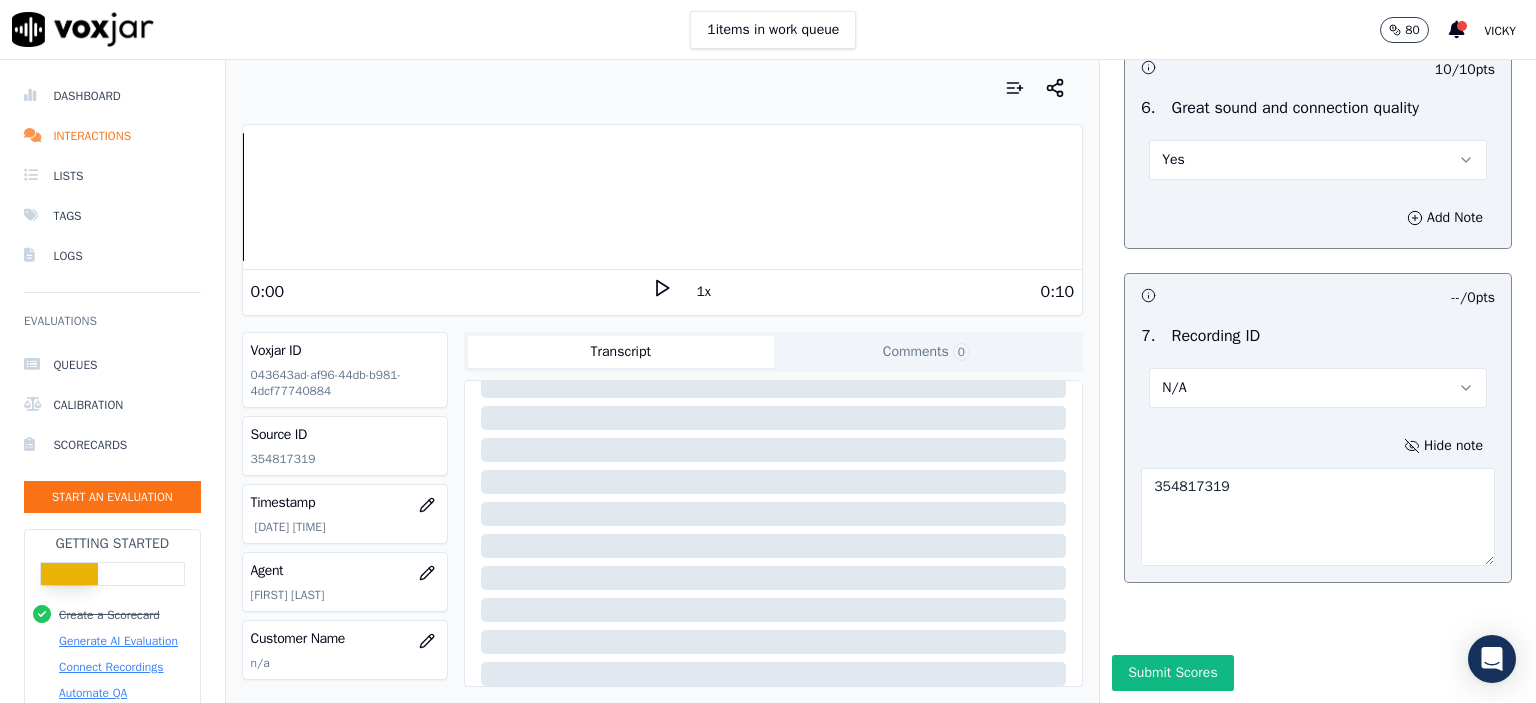 type on "354817319" 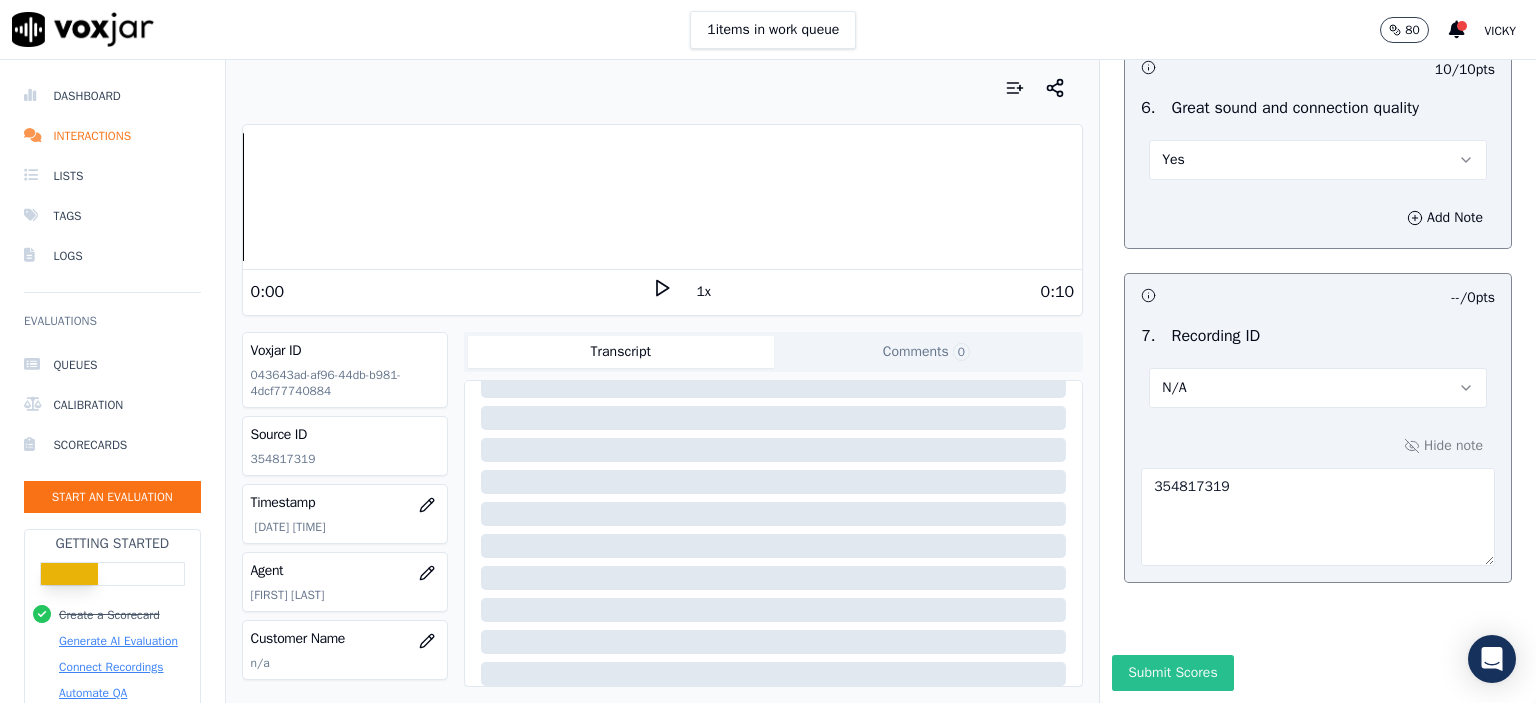 click on "Submit Scores" at bounding box center (1172, 673) 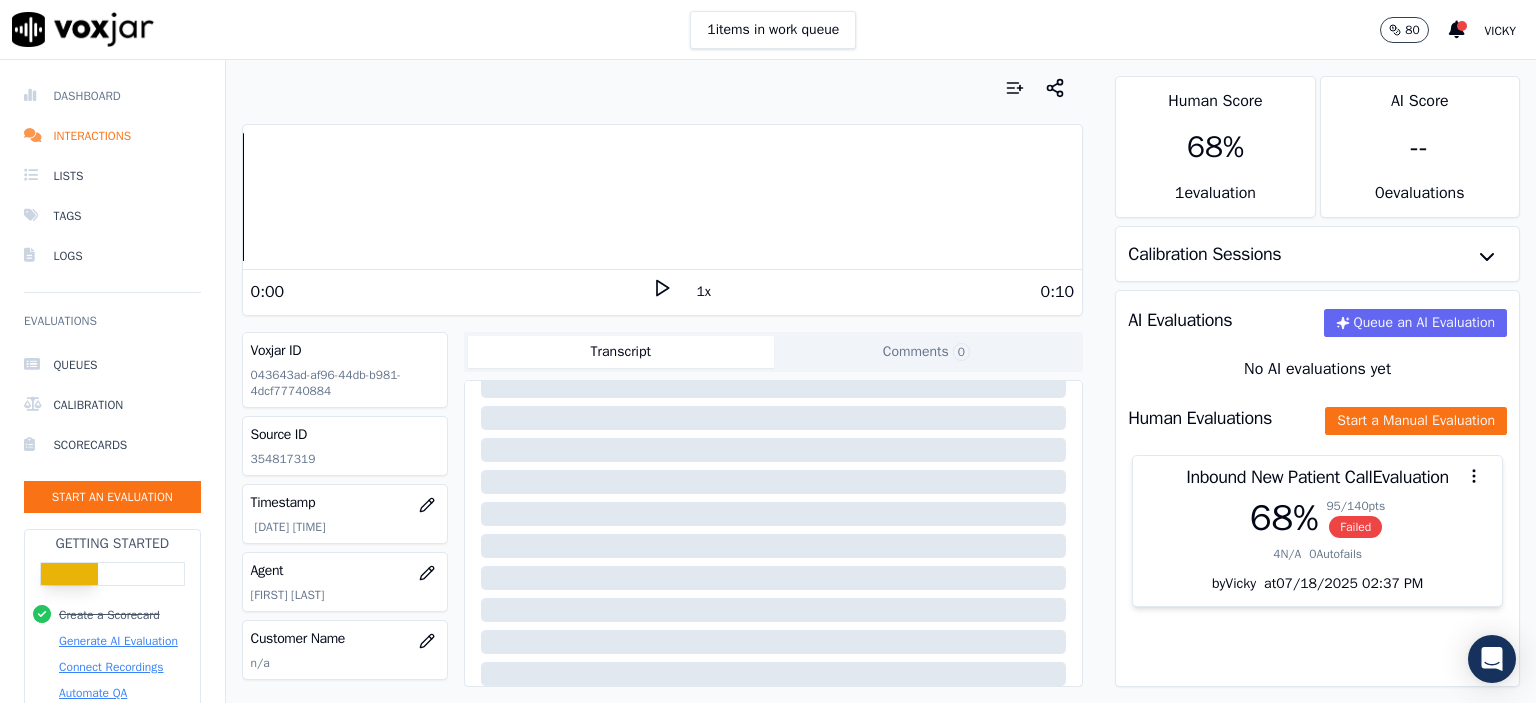 click on "Dashboard" at bounding box center (112, 96) 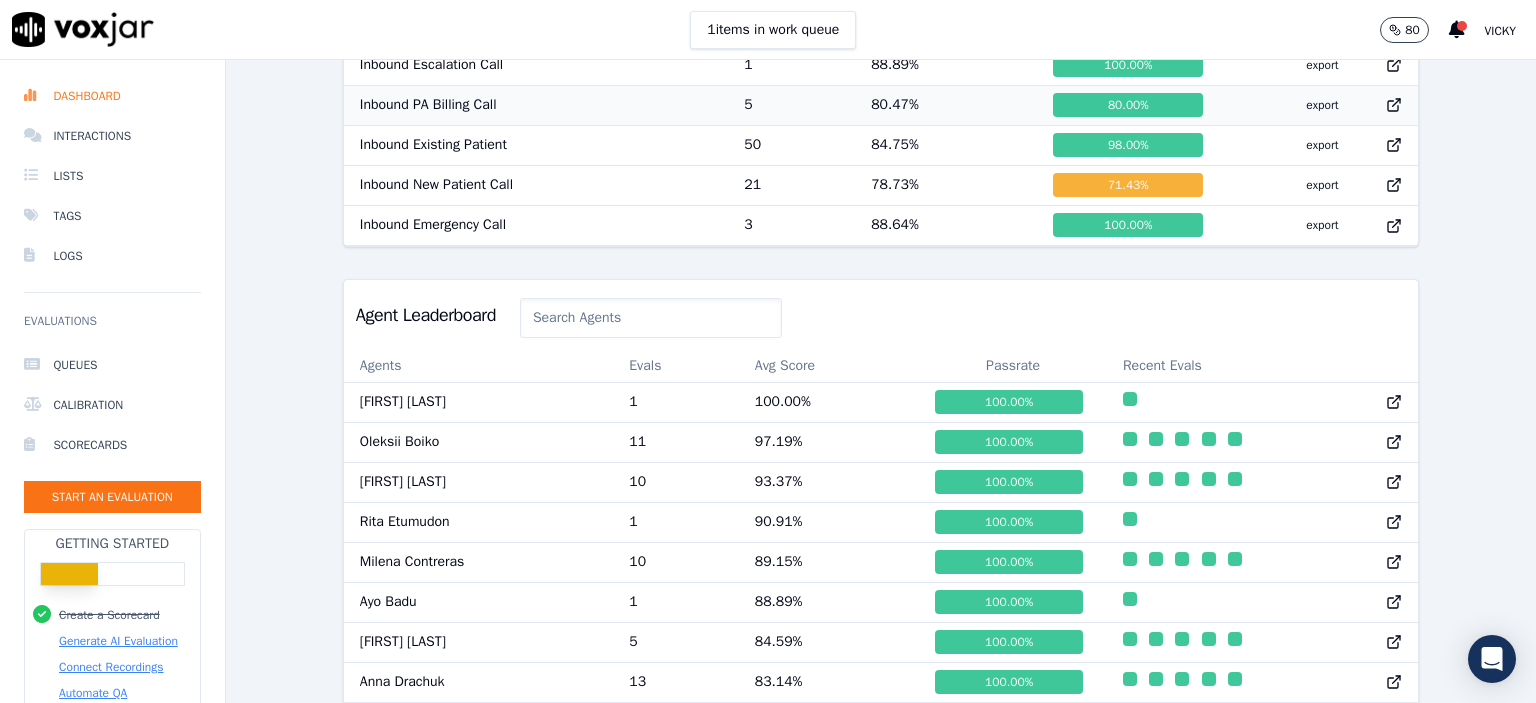 scroll, scrollTop: 1178, scrollLeft: 0, axis: vertical 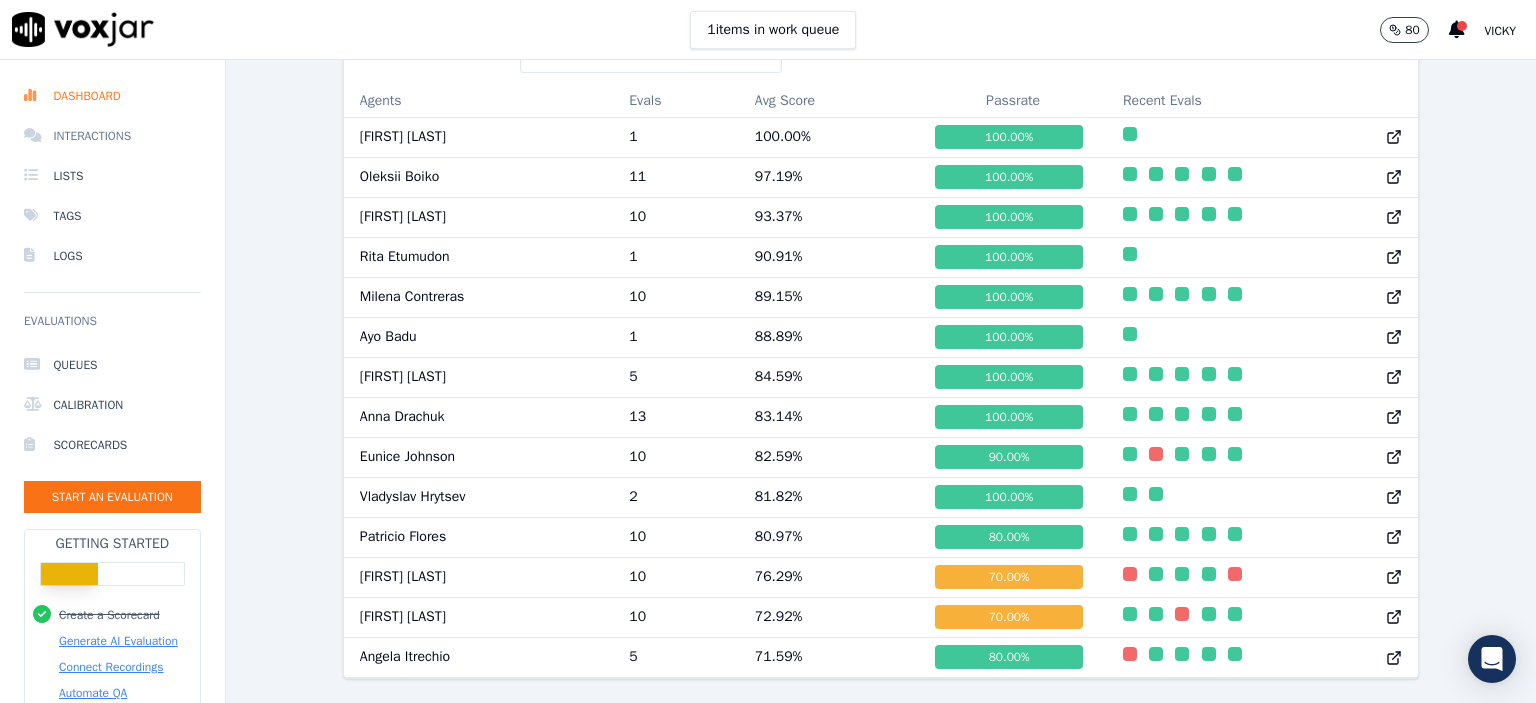 click on "Interactions" at bounding box center (112, 136) 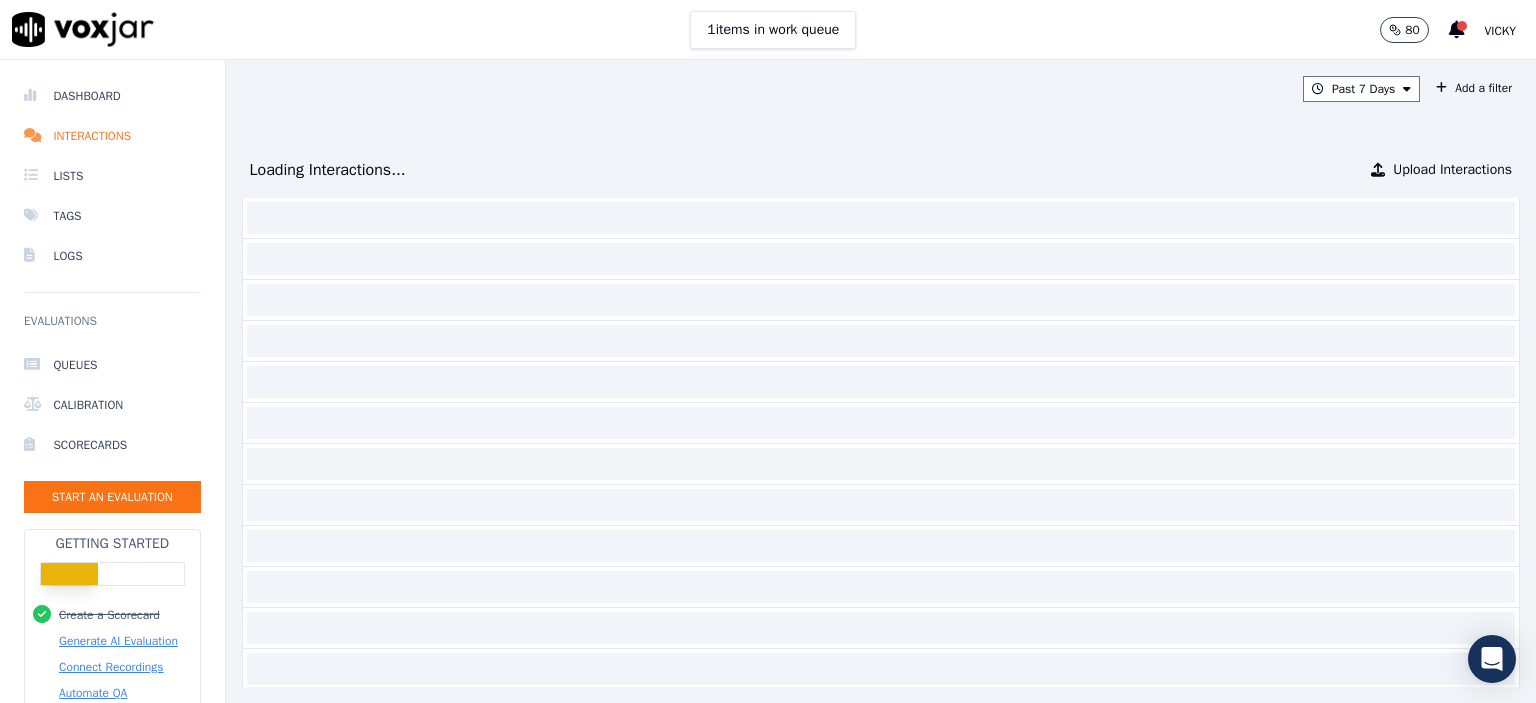 scroll, scrollTop: 0, scrollLeft: 0, axis: both 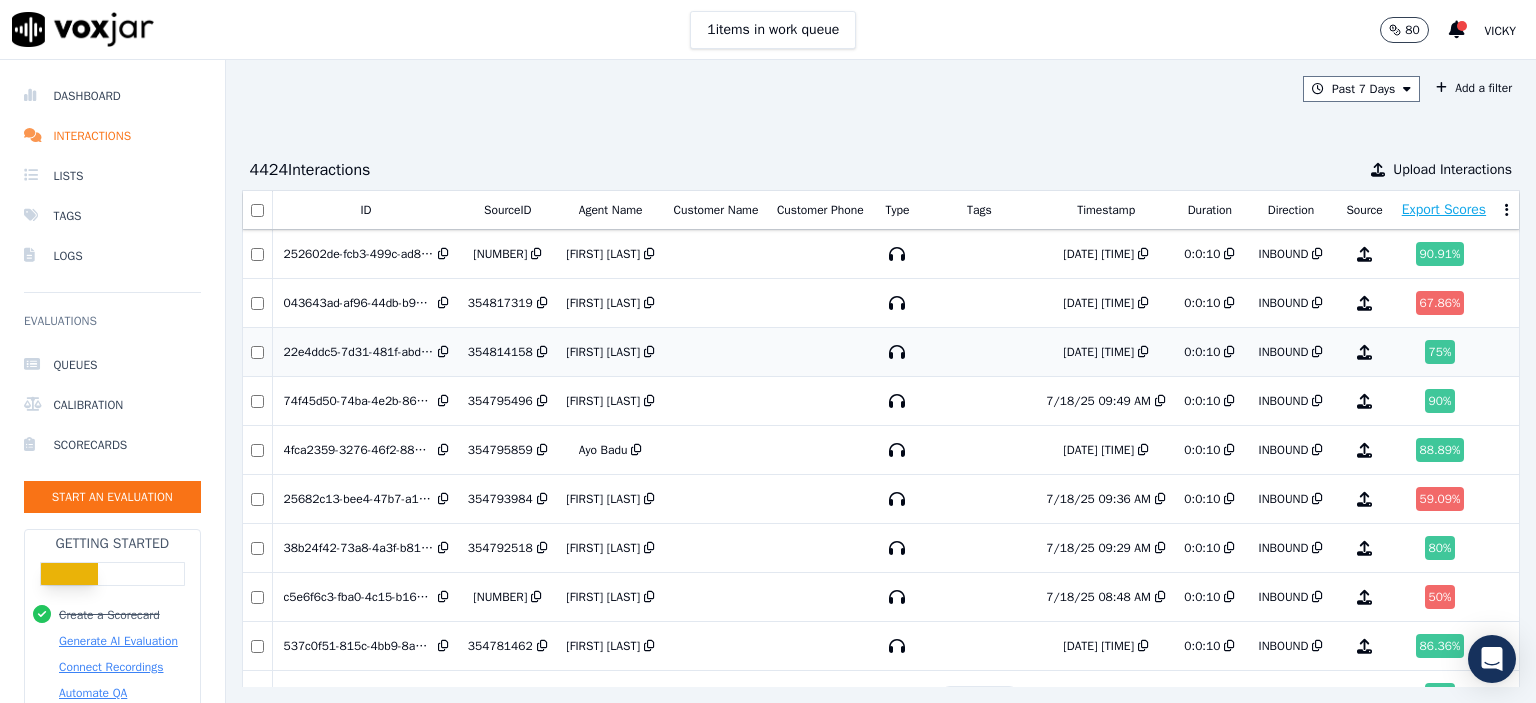 click on "[FIRST] [LAST]" at bounding box center [603, 352] 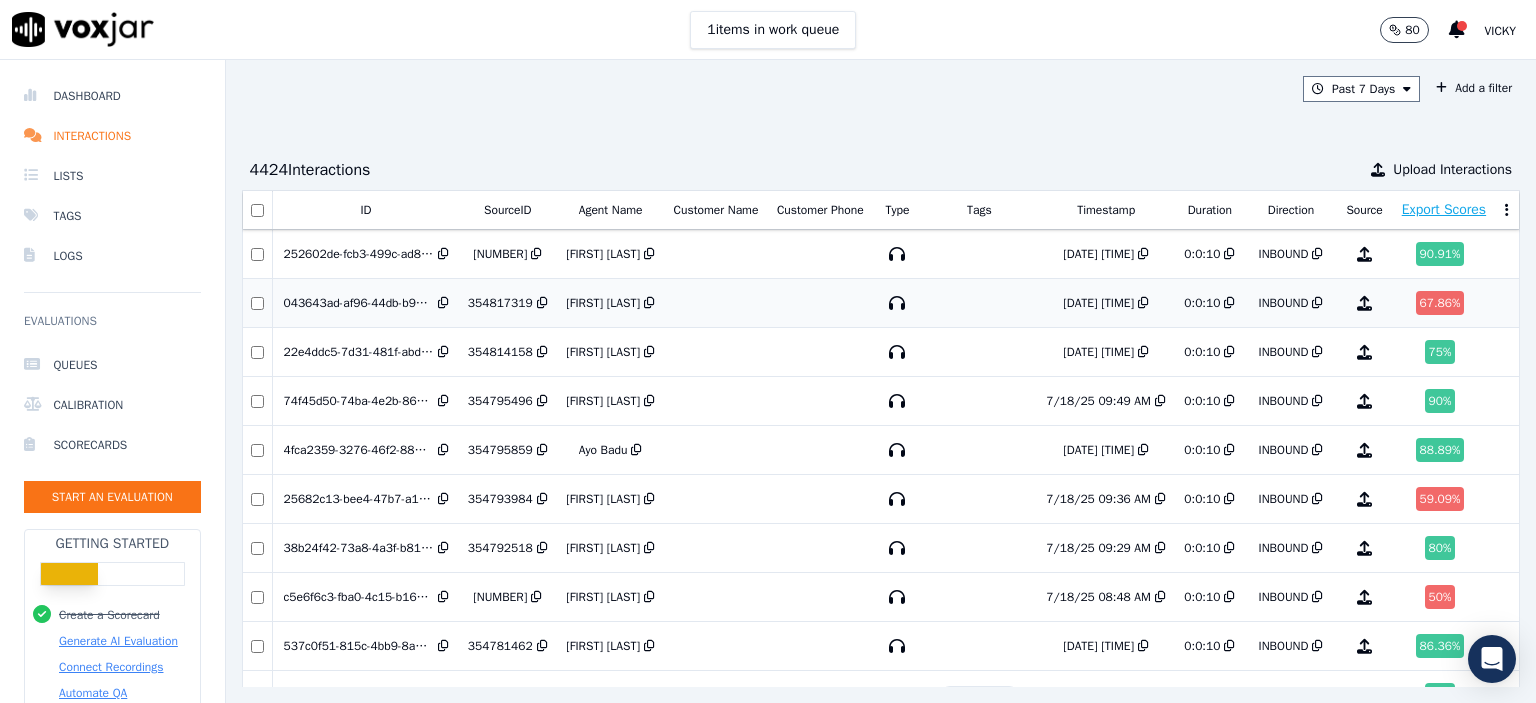 click on "[FIRST] [LAST]" at bounding box center (603, 303) 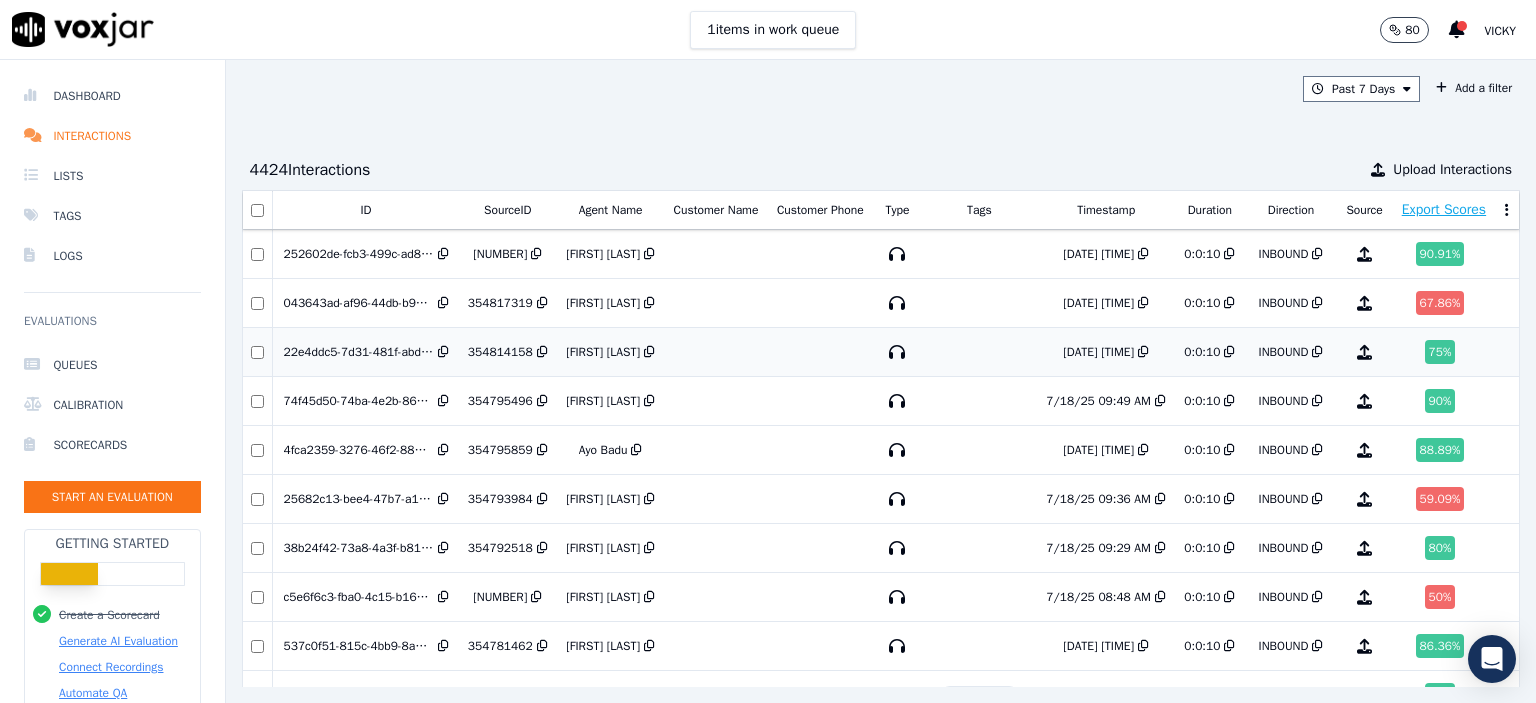 click on "[FIRST] [LAST]" at bounding box center [603, 352] 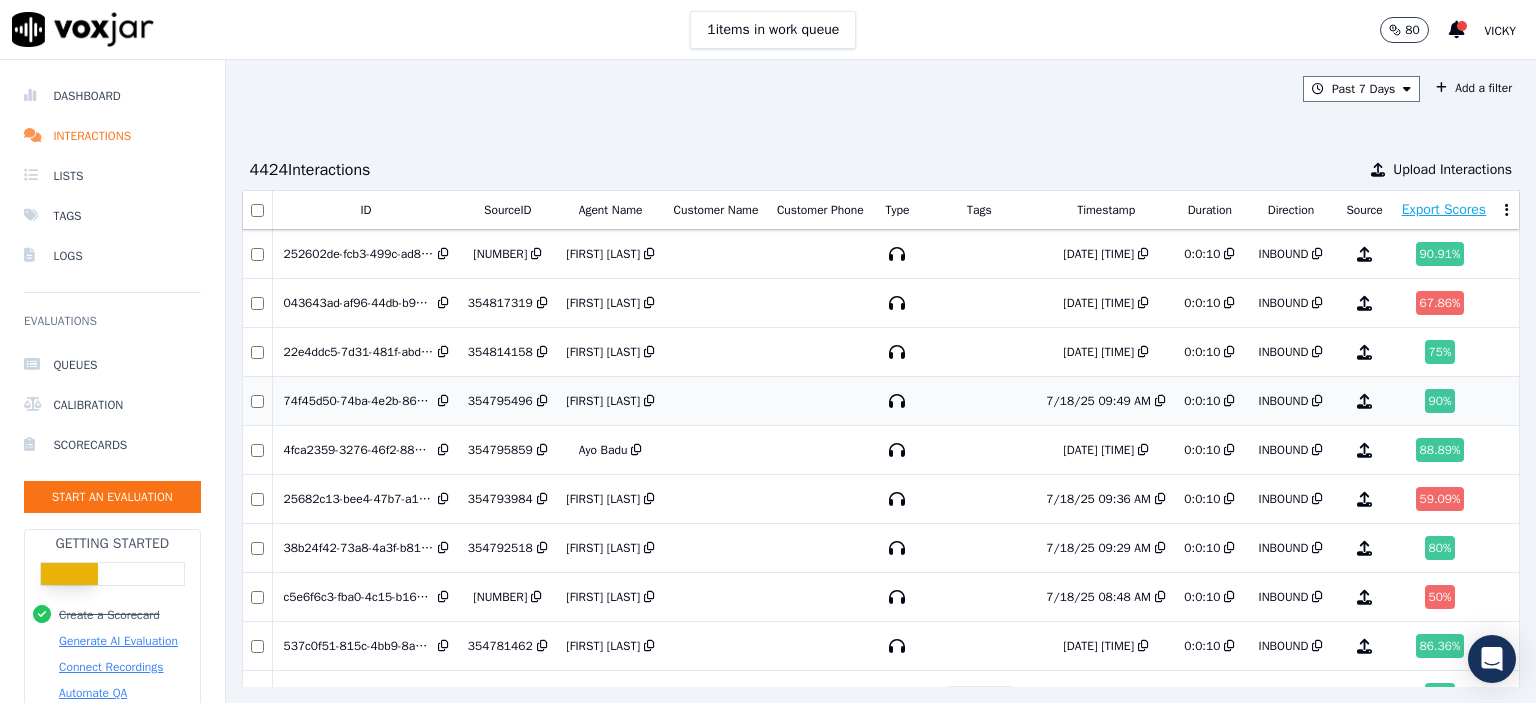 click on "[FIRST] [LAST]" at bounding box center [603, 401] 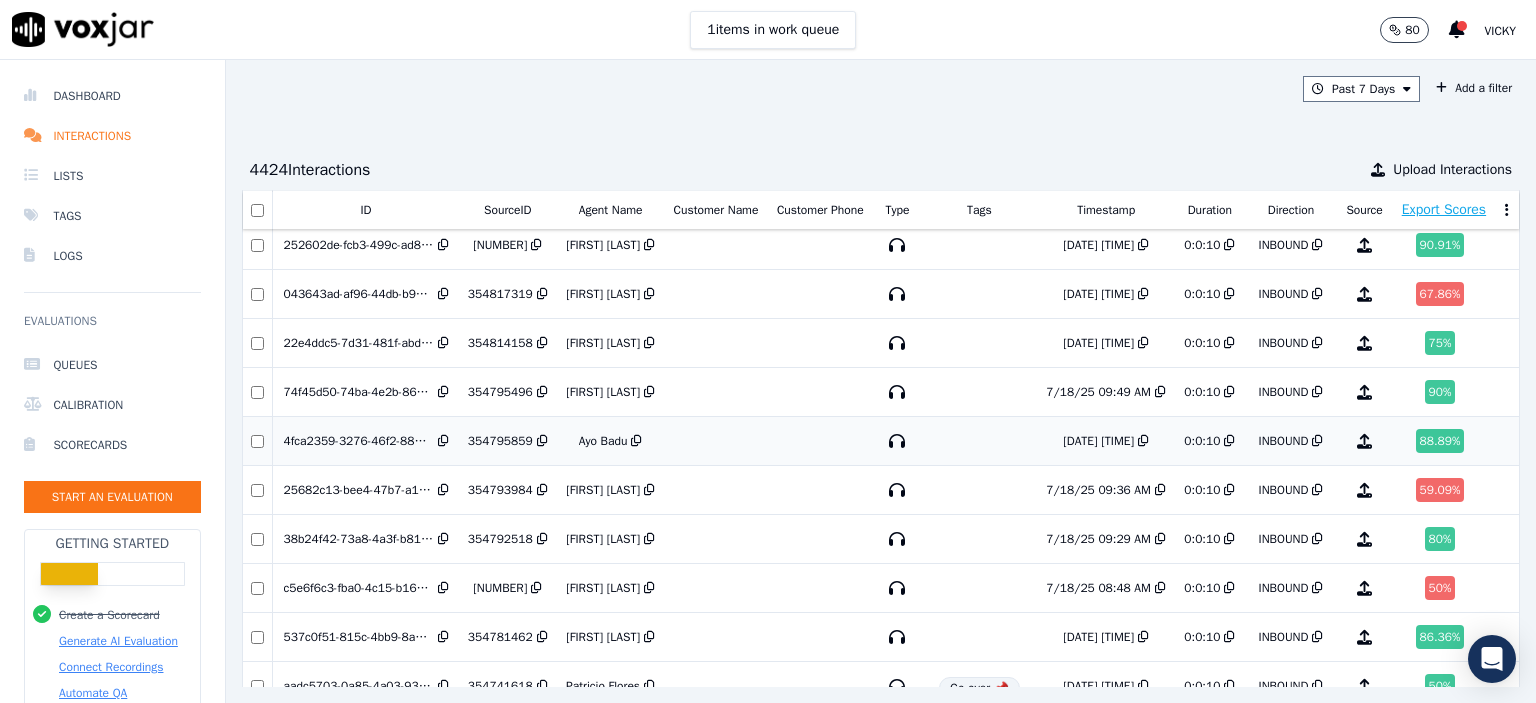 scroll, scrollTop: 0, scrollLeft: 0, axis: both 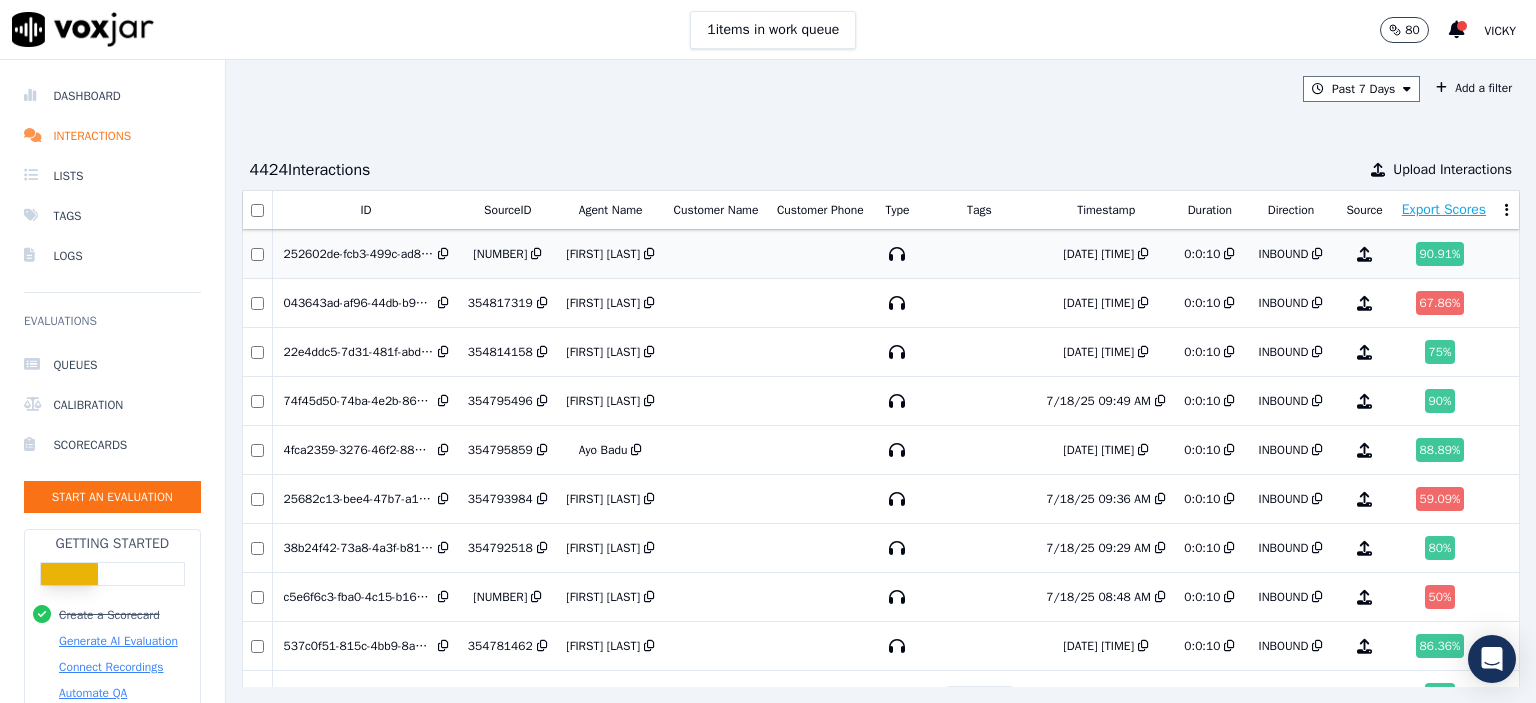 click on "[FIRST] [LAST]" at bounding box center [603, 254] 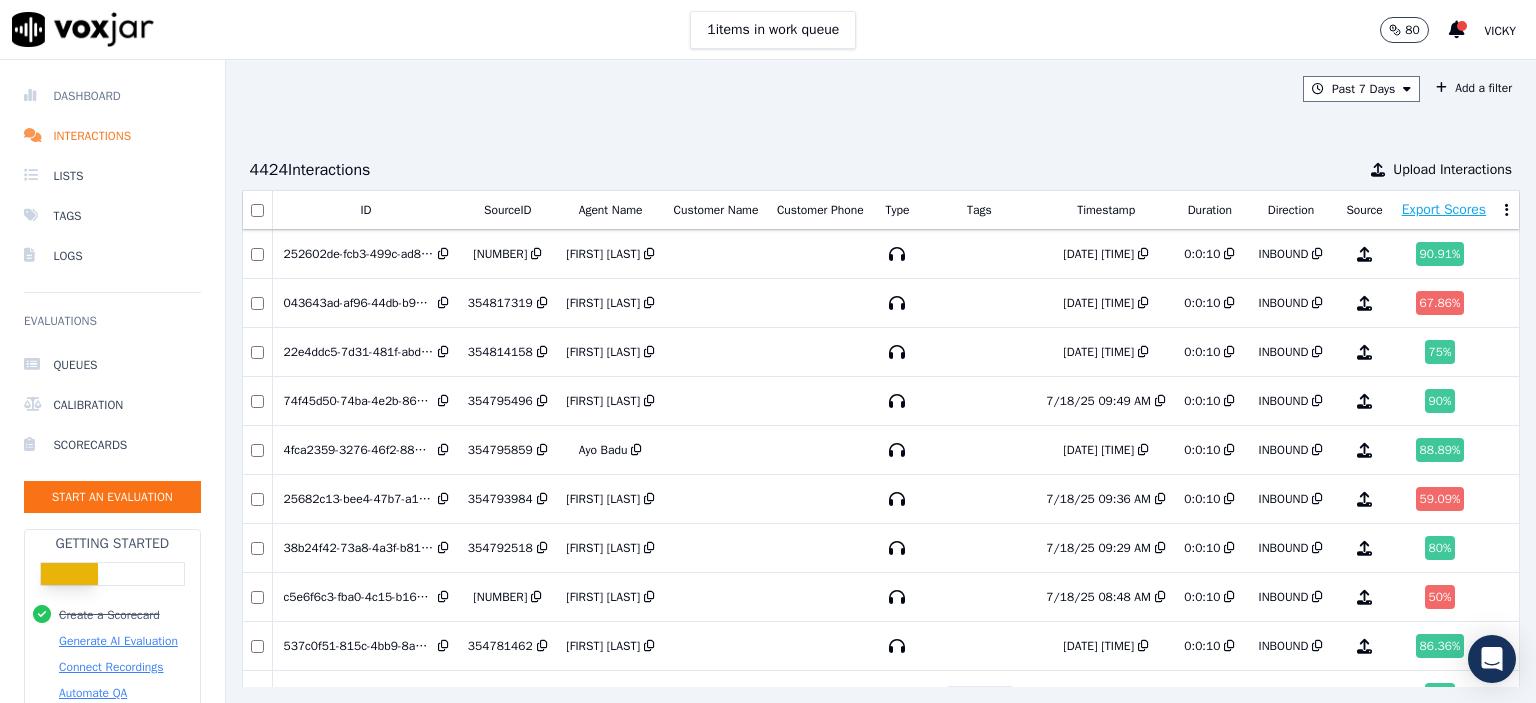click on "Dashboard" at bounding box center (112, 96) 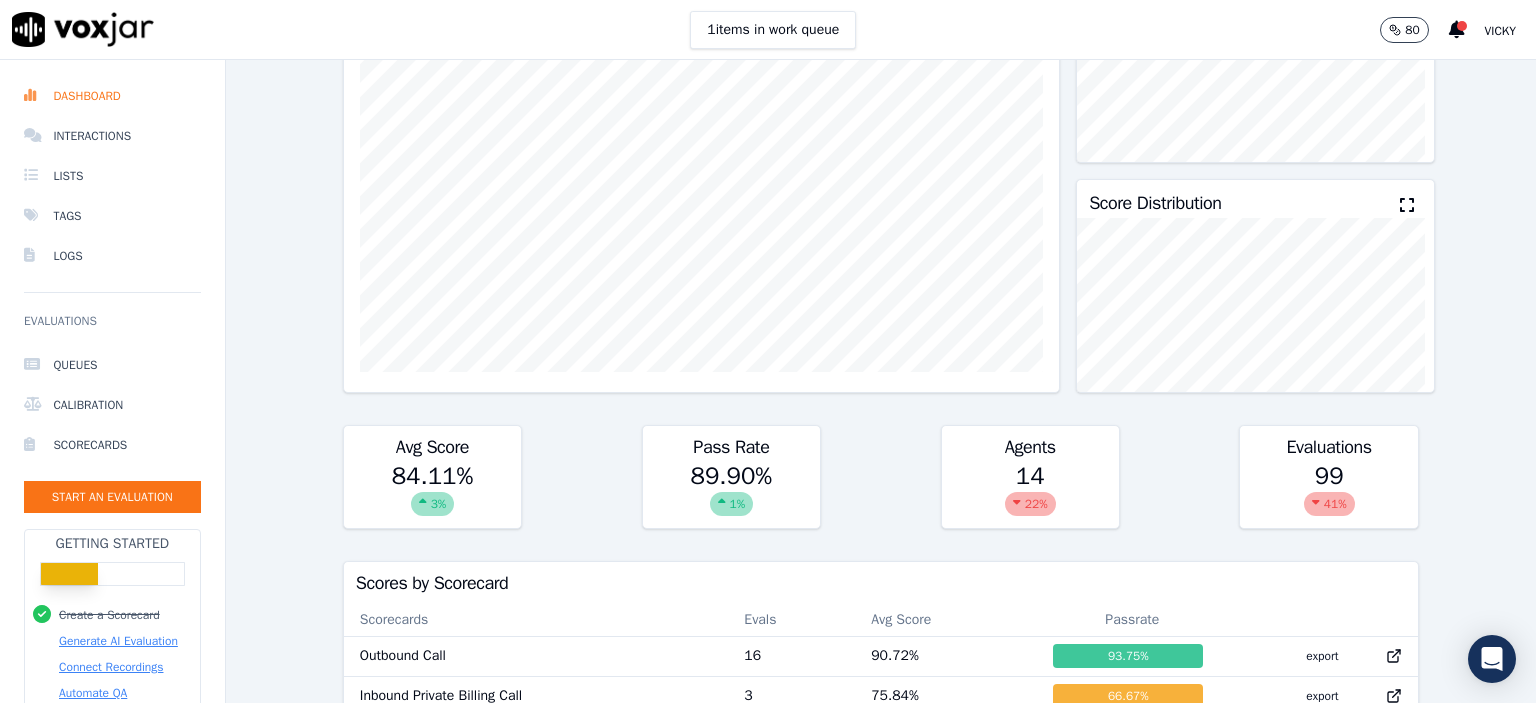 scroll, scrollTop: 0, scrollLeft: 0, axis: both 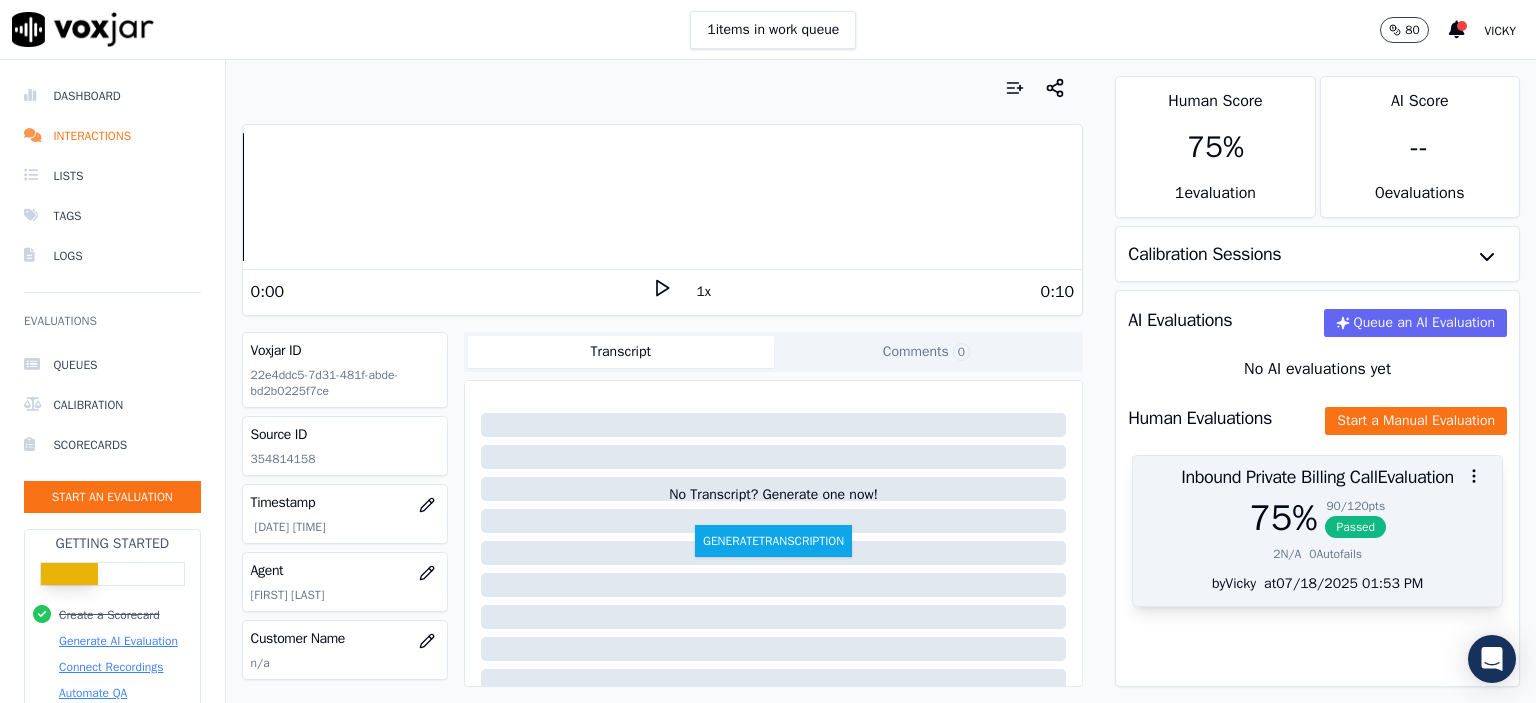 click on "75 %   90 / 120  pts   Passed" at bounding box center (1317, 518) 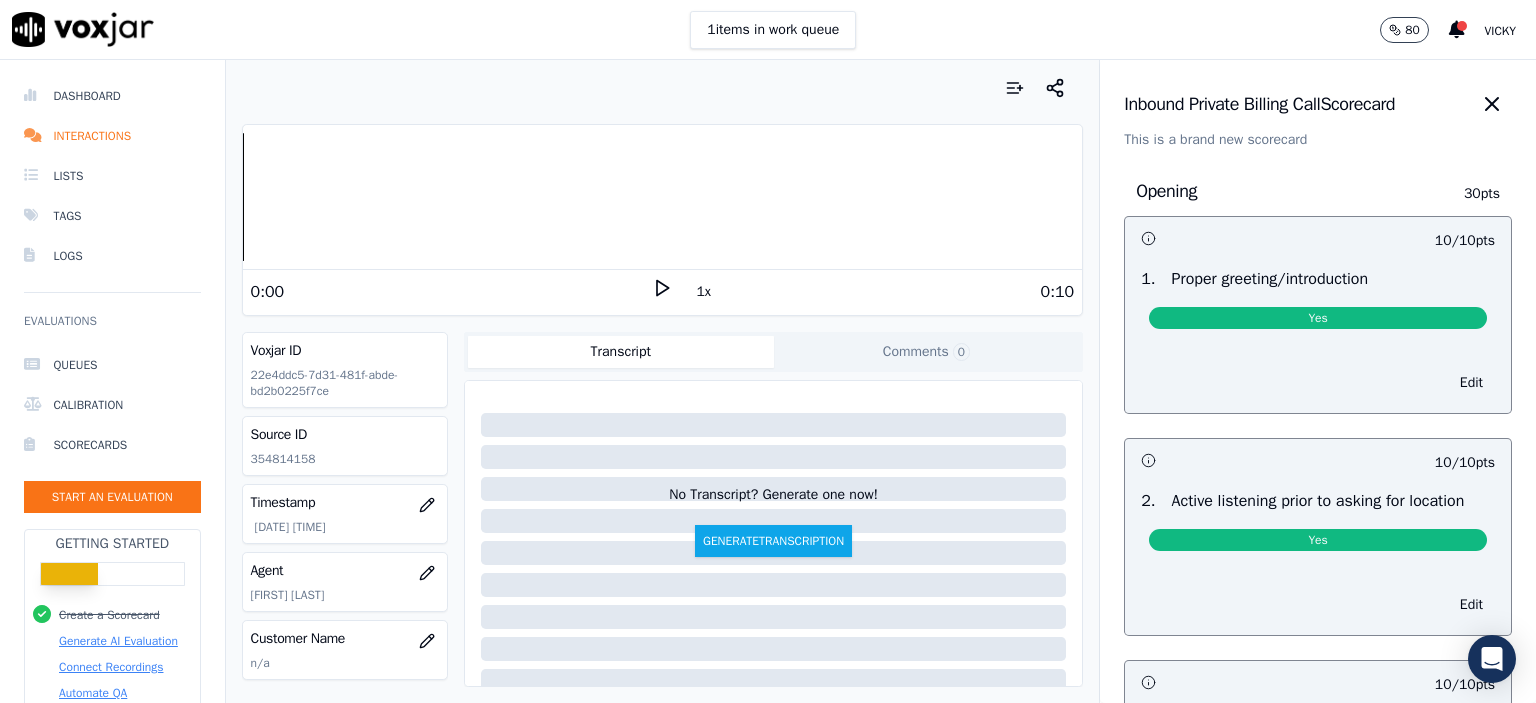click on "354814158" 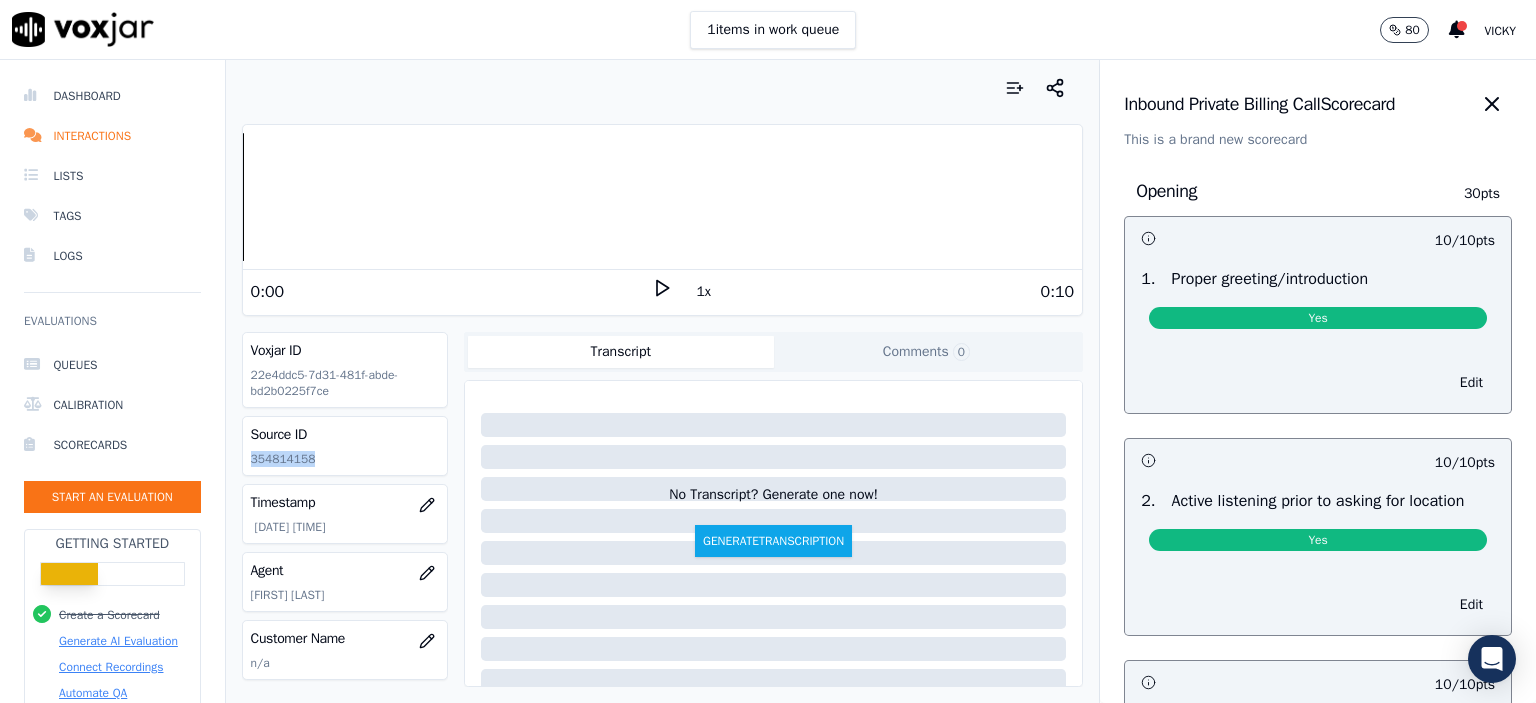 click on "354814158" 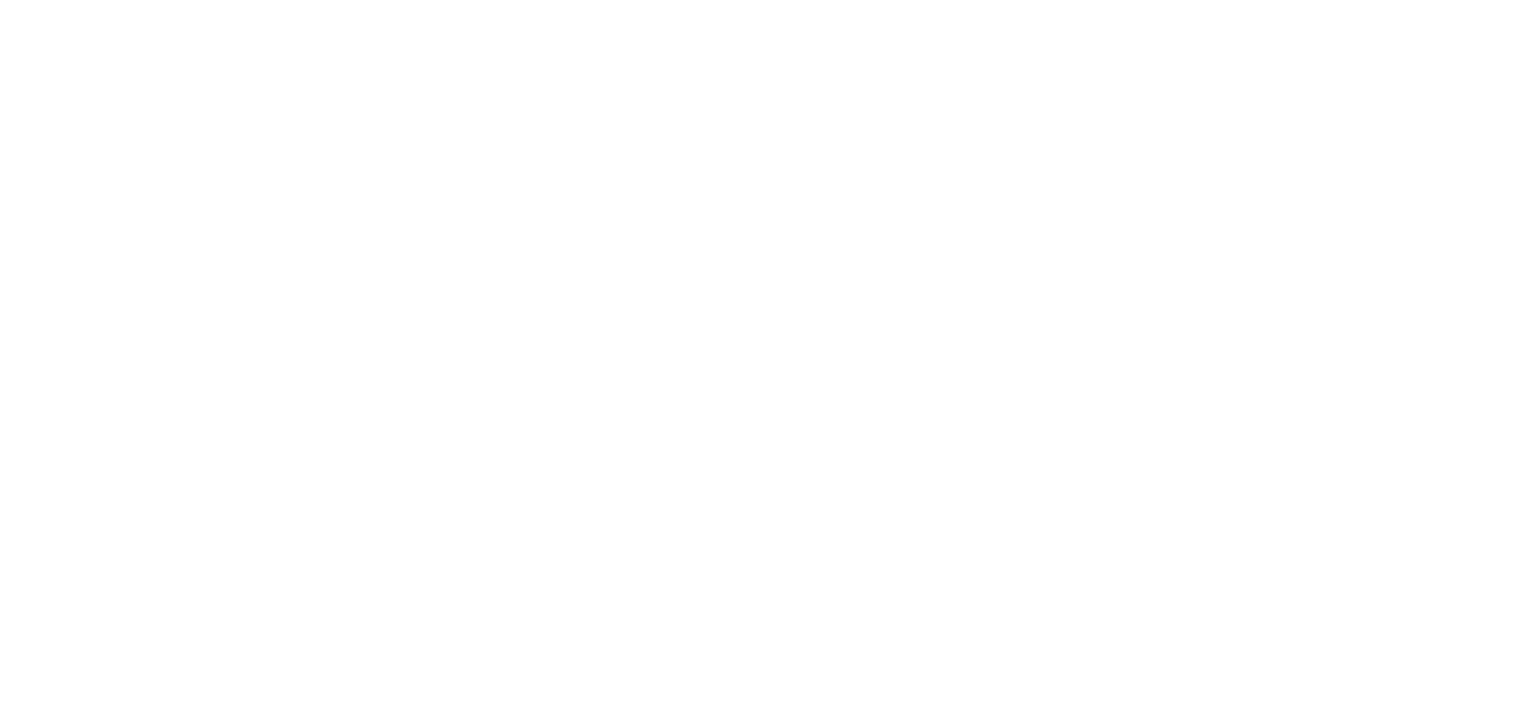 scroll, scrollTop: 0, scrollLeft: 0, axis: both 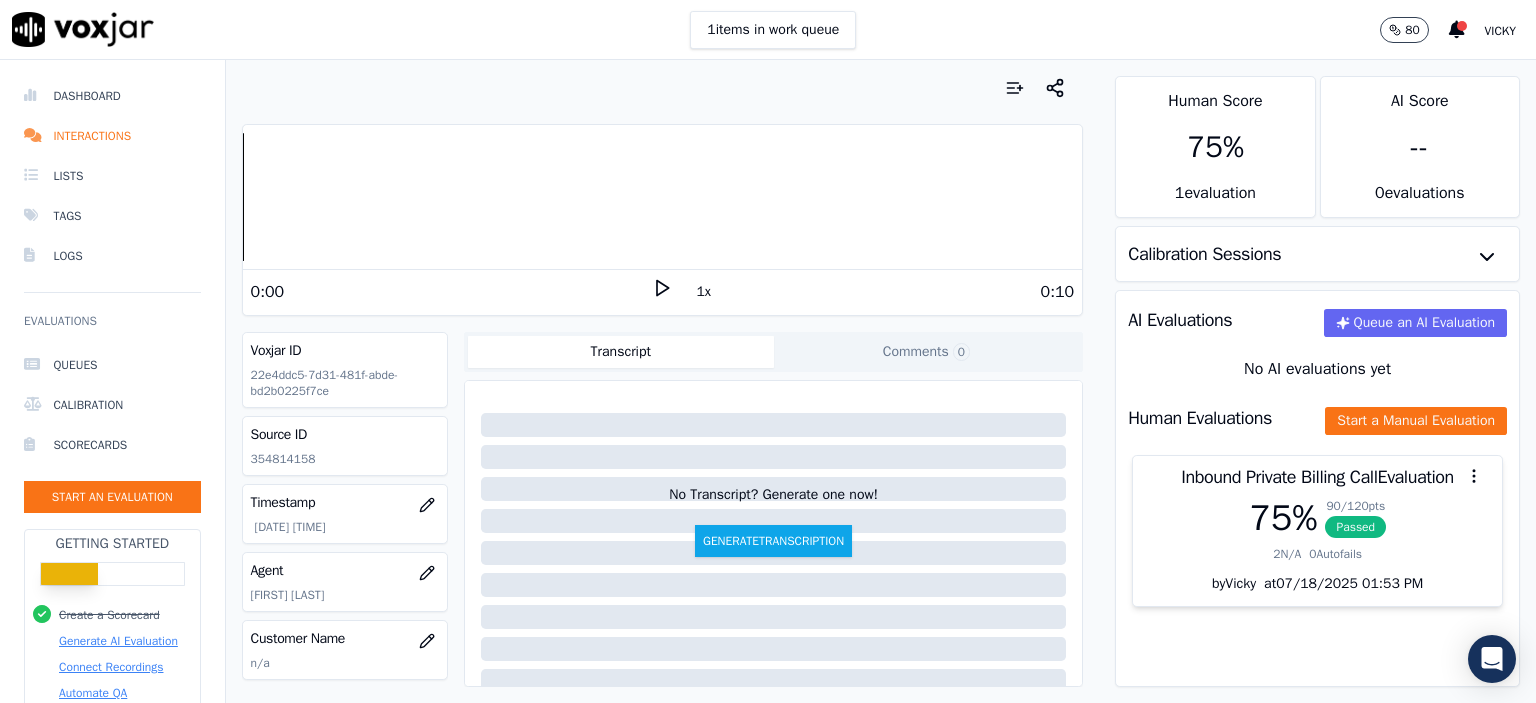 click on "354814158" 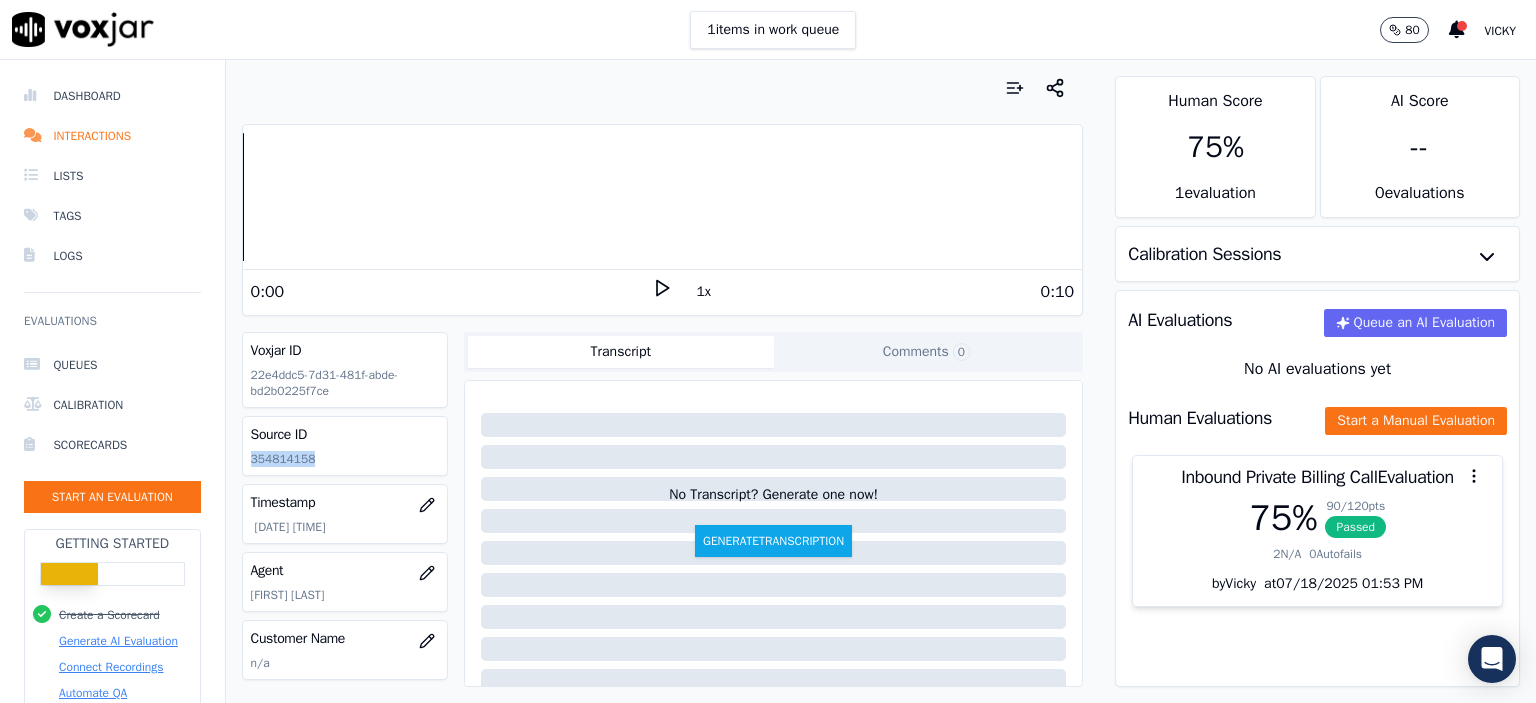 click on "354814158" 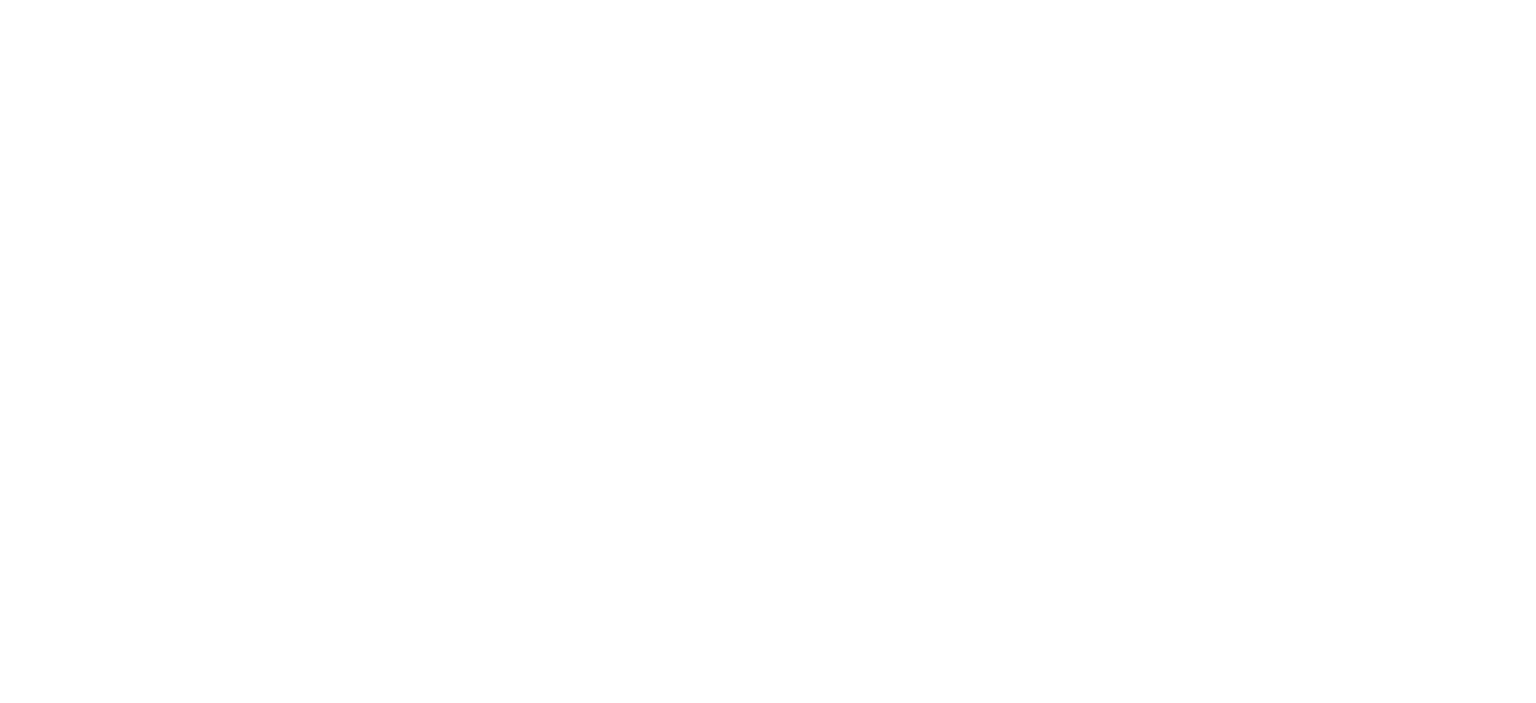 scroll, scrollTop: 0, scrollLeft: 0, axis: both 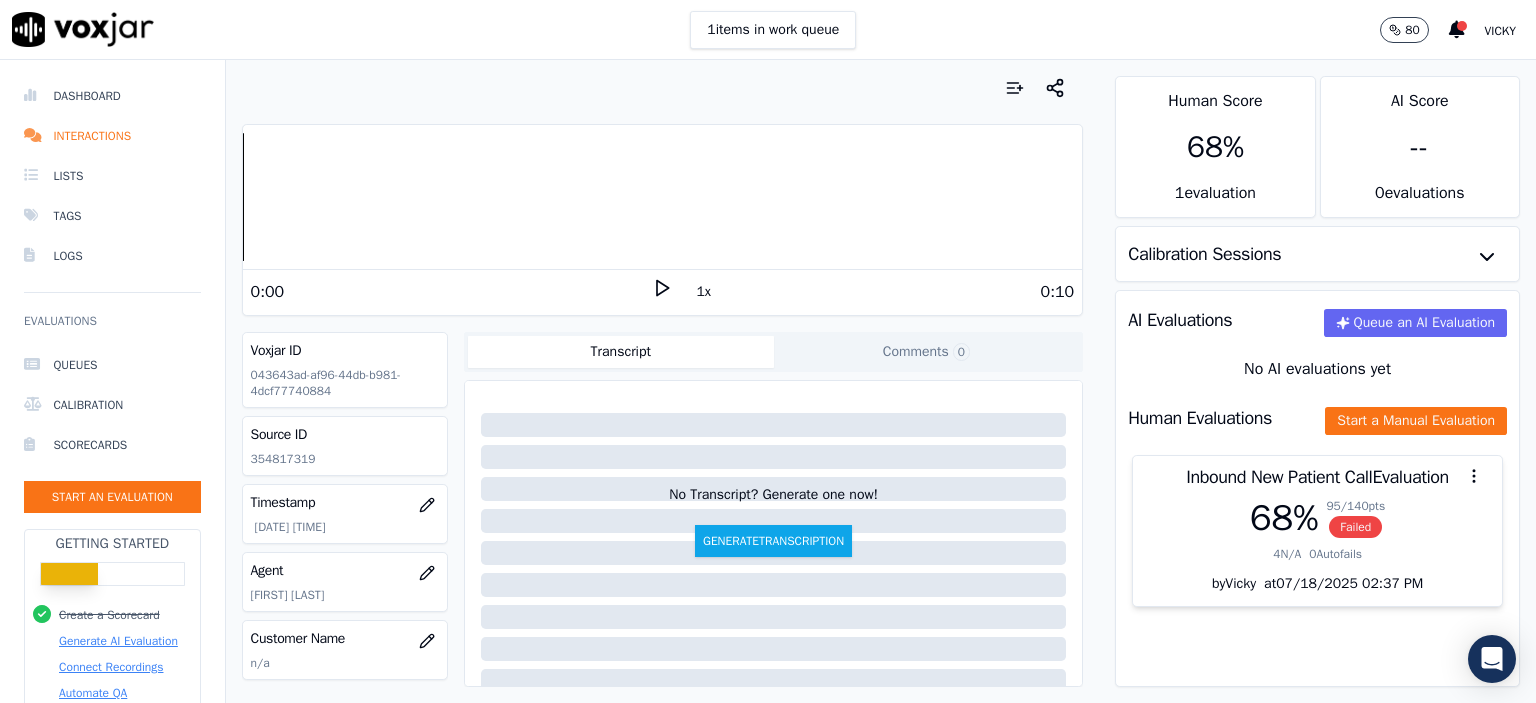 click on "354817319" 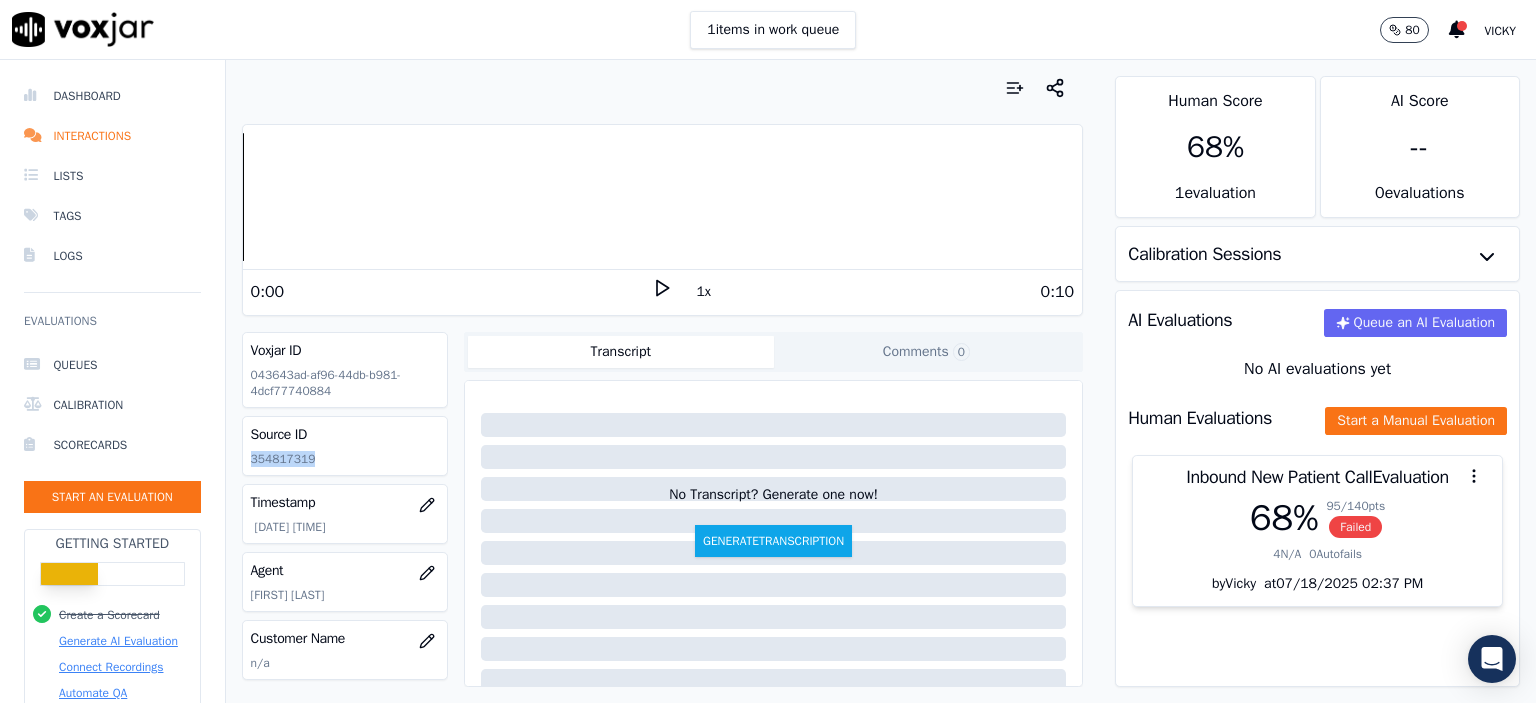click on "354817319" 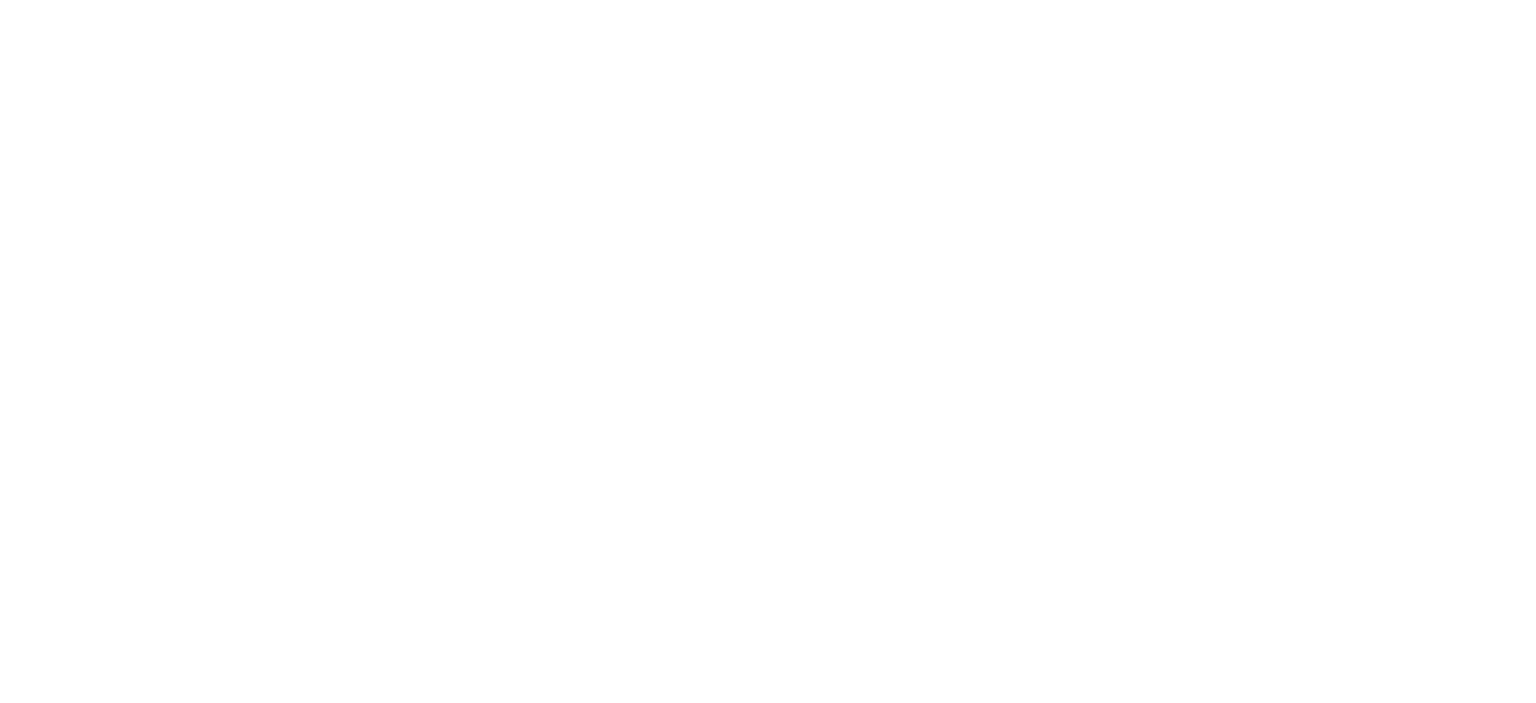 scroll, scrollTop: 0, scrollLeft: 0, axis: both 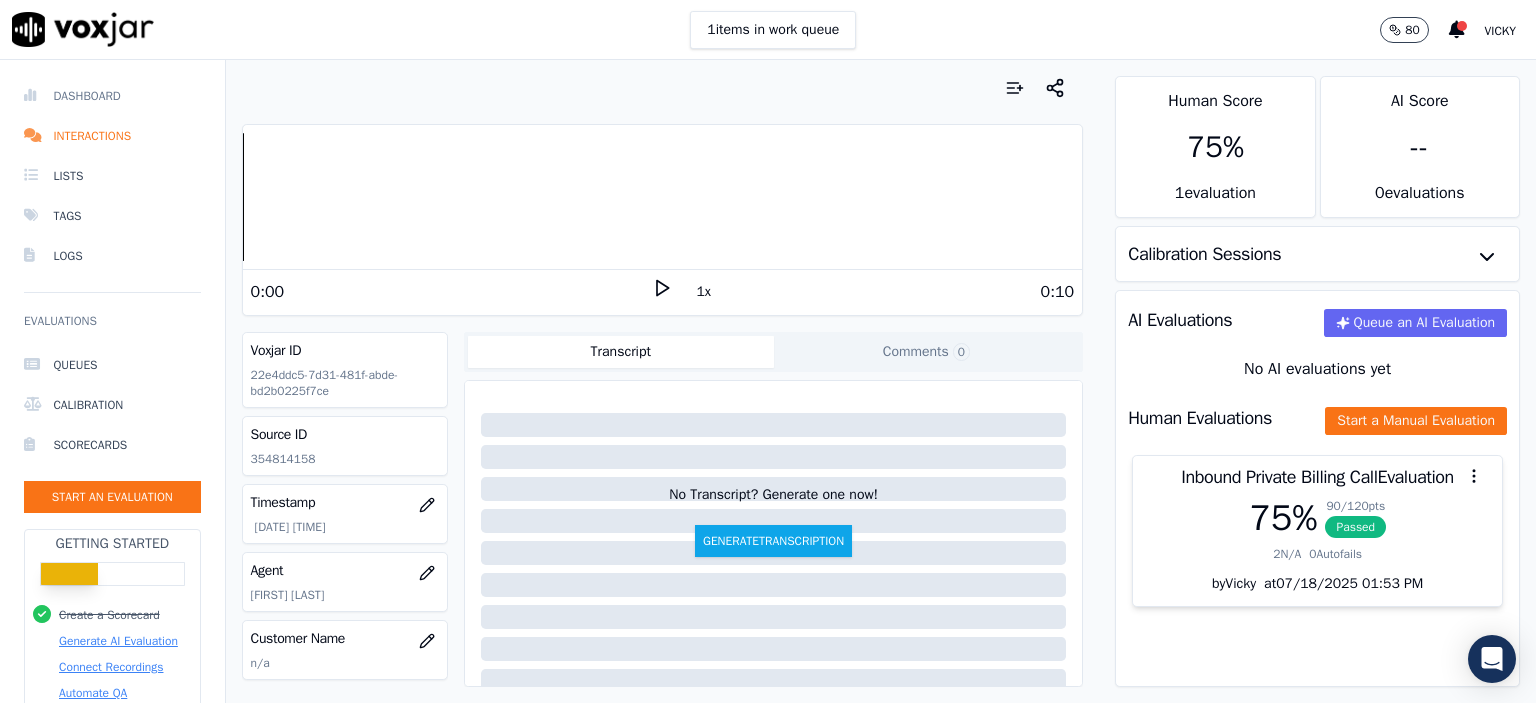 click on "Dashboard" at bounding box center (112, 96) 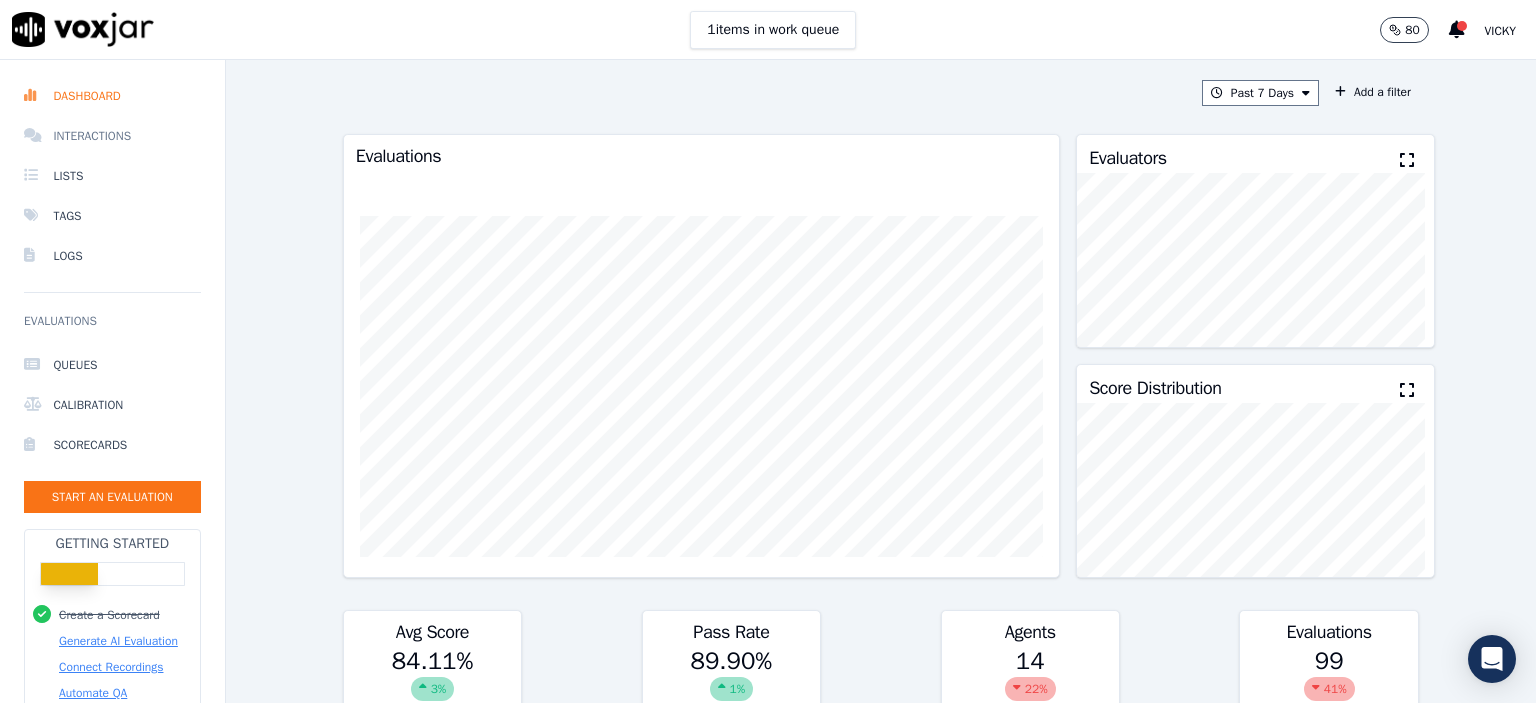 click on "Interactions" at bounding box center (112, 136) 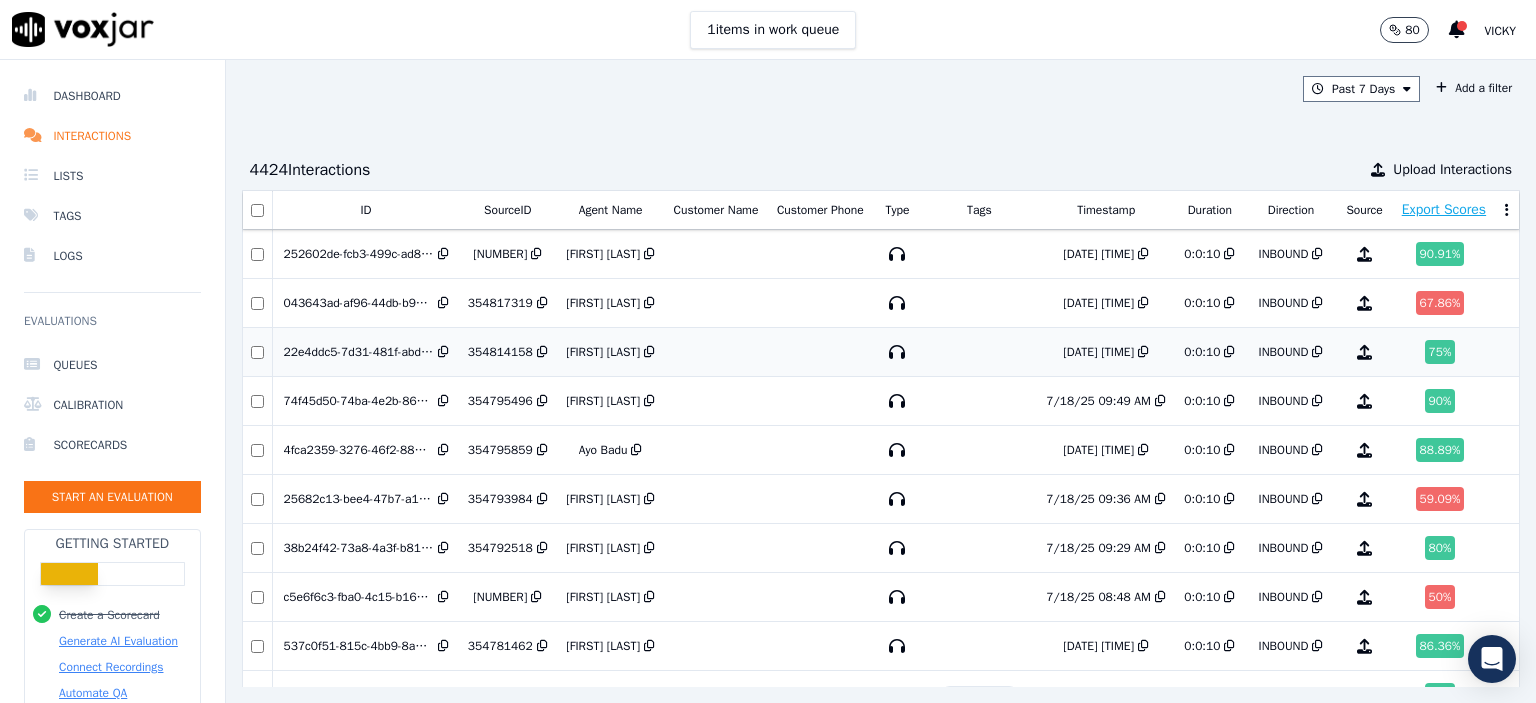 click on "[FIRST] [LAST]" at bounding box center (603, 352) 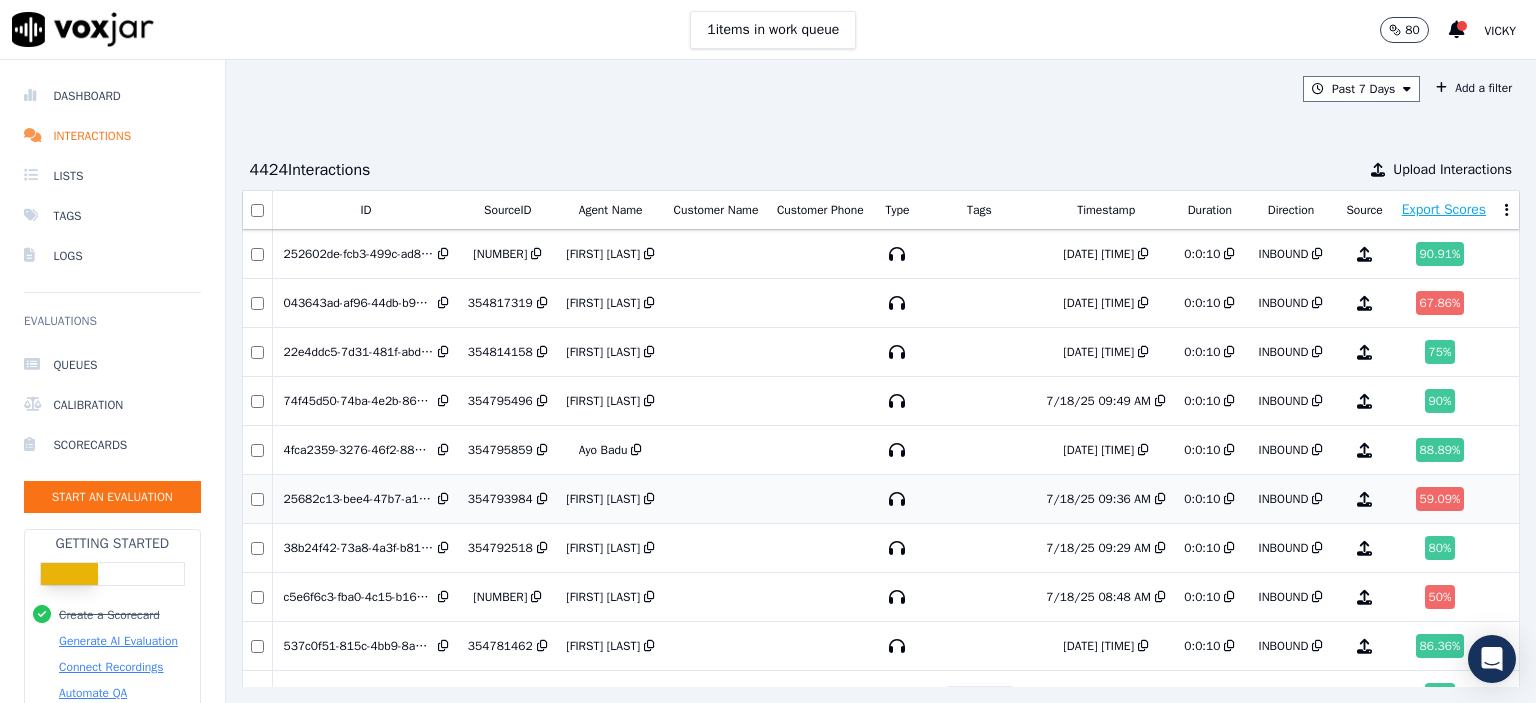 click on "[FIRST] [LAST]" at bounding box center [603, 499] 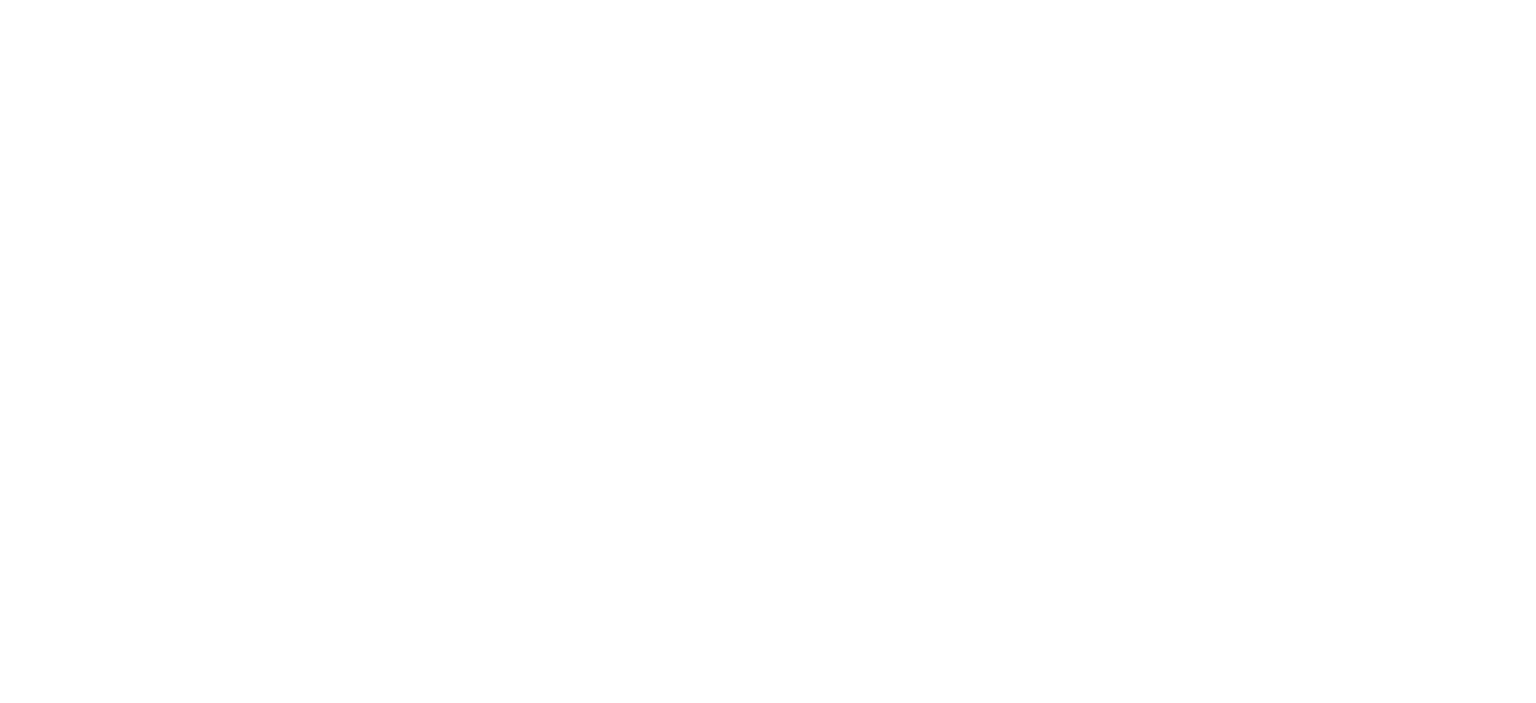 scroll, scrollTop: 0, scrollLeft: 0, axis: both 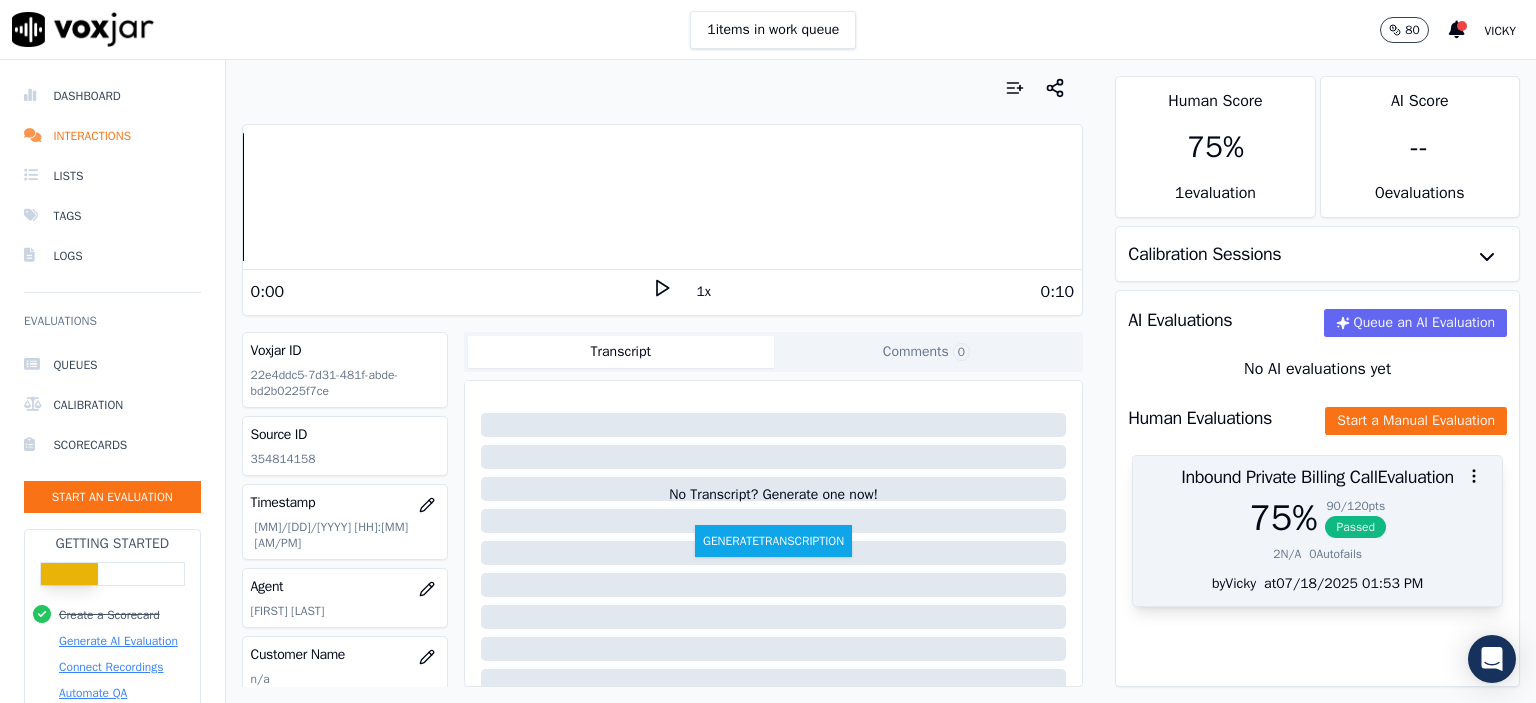 click at bounding box center (1317, 476) 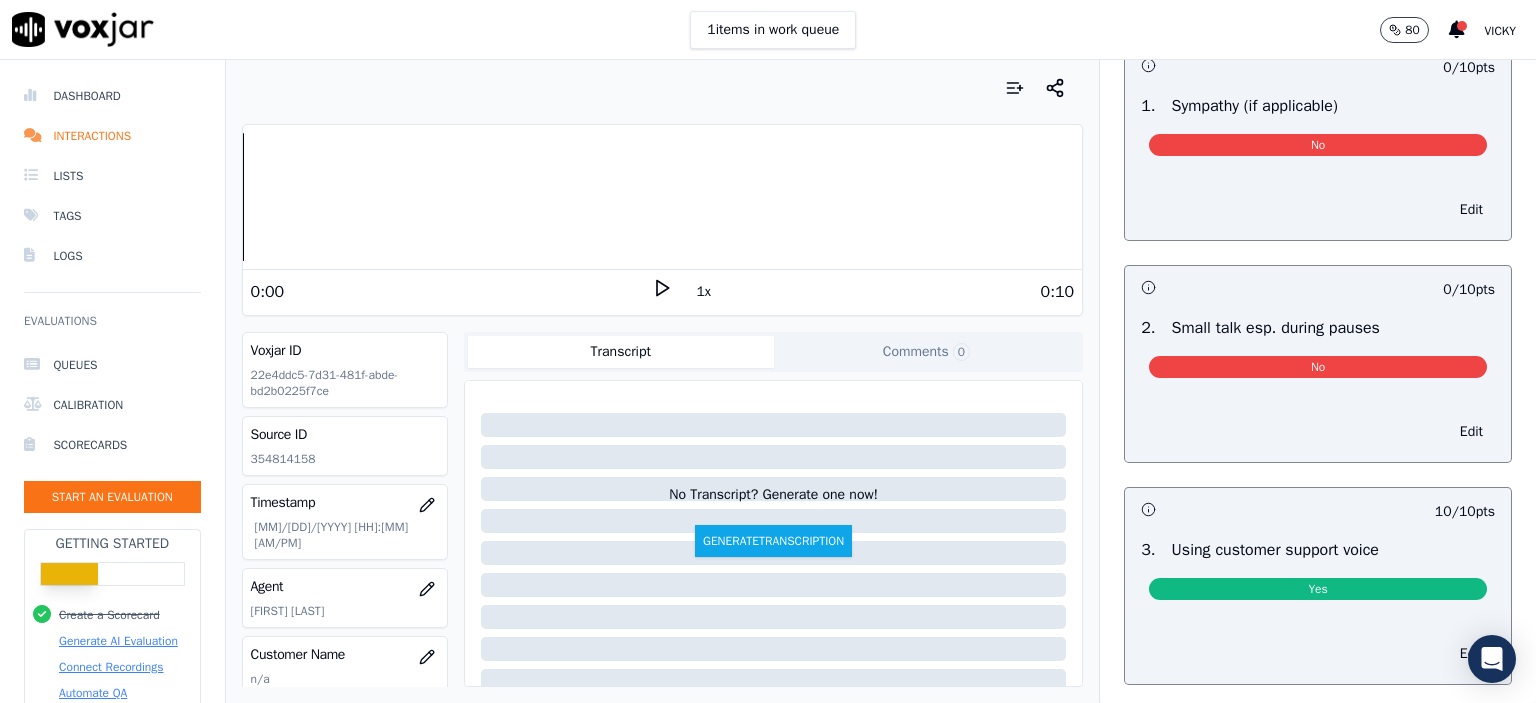 scroll, scrollTop: 2322, scrollLeft: 0, axis: vertical 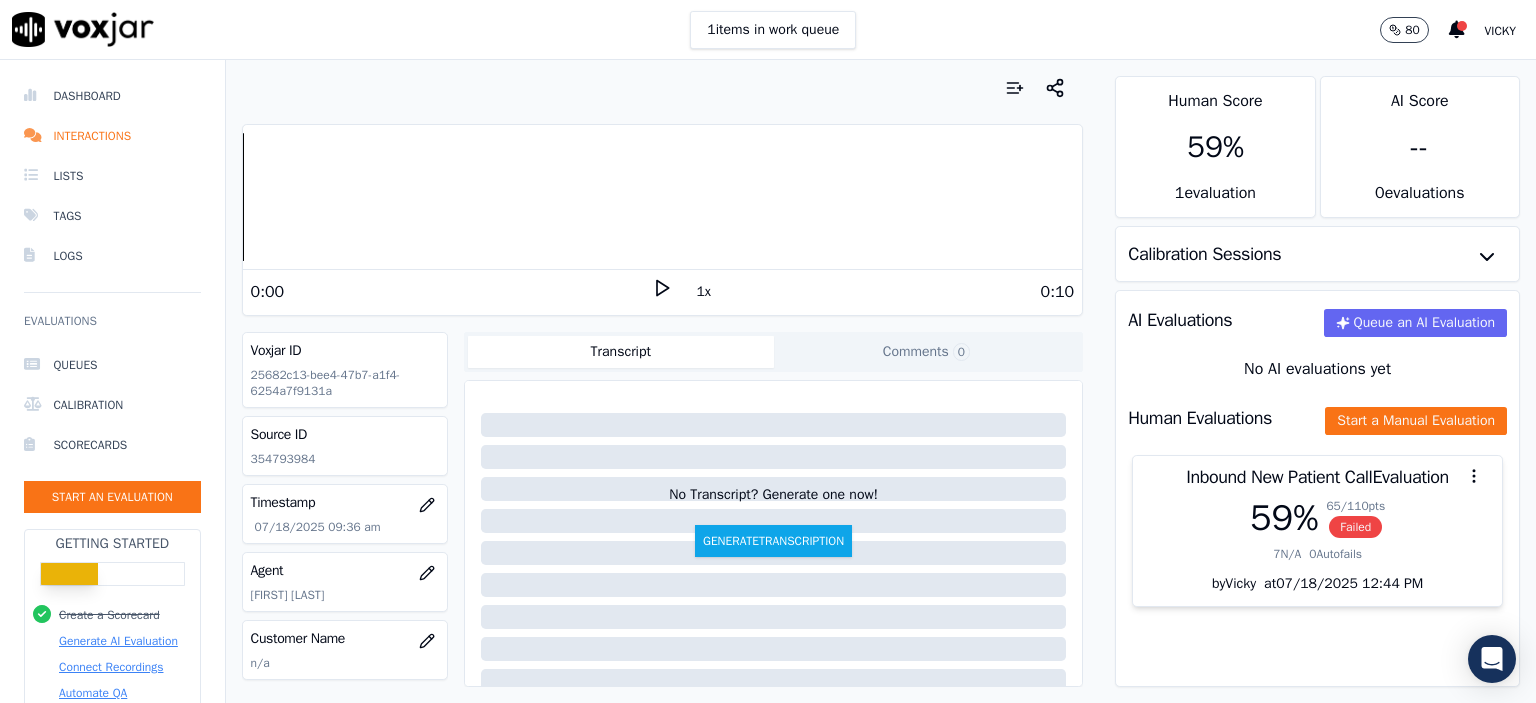 click on "354793984" 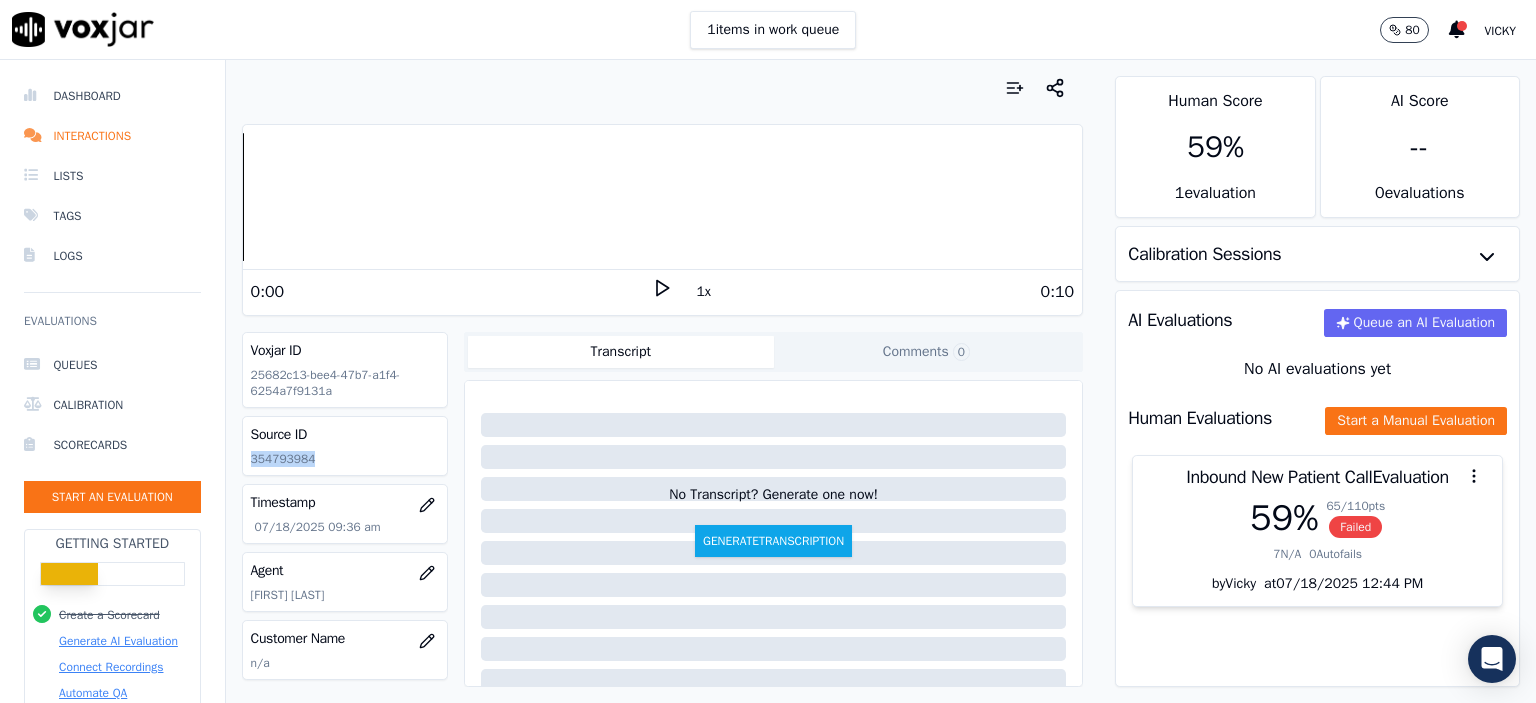 click on "354793984" 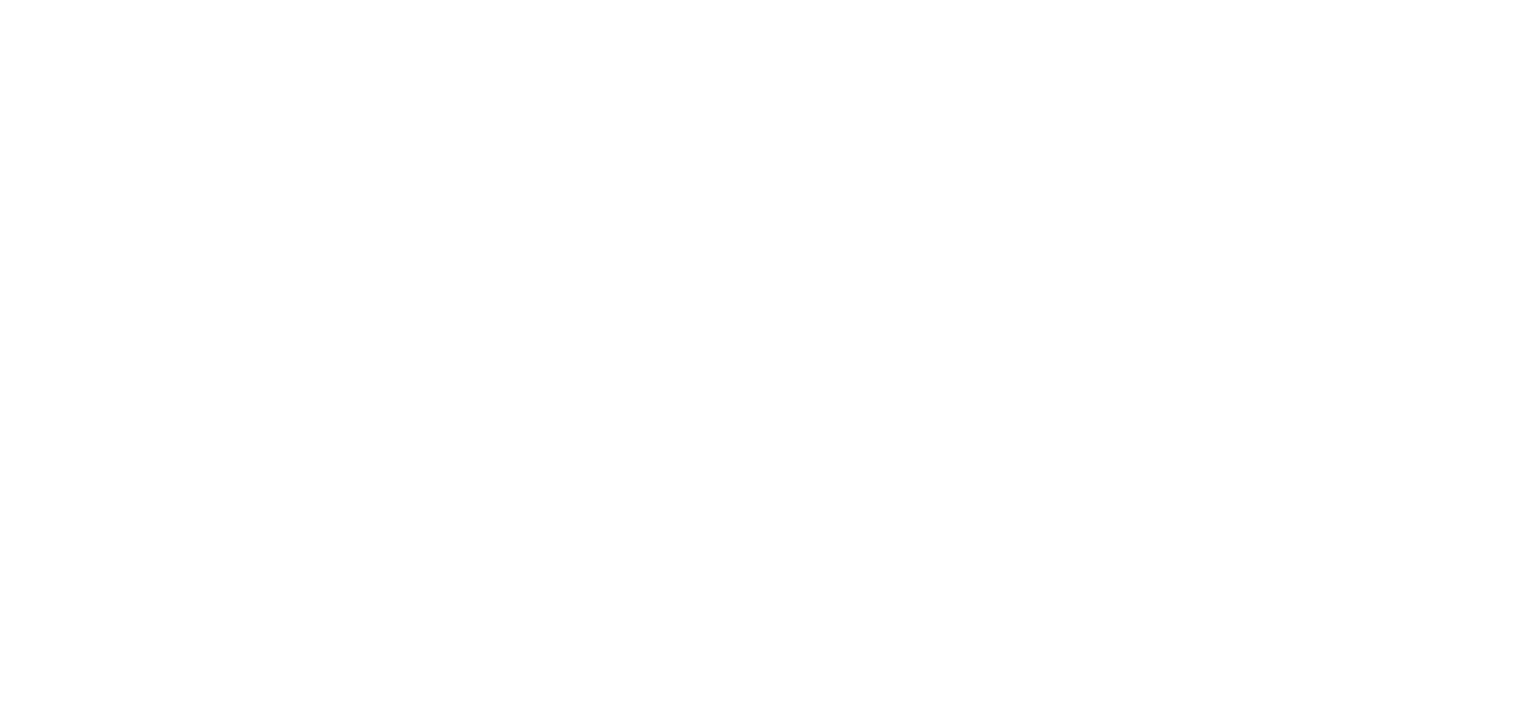 scroll, scrollTop: 0, scrollLeft: 0, axis: both 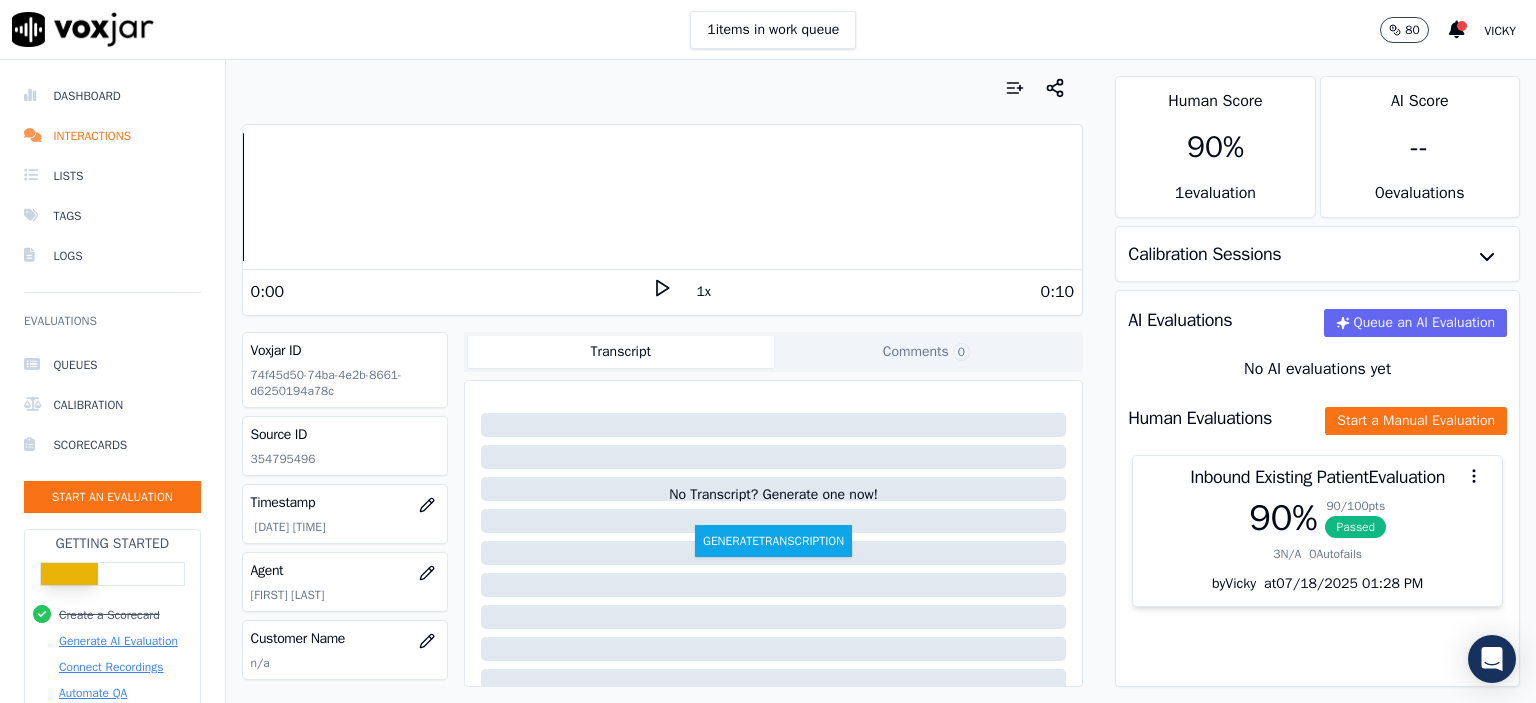 click on "354795496" 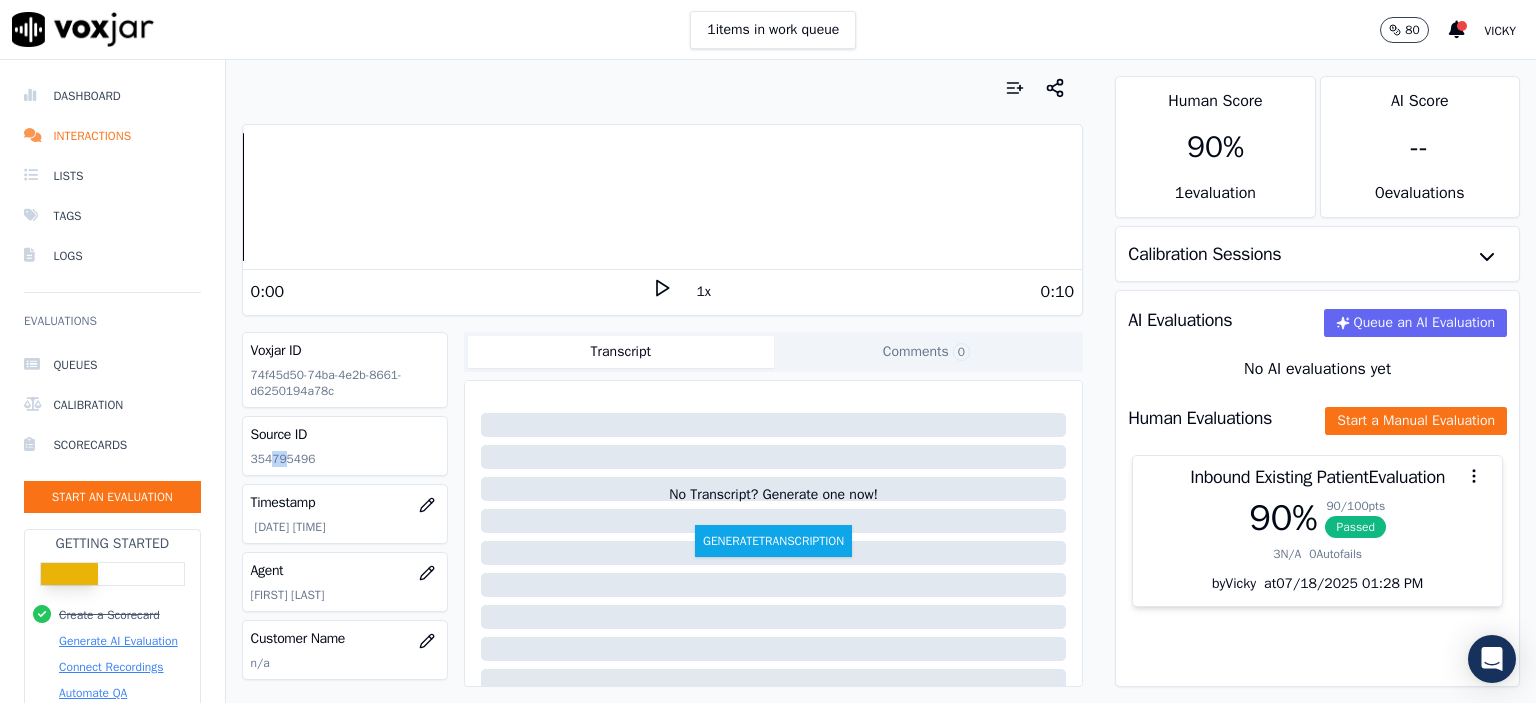 click on "354795496" 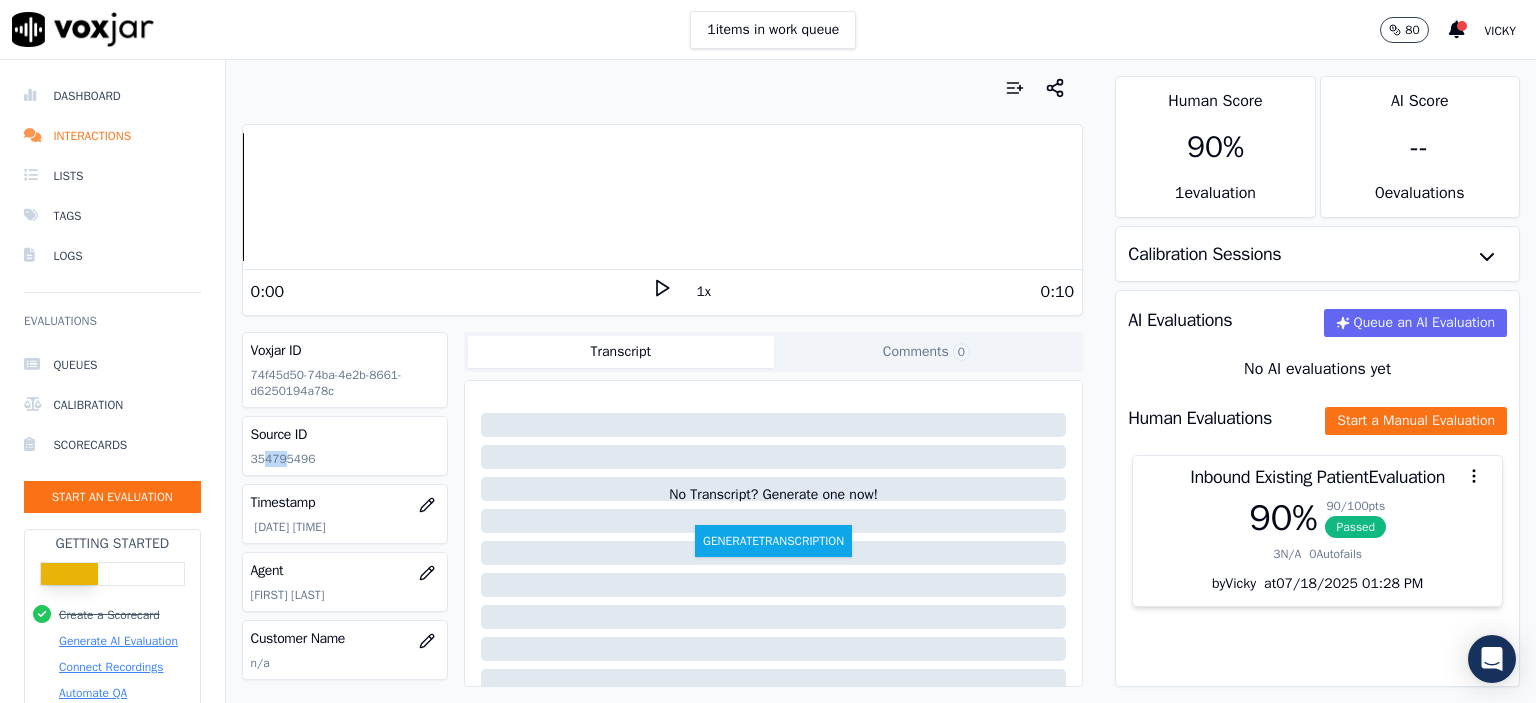 click on "354795496" 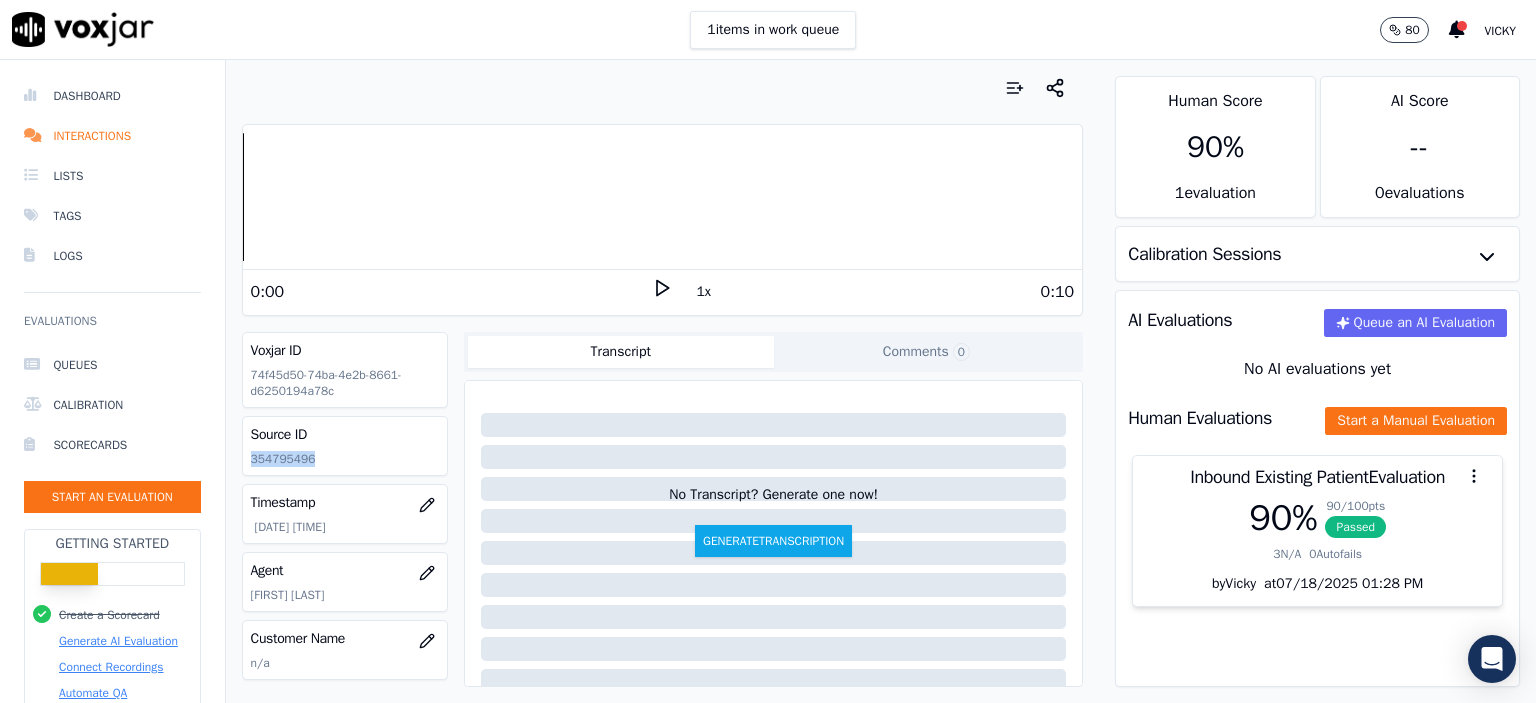 click on "354795496" 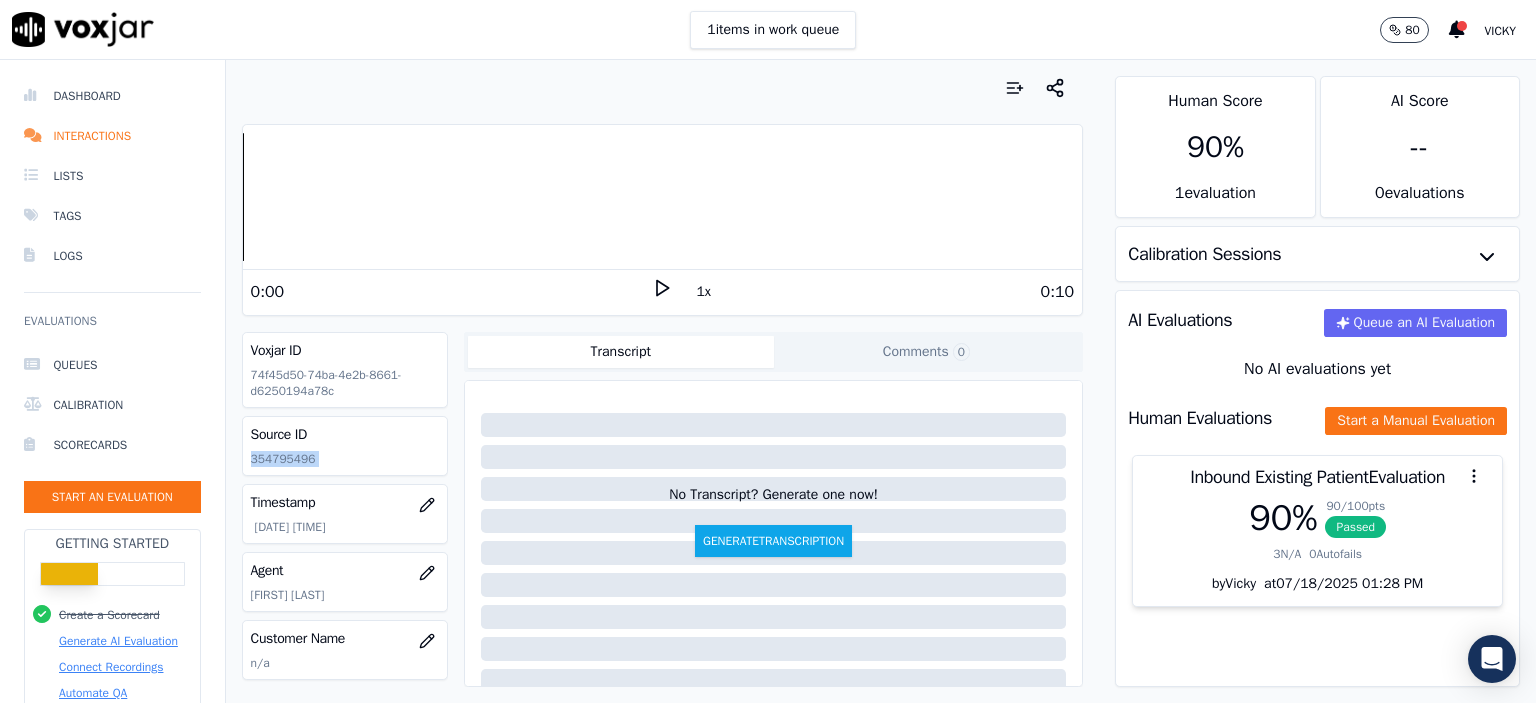 click on "354795496" 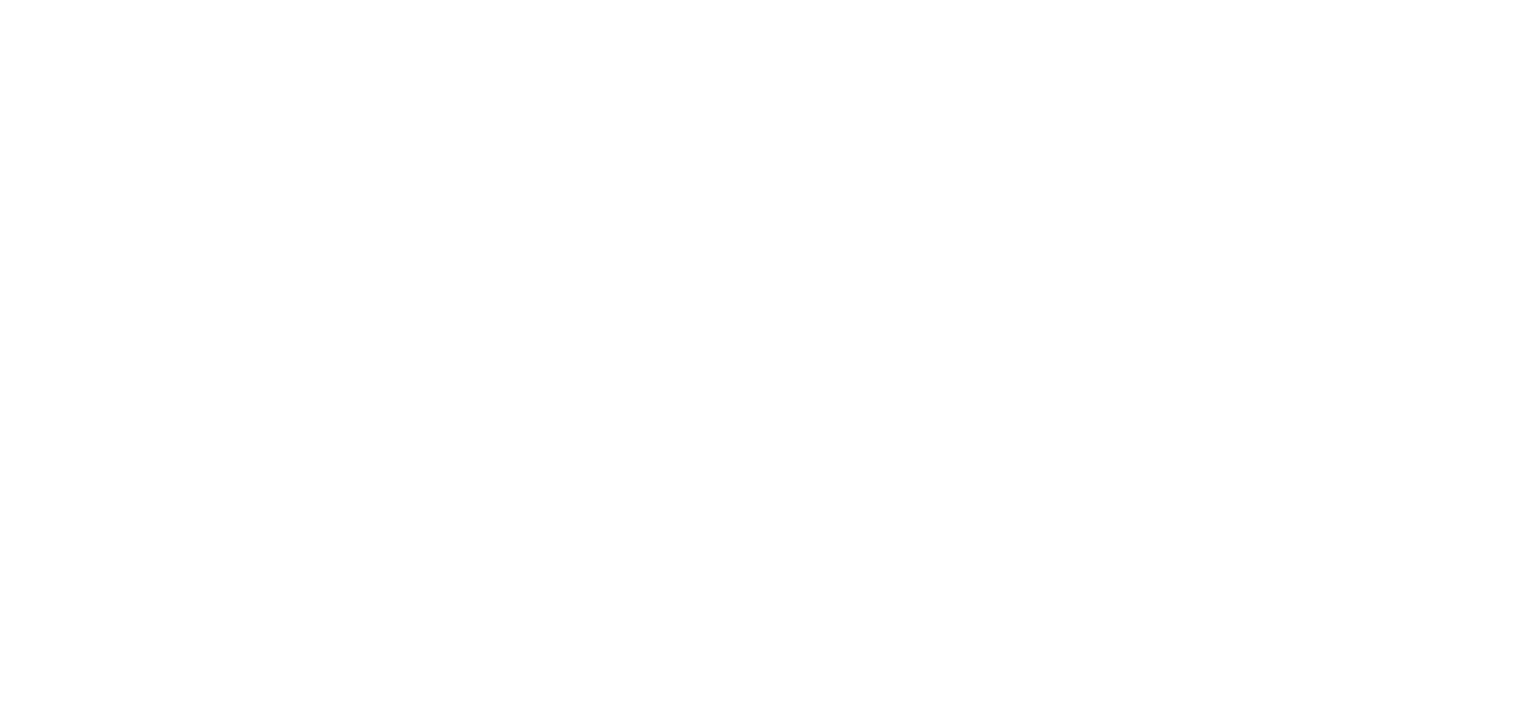scroll, scrollTop: 0, scrollLeft: 0, axis: both 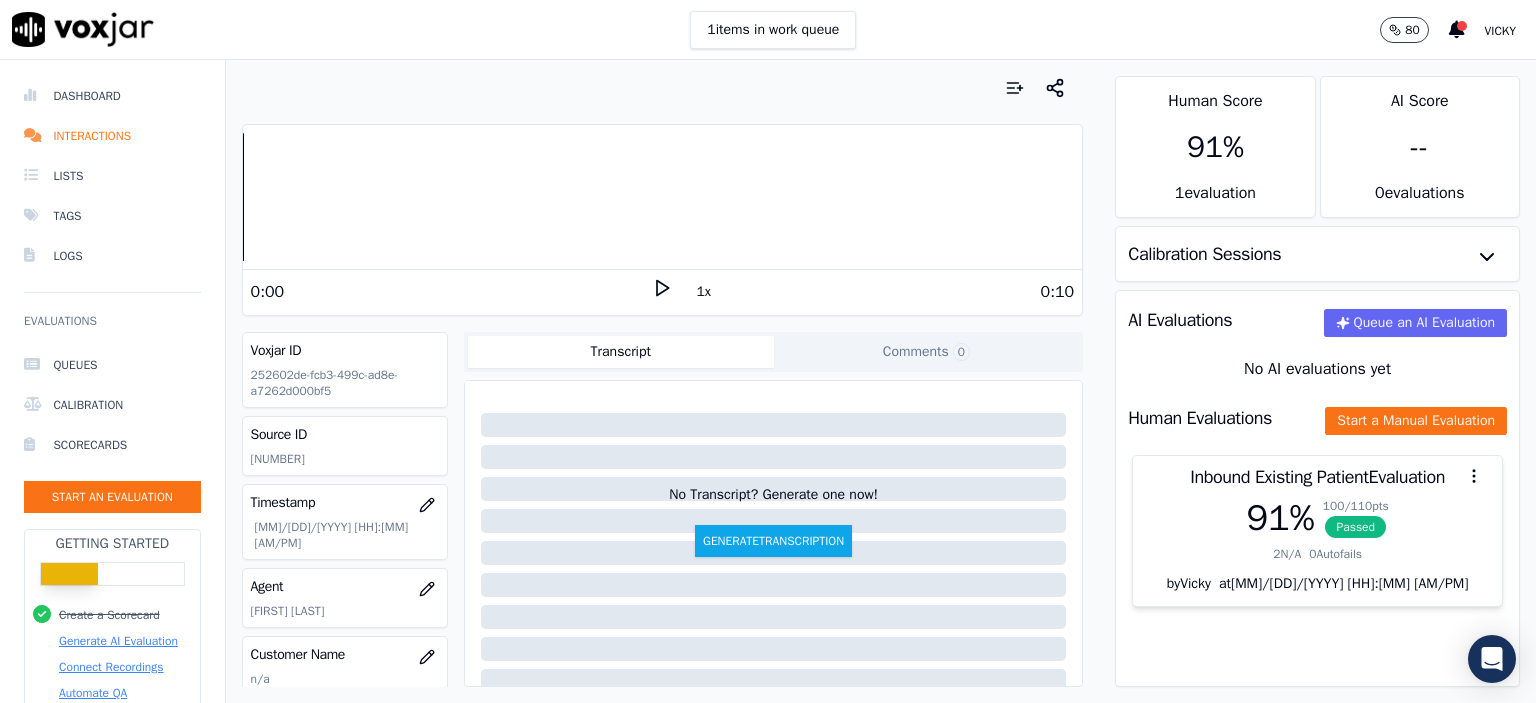 click on "[NUMBER]" 